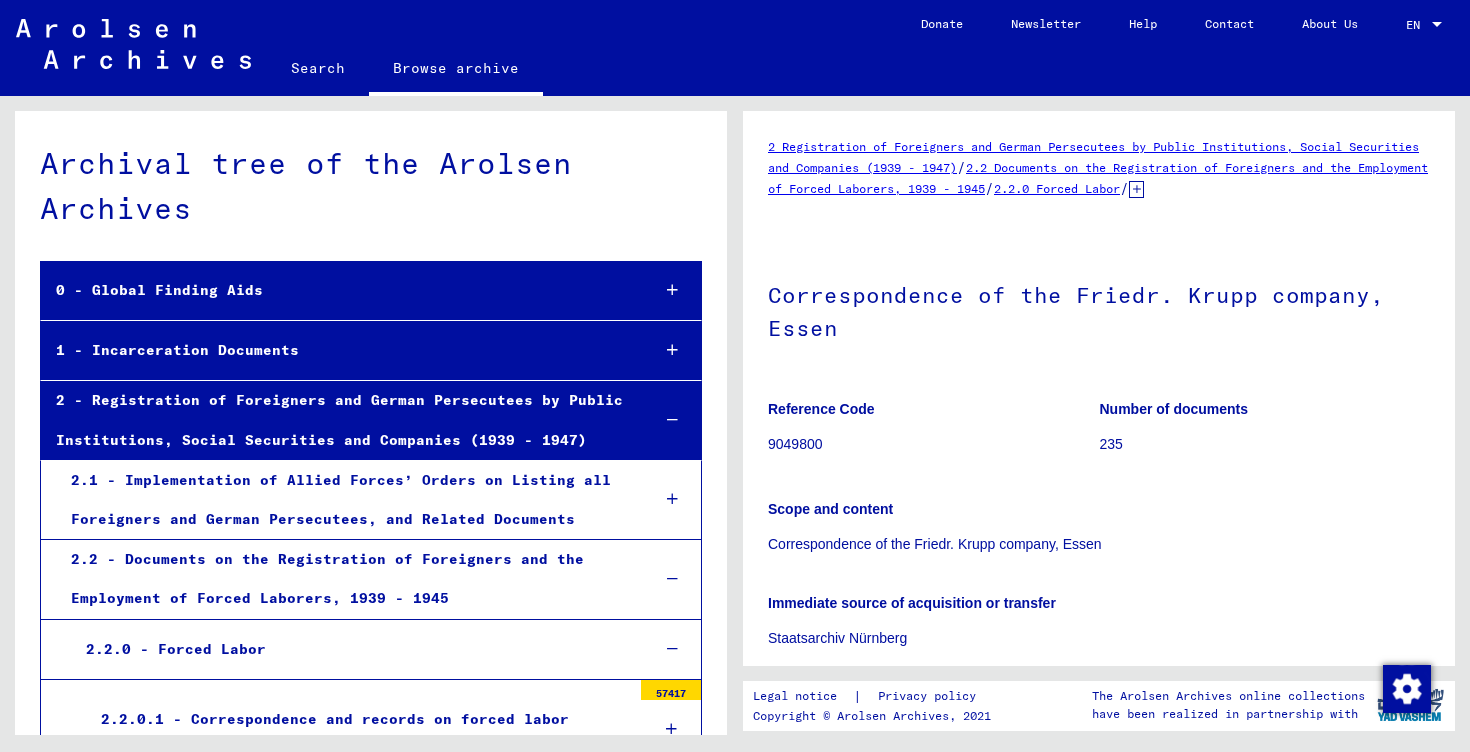 scroll, scrollTop: 0, scrollLeft: 0, axis: both 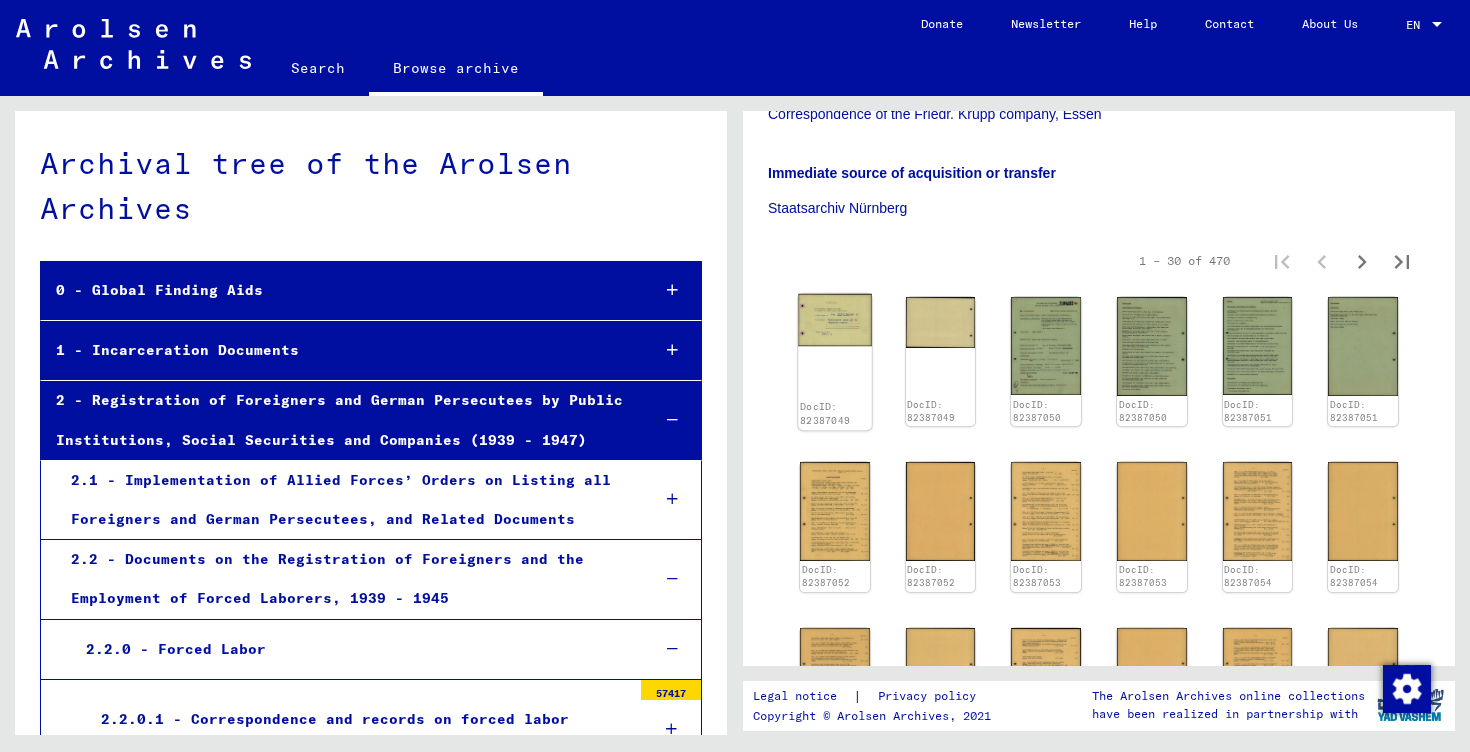 click 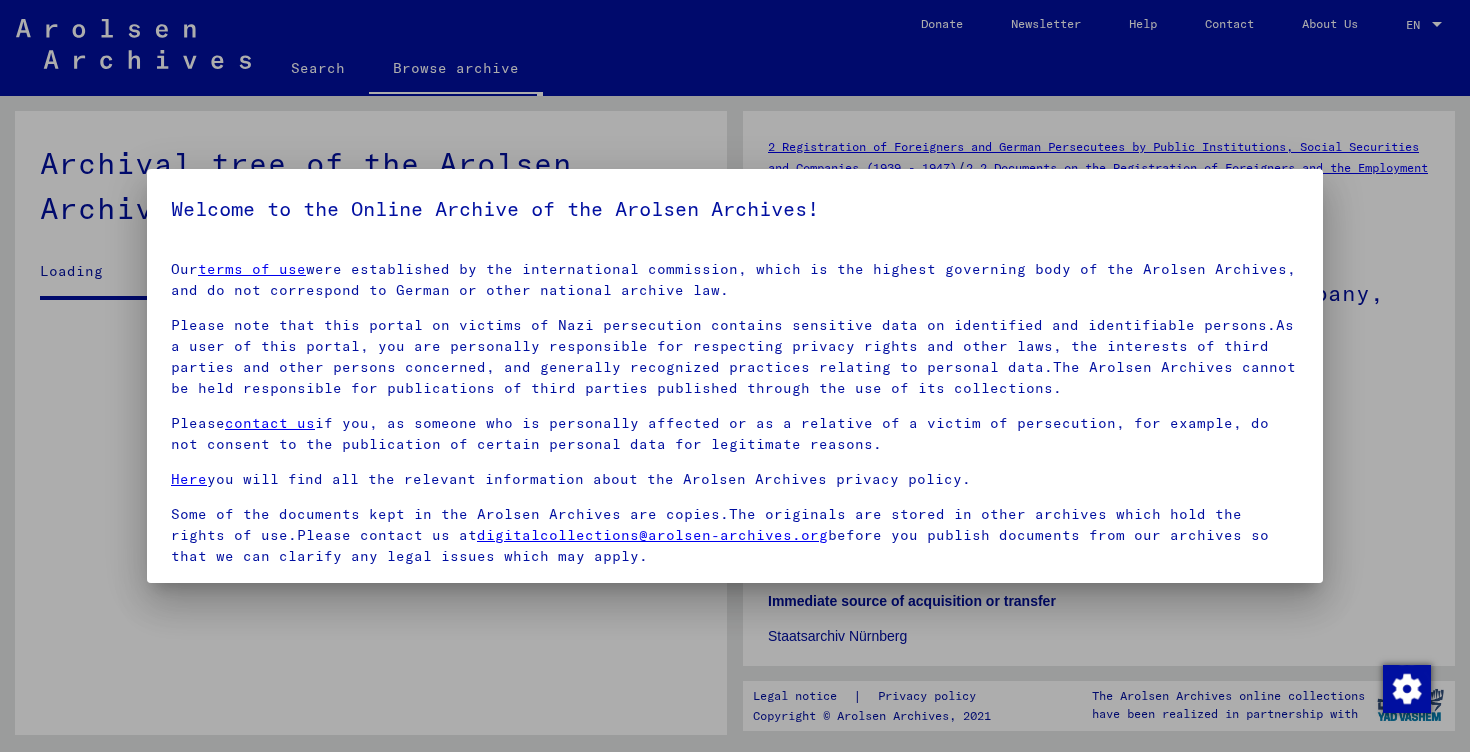 scroll, scrollTop: 1331, scrollLeft: 0, axis: vertical 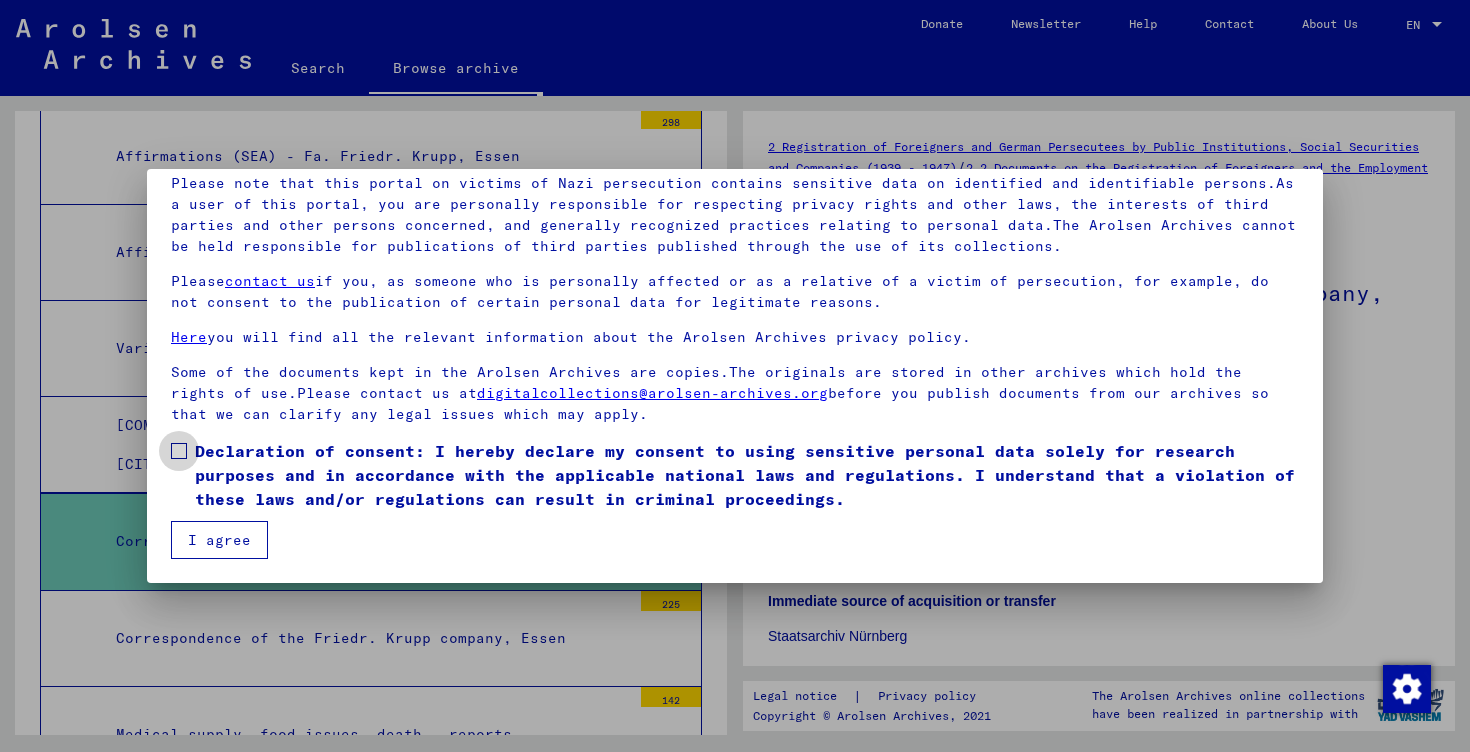 click on "Declaration of consent: I hereby declare my consent to using sensitive personal data solely for research purposes and in accordance with the applicable national laws and regulations. I understand that a violation of these laws and/or regulations can result in criminal proceedings." at bounding box center (747, 475) 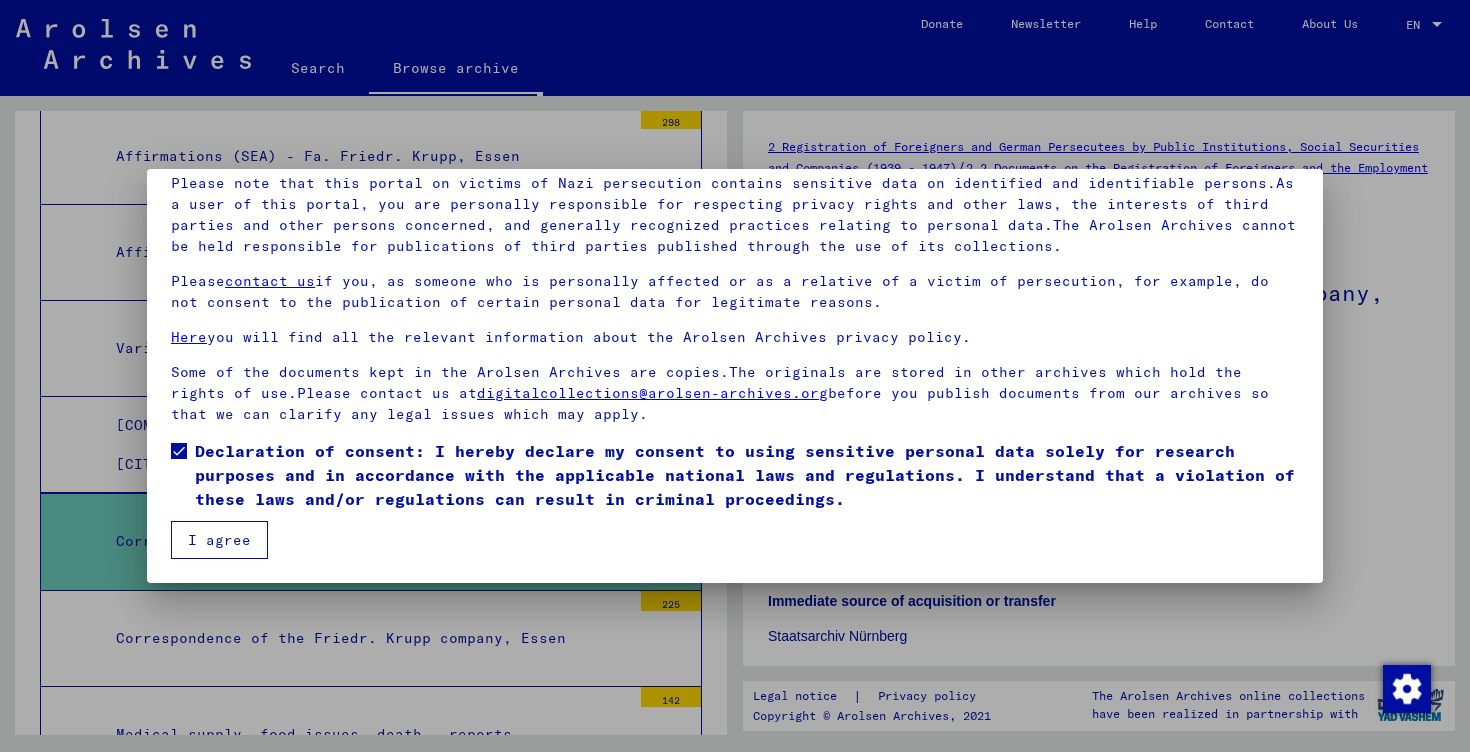 click on "I agree" at bounding box center (219, 540) 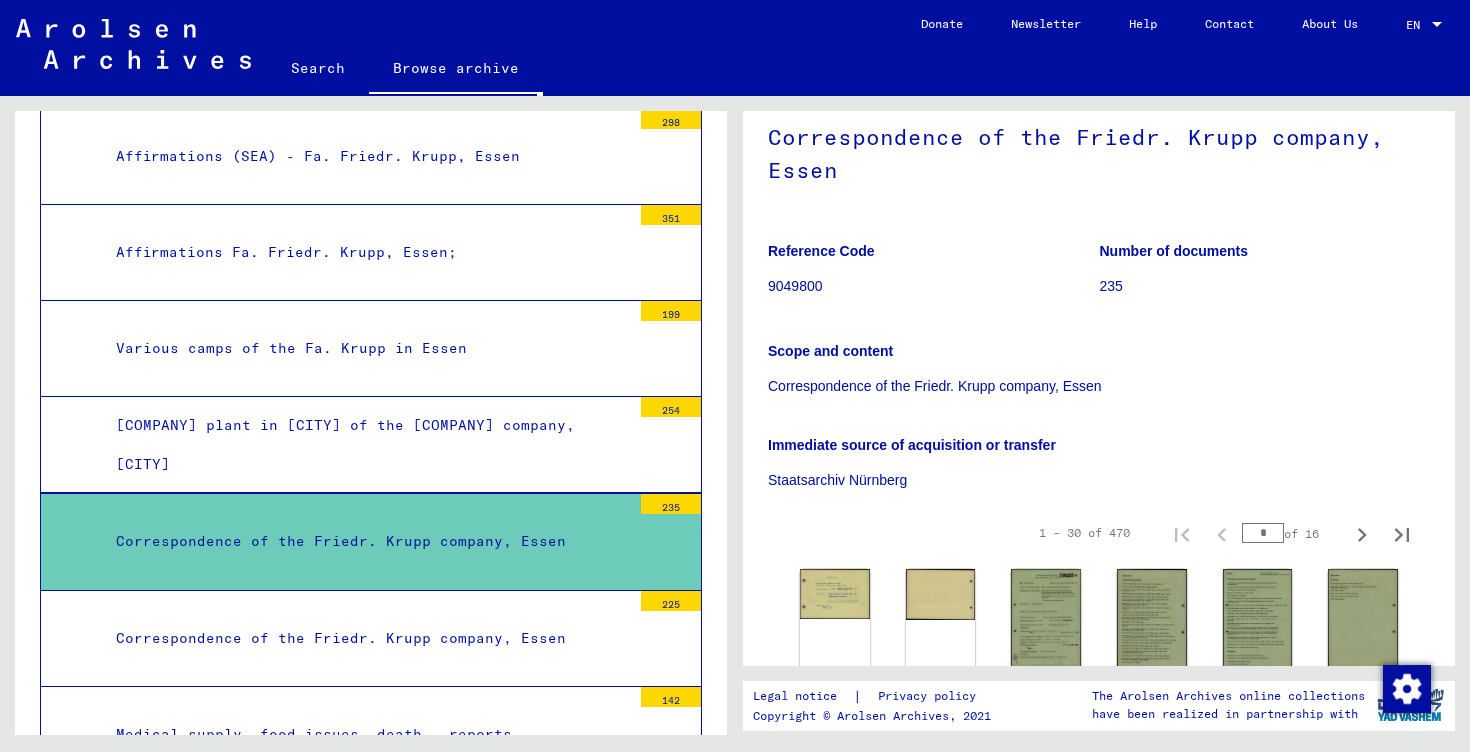 scroll, scrollTop: 357, scrollLeft: 0, axis: vertical 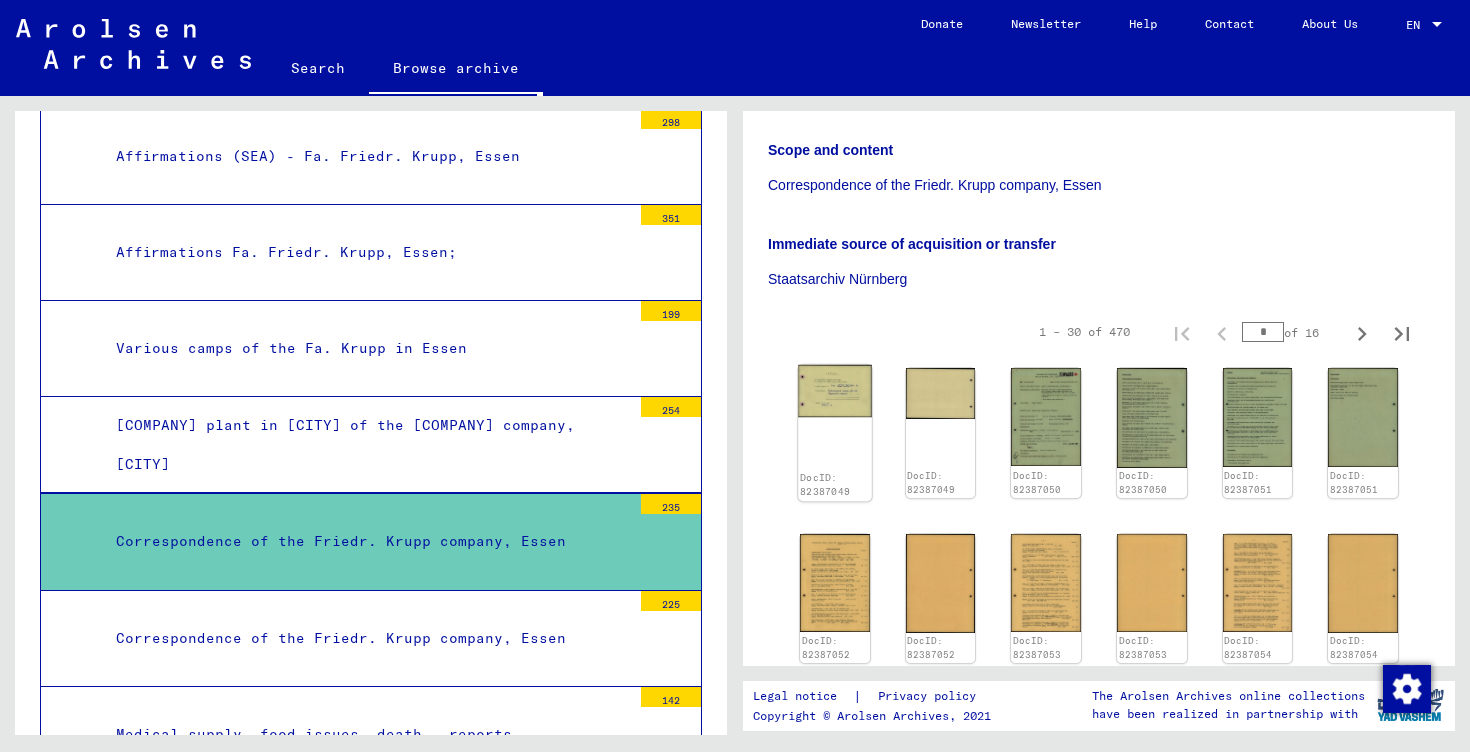click 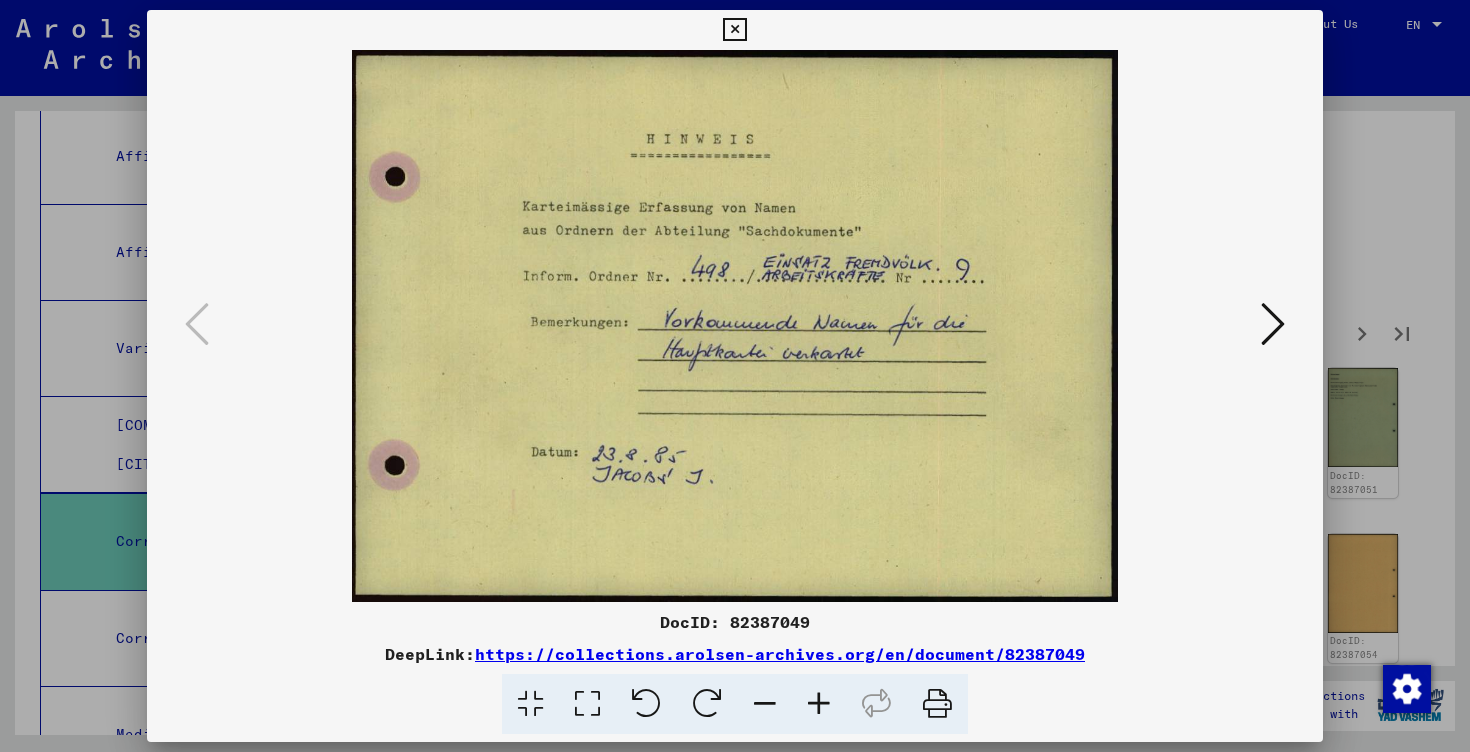 click at bounding box center (819, 704) 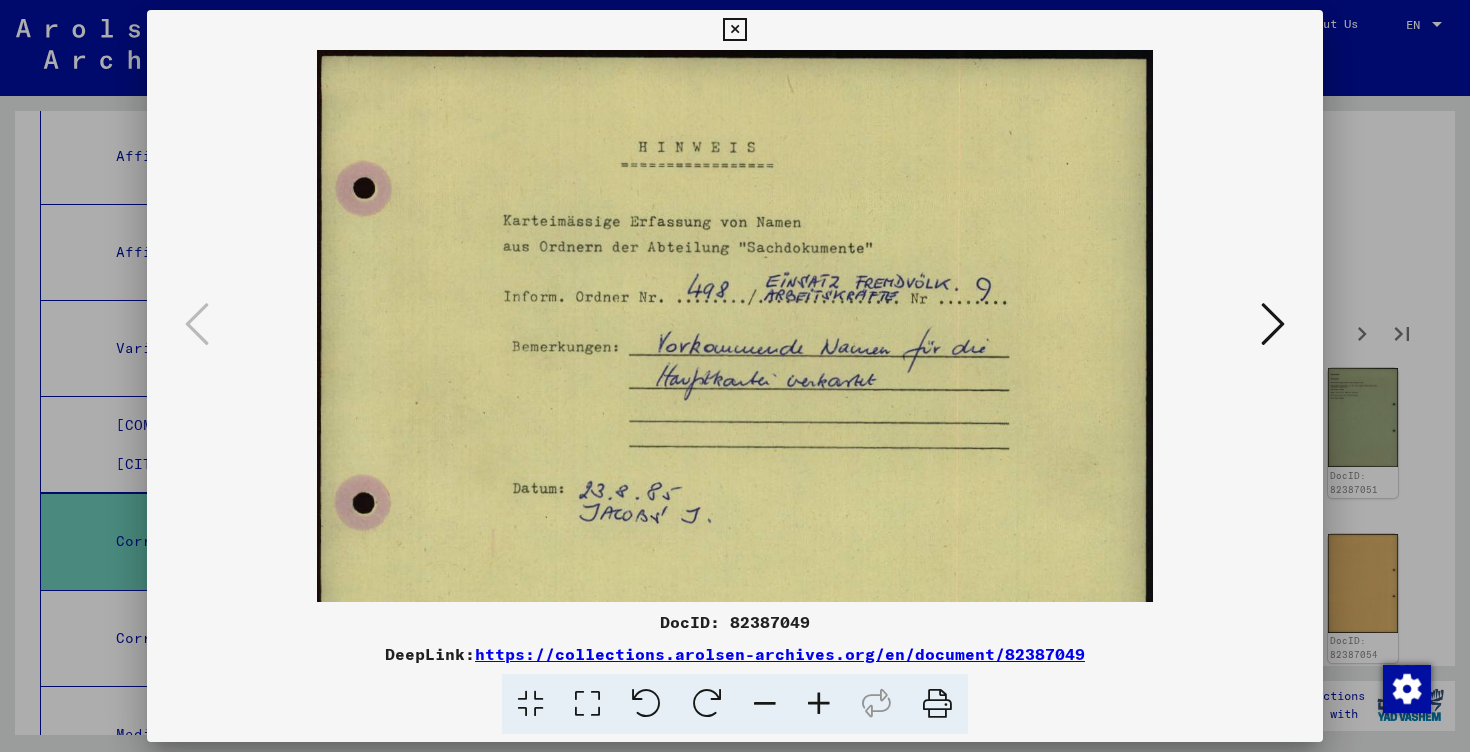 click at bounding box center (819, 704) 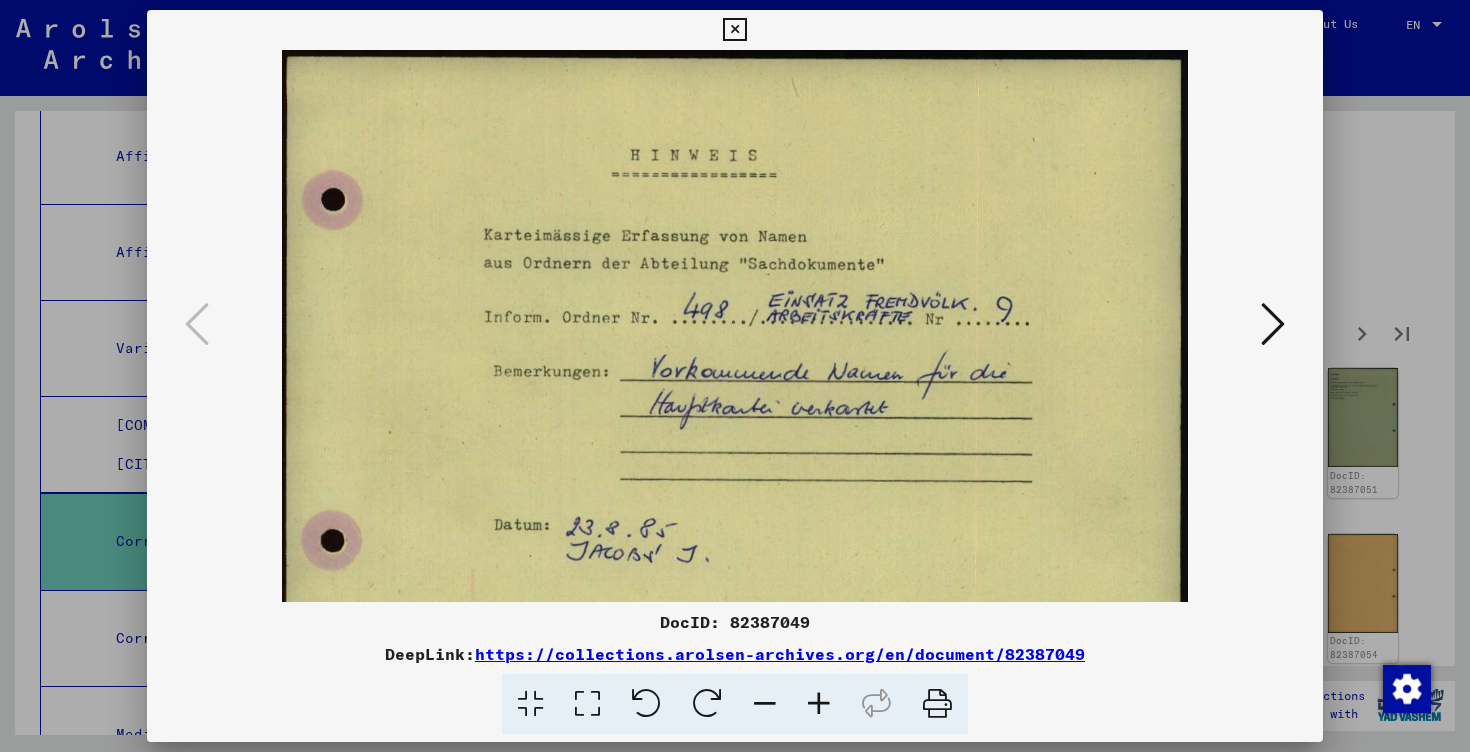 click at bounding box center (819, 704) 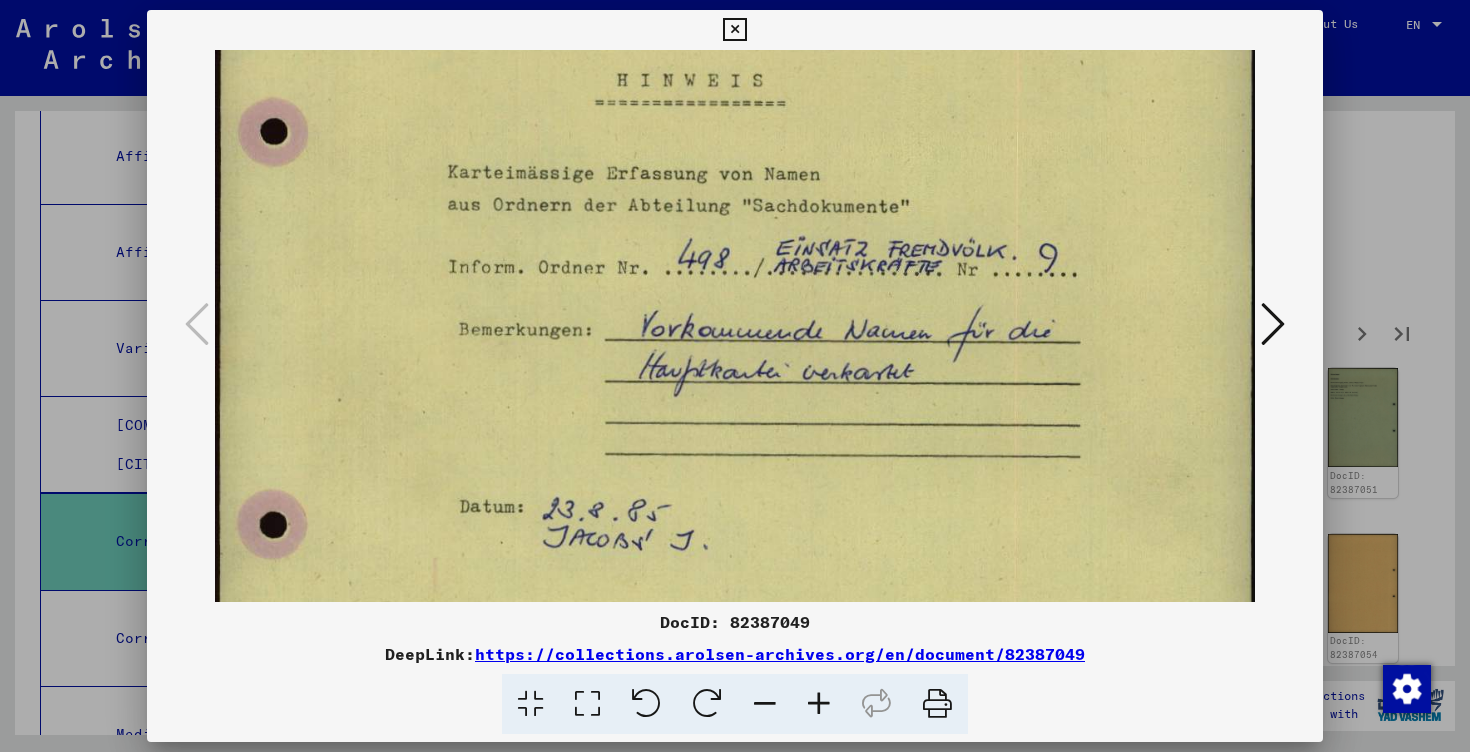 scroll, scrollTop: 115, scrollLeft: 0, axis: vertical 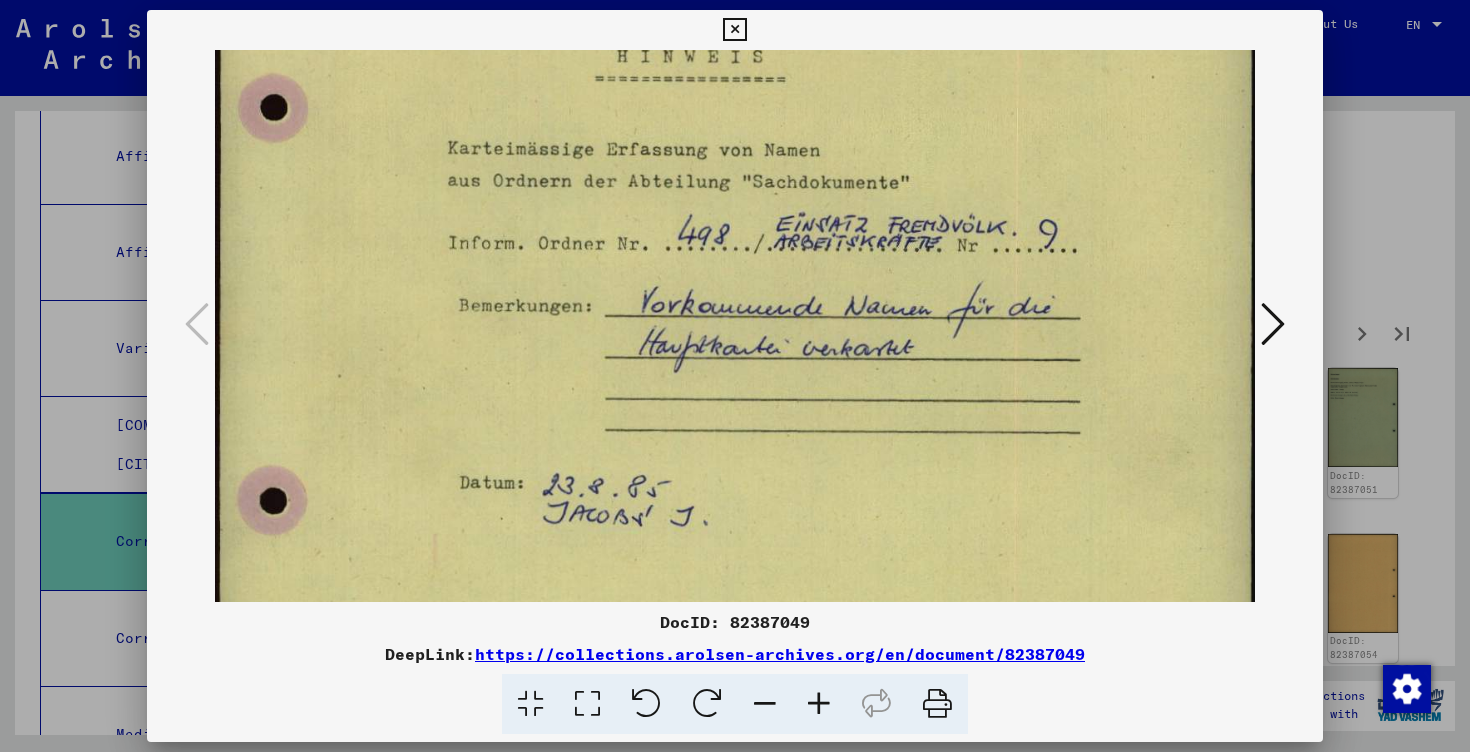 drag, startPoint x: 894, startPoint y: 536, endPoint x: 894, endPoint y: 421, distance: 115 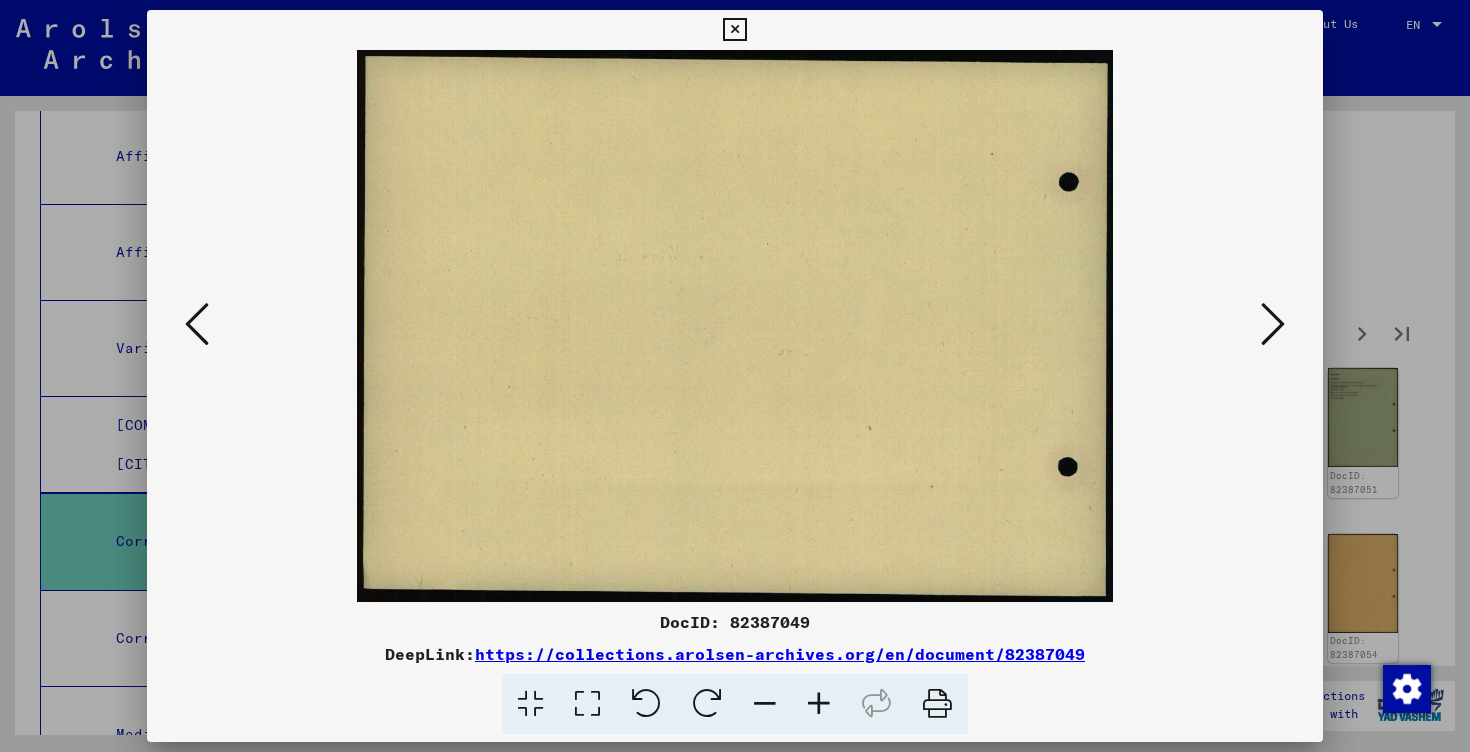 click at bounding box center (1273, 325) 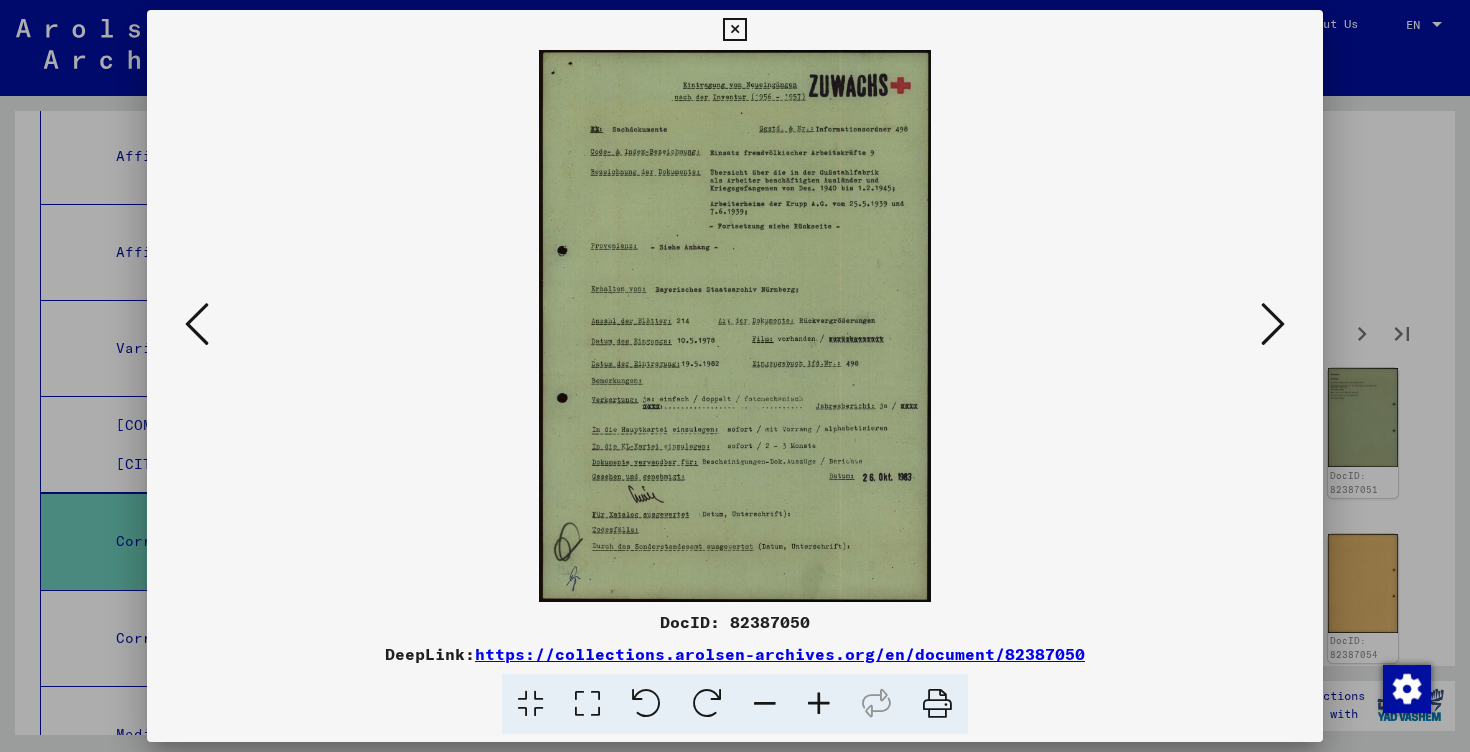 click at bounding box center [819, 704] 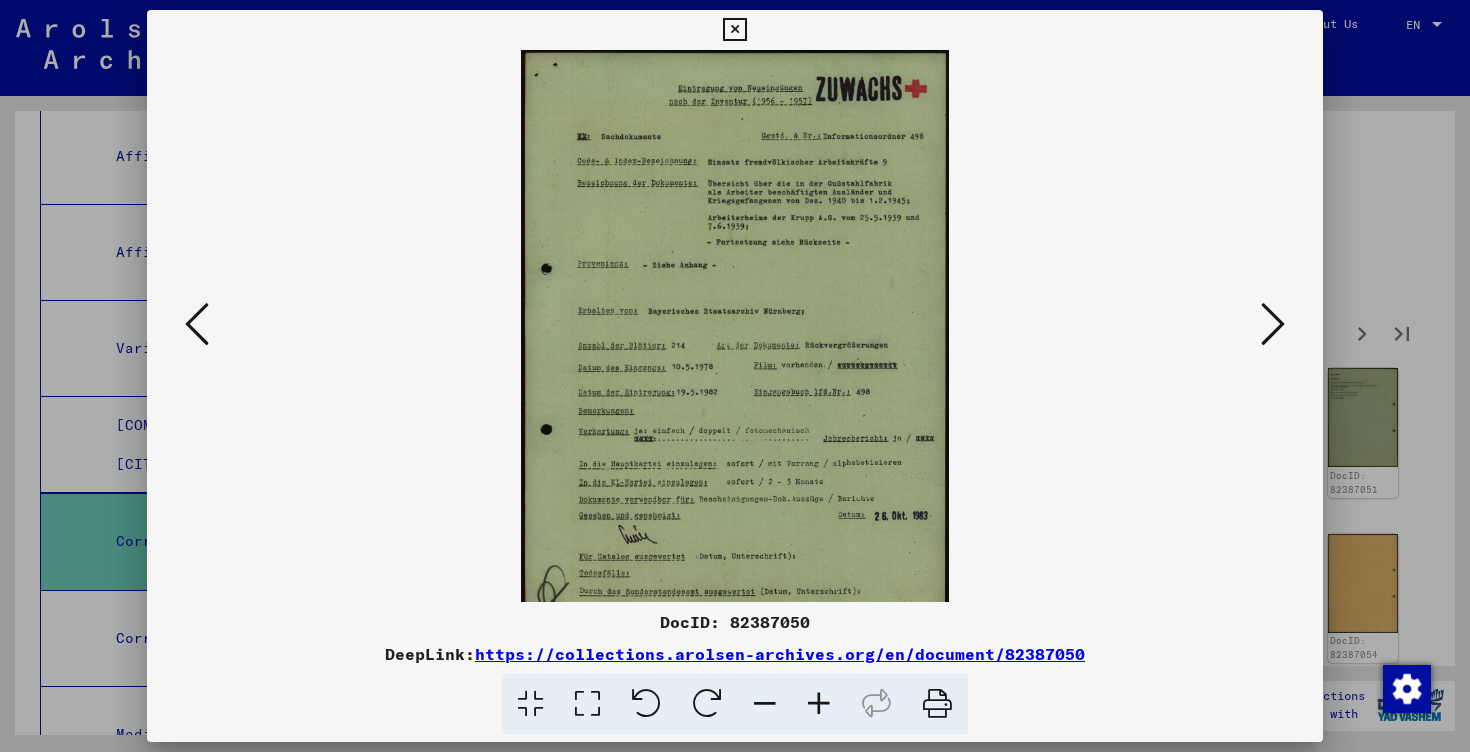 click at bounding box center [819, 704] 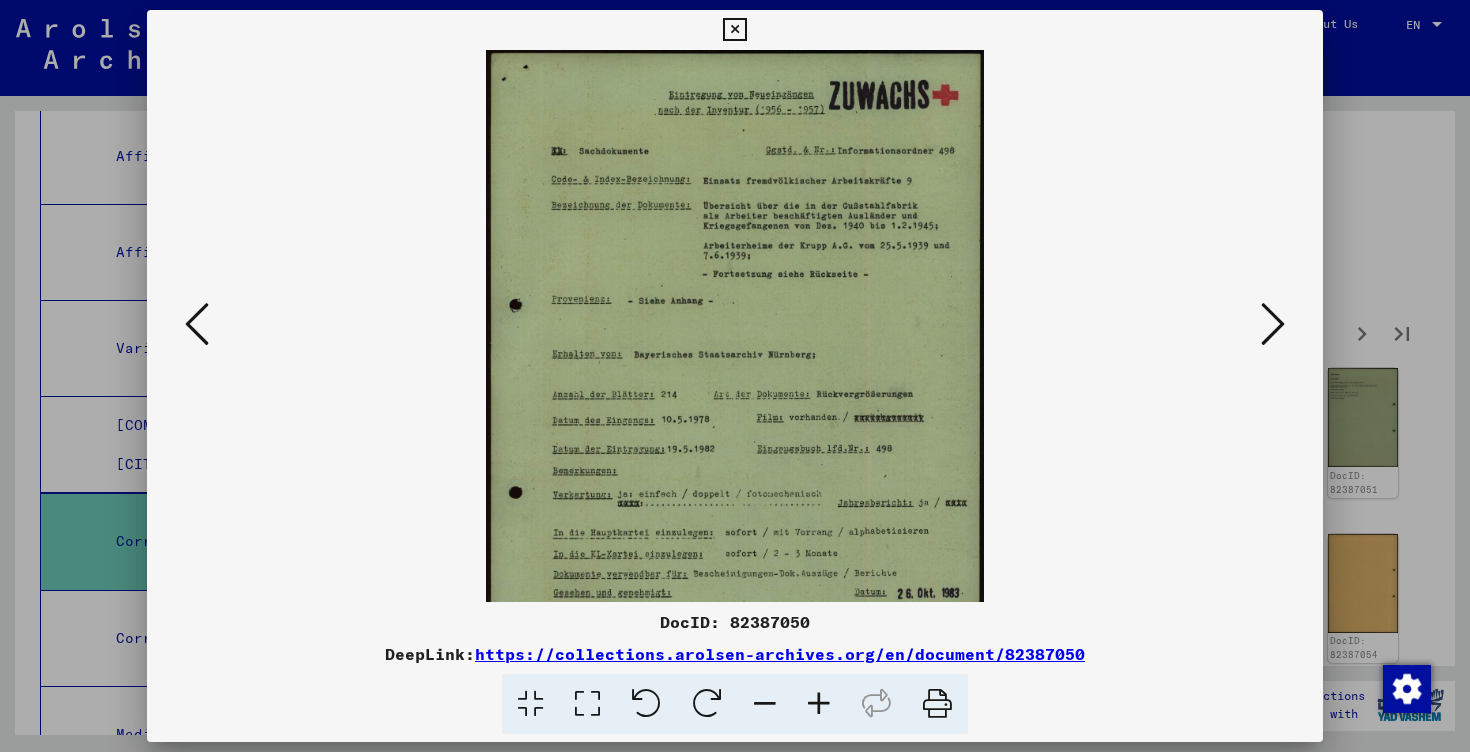 click at bounding box center (819, 704) 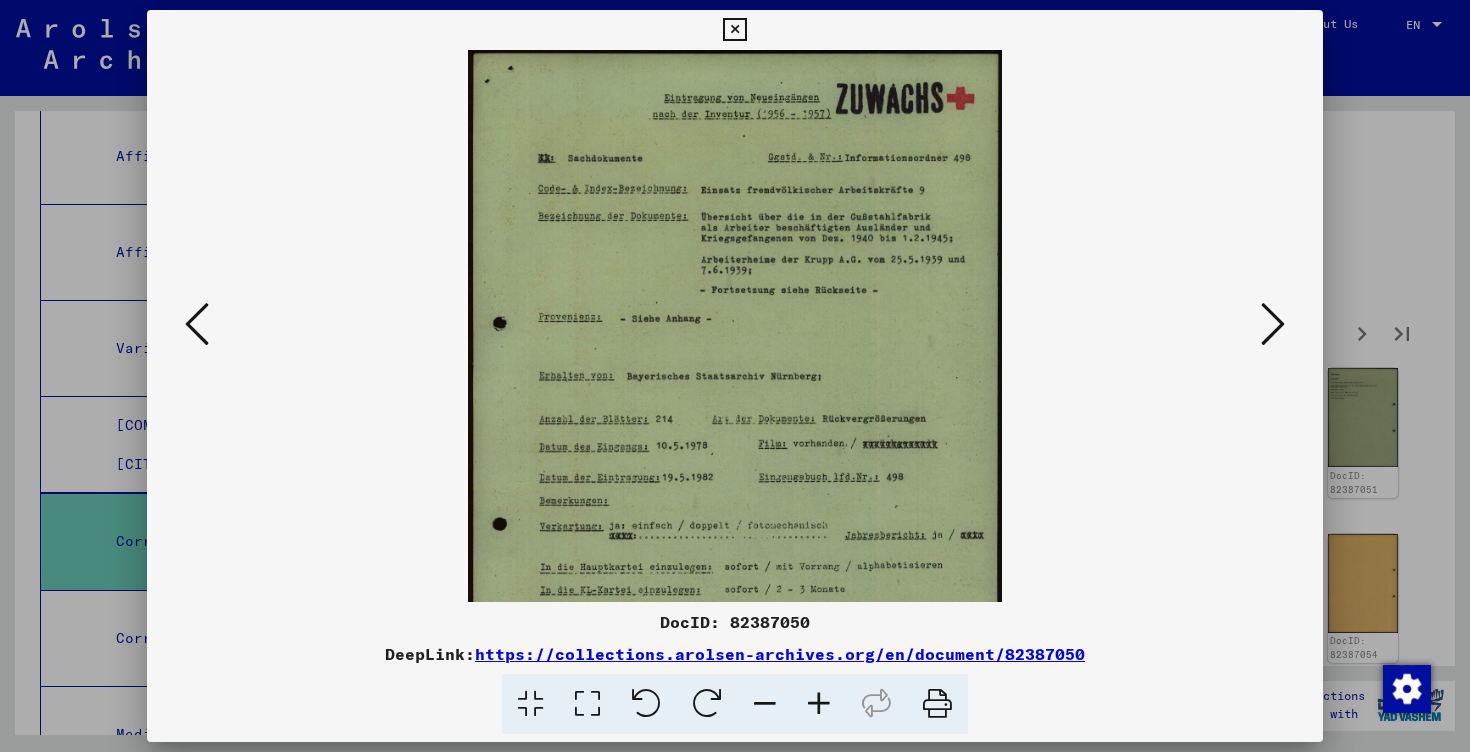 click at bounding box center [819, 704] 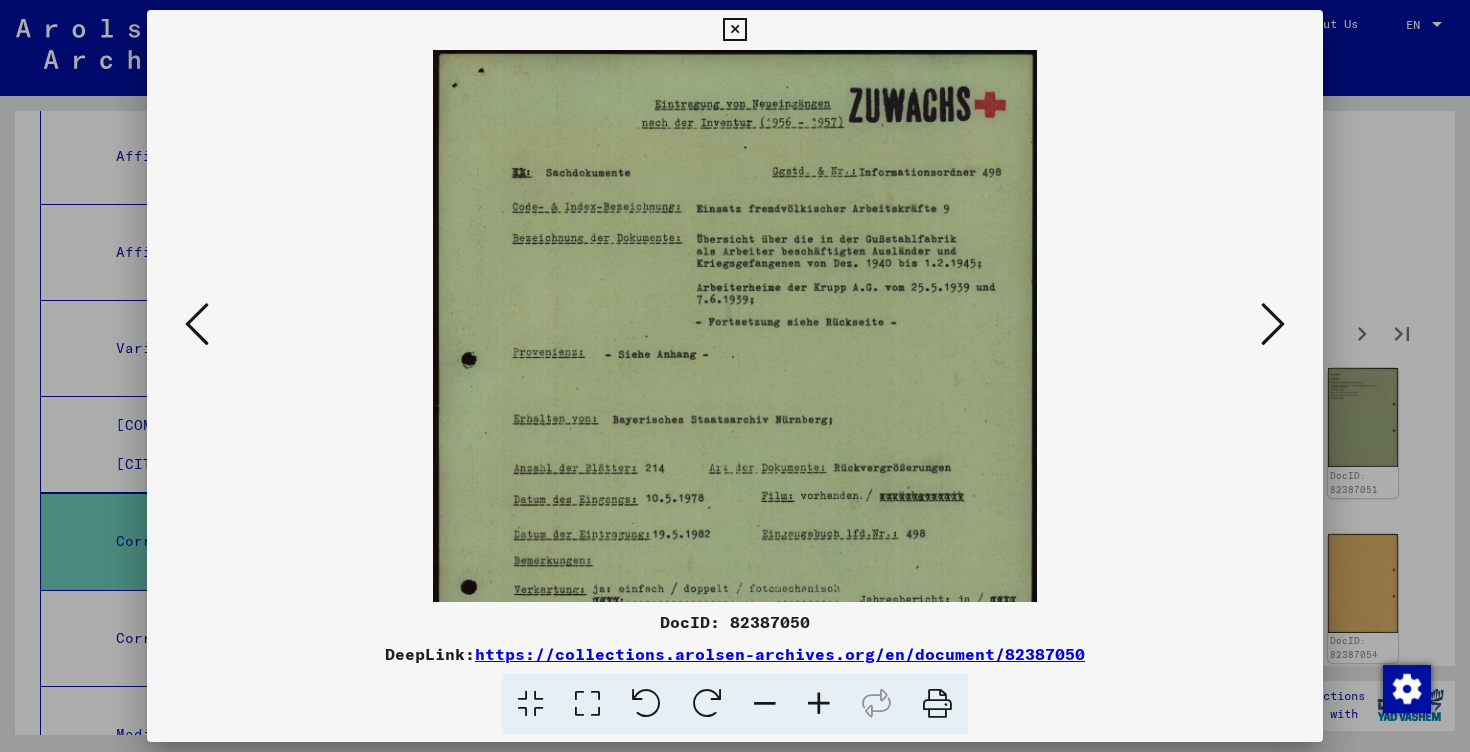 click at bounding box center [819, 704] 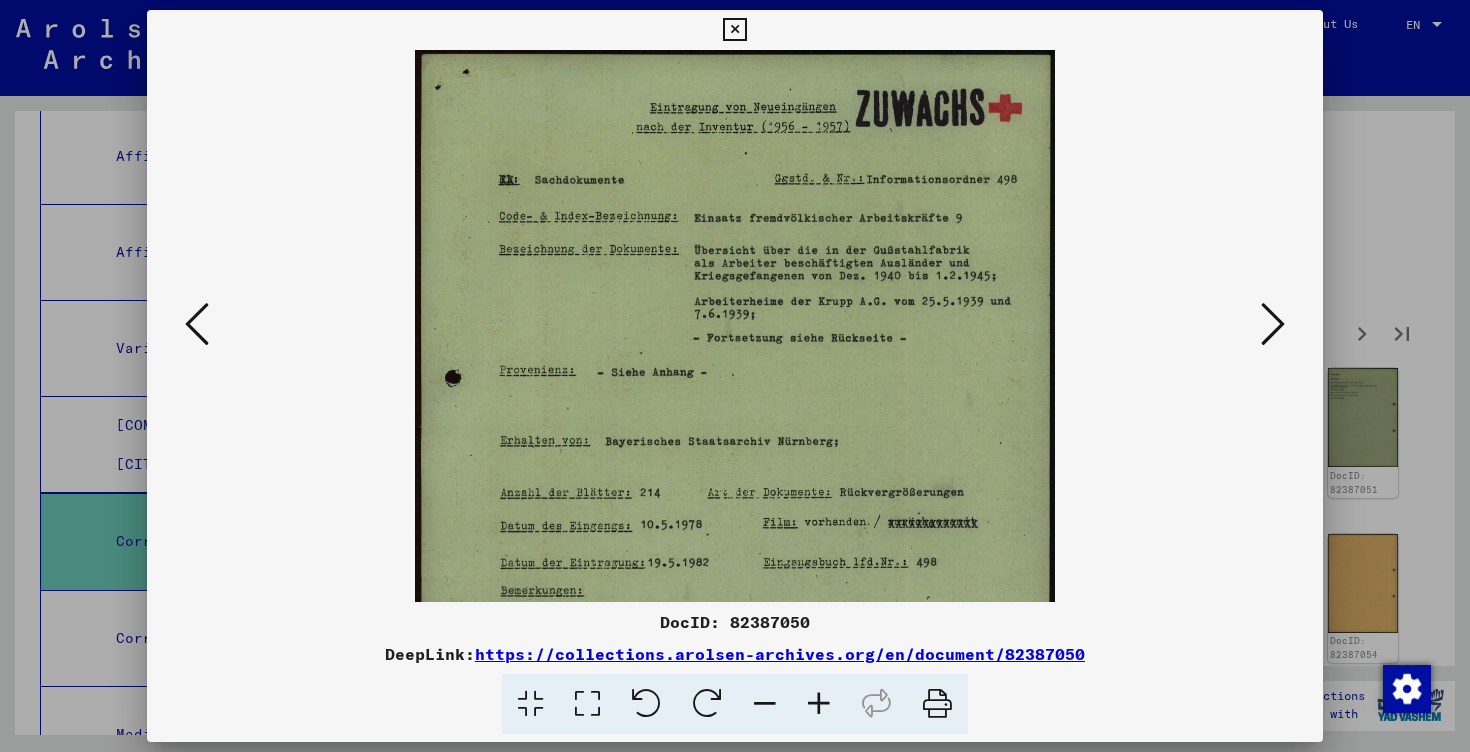 click at bounding box center [819, 704] 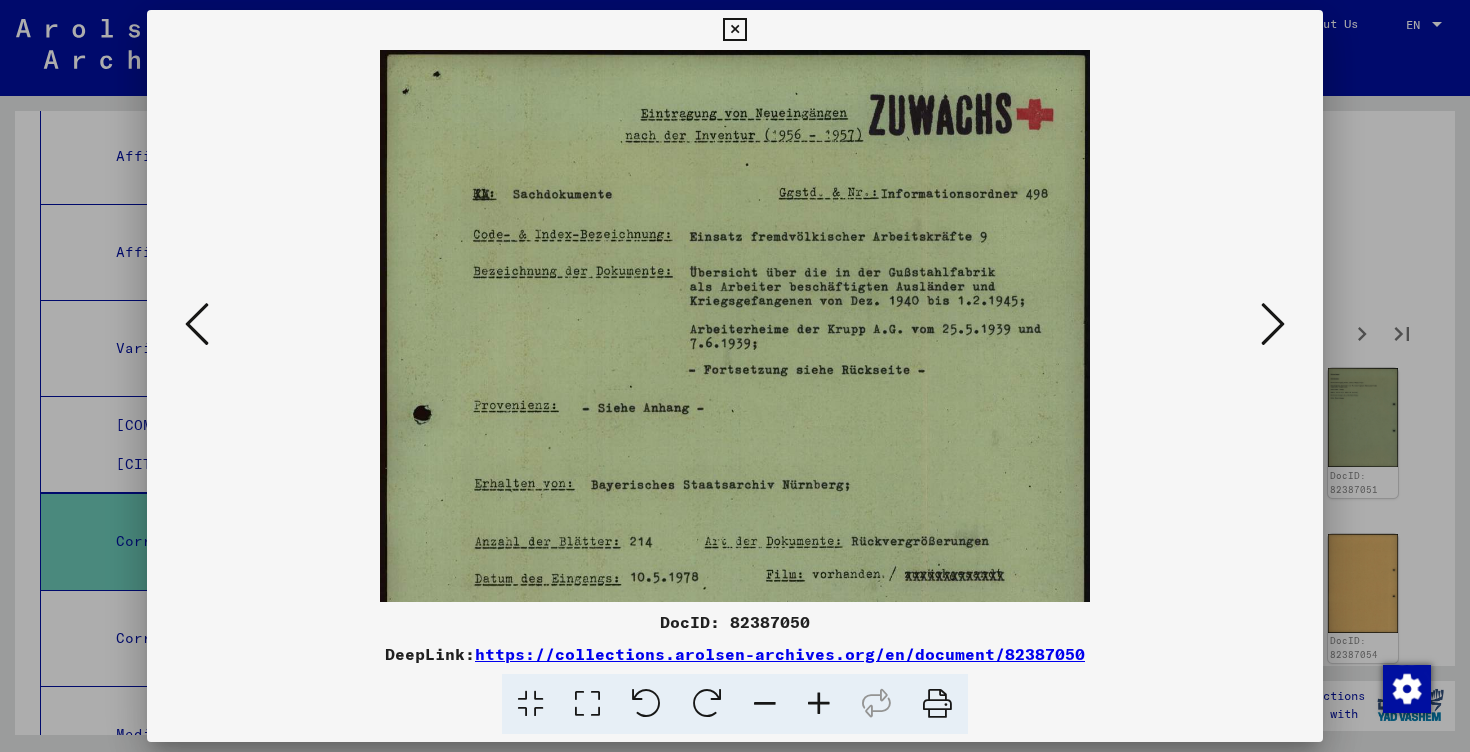 click at bounding box center [819, 704] 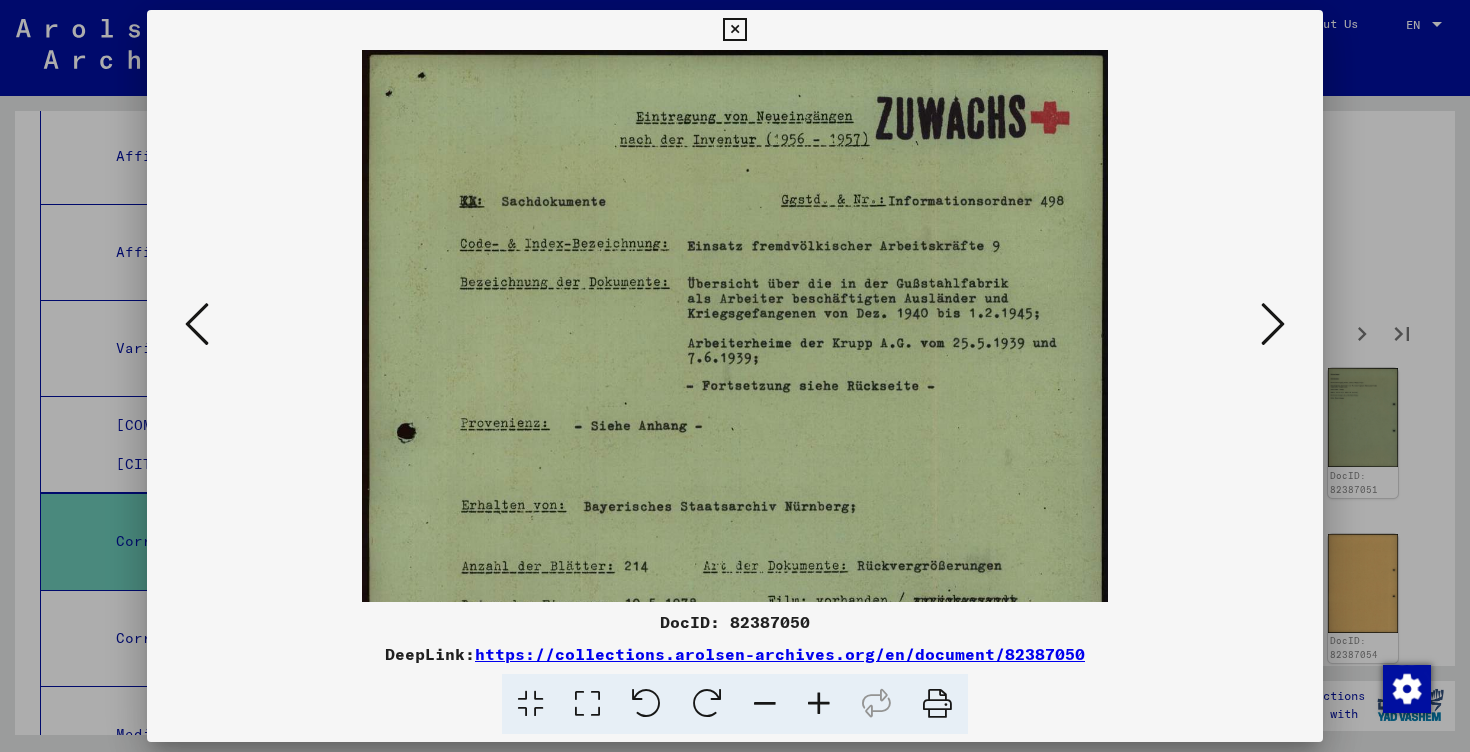 click at bounding box center (819, 704) 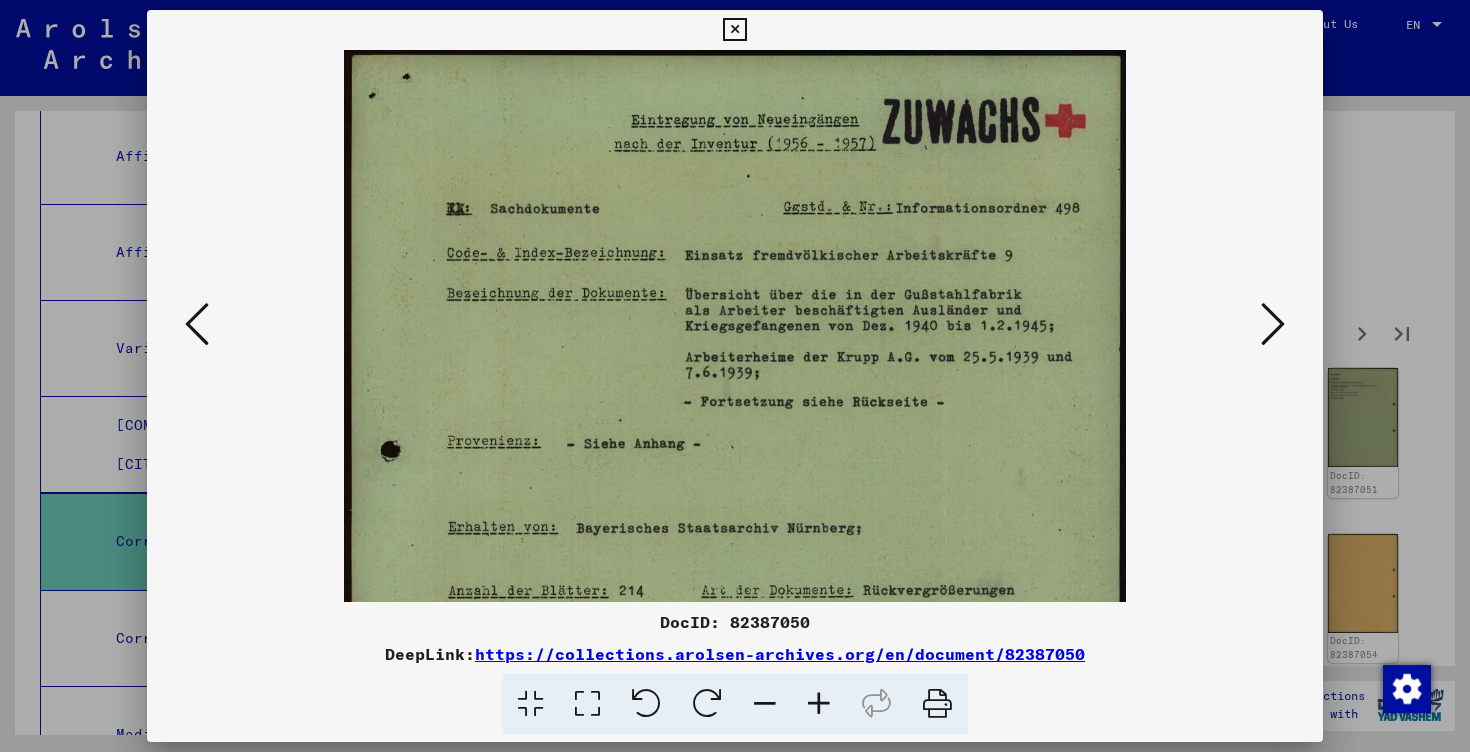 click at bounding box center [819, 704] 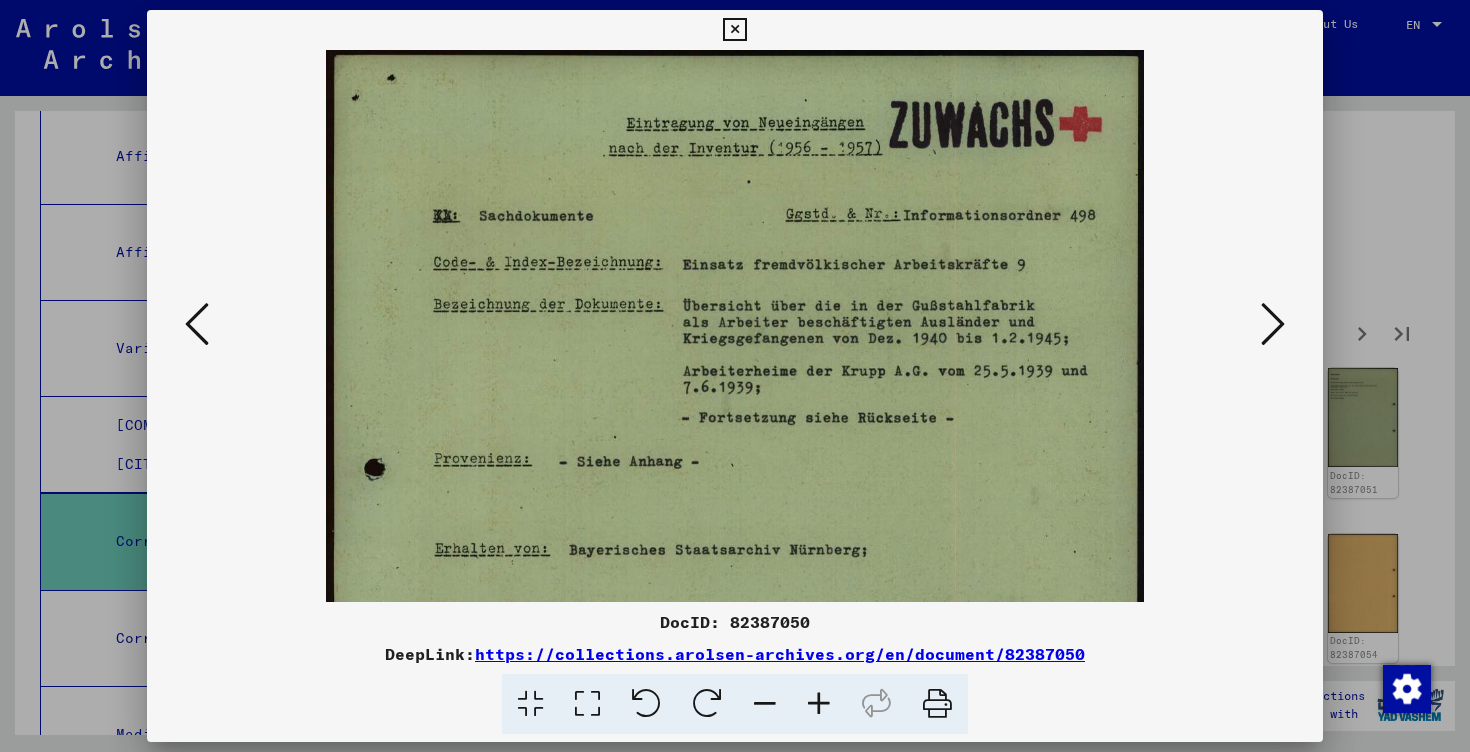 click at bounding box center (819, 704) 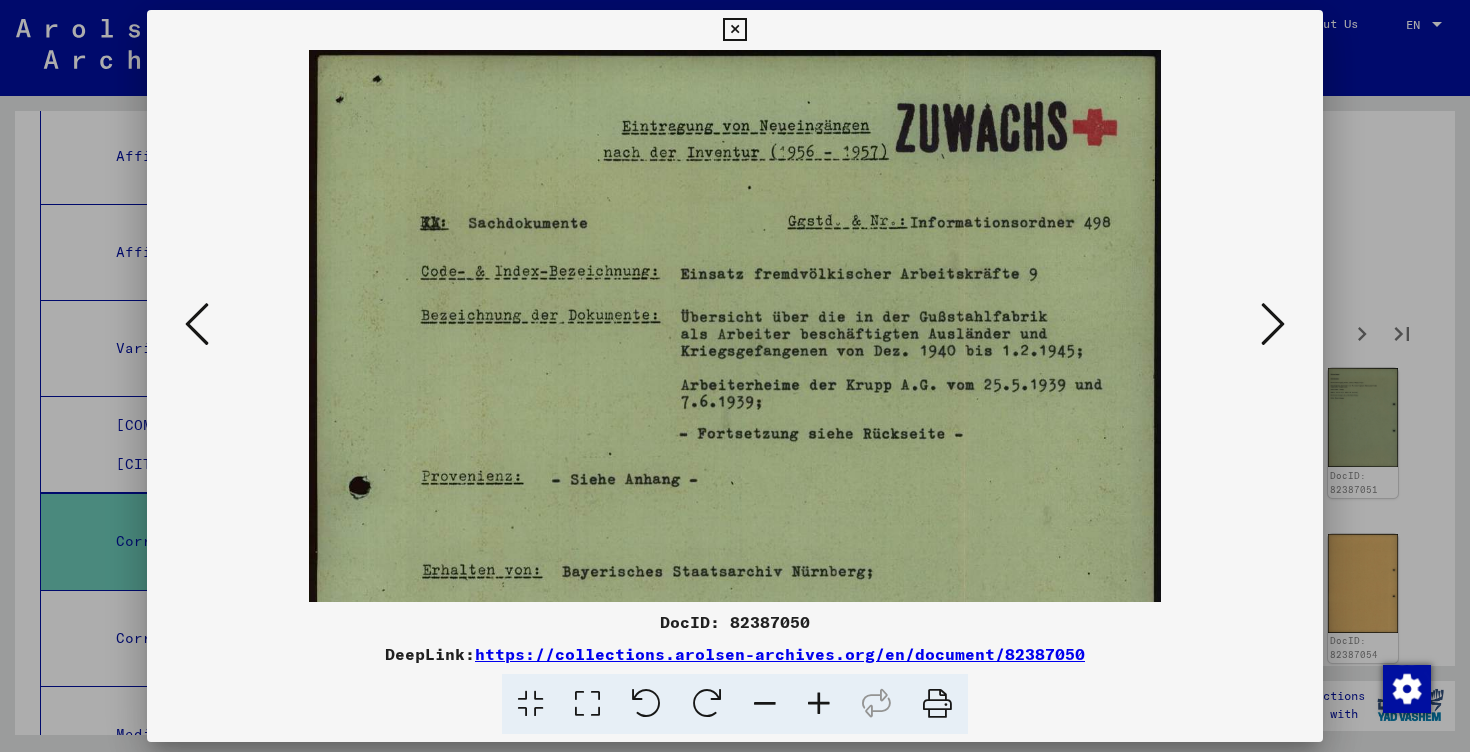 click at bounding box center [819, 704] 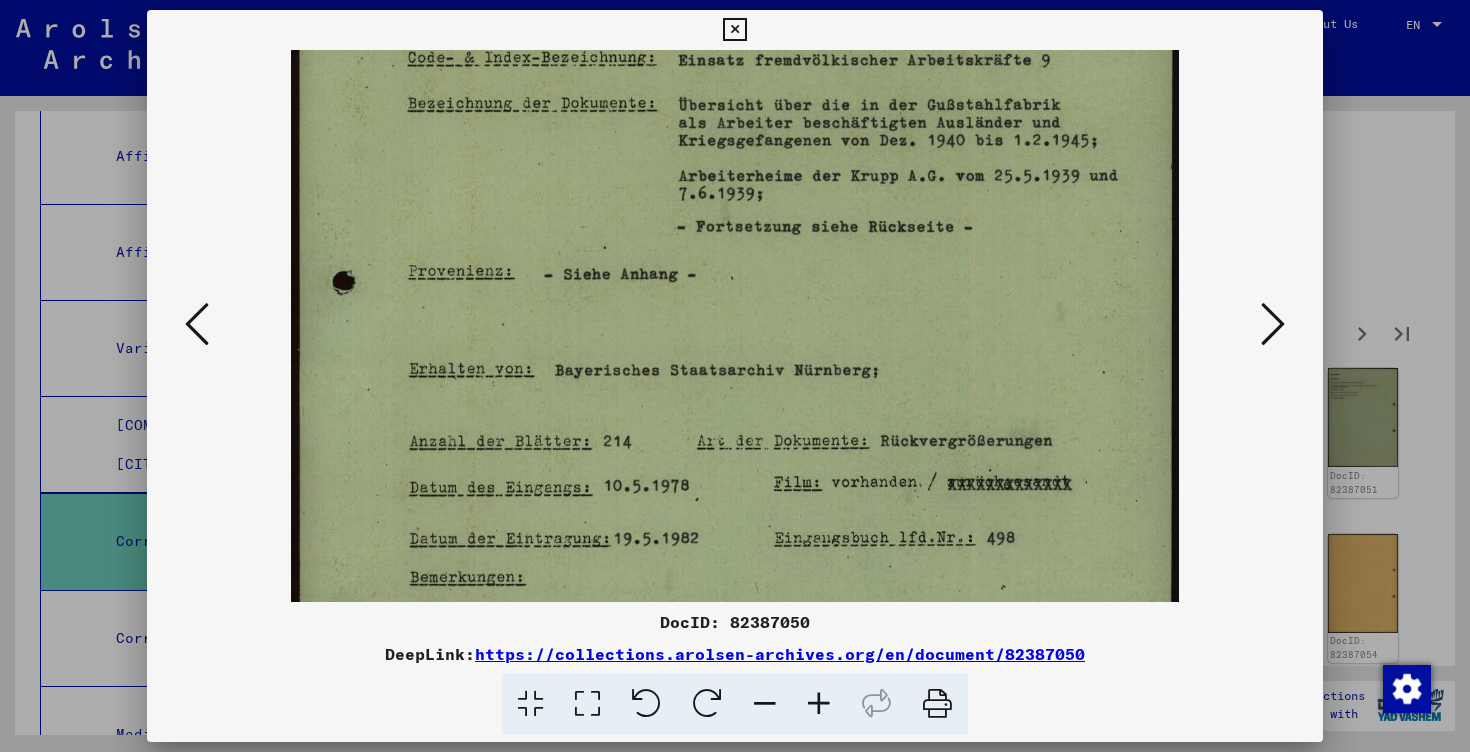 drag, startPoint x: 821, startPoint y: 520, endPoint x: 830, endPoint y: 298, distance: 222.18236 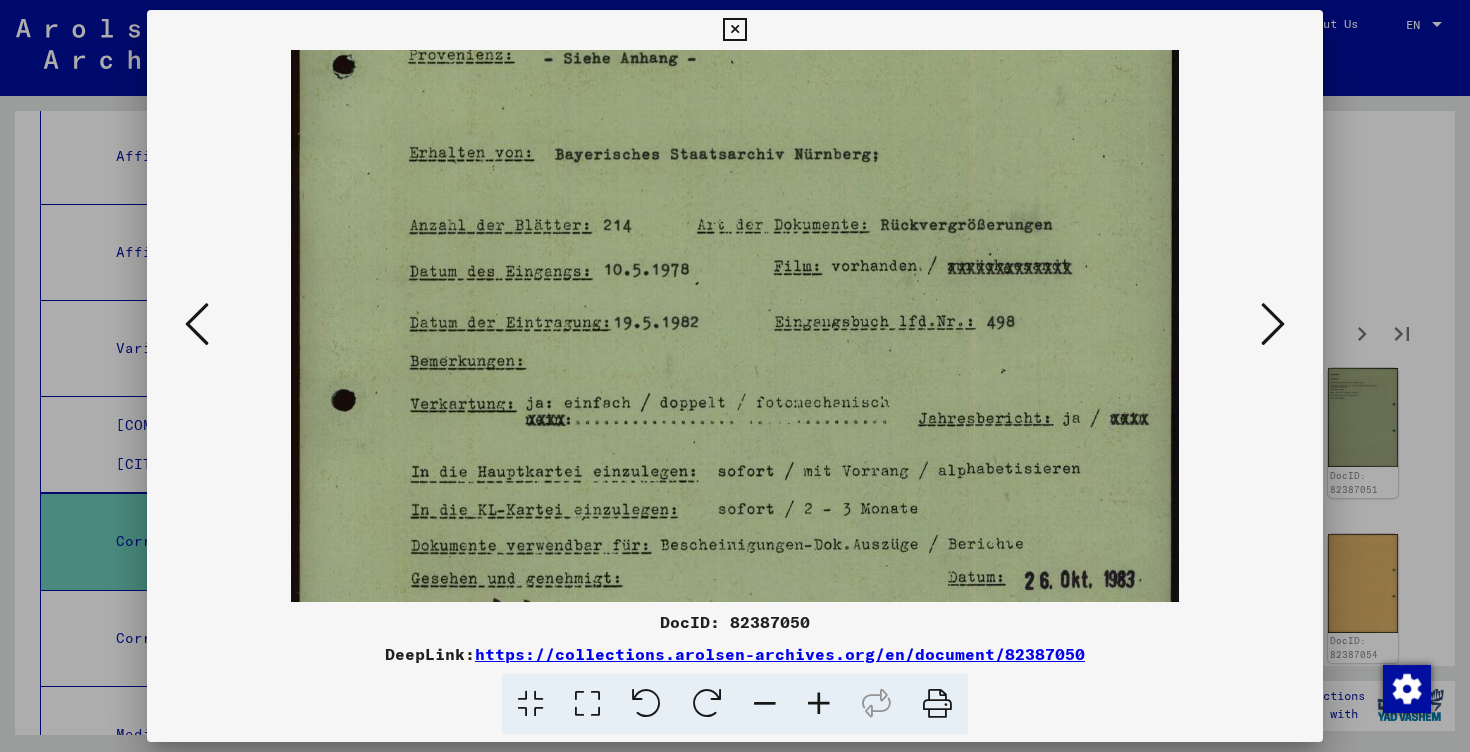 drag, startPoint x: 863, startPoint y: 412, endPoint x: 865, endPoint y: 190, distance: 222.009 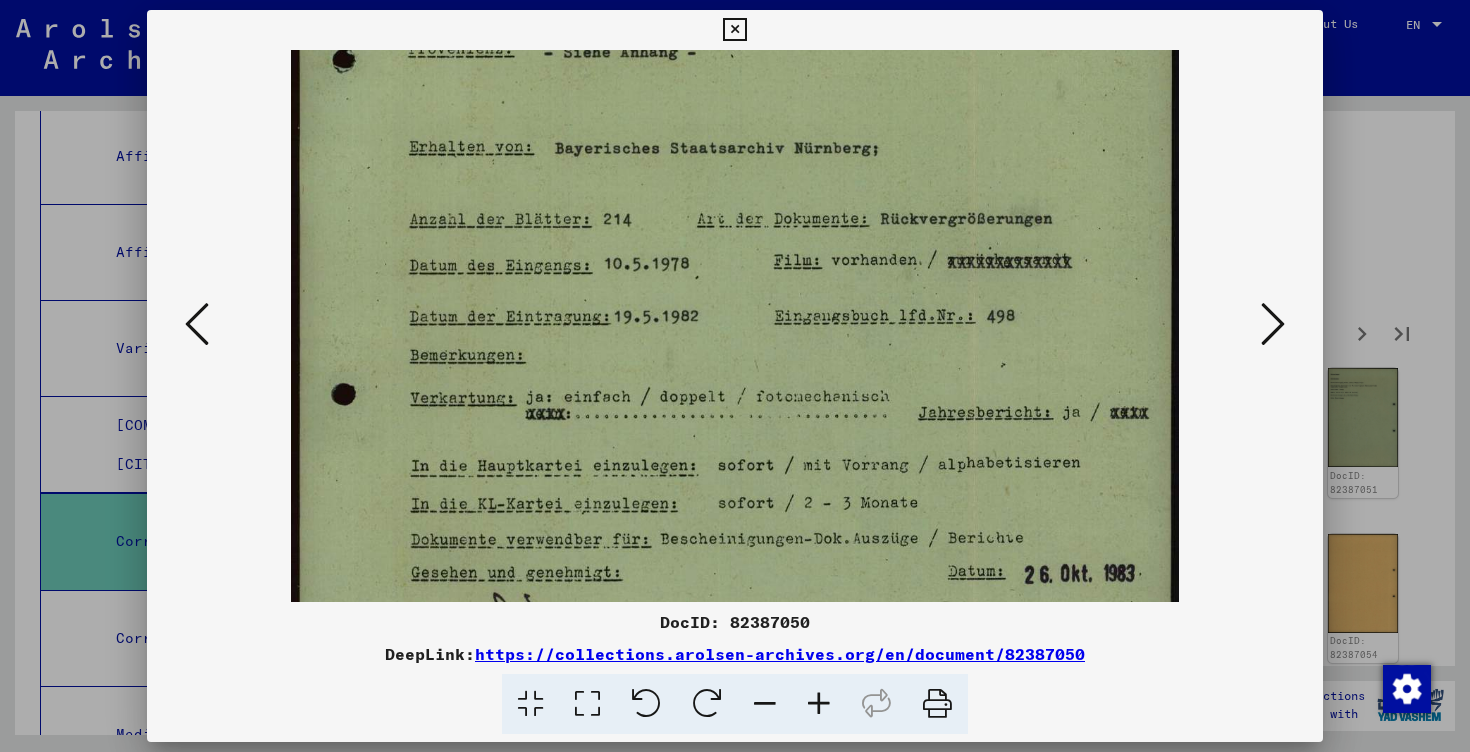 click at bounding box center [735, 231] 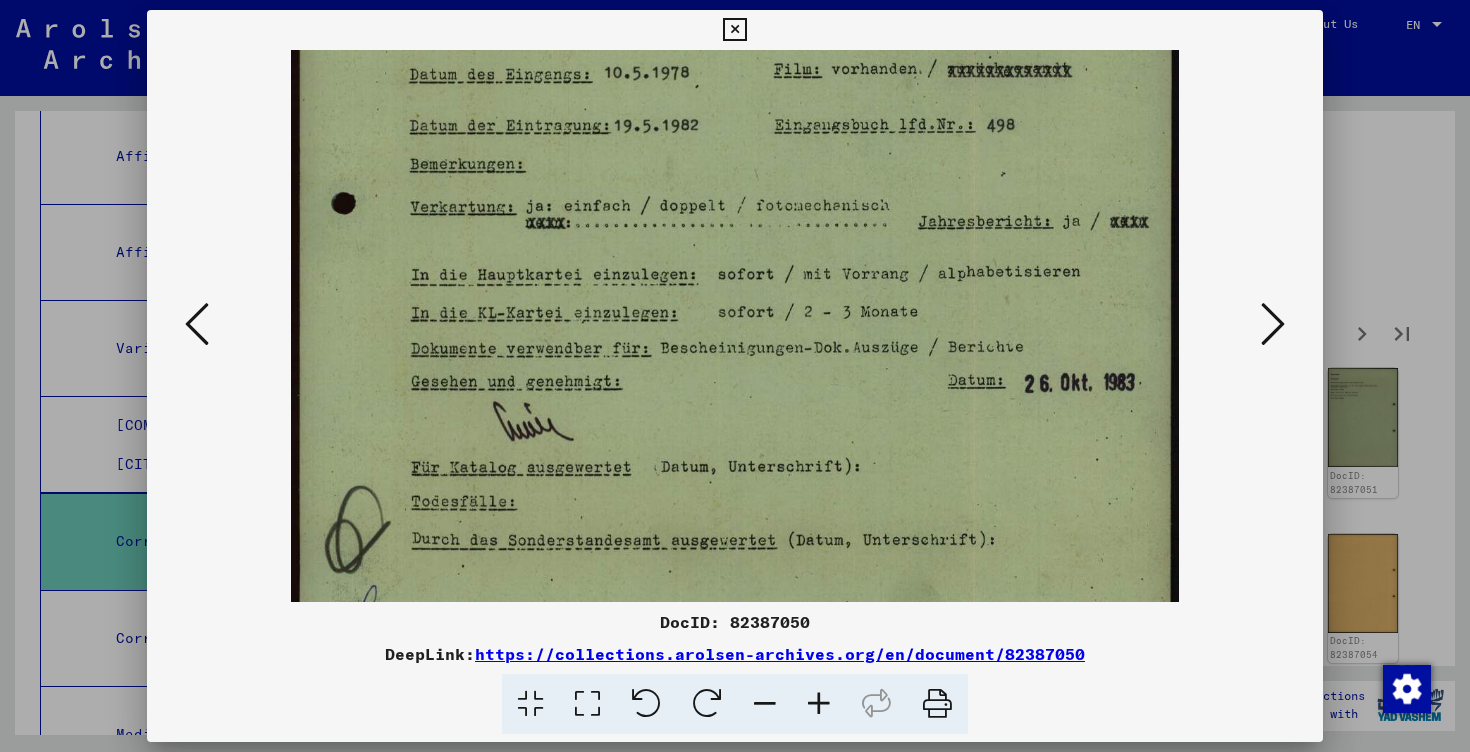 scroll, scrollTop: 700, scrollLeft: 0, axis: vertical 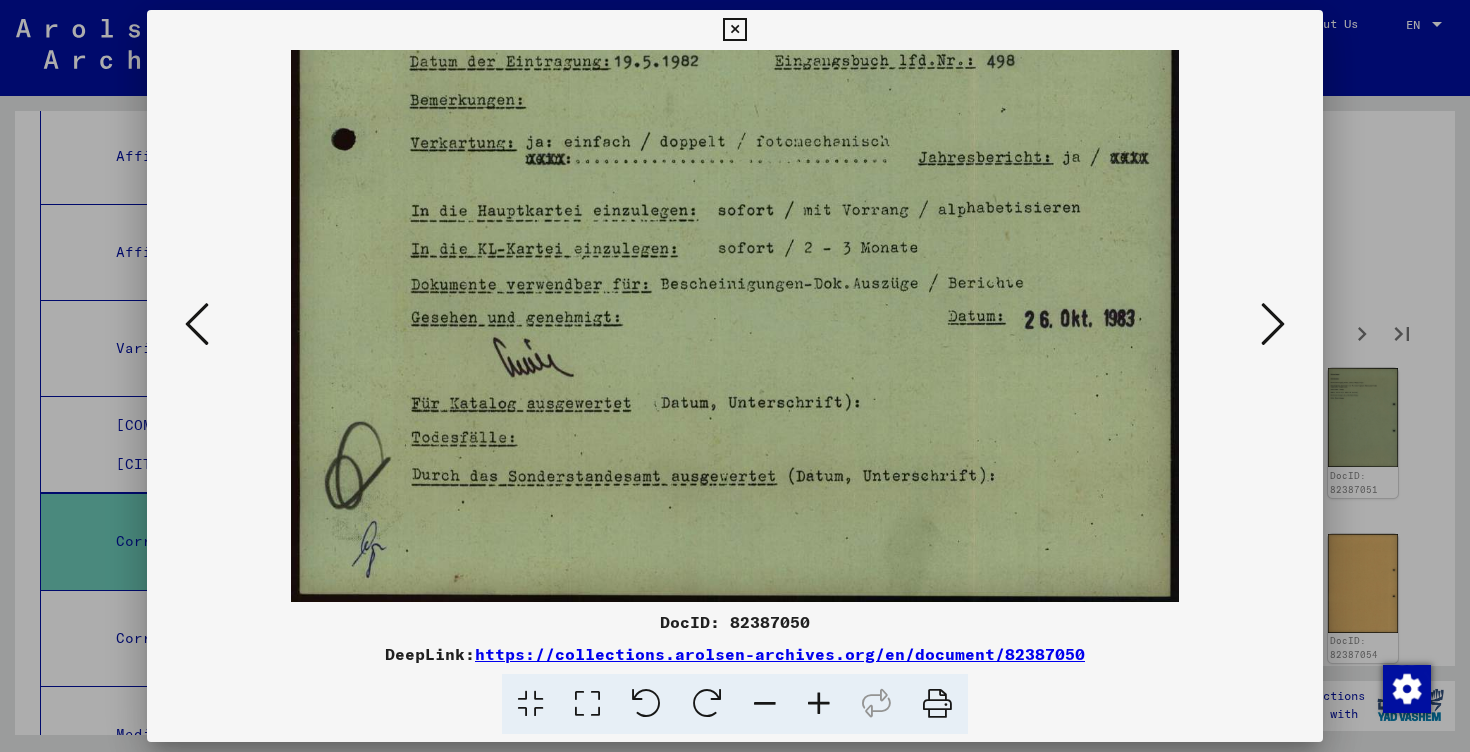 drag, startPoint x: 900, startPoint y: 316, endPoint x: 899, endPoint y: 48, distance: 268.00186 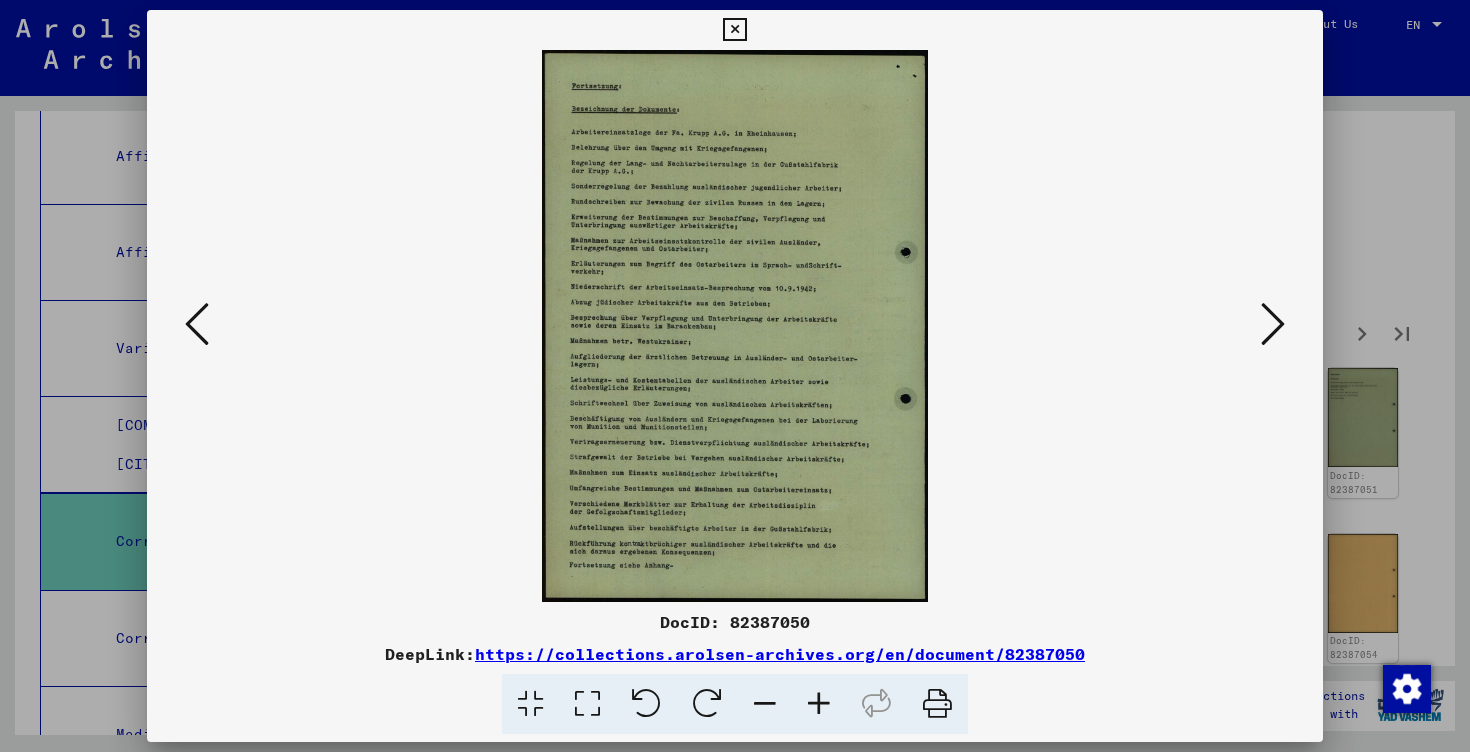 click at bounding box center [819, 704] 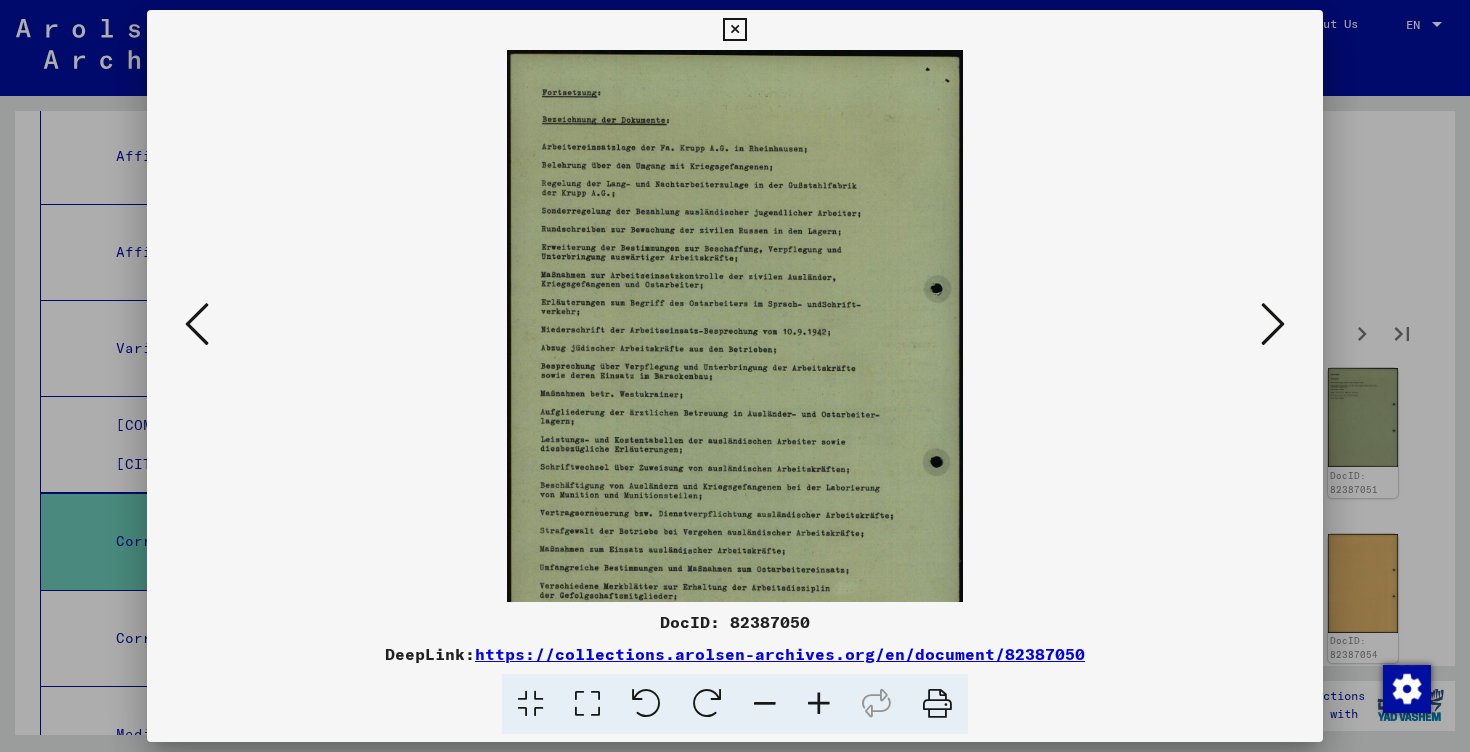 click at bounding box center (819, 704) 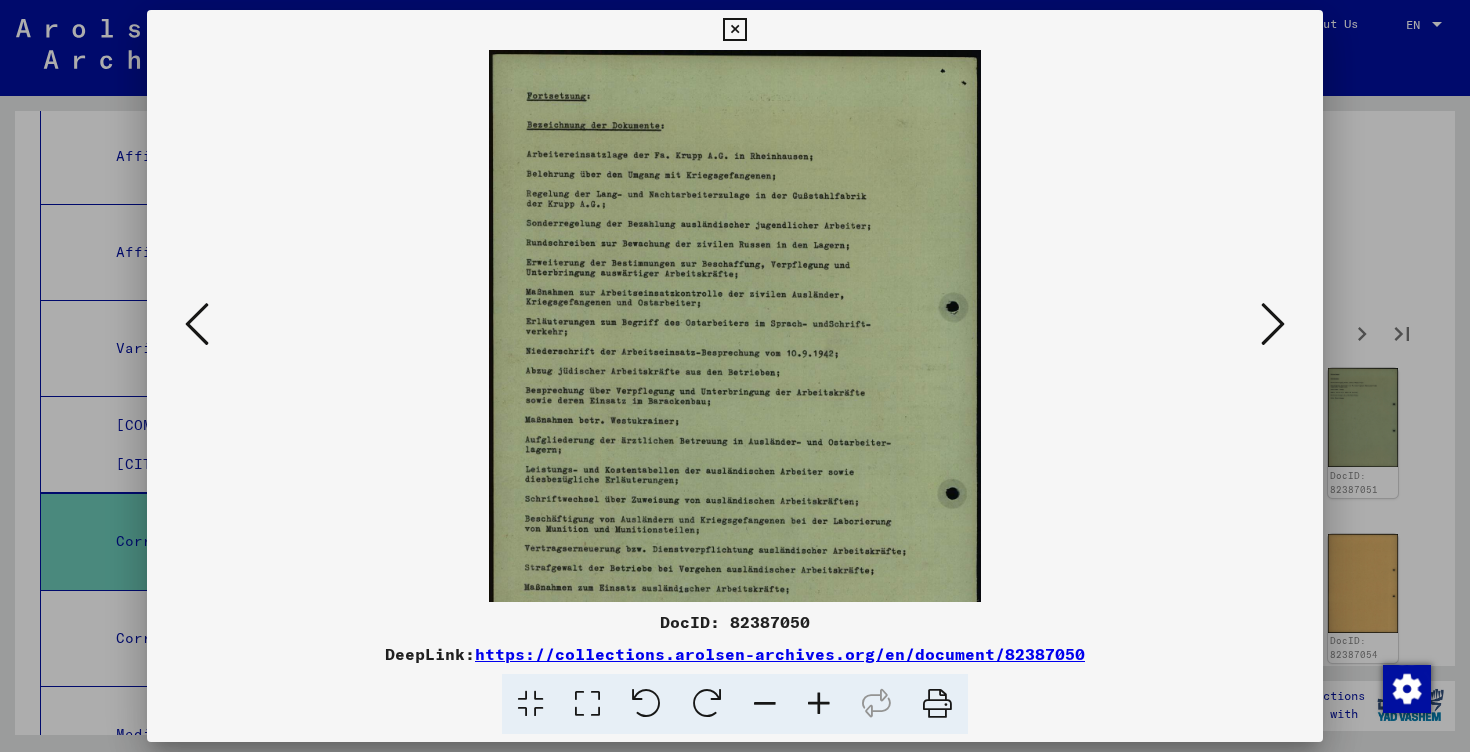 click at bounding box center [819, 704] 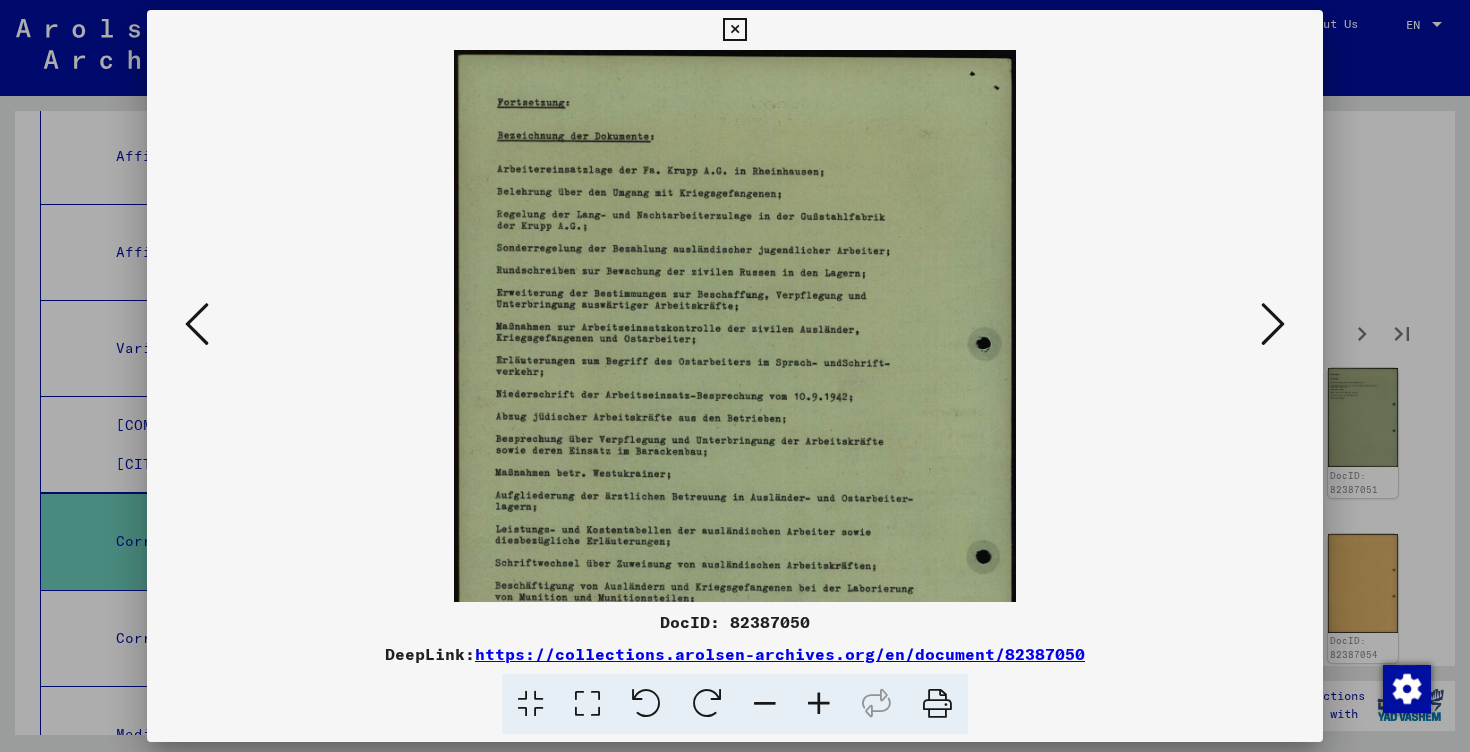 click at bounding box center [819, 704] 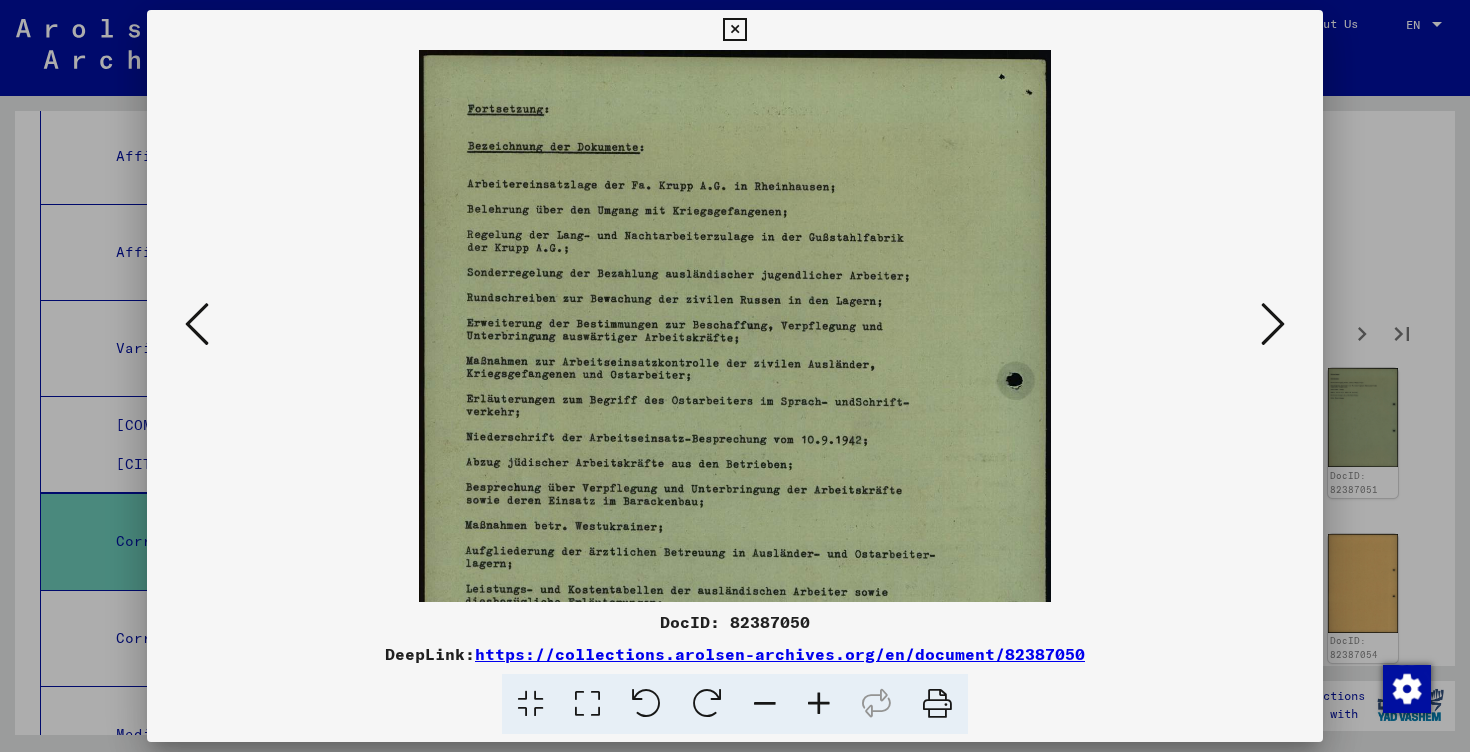 click at bounding box center (819, 704) 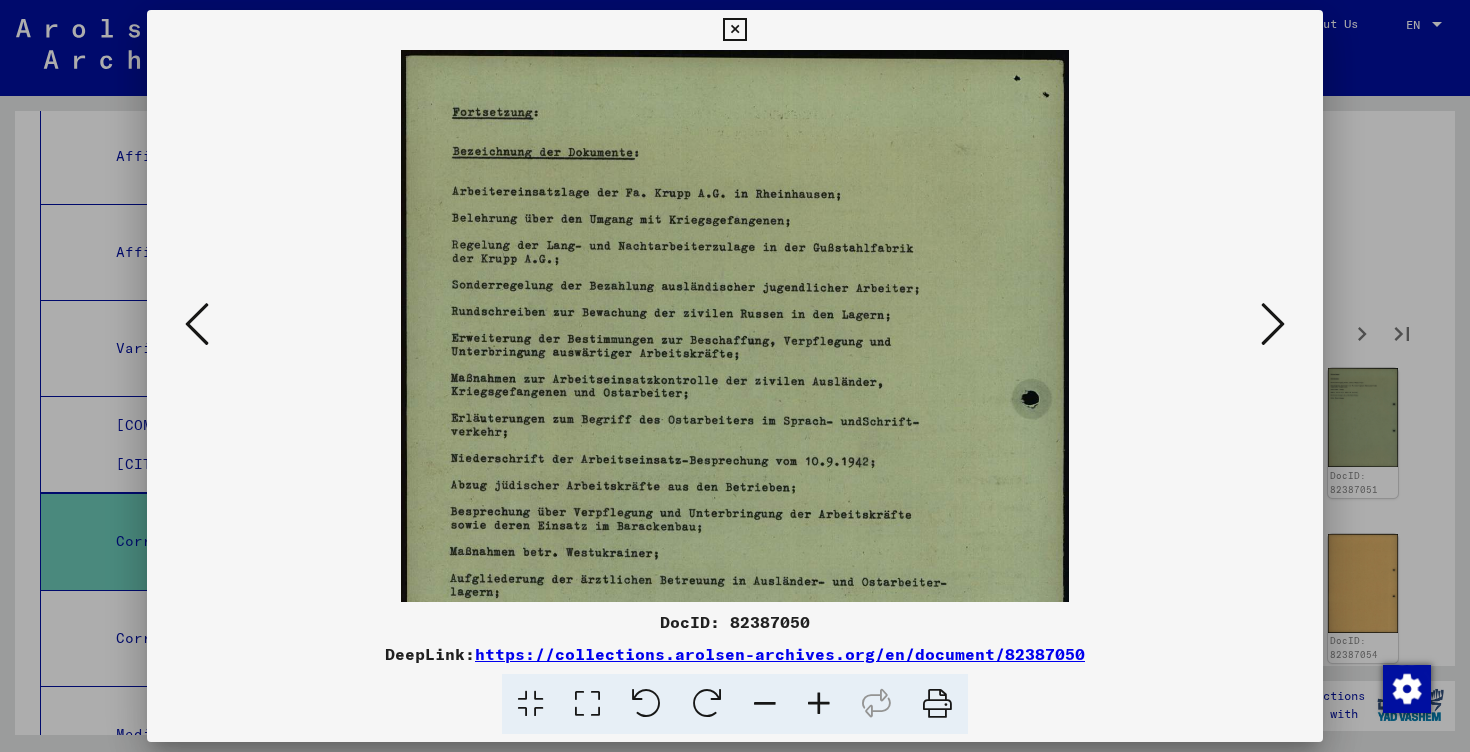 click at bounding box center (819, 704) 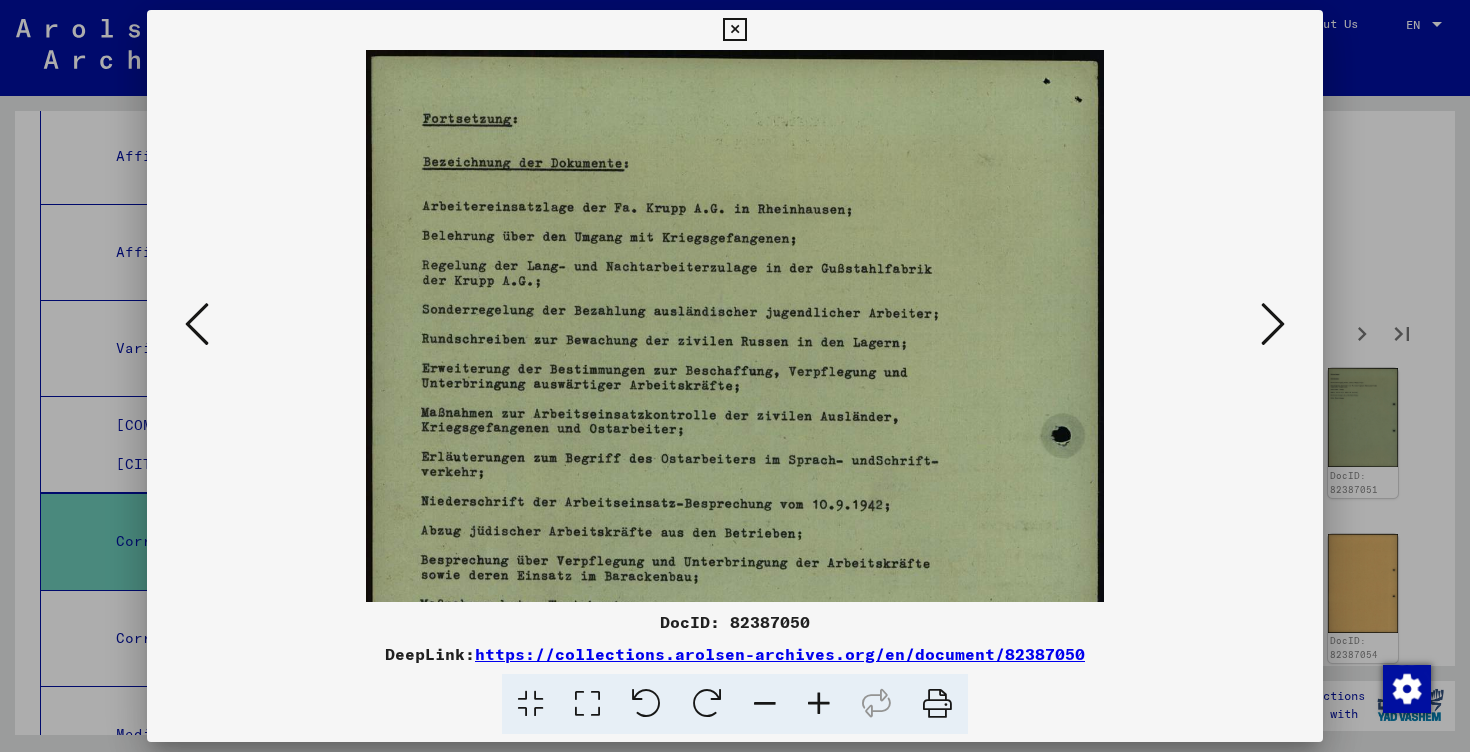 click at bounding box center [819, 704] 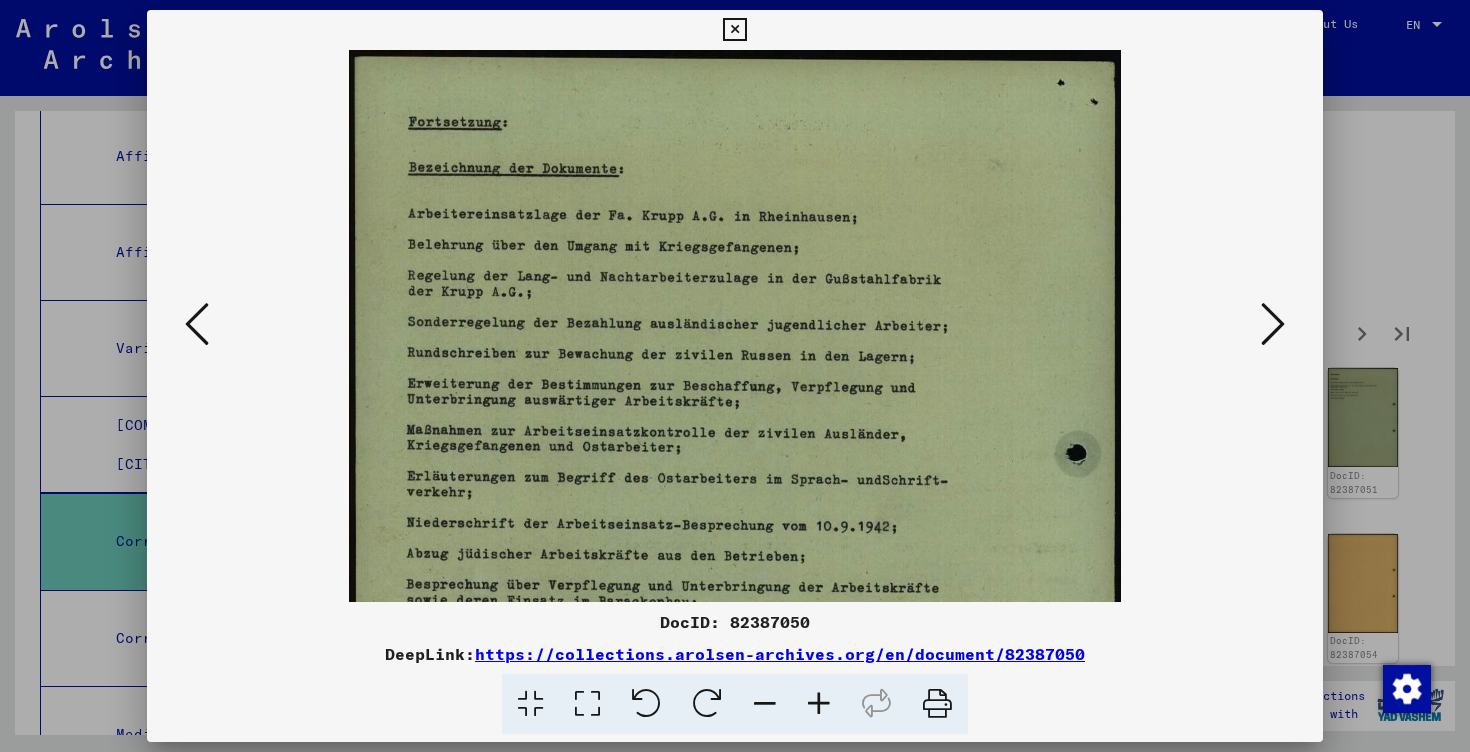 click at bounding box center [819, 704] 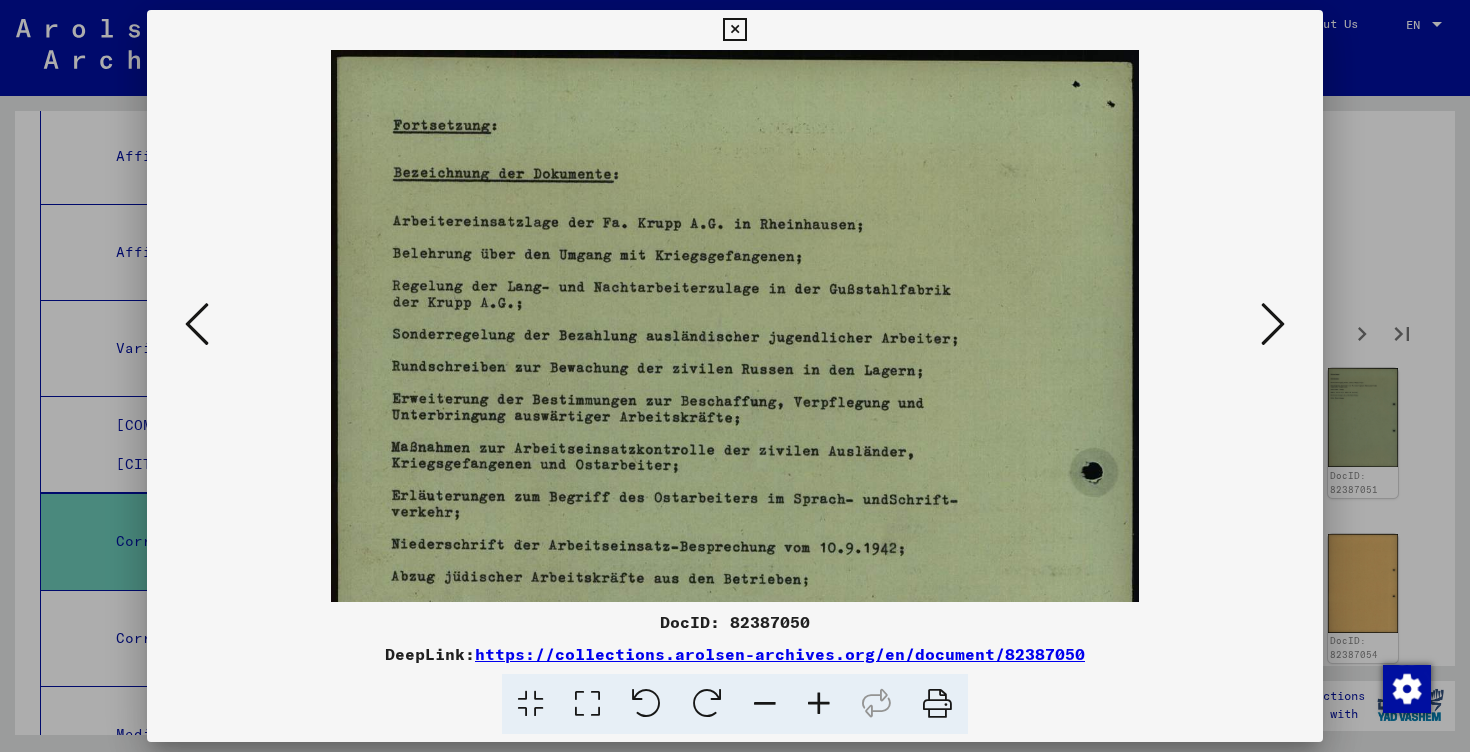 click at bounding box center (819, 704) 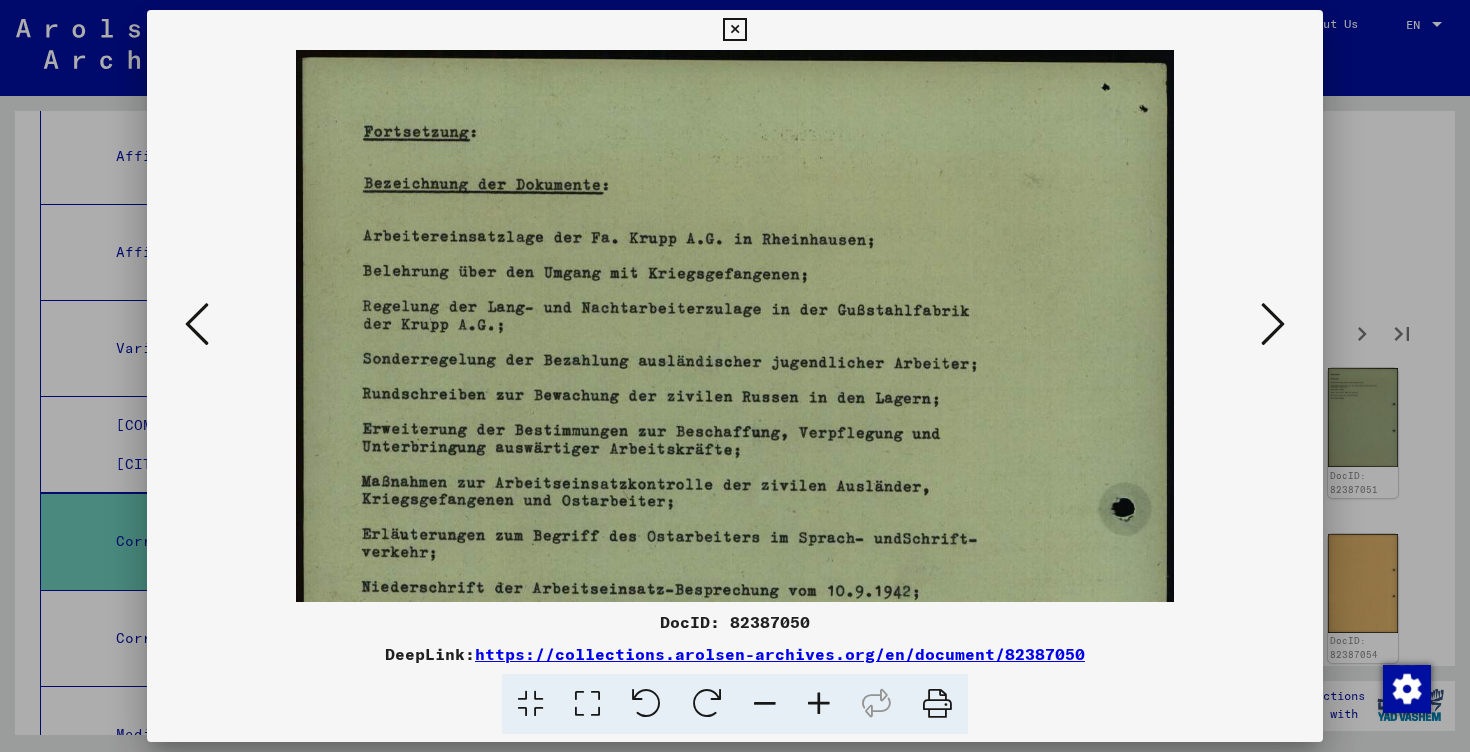 click at bounding box center [819, 704] 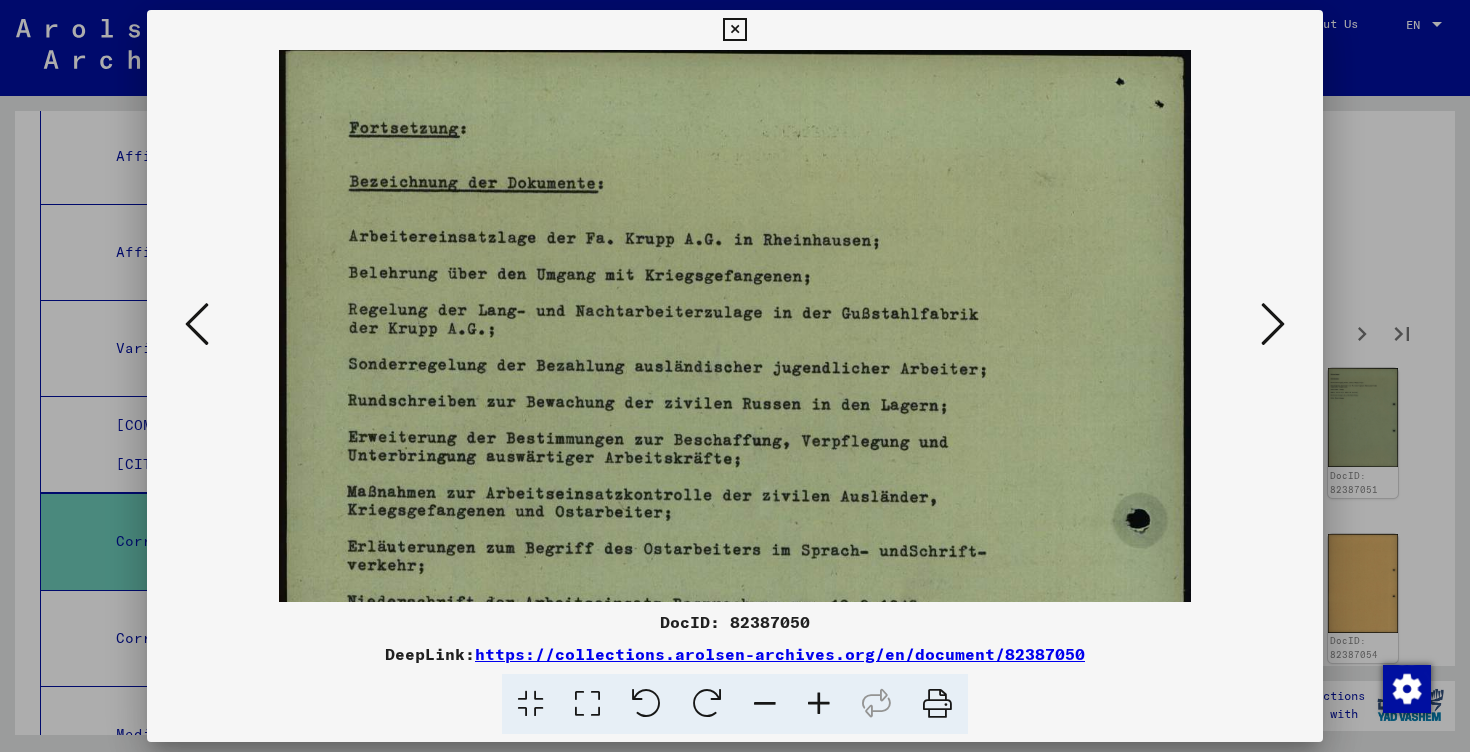 scroll, scrollTop: 8, scrollLeft: 0, axis: vertical 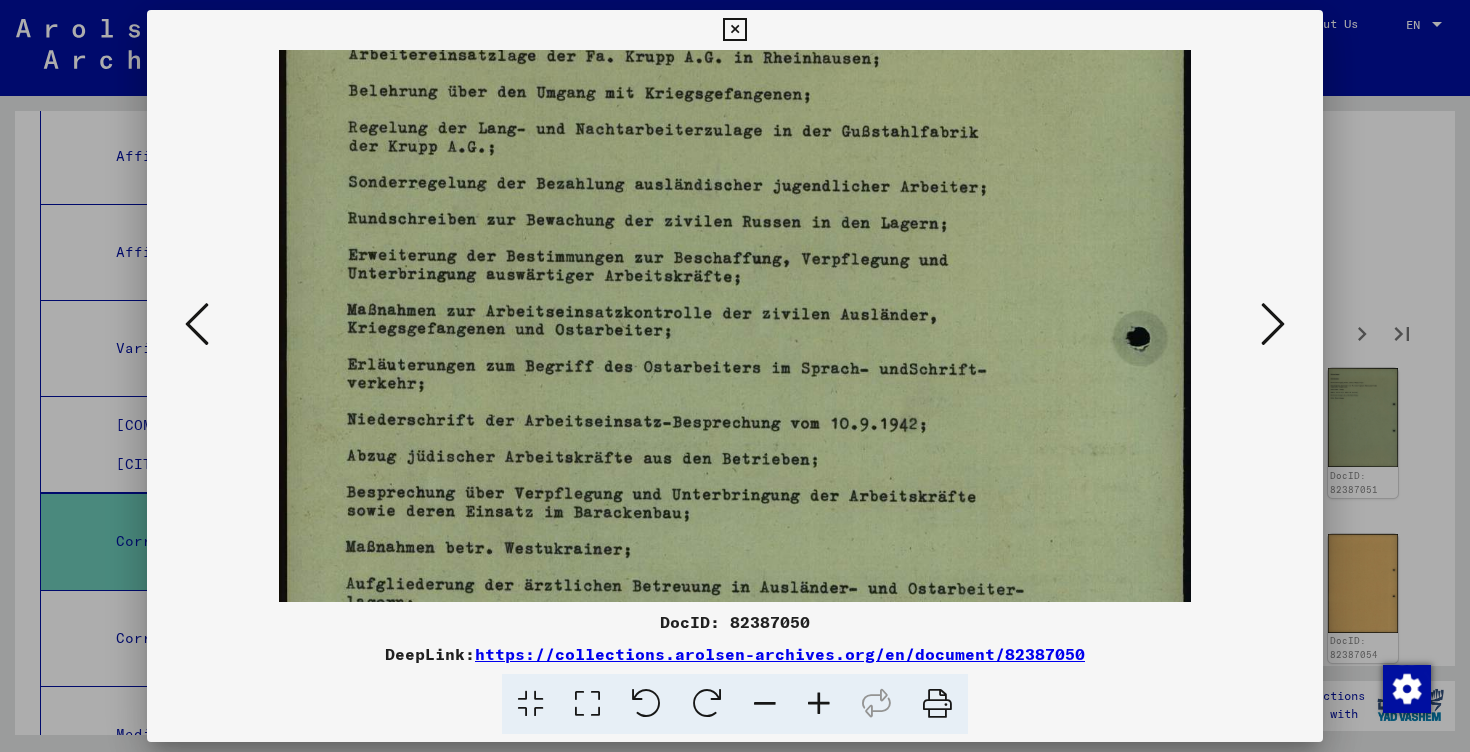 drag, startPoint x: 818, startPoint y: 440, endPoint x: 792, endPoint y: 251, distance: 190.77998 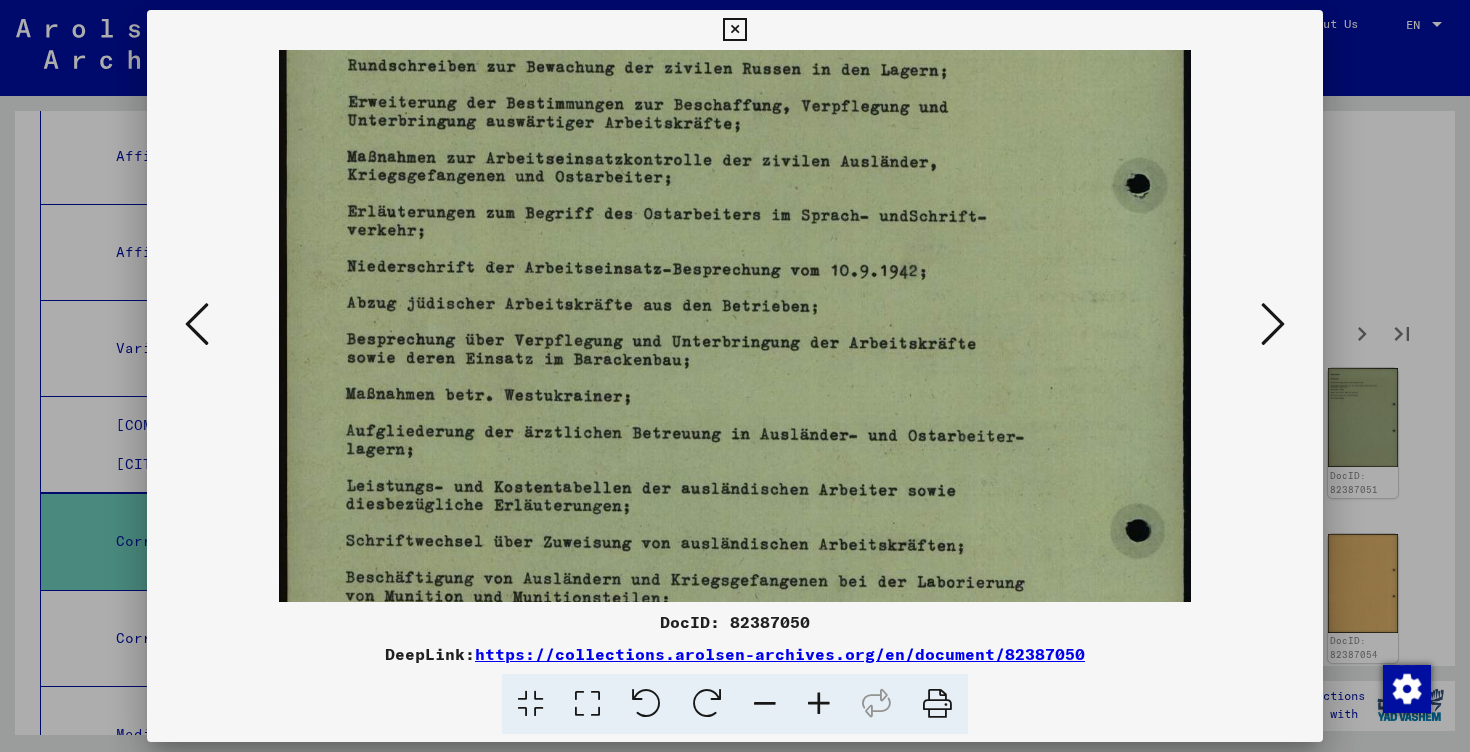 drag, startPoint x: 820, startPoint y: 291, endPoint x: 811, endPoint y: 138, distance: 153.26448 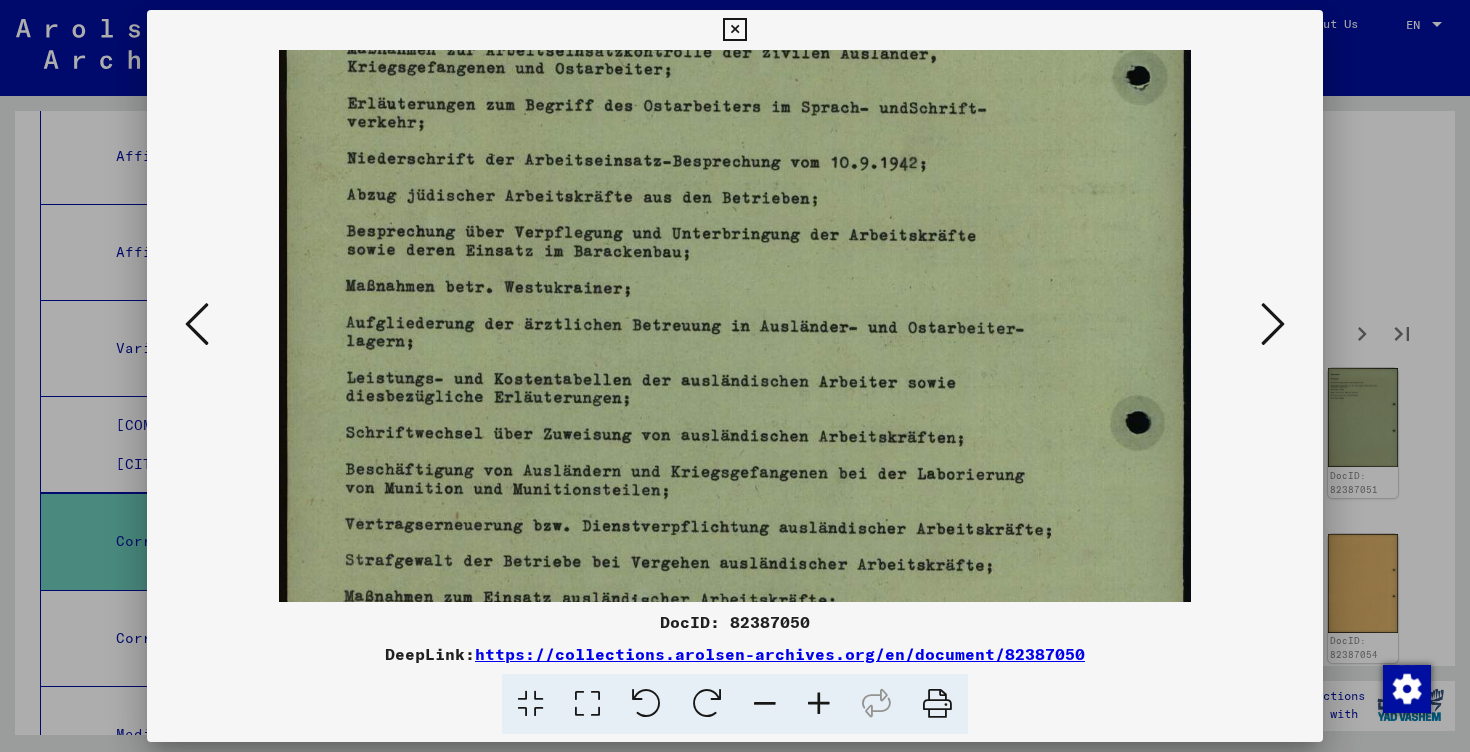 drag, startPoint x: 837, startPoint y: 259, endPoint x: 827, endPoint y: 151, distance: 108.461975 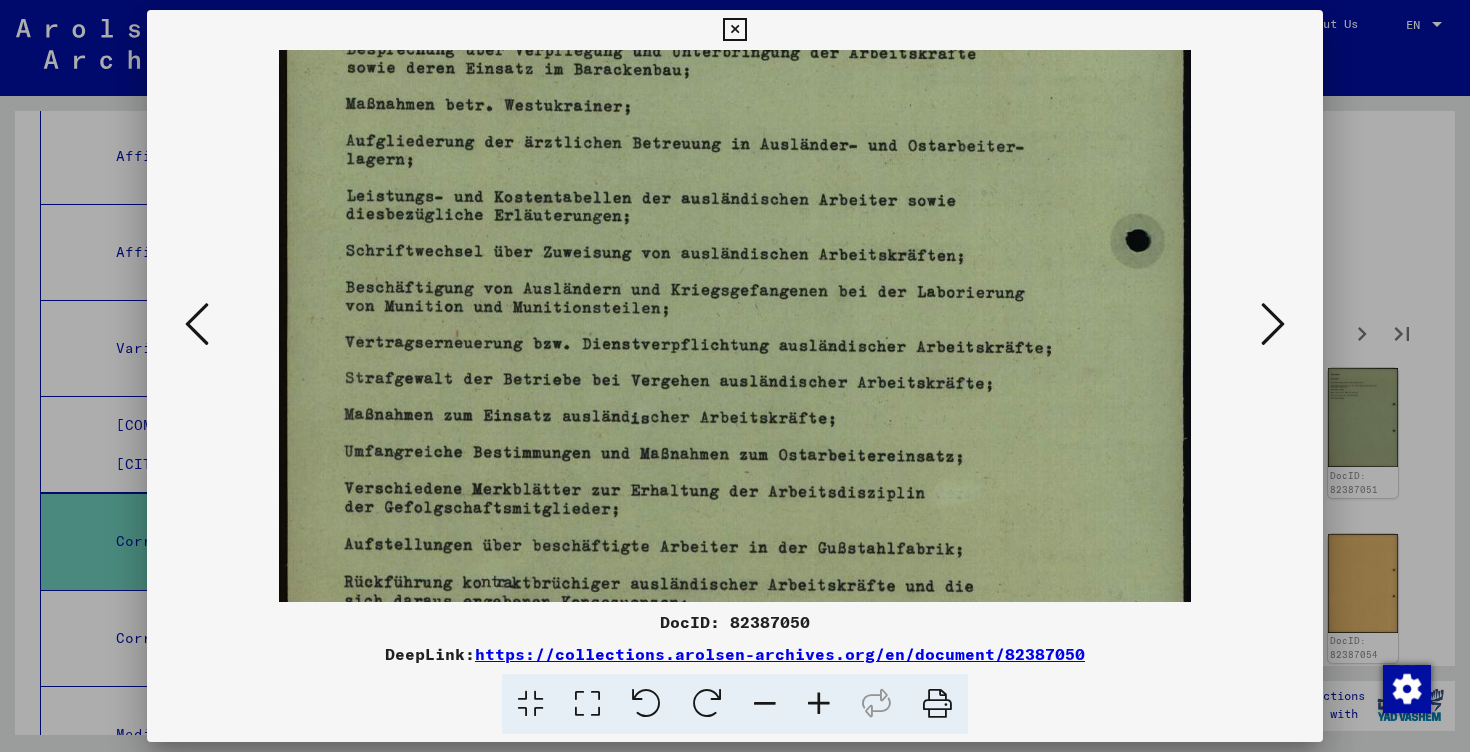 drag, startPoint x: 867, startPoint y: 251, endPoint x: 941, endPoint y: 69, distance: 196.46883 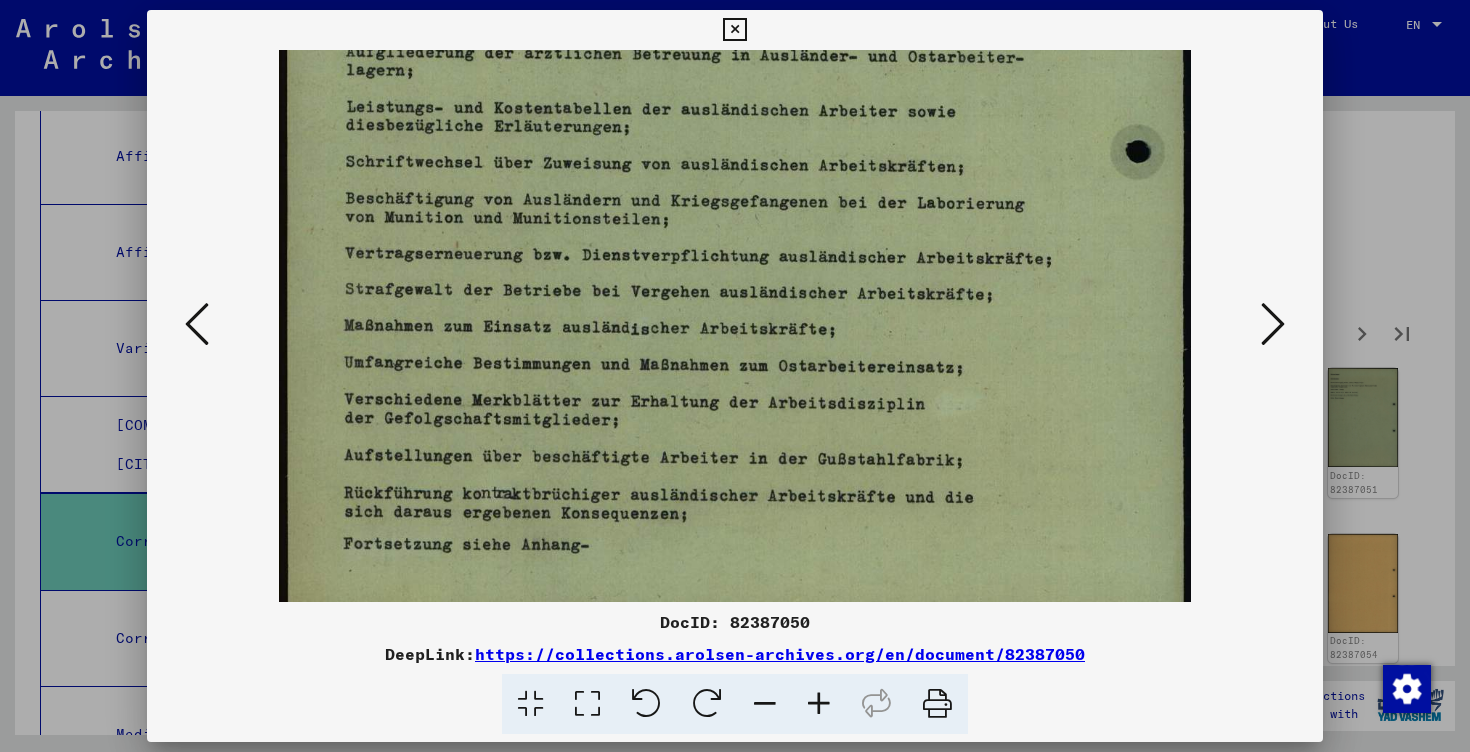 scroll, scrollTop: 750, scrollLeft: 0, axis: vertical 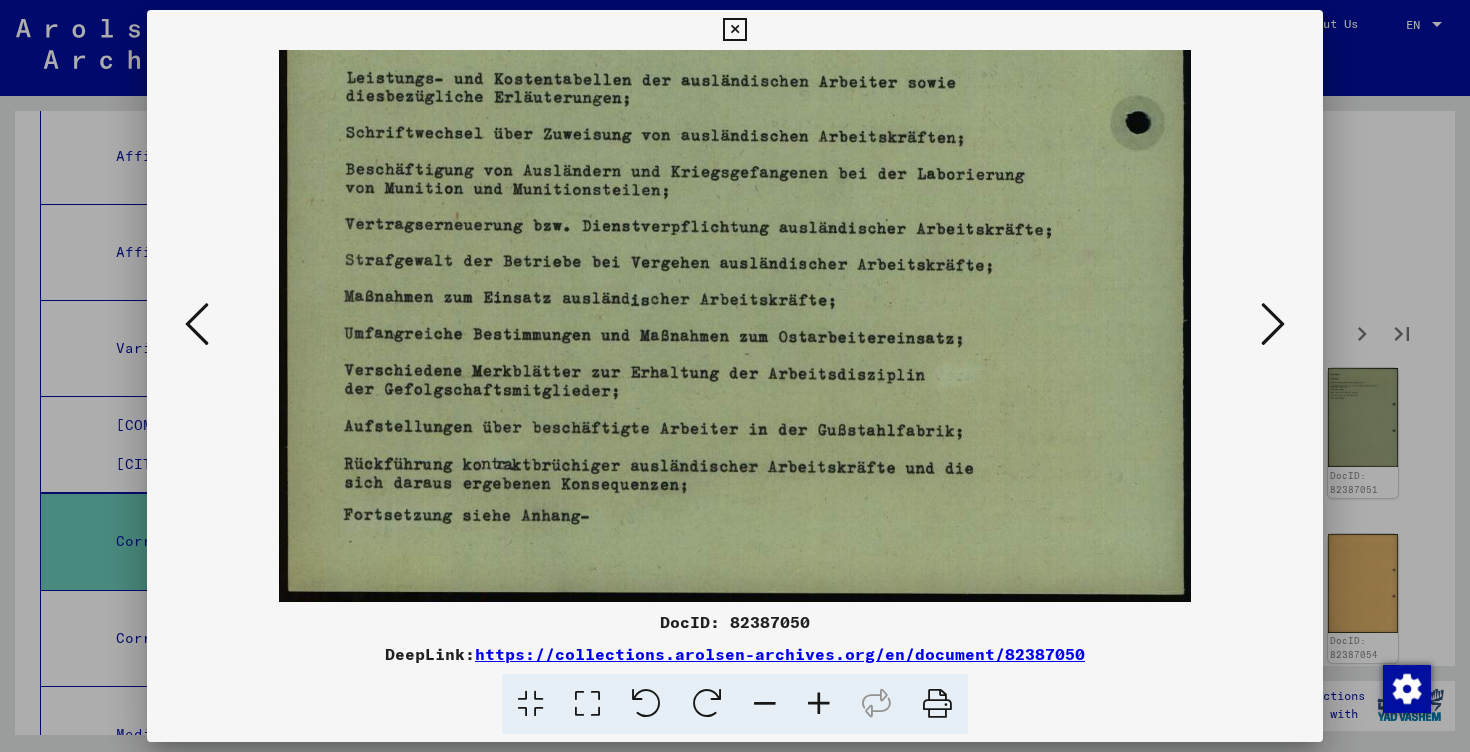drag, startPoint x: 971, startPoint y: 169, endPoint x: 976, endPoint y: -10, distance: 179.06982 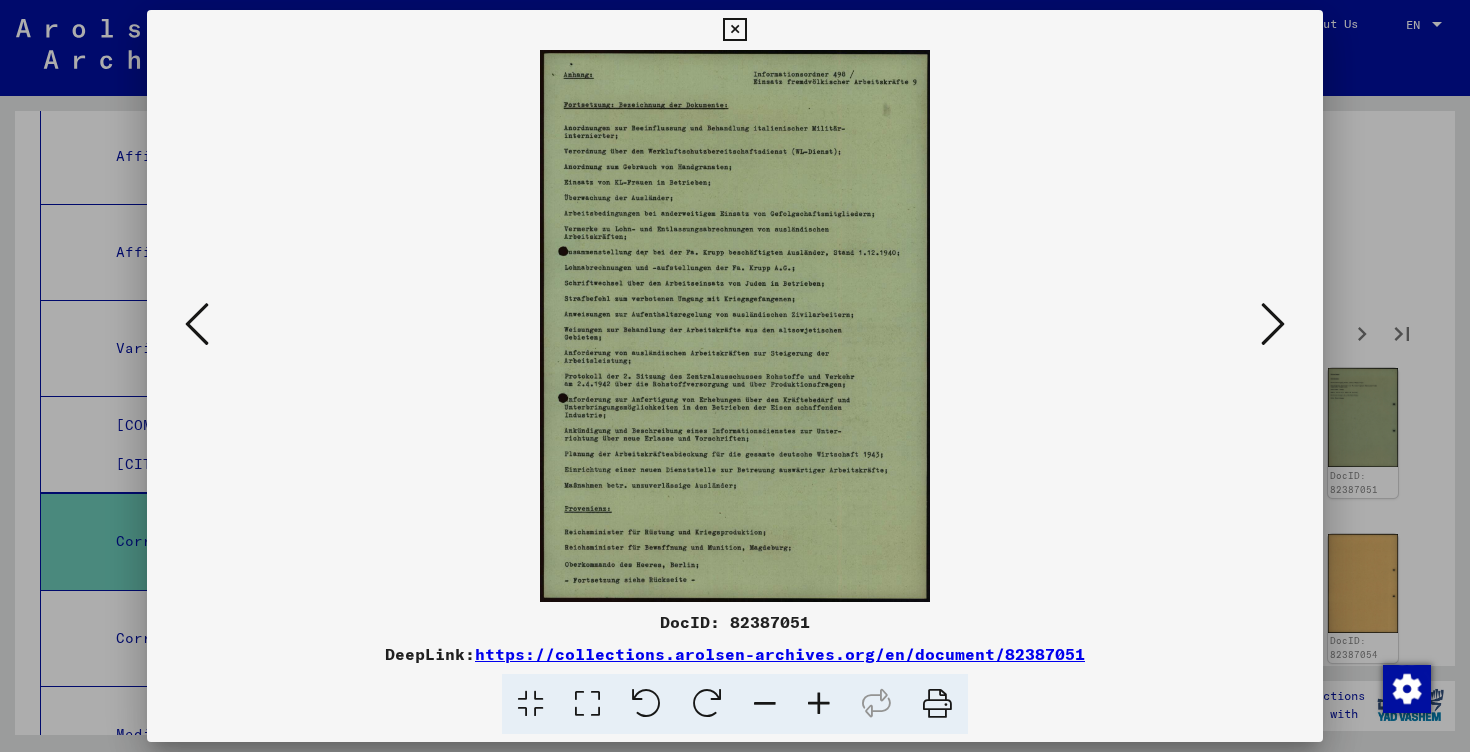 scroll, scrollTop: 0, scrollLeft: 0, axis: both 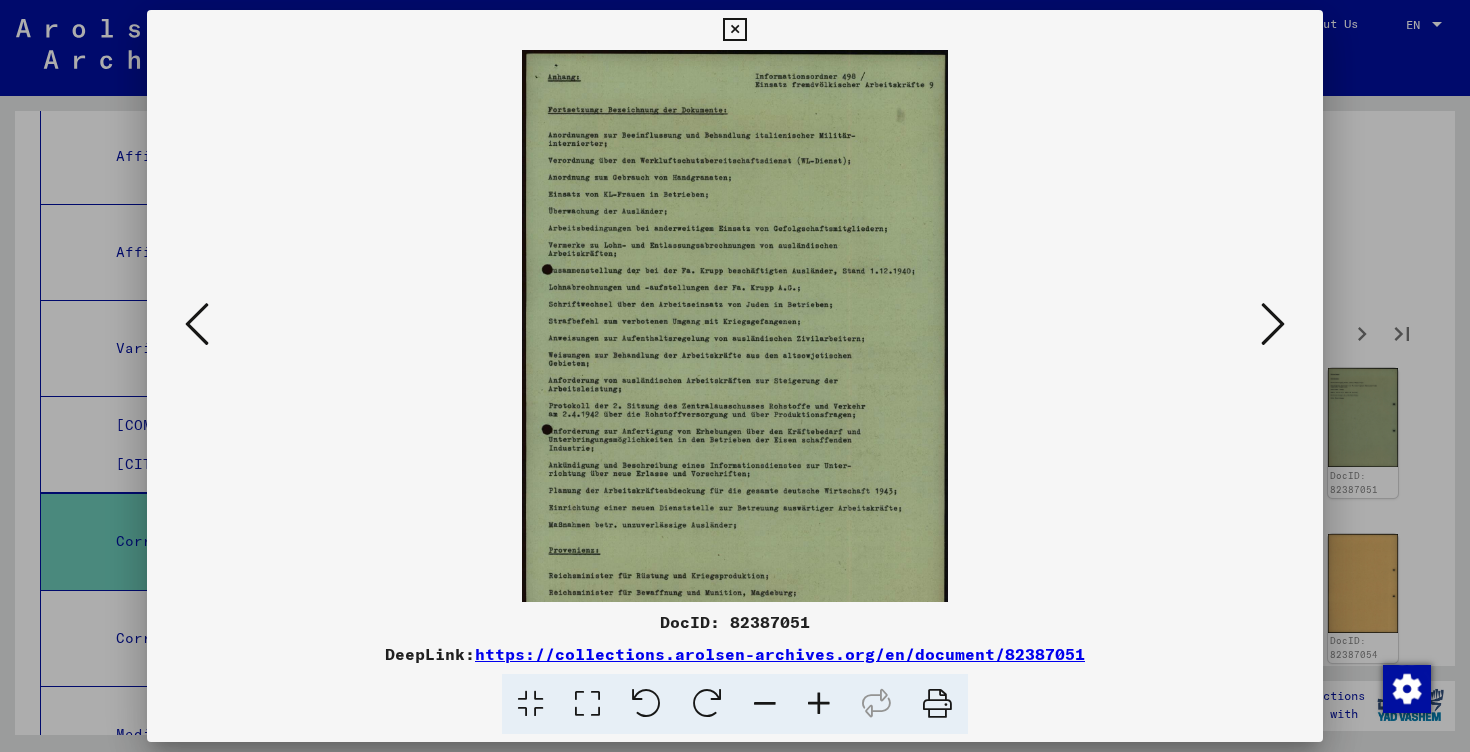 click at bounding box center (819, 704) 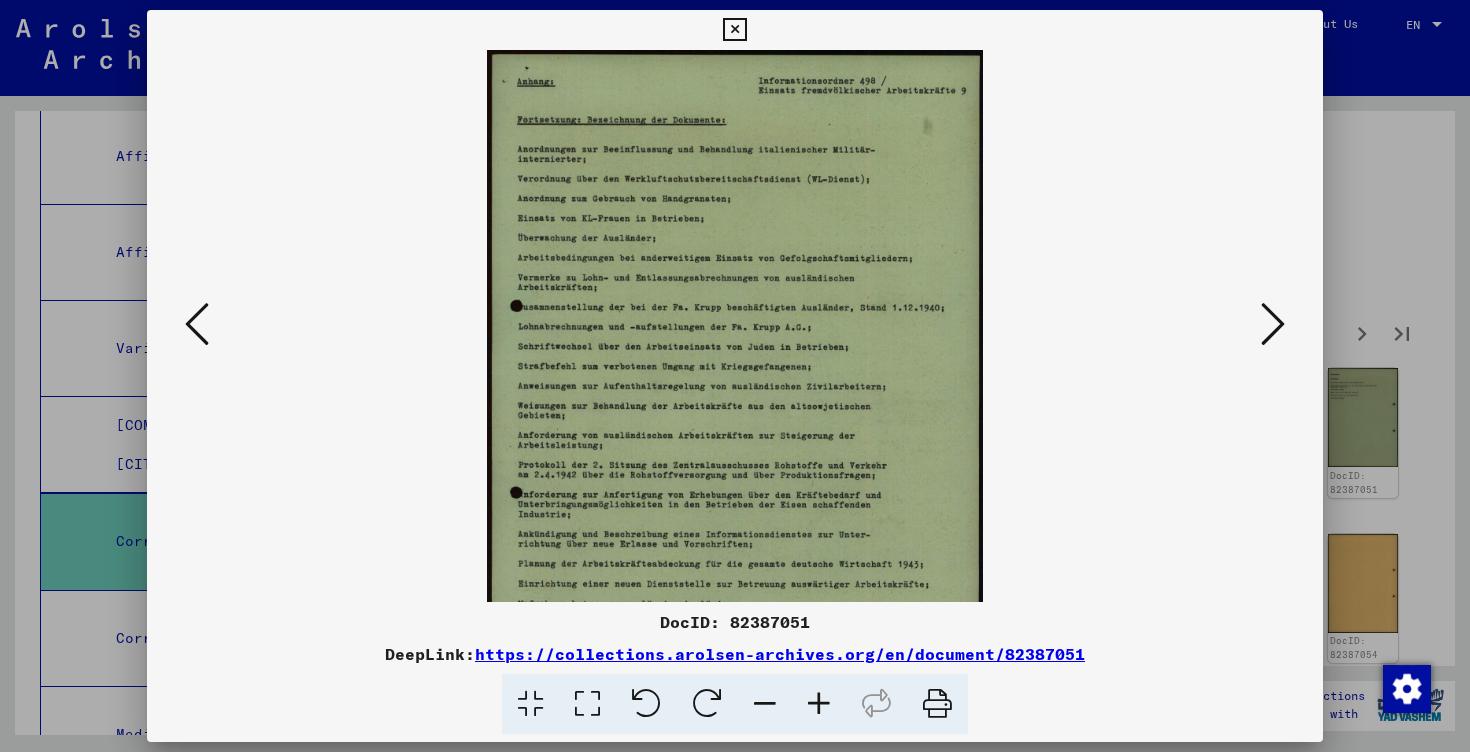 click at bounding box center (819, 704) 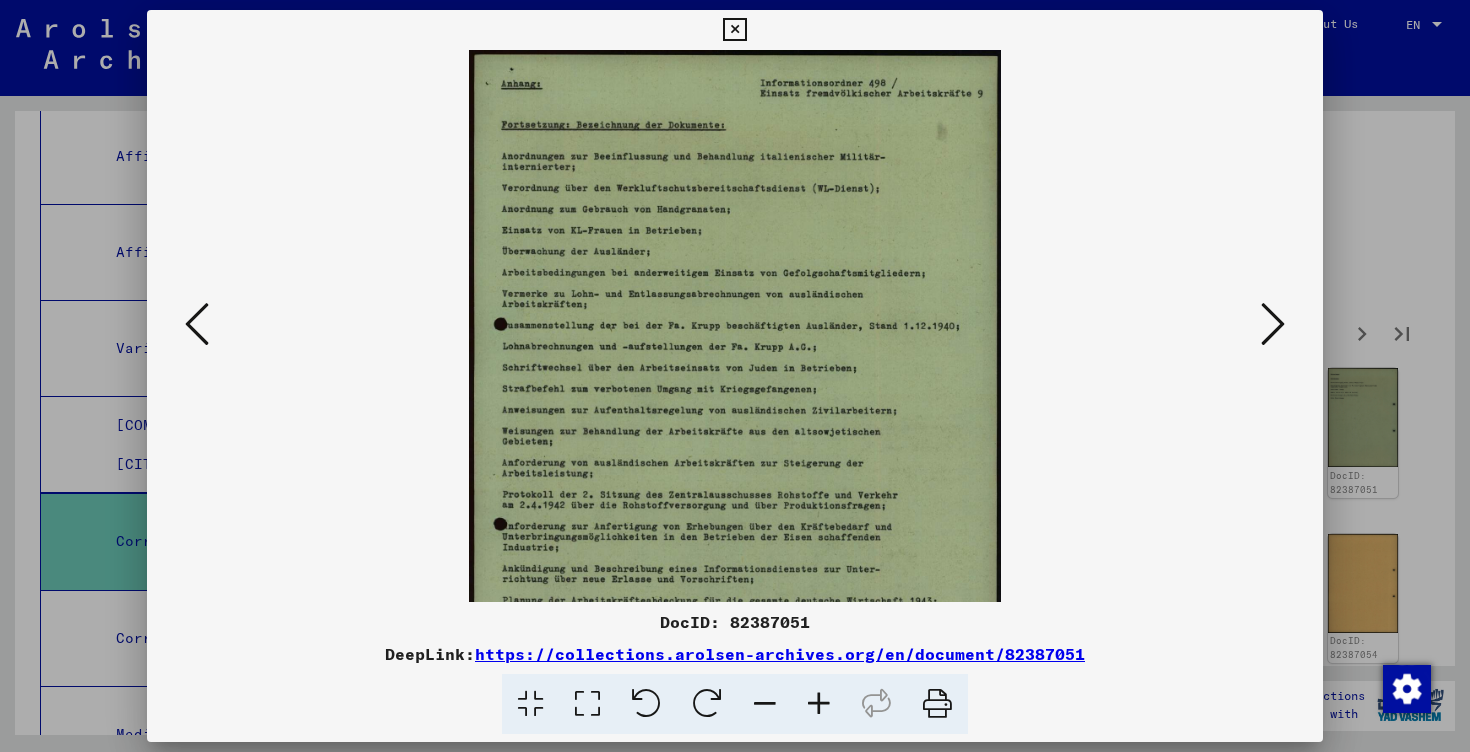 click at bounding box center [819, 704] 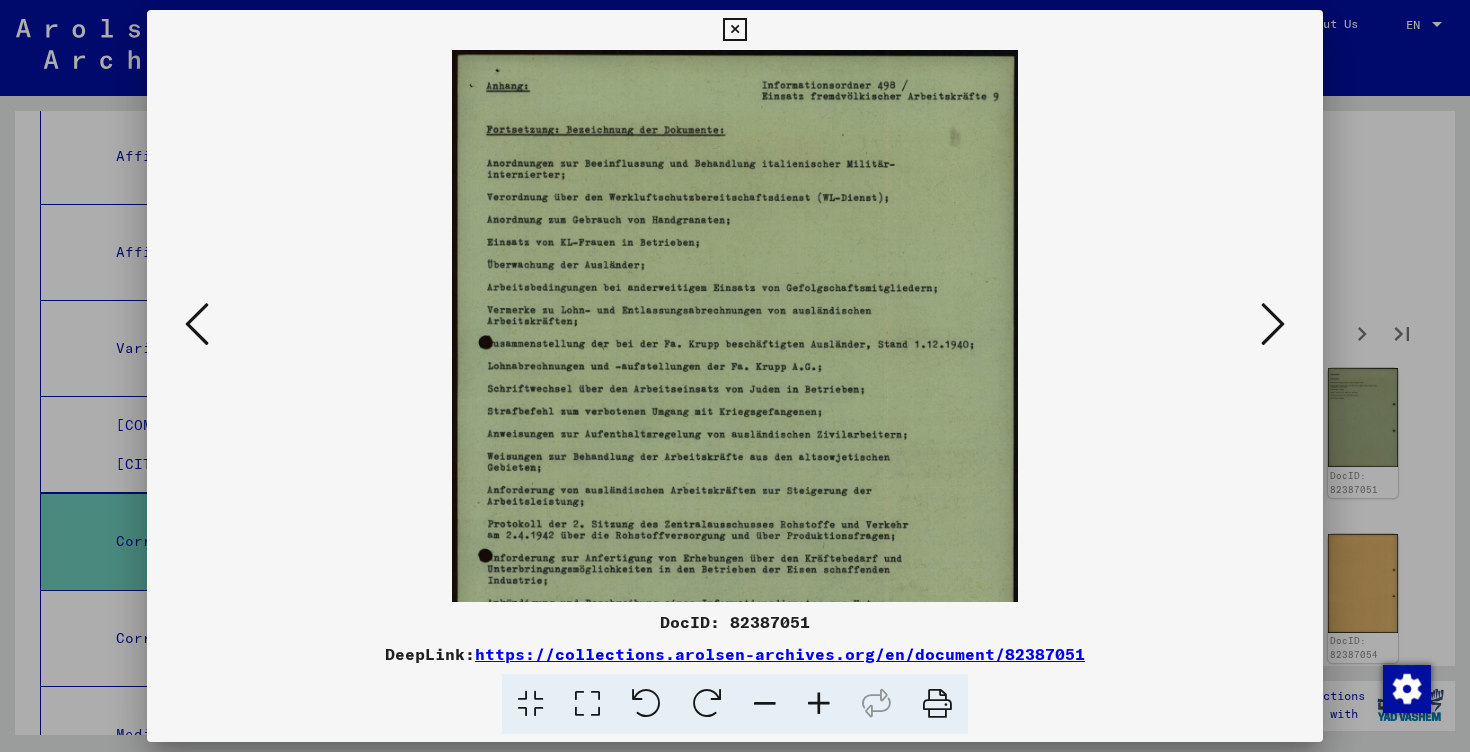 click at bounding box center [819, 704] 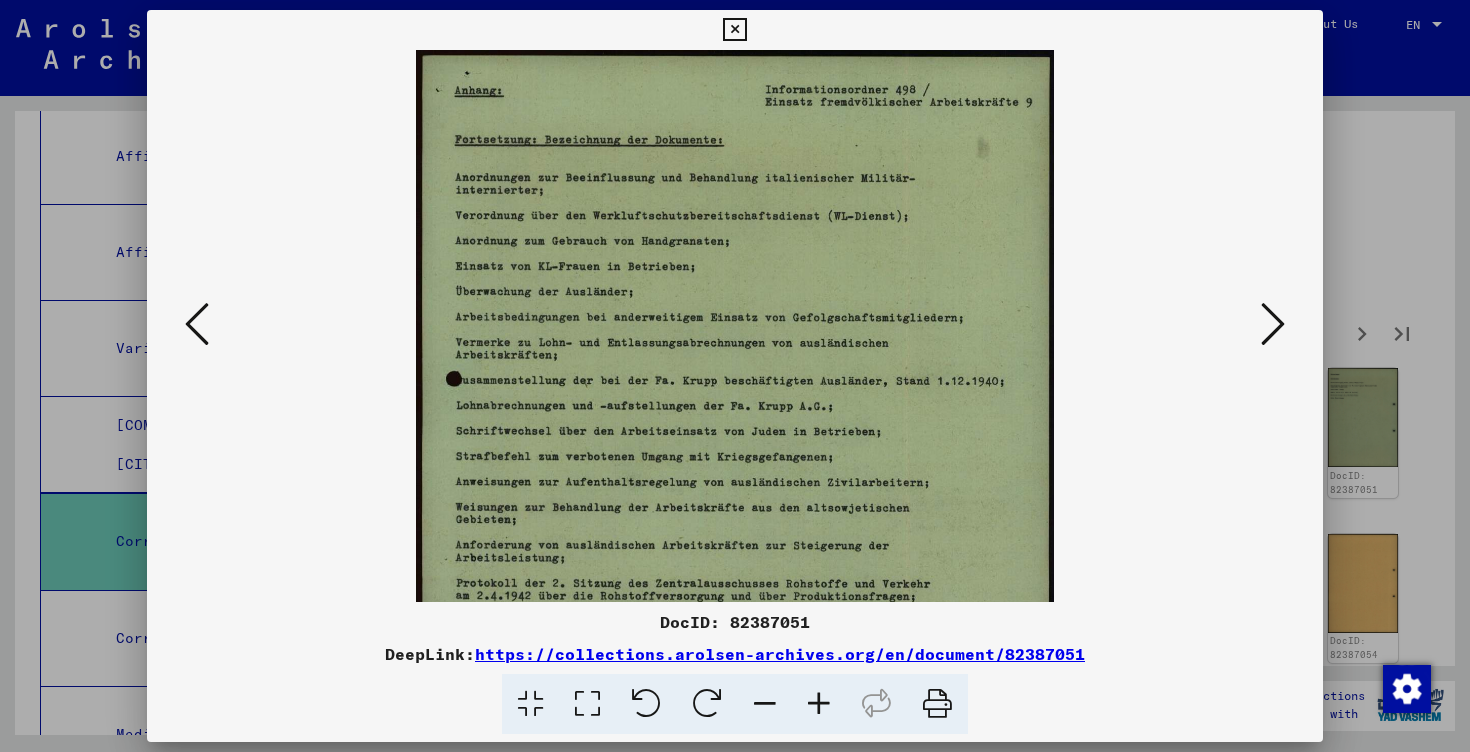 click at bounding box center (735, 326) 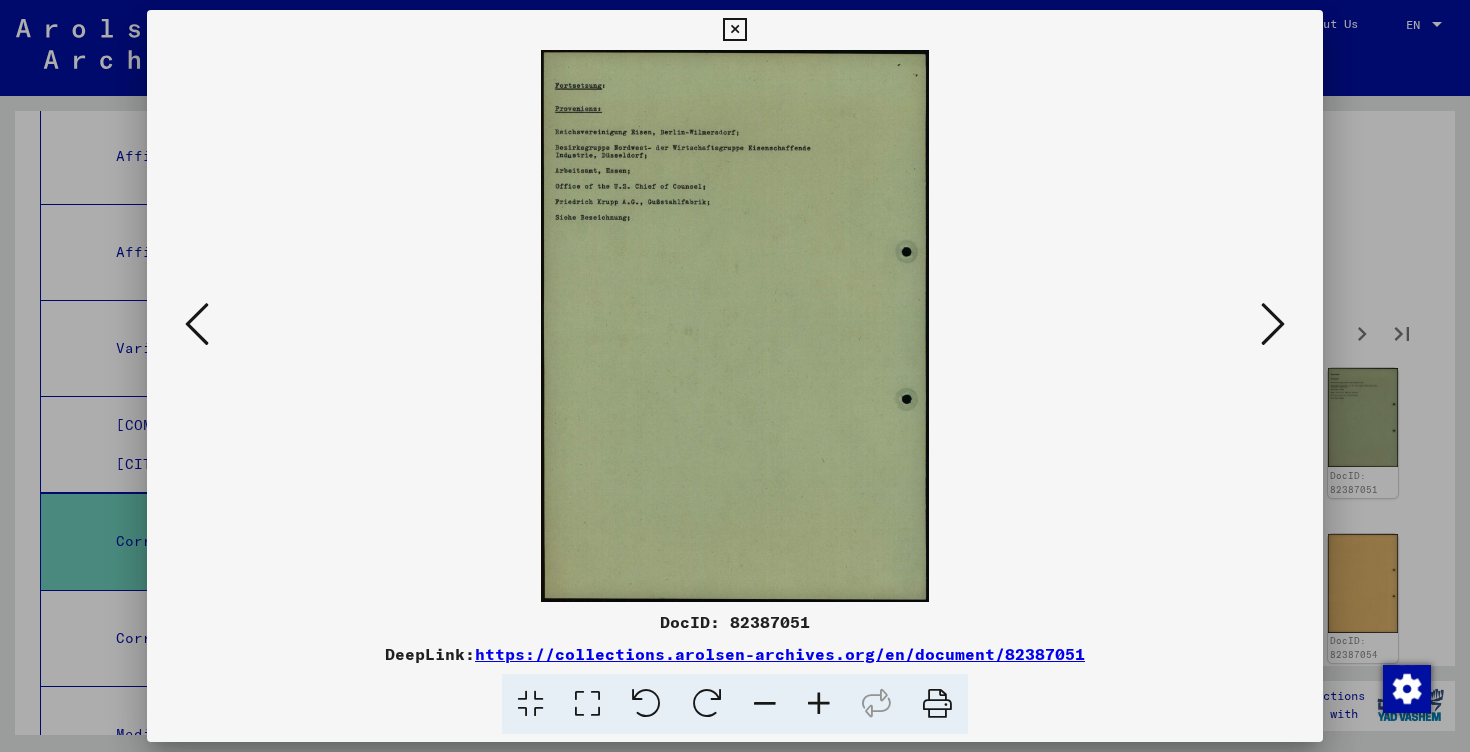 click at bounding box center [1273, 324] 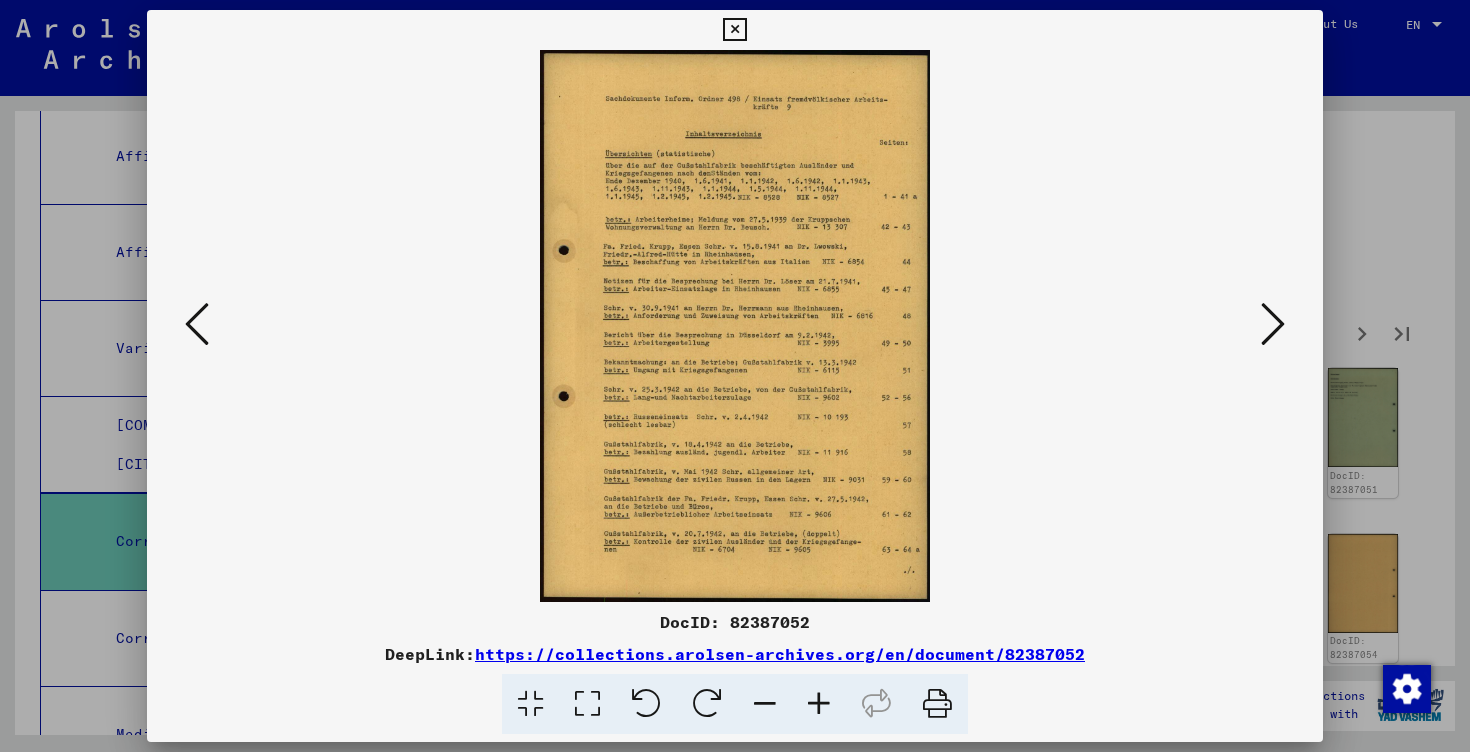 click at bounding box center (819, 704) 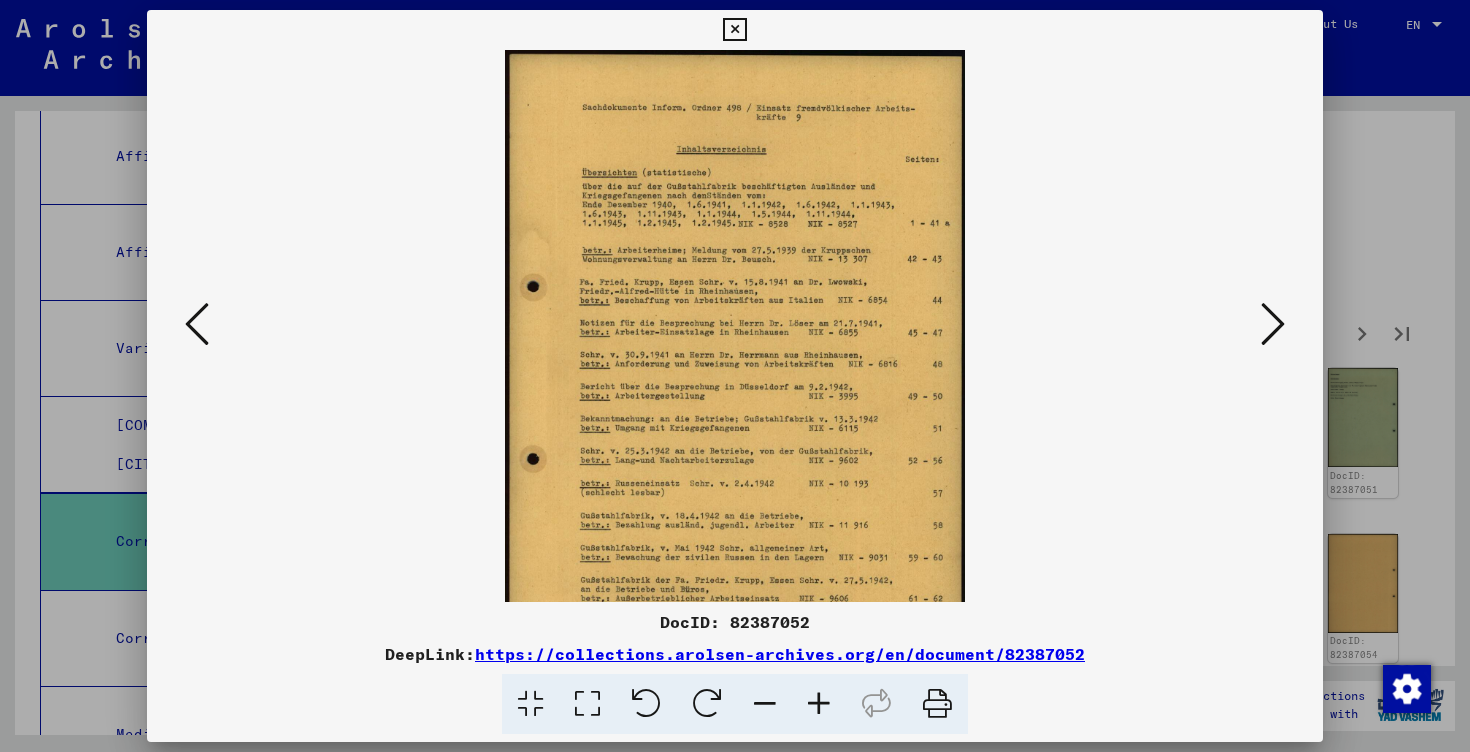 click at bounding box center [819, 704] 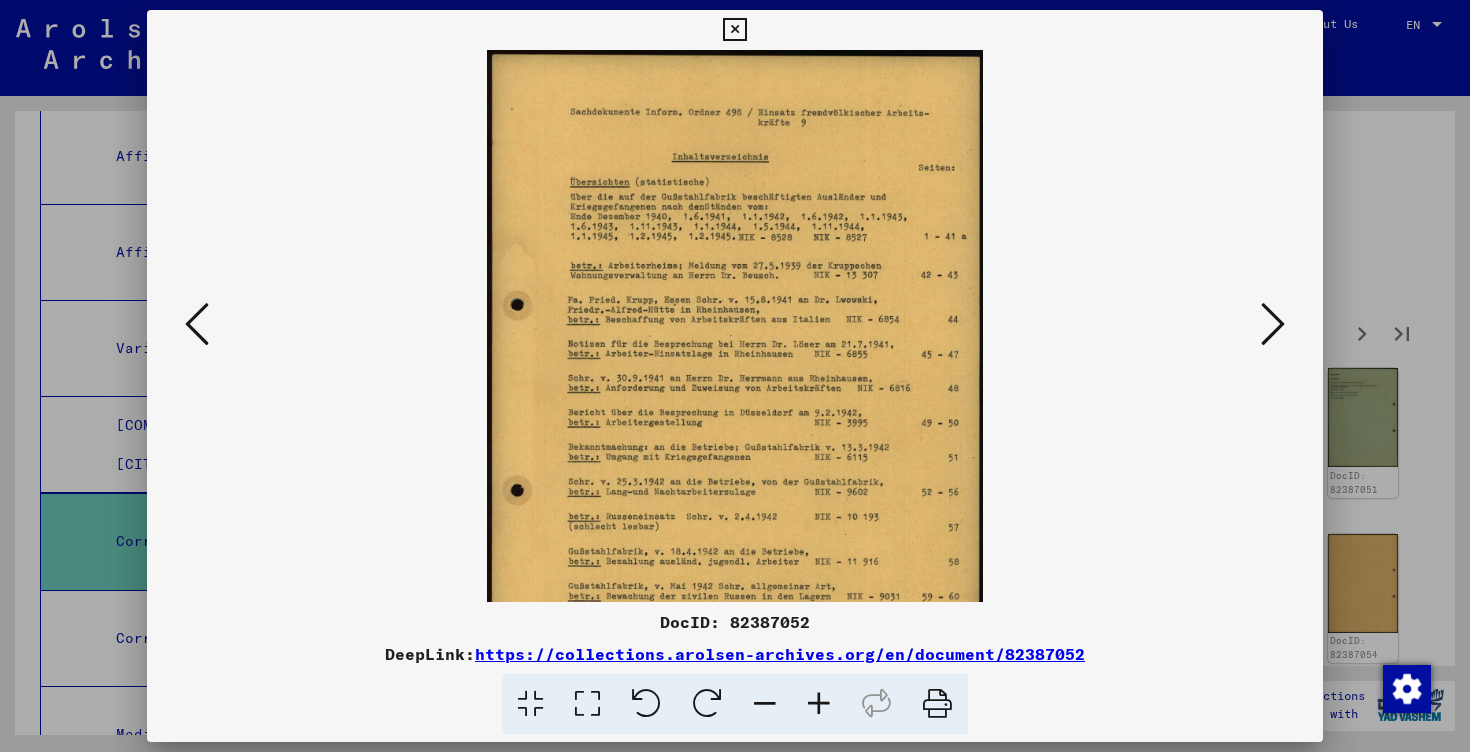 click at bounding box center [819, 704] 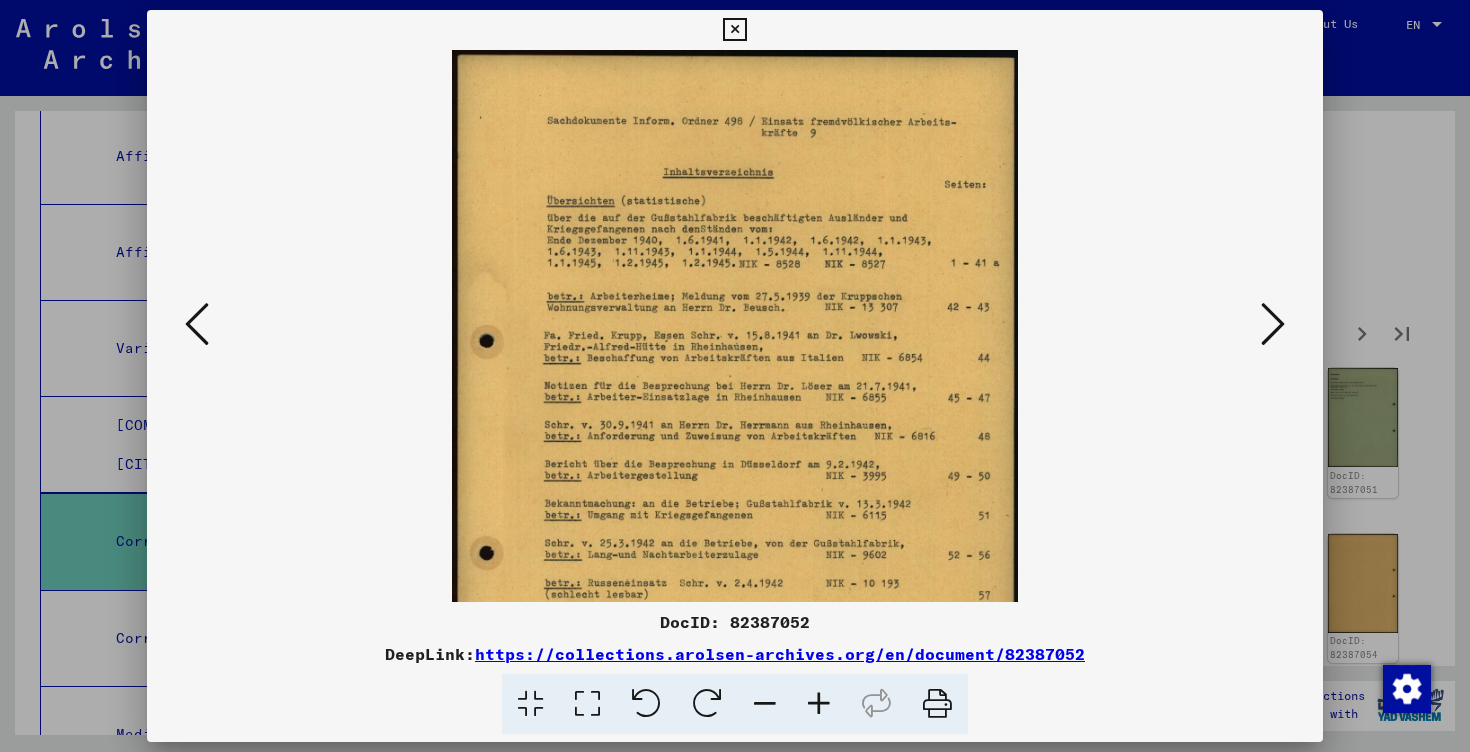 click at bounding box center [819, 704] 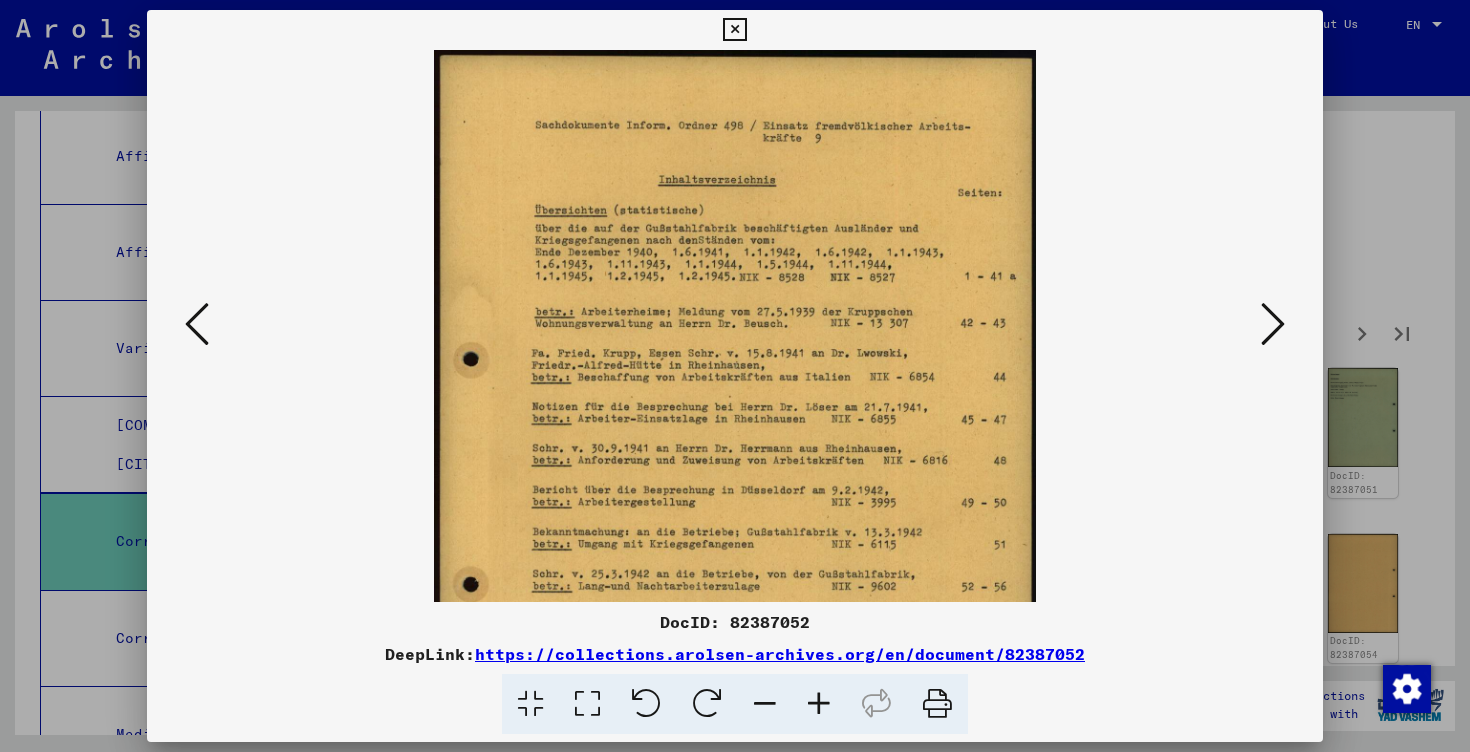 click at bounding box center [819, 704] 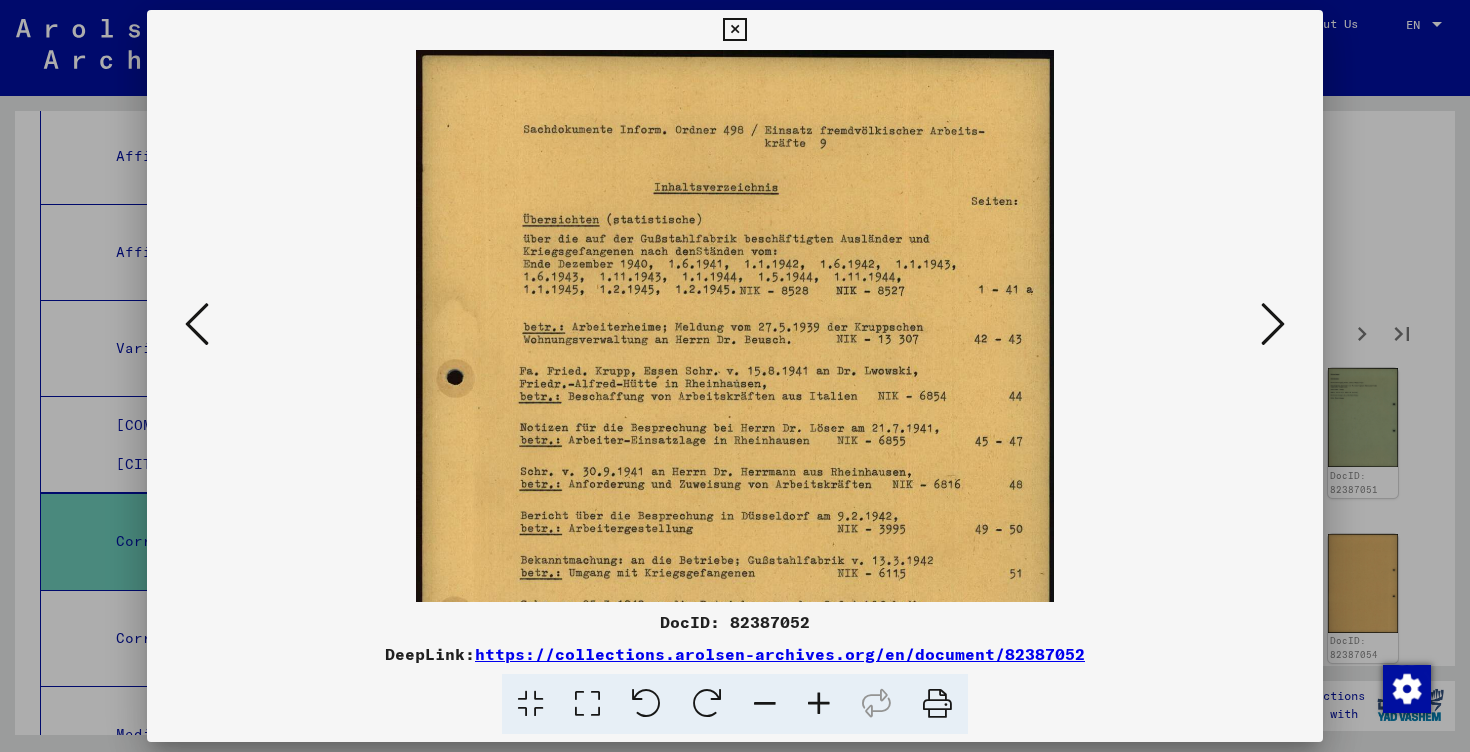 click at bounding box center (819, 704) 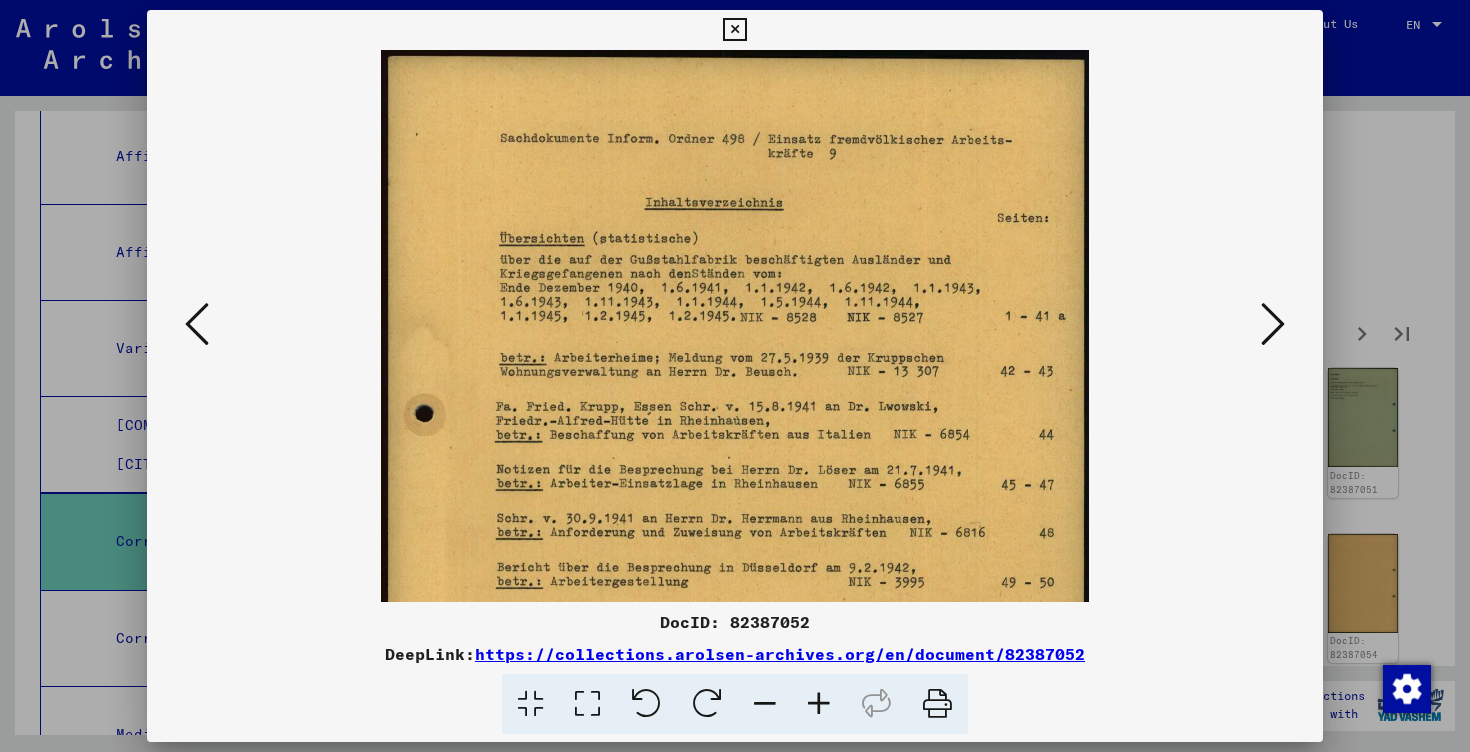 click at bounding box center (819, 704) 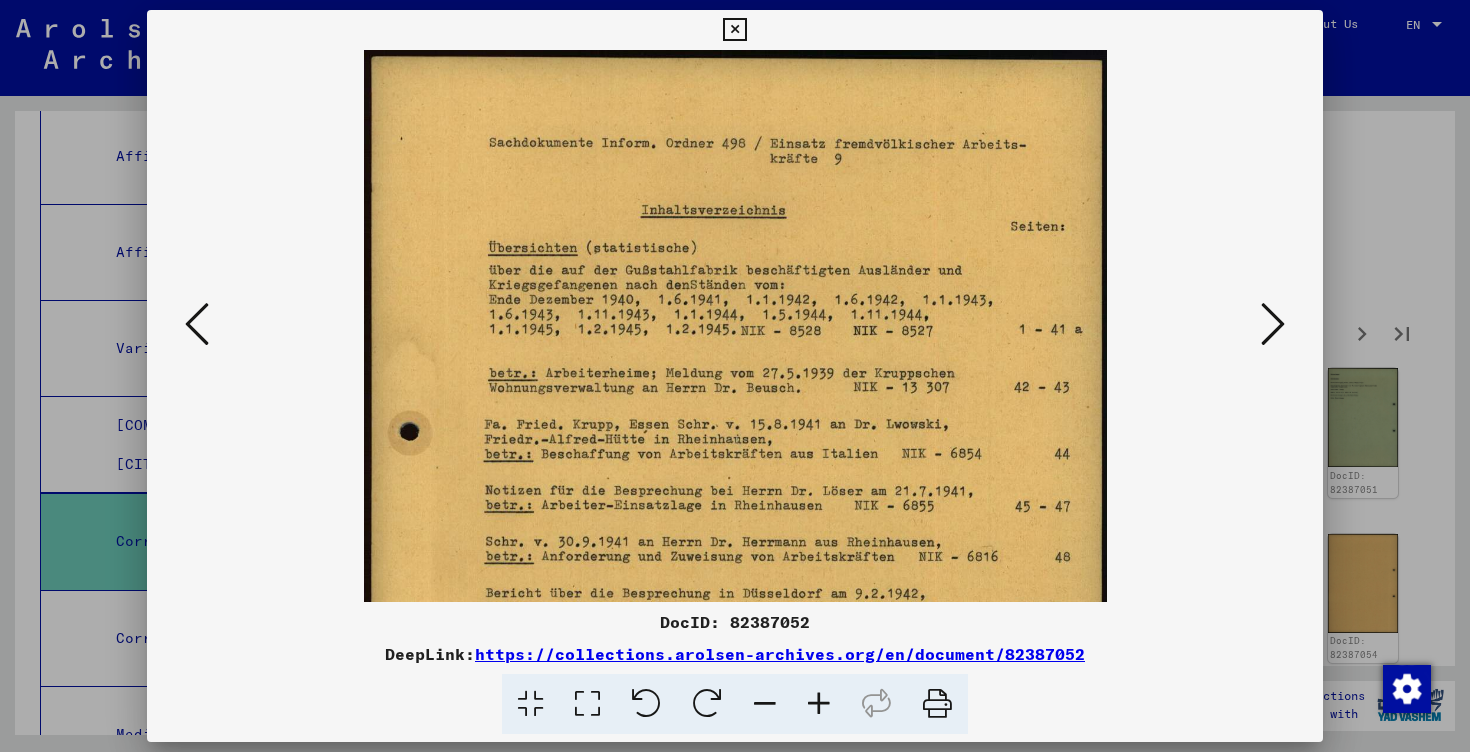 click at bounding box center [819, 704] 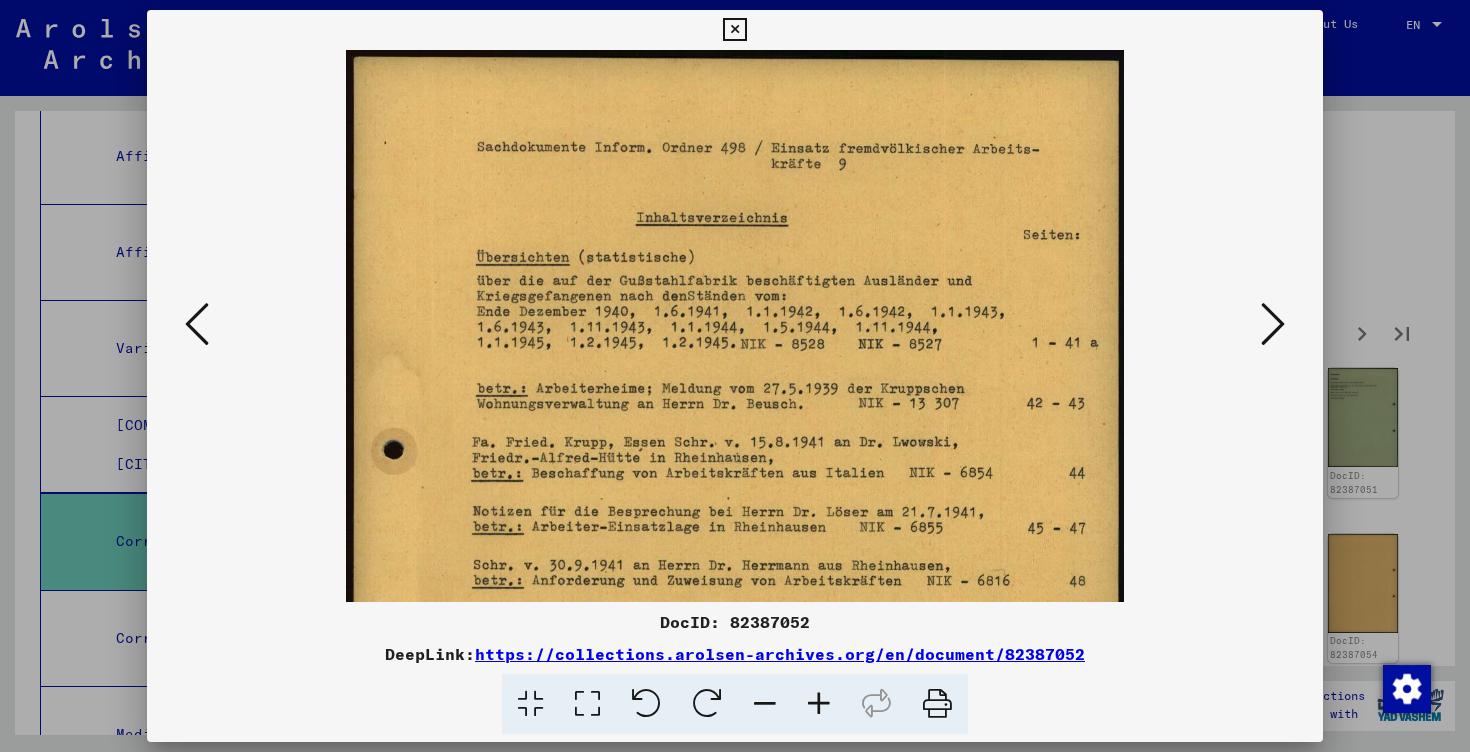 click at bounding box center [819, 704] 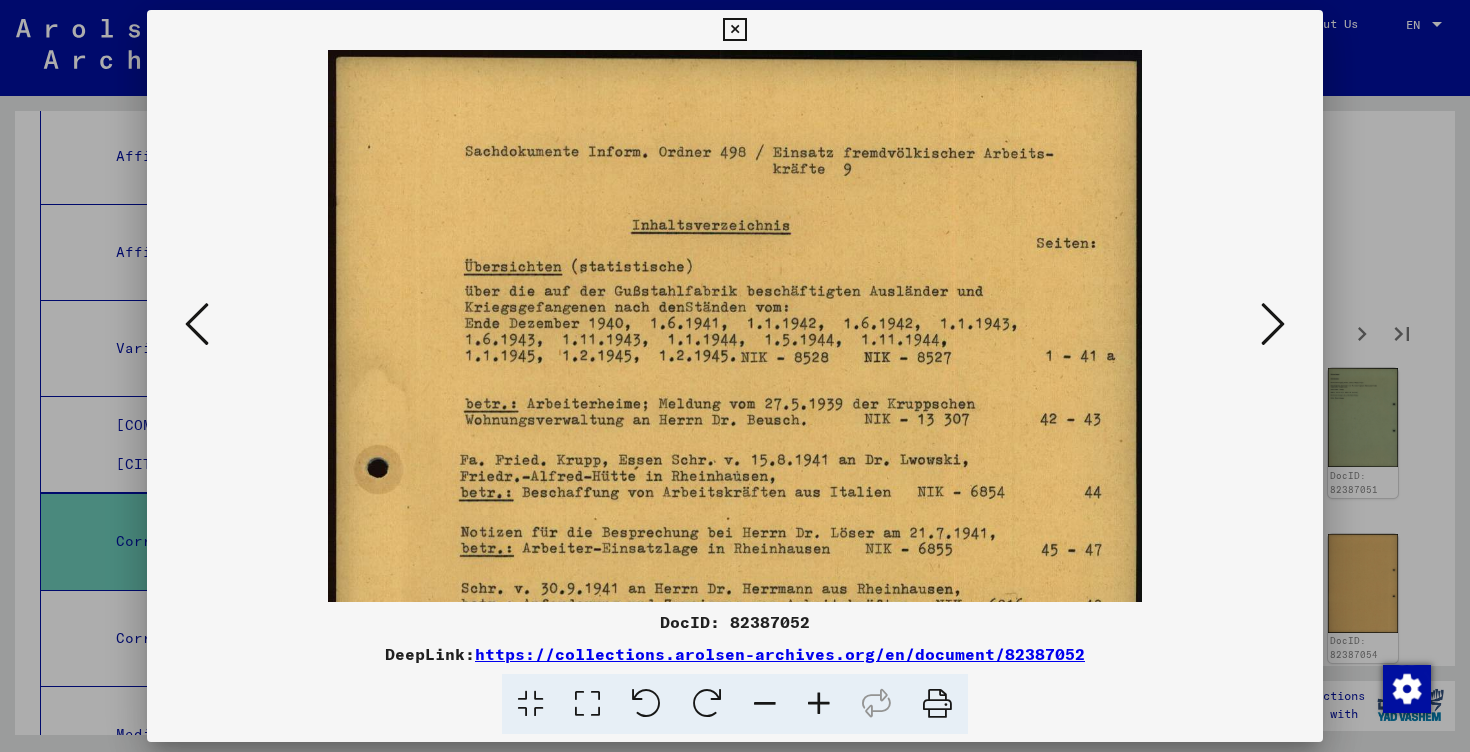 click at bounding box center (819, 704) 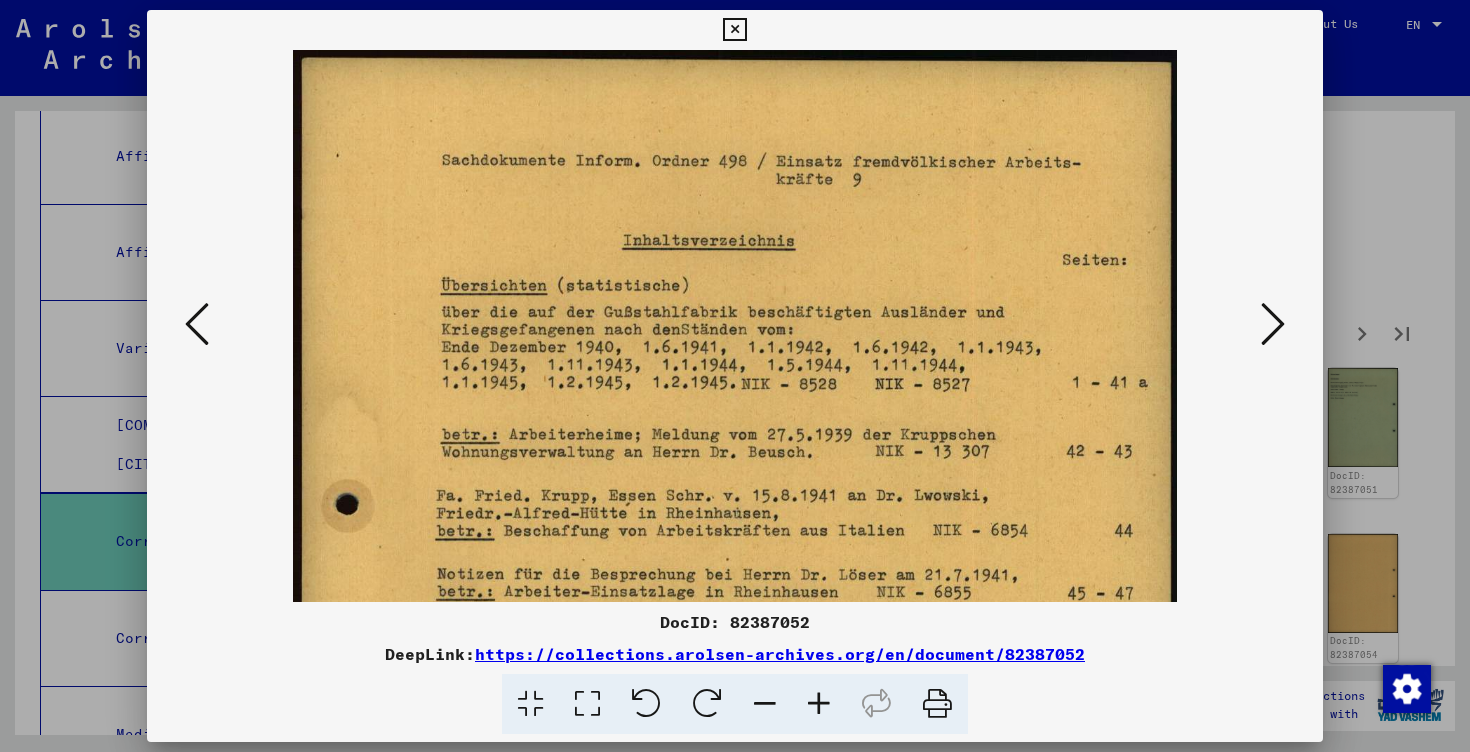 click at bounding box center (819, 704) 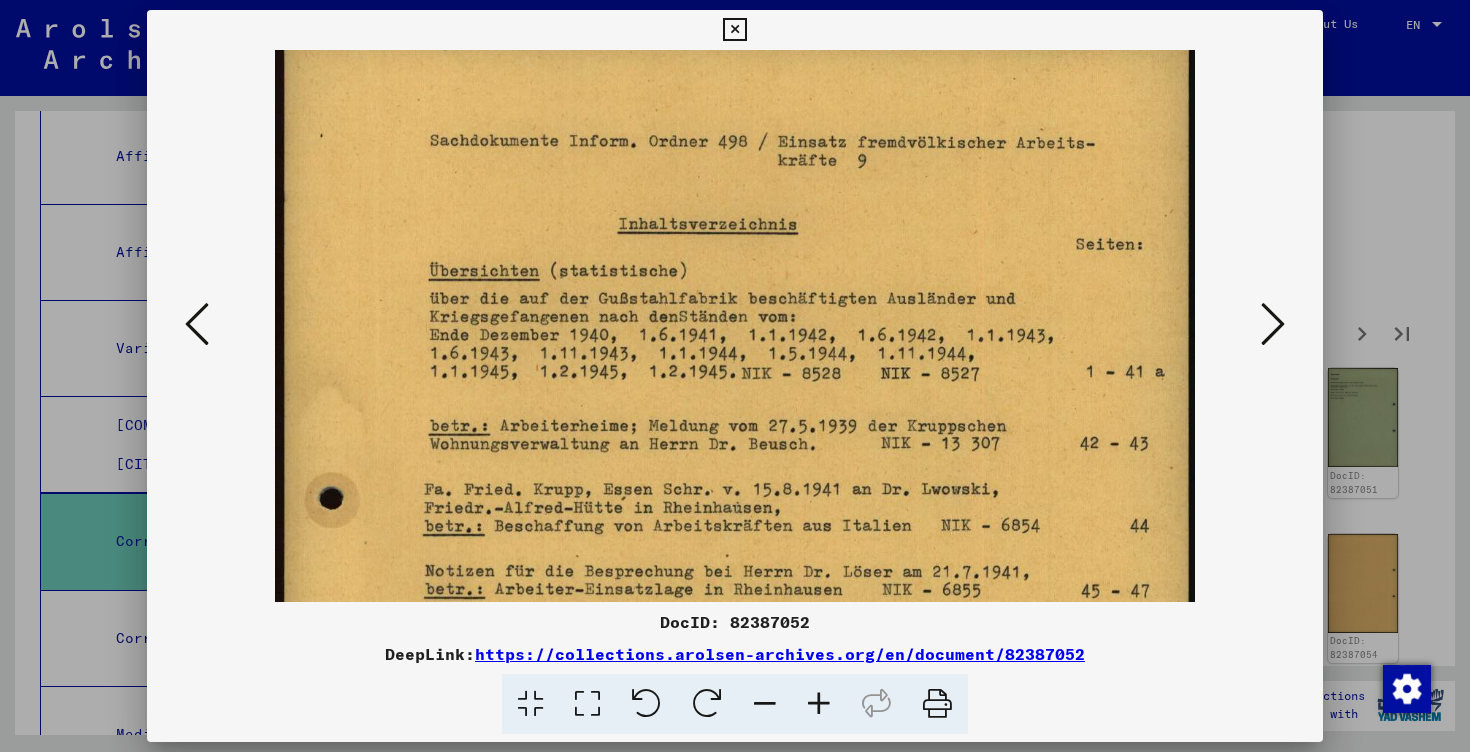 scroll, scrollTop: 26, scrollLeft: 0, axis: vertical 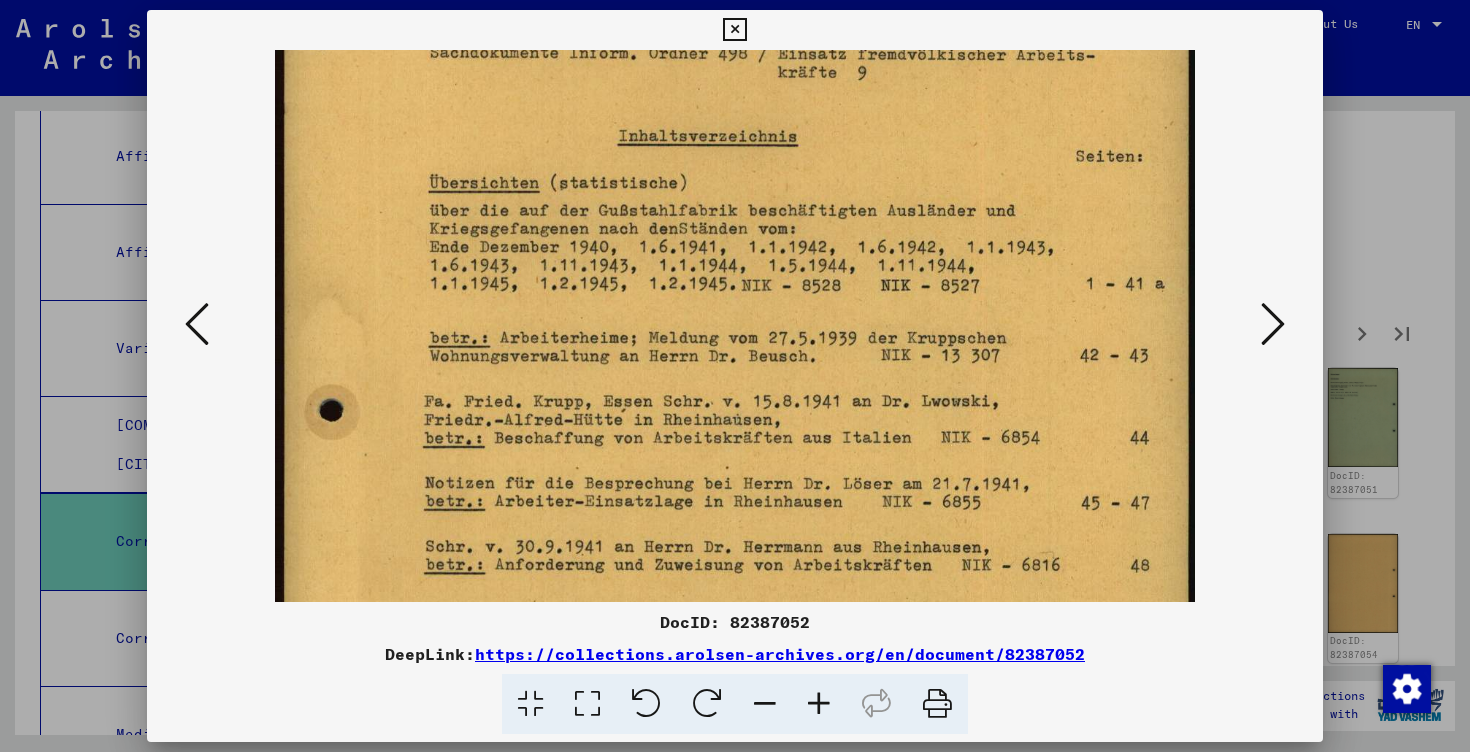 drag, startPoint x: 857, startPoint y: 552, endPoint x: 832, endPoint y: 440, distance: 114.75626 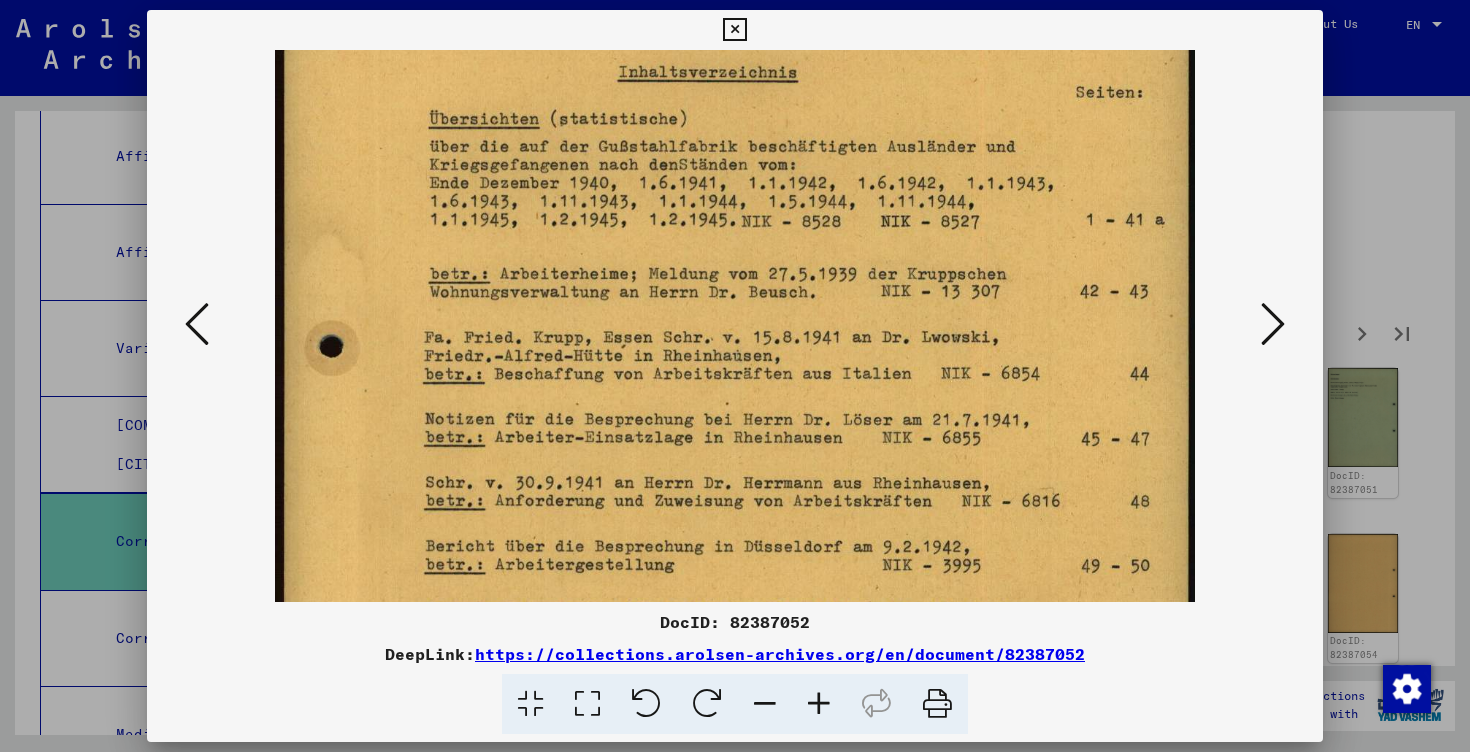 scroll, scrollTop: 181, scrollLeft: 0, axis: vertical 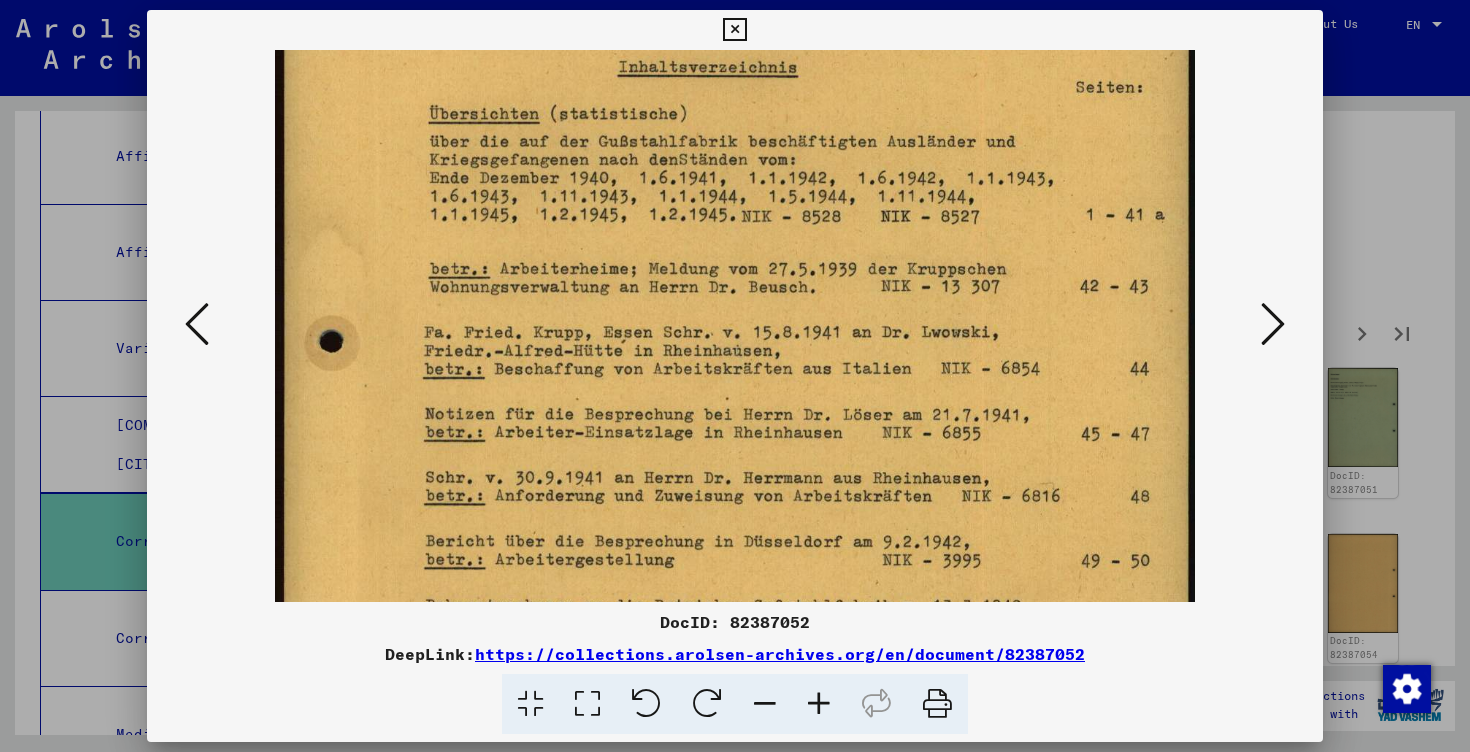 drag, startPoint x: 847, startPoint y: 478, endPoint x: 832, endPoint y: 411, distance: 68.65858 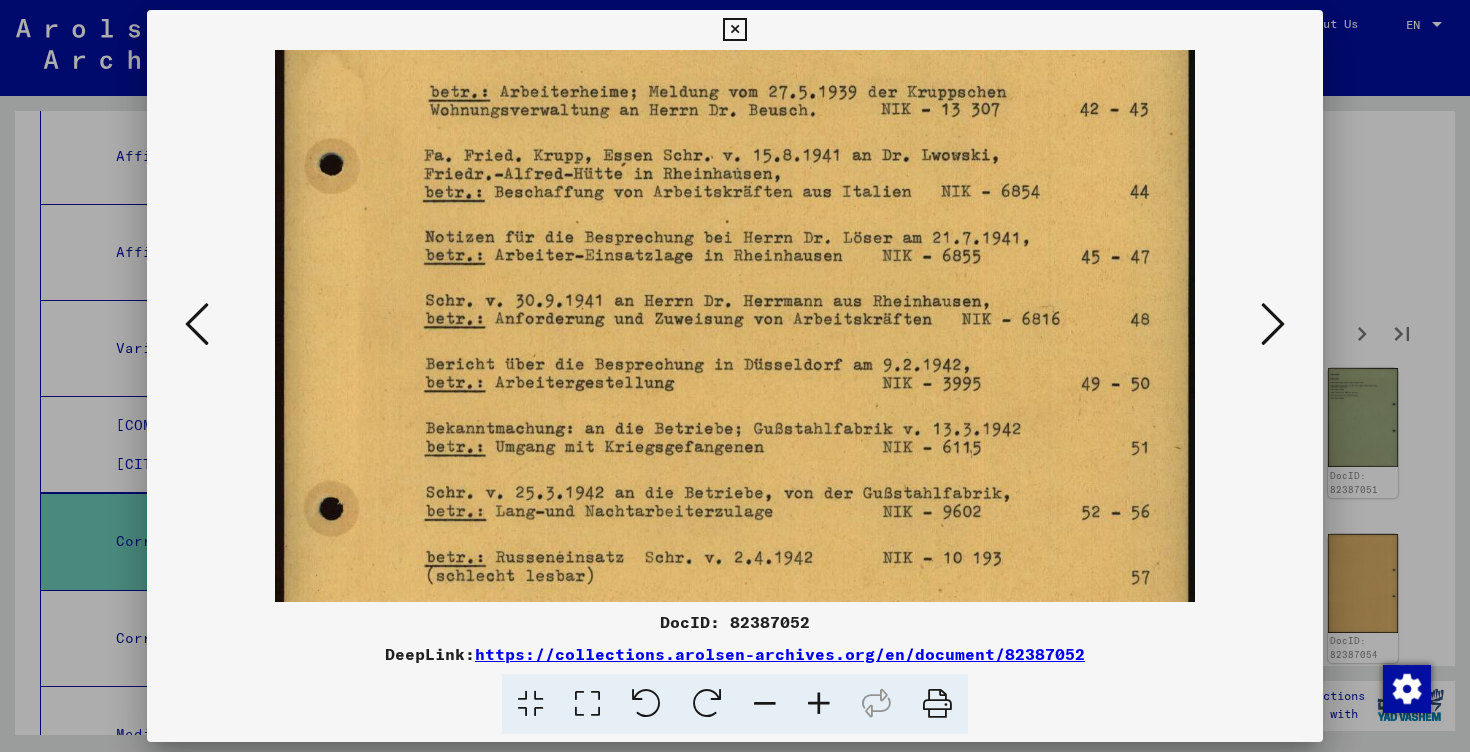 drag, startPoint x: 852, startPoint y: 466, endPoint x: 839, endPoint y: 289, distance: 177.47676 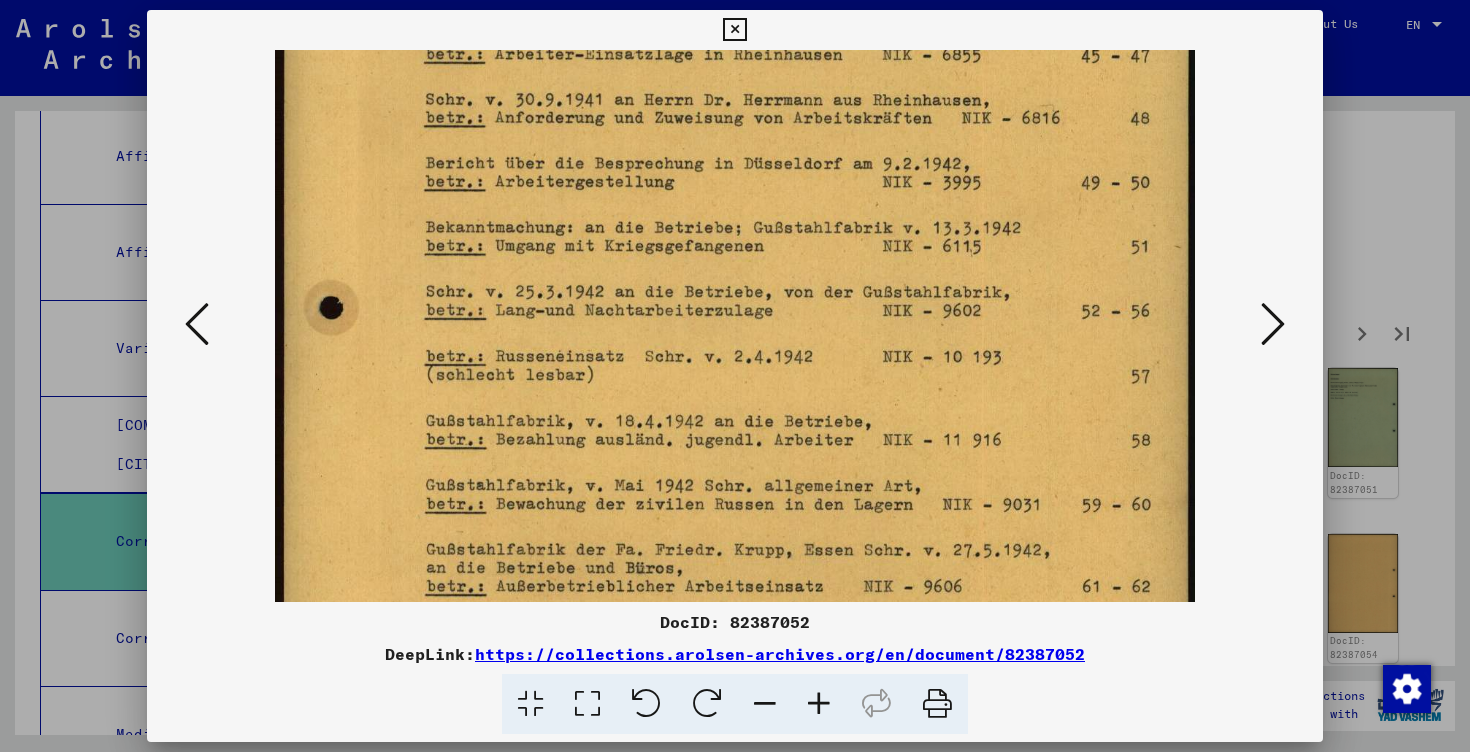 drag, startPoint x: 871, startPoint y: 368, endPoint x: 866, endPoint y: 166, distance: 202.06187 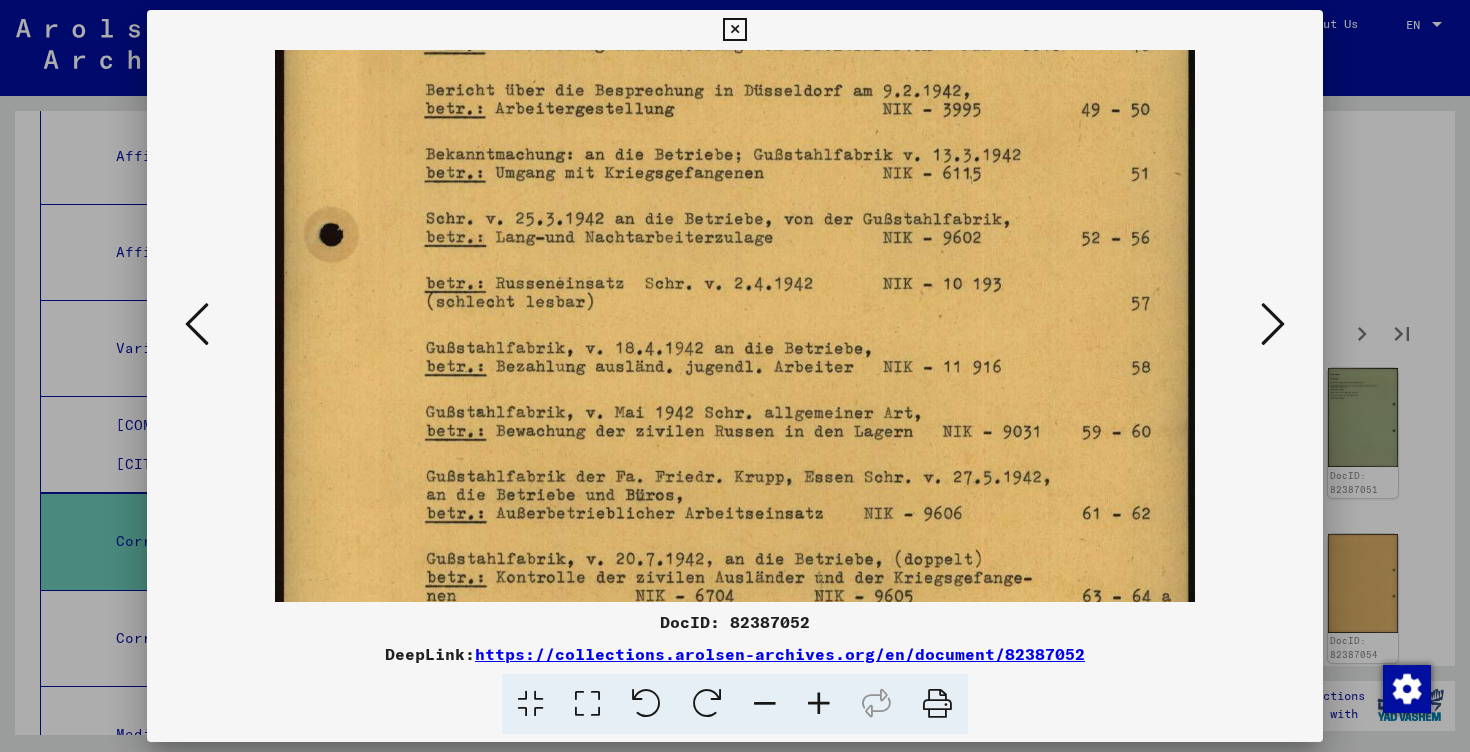 scroll, scrollTop: 750, scrollLeft: 0, axis: vertical 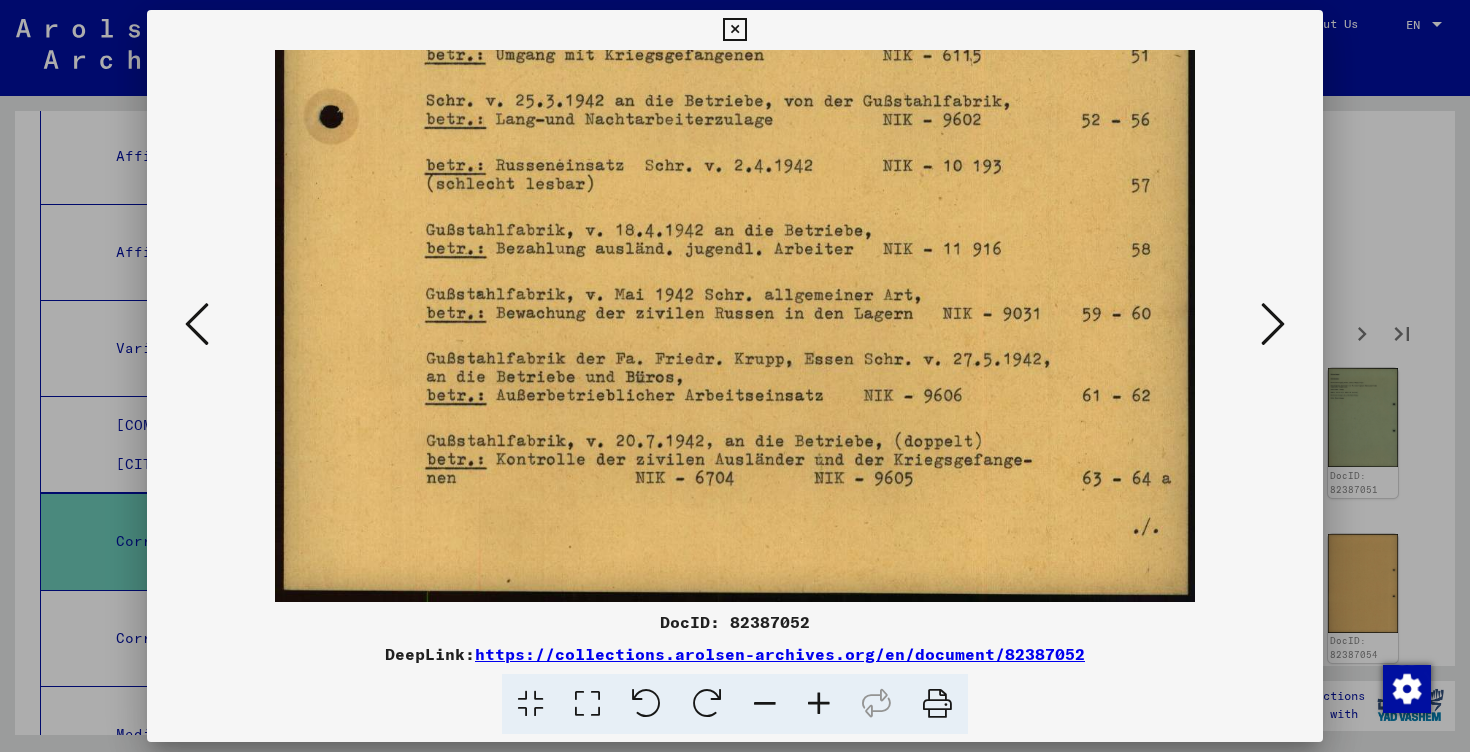 drag, startPoint x: 947, startPoint y: 301, endPoint x: 930, endPoint y: 102, distance: 199.72481 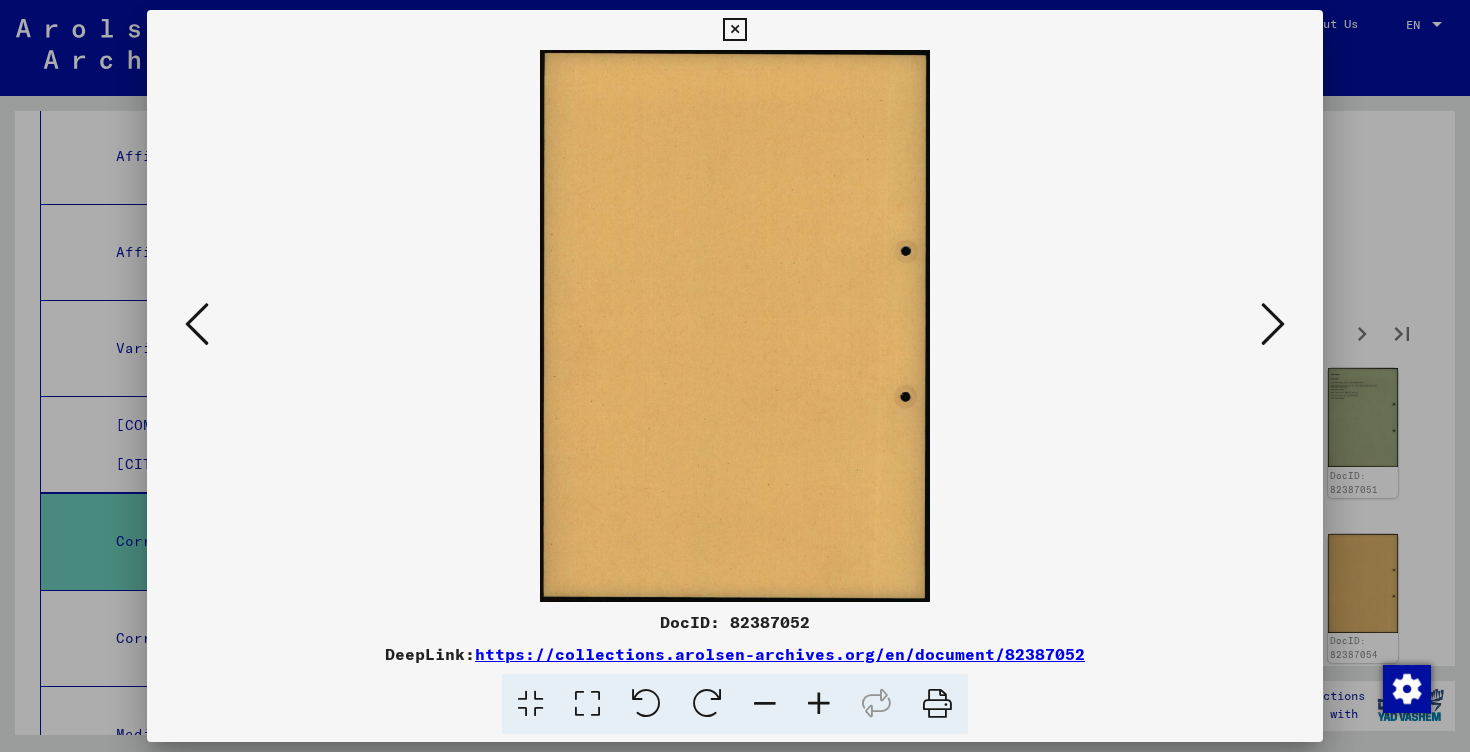 click at bounding box center (1273, 325) 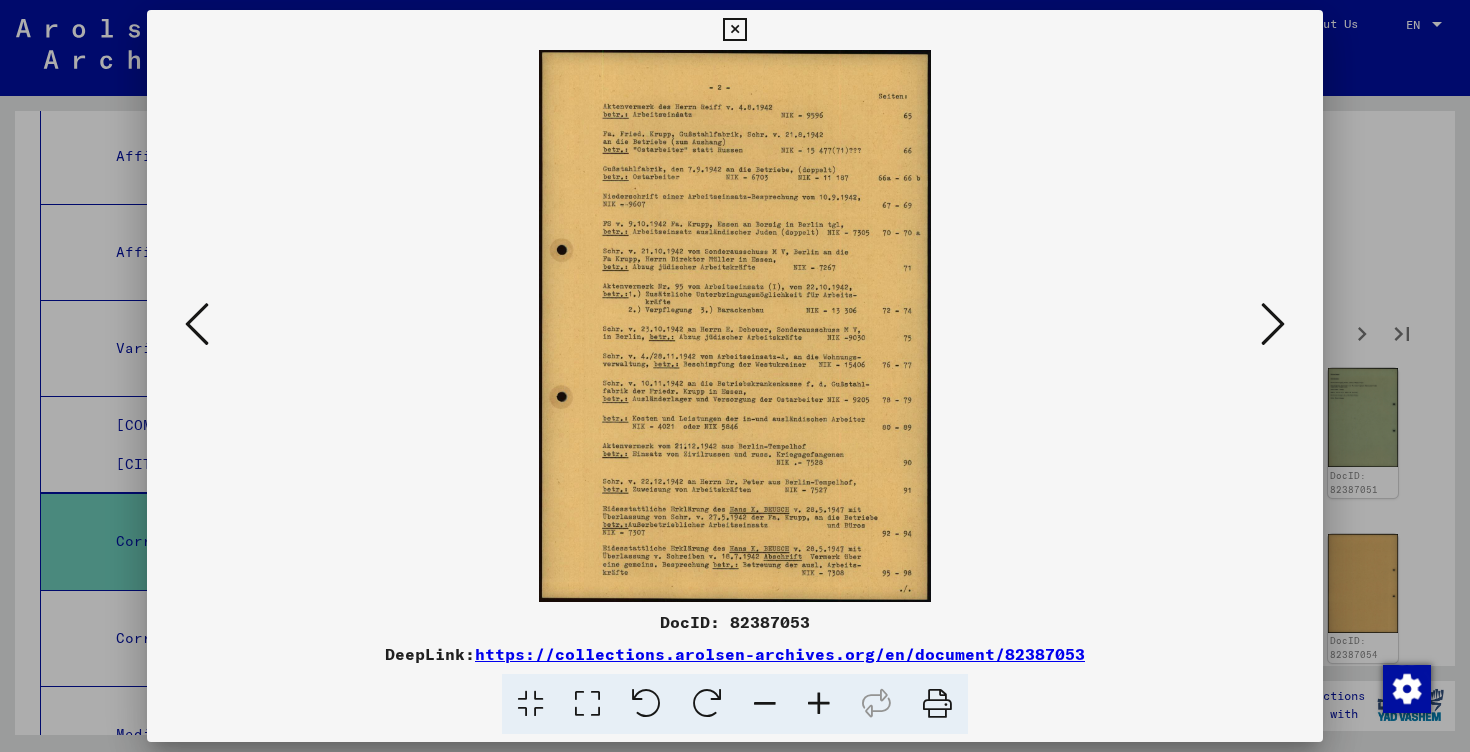 click at bounding box center [1273, 324] 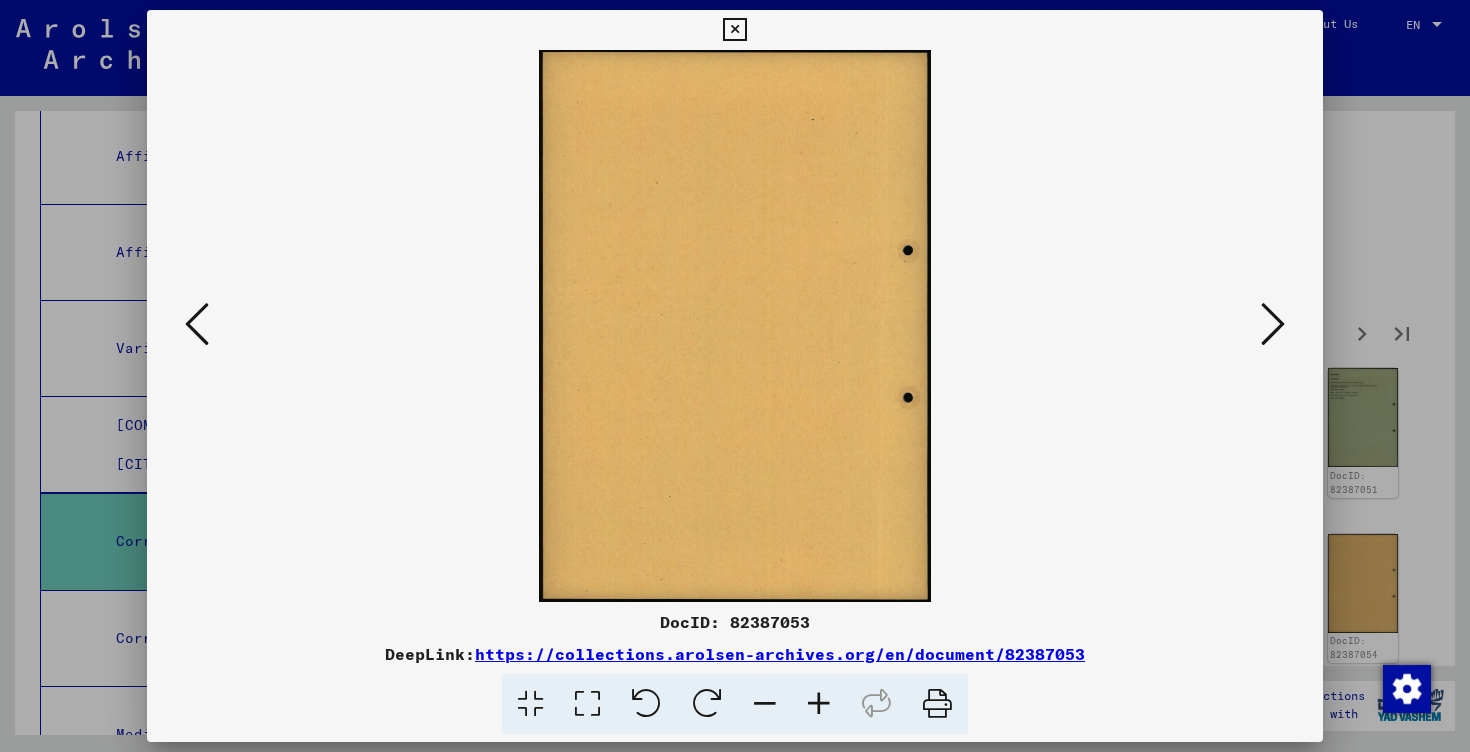 click at bounding box center (1273, 324) 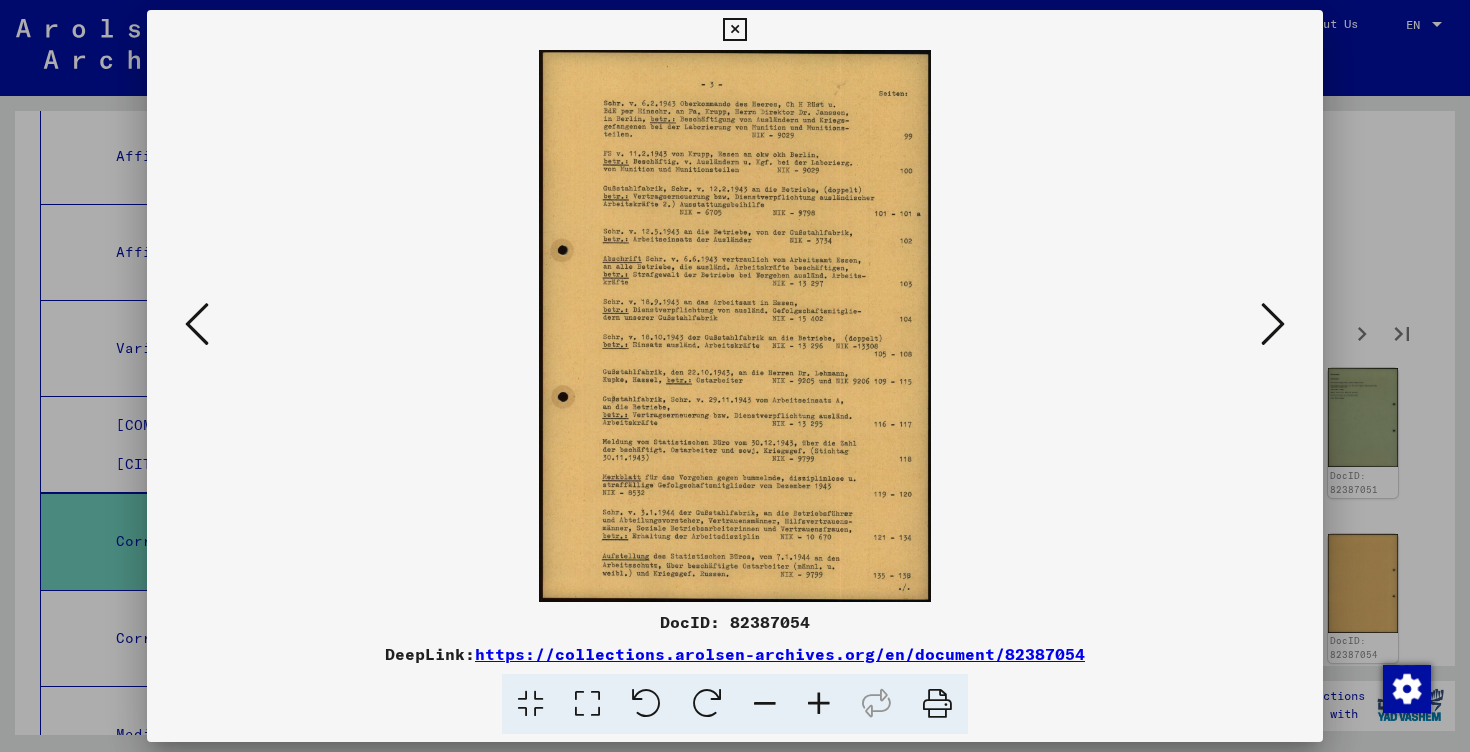 click at bounding box center [1273, 324] 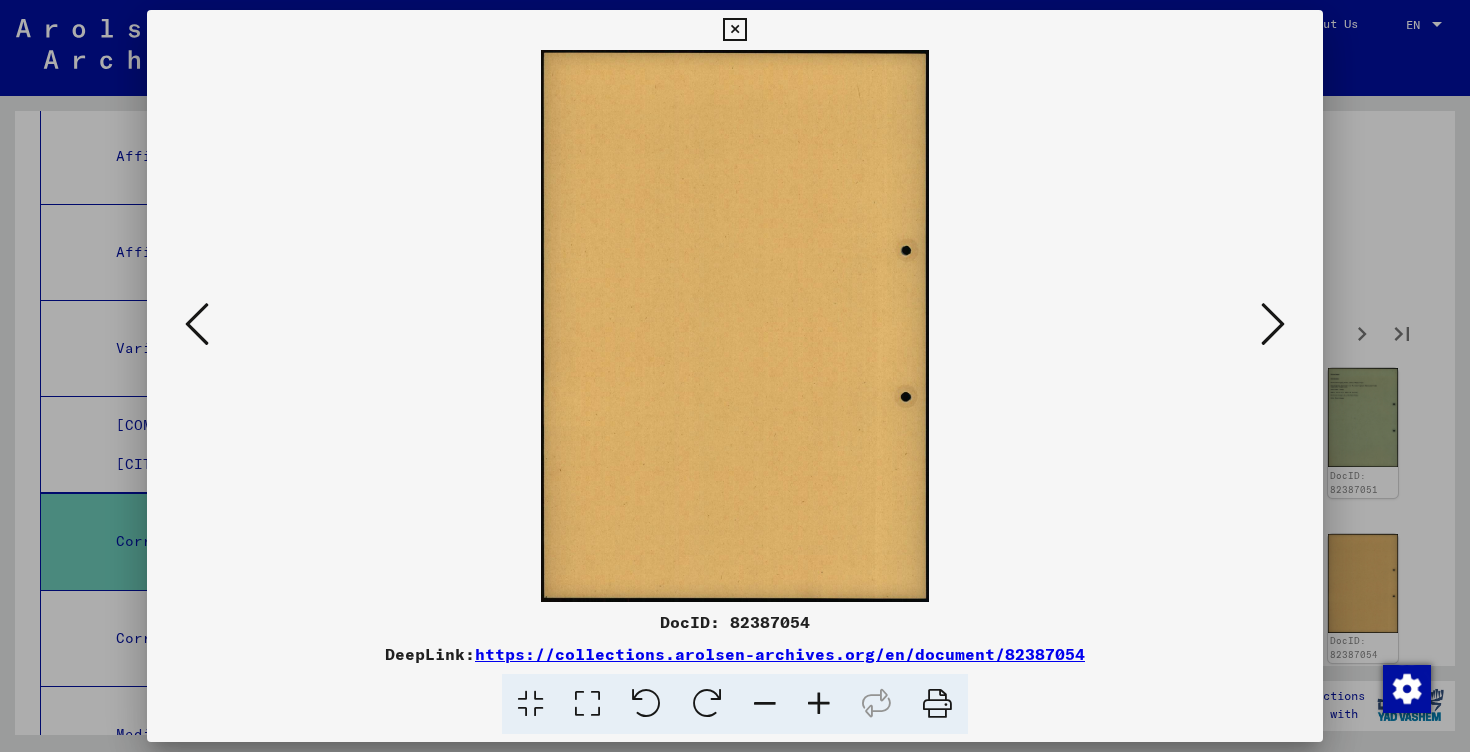 click at bounding box center [1273, 324] 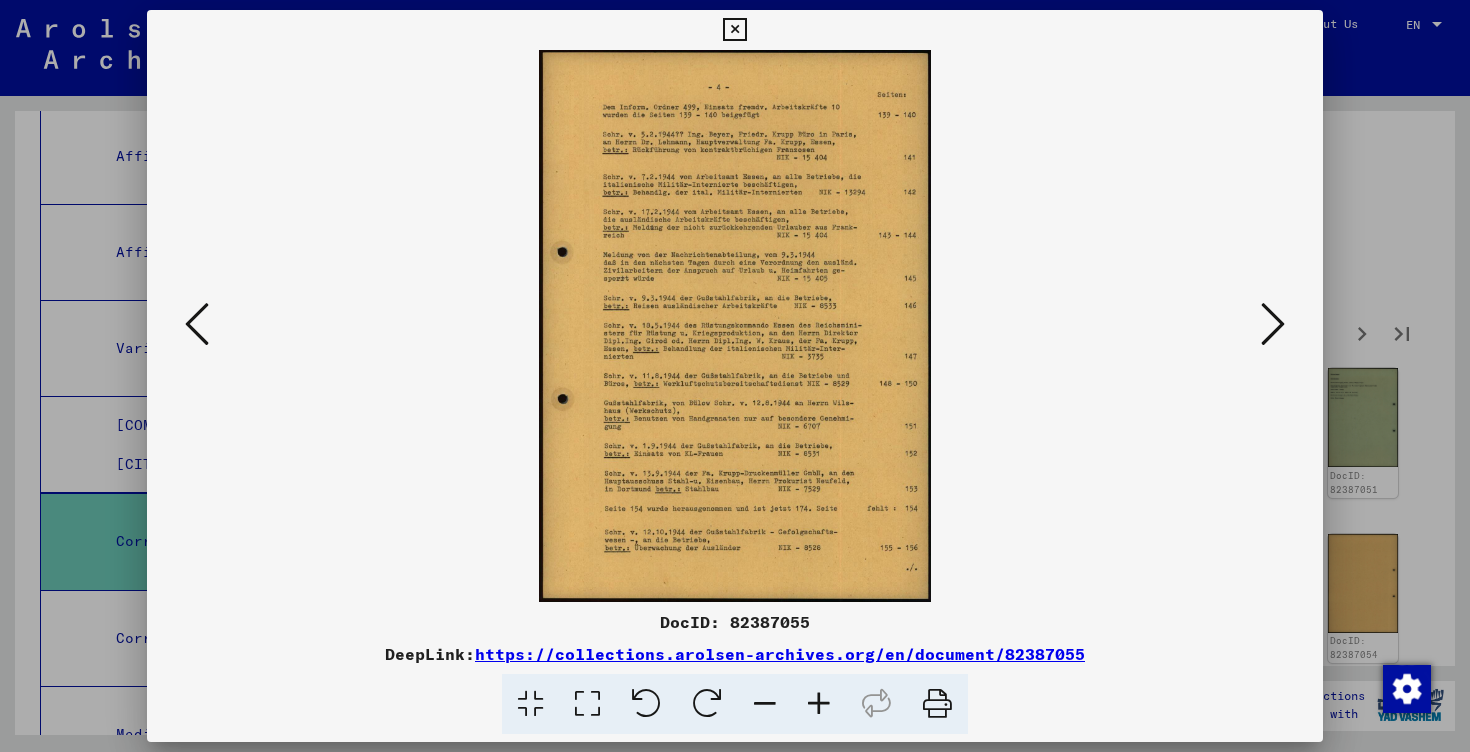 click at bounding box center (1273, 324) 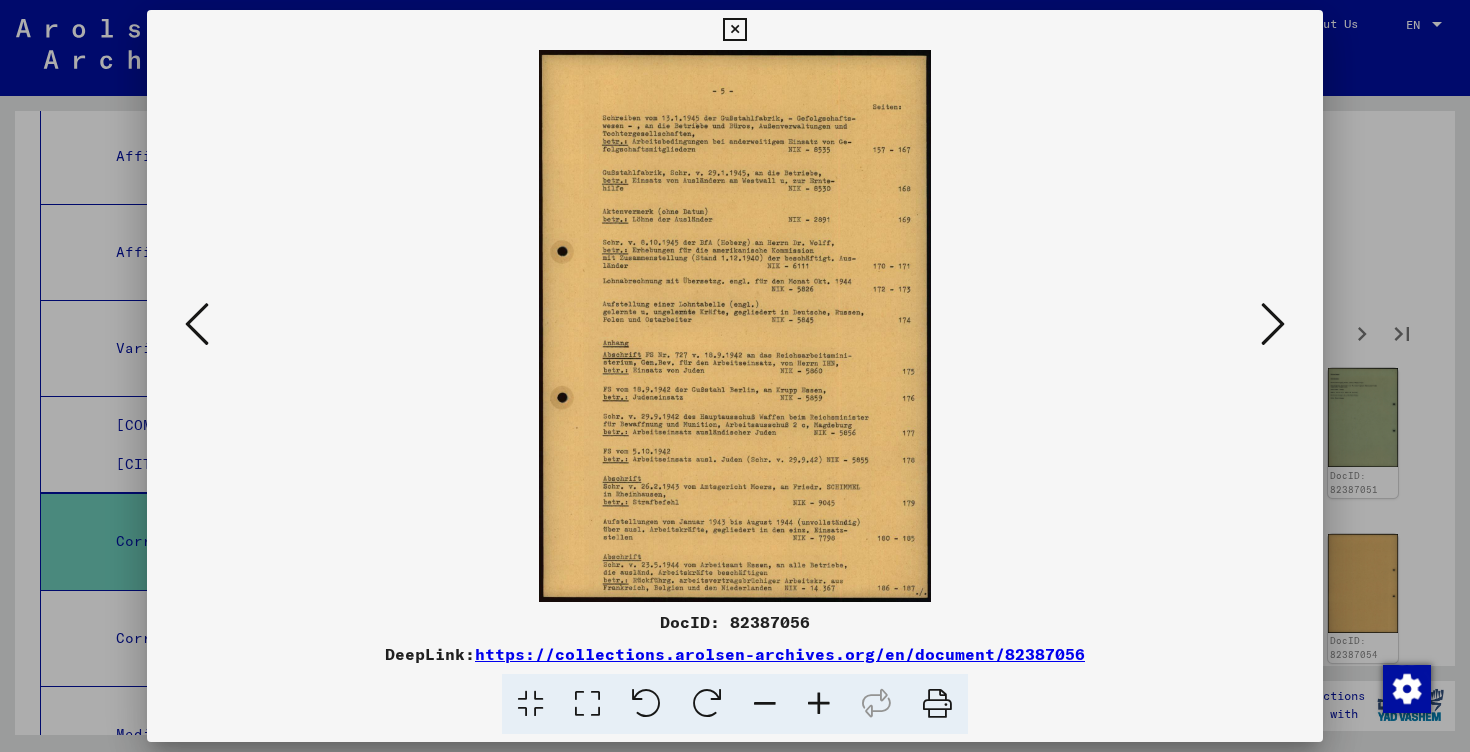 click at bounding box center (1273, 324) 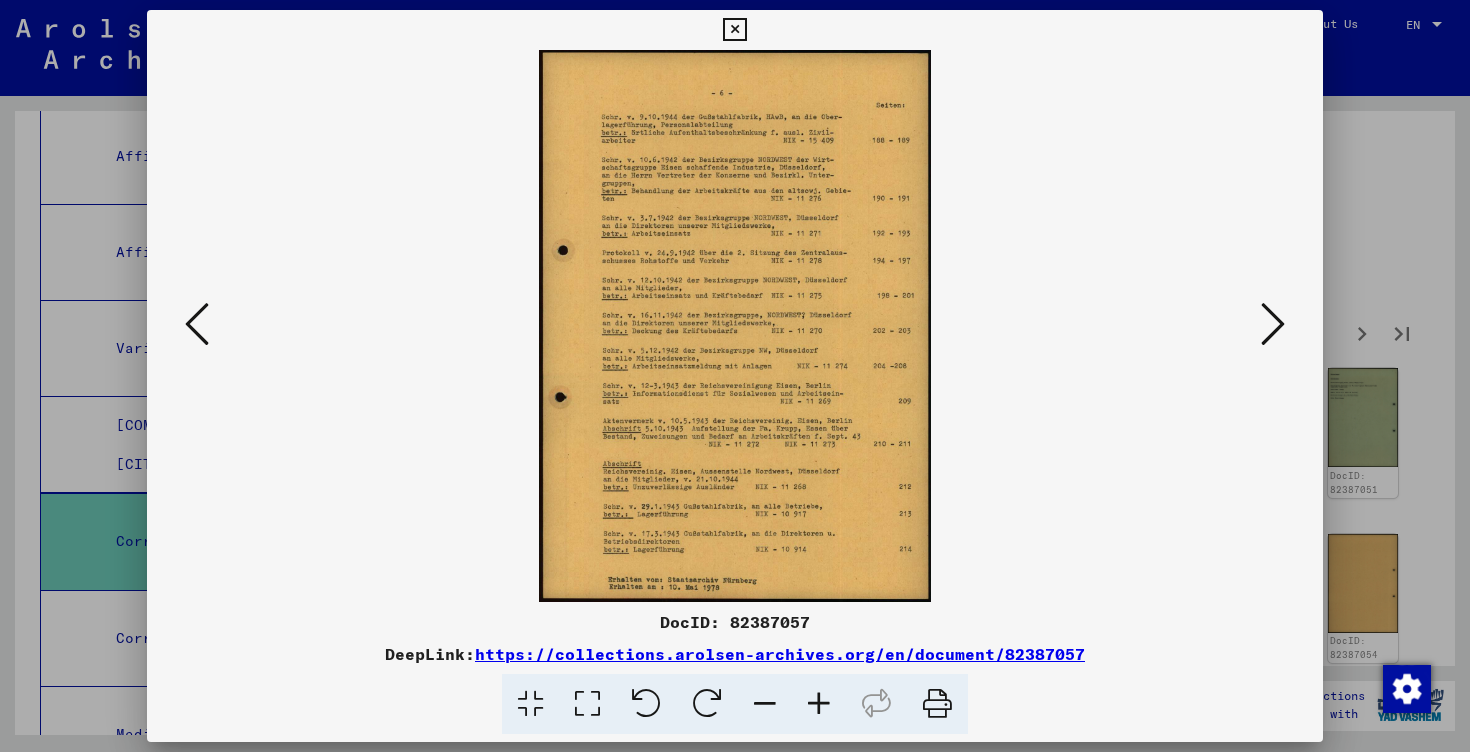 click at bounding box center [1273, 324] 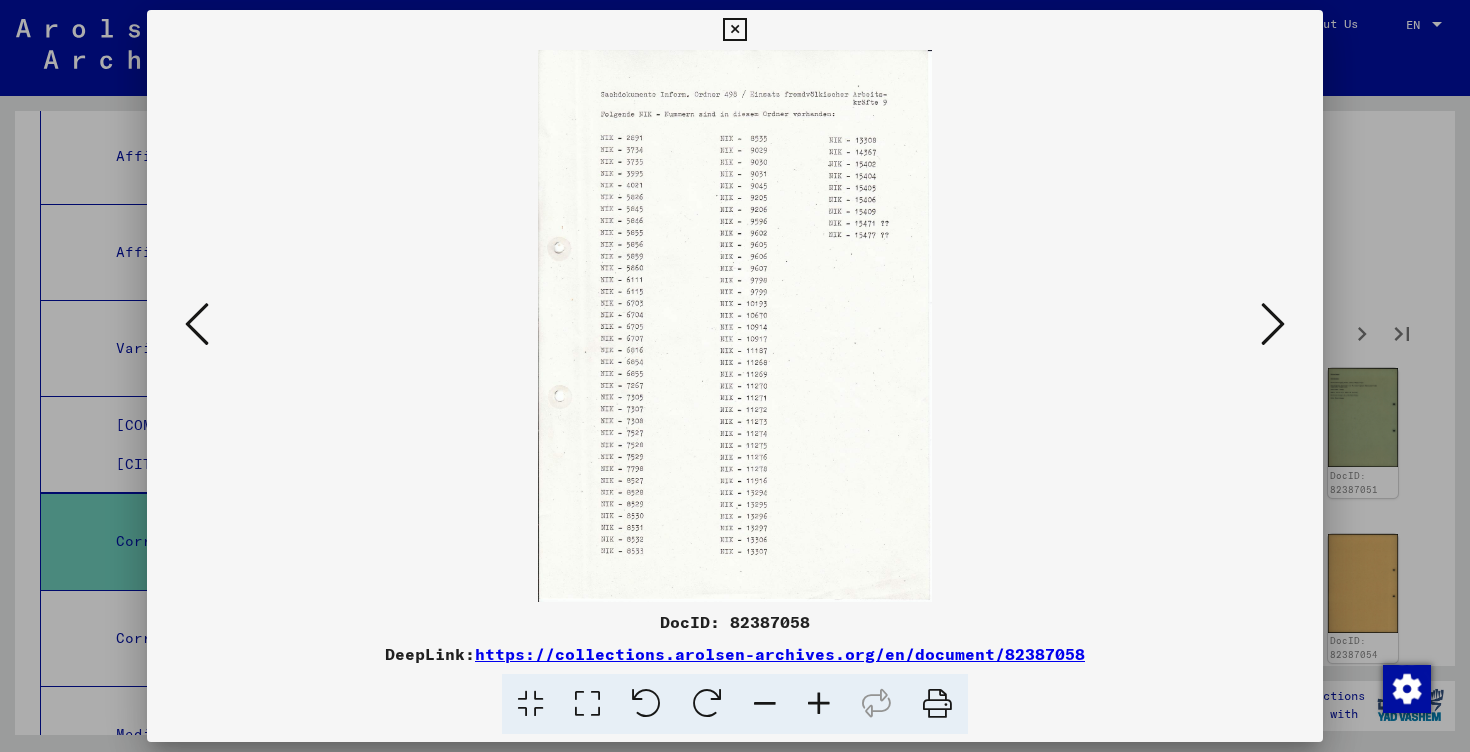 click at bounding box center [1273, 324] 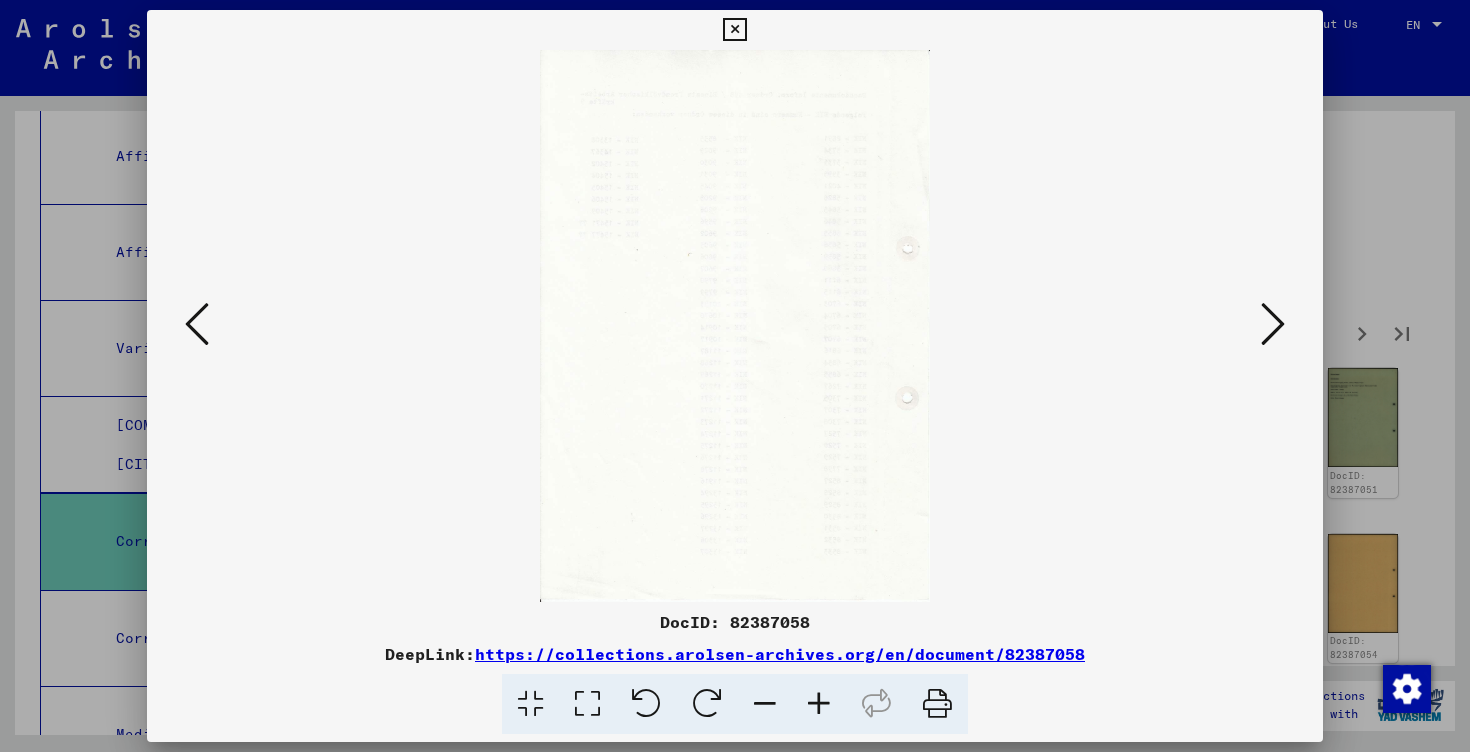 click at bounding box center (1273, 324) 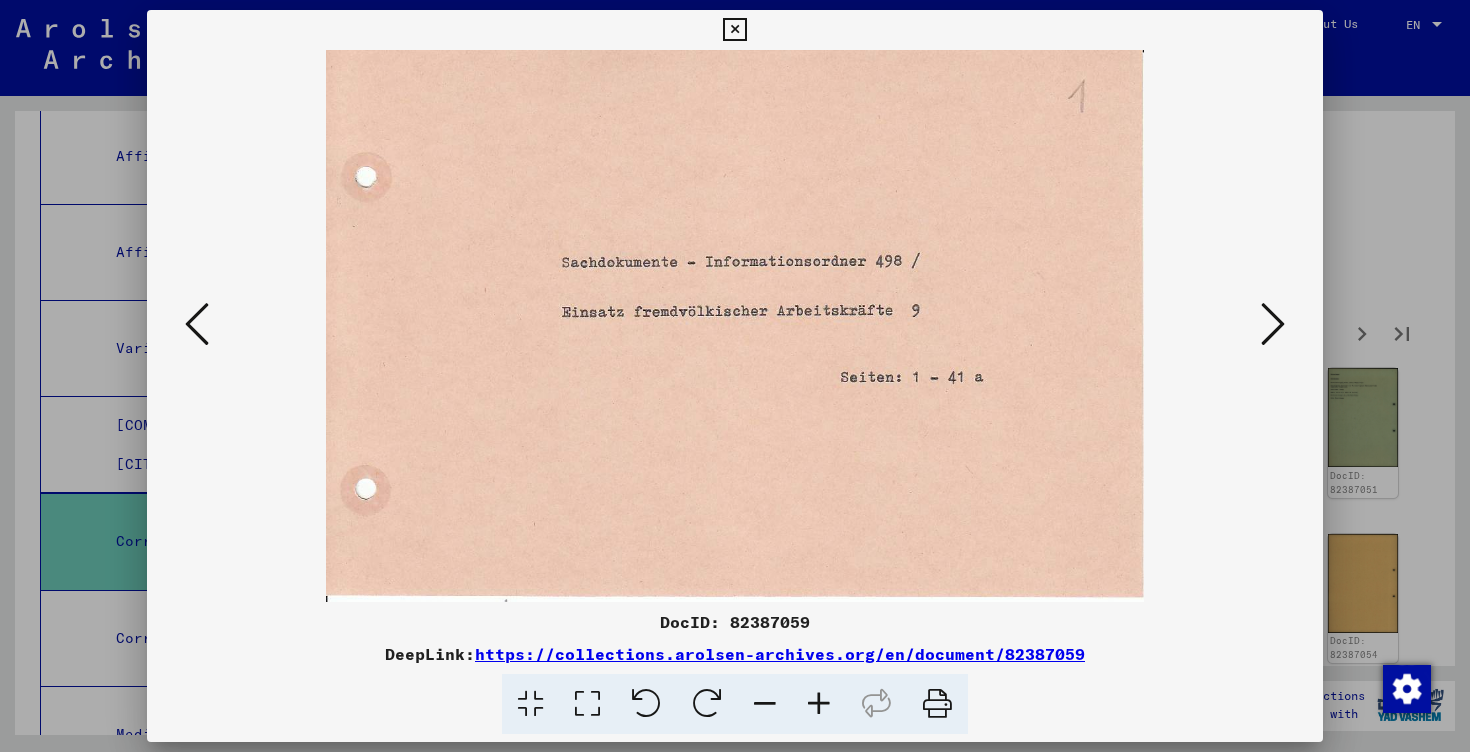 click at bounding box center (1273, 324) 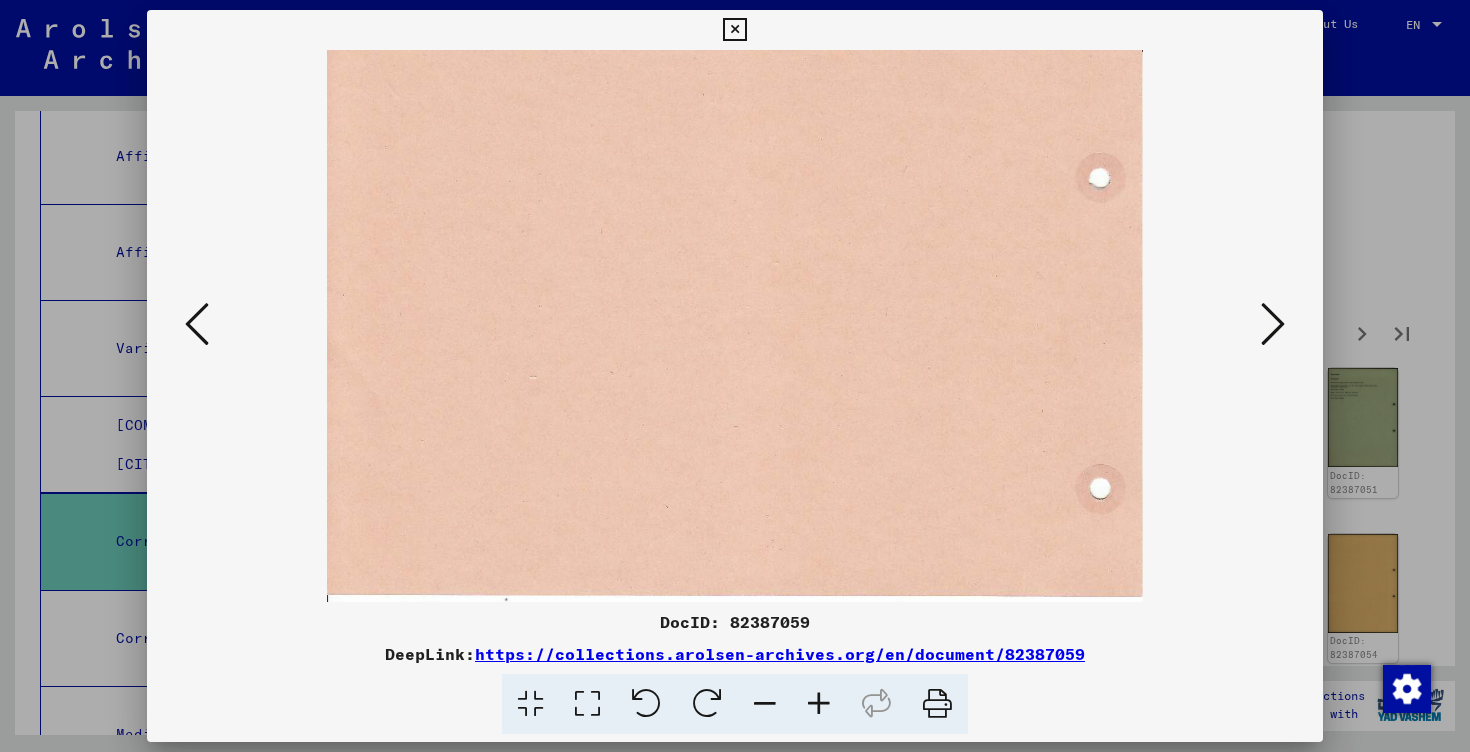 click at bounding box center (1273, 324) 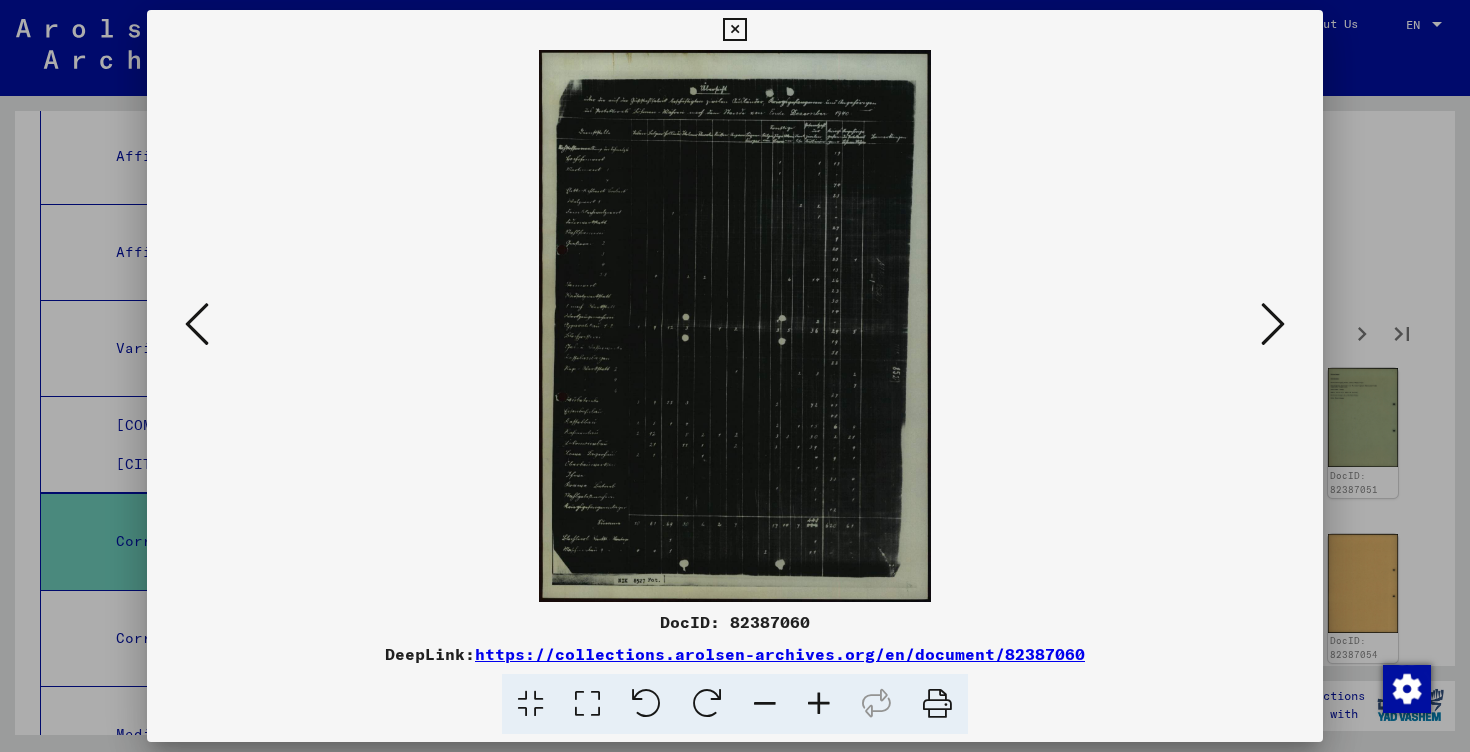 click at bounding box center (819, 704) 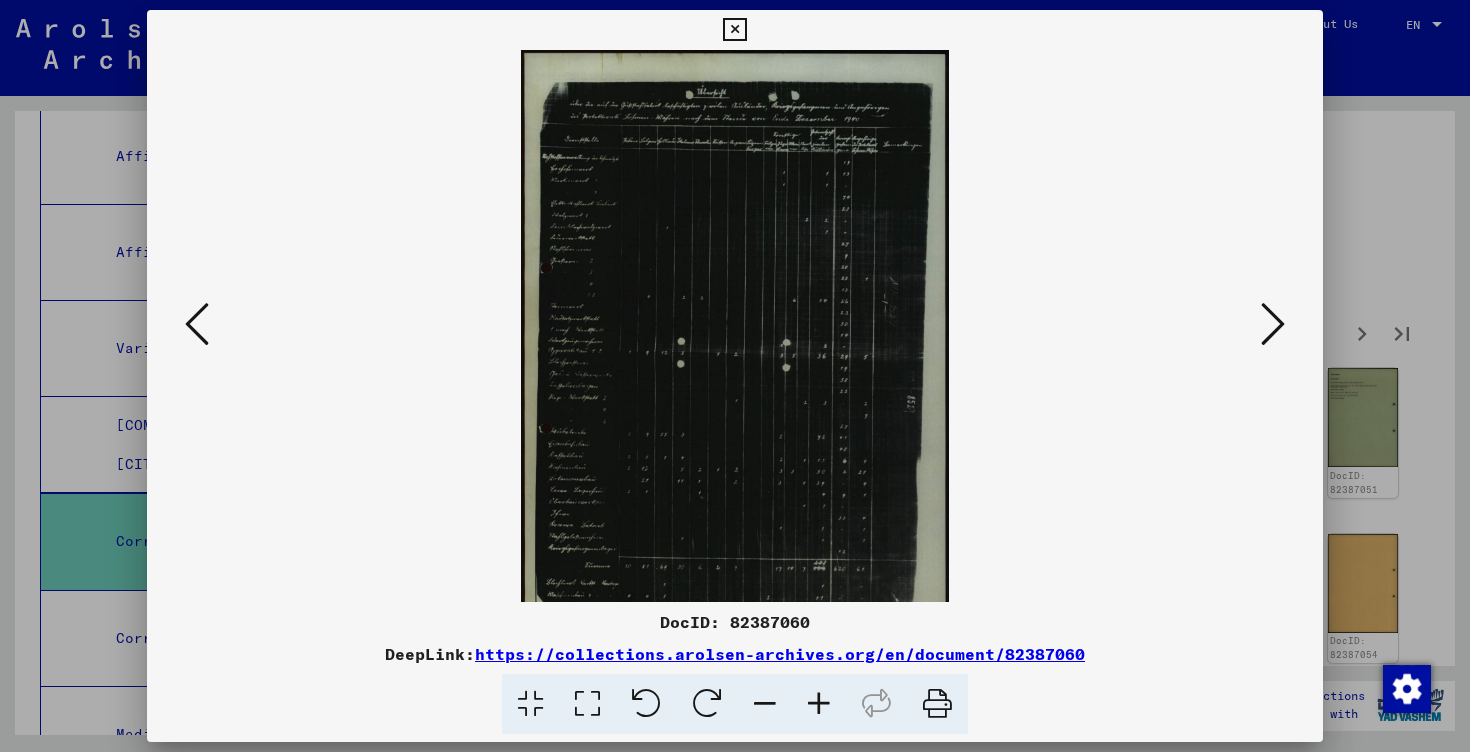 click at bounding box center [819, 704] 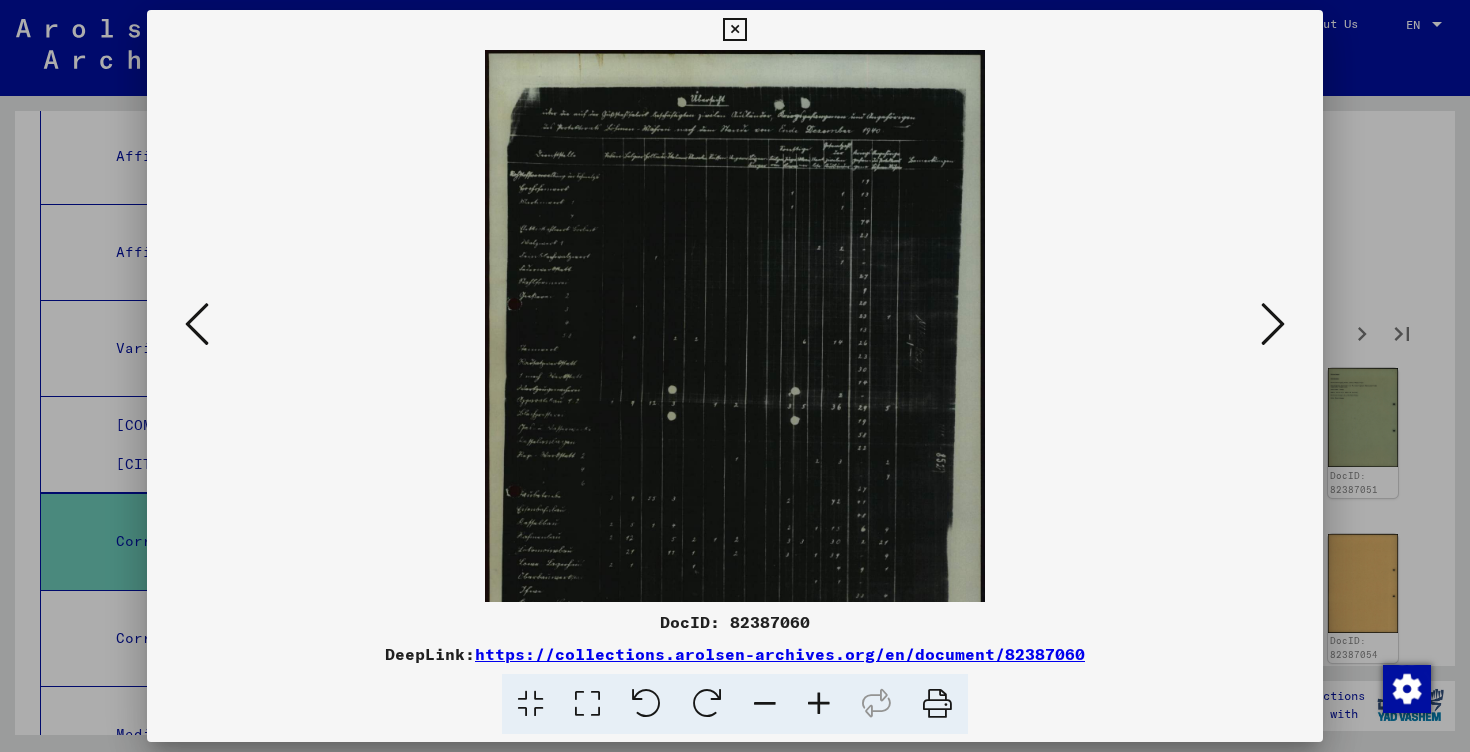 click at bounding box center (819, 704) 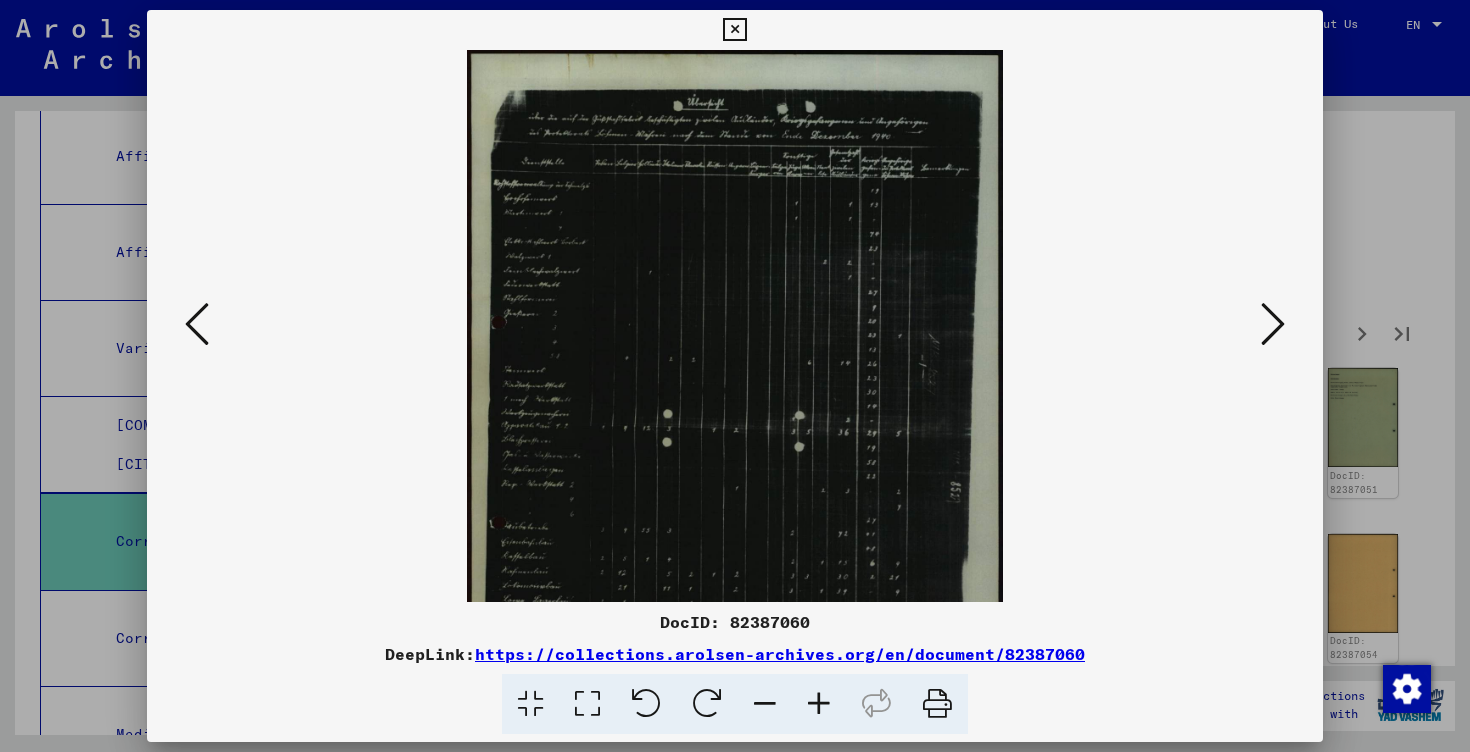 click at bounding box center (819, 704) 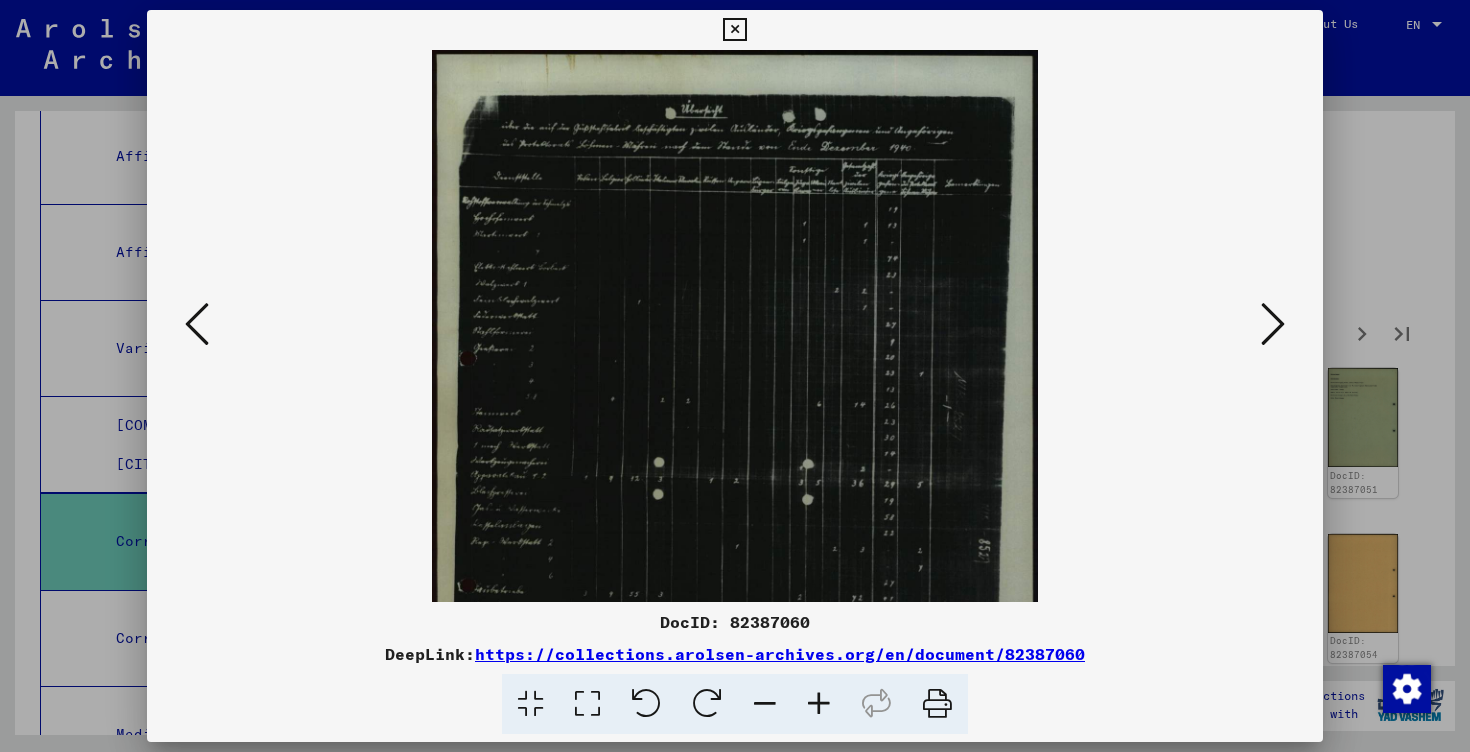 click at bounding box center [819, 704] 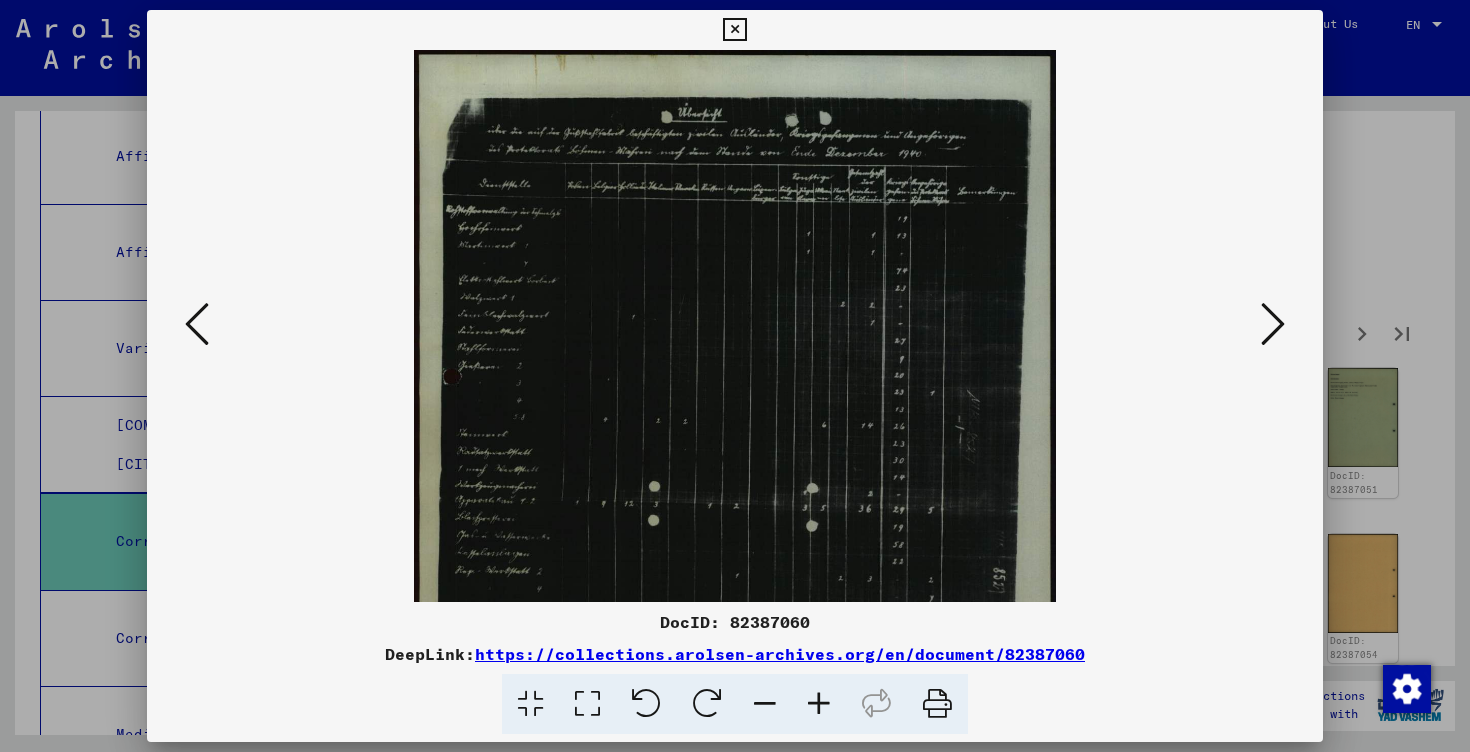click at bounding box center (819, 704) 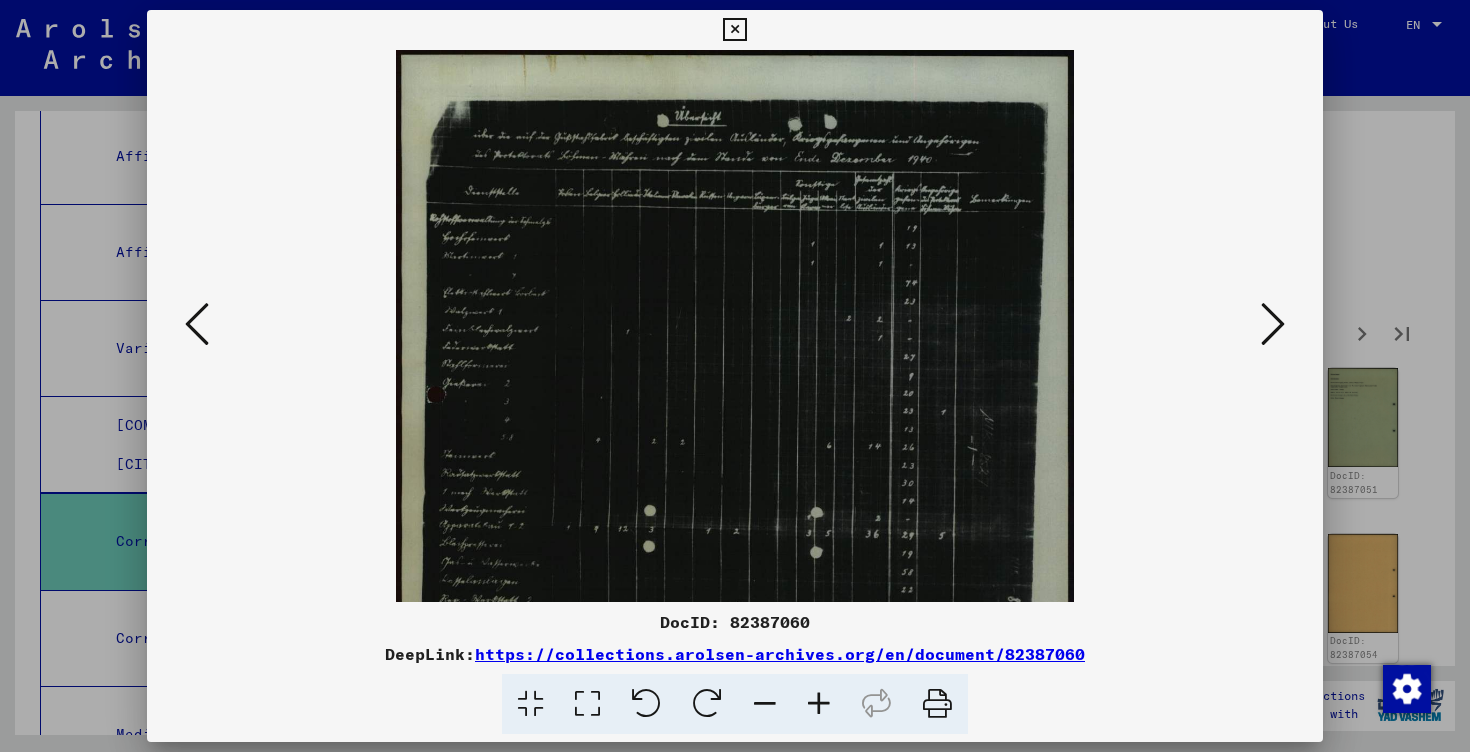 click at bounding box center [819, 704] 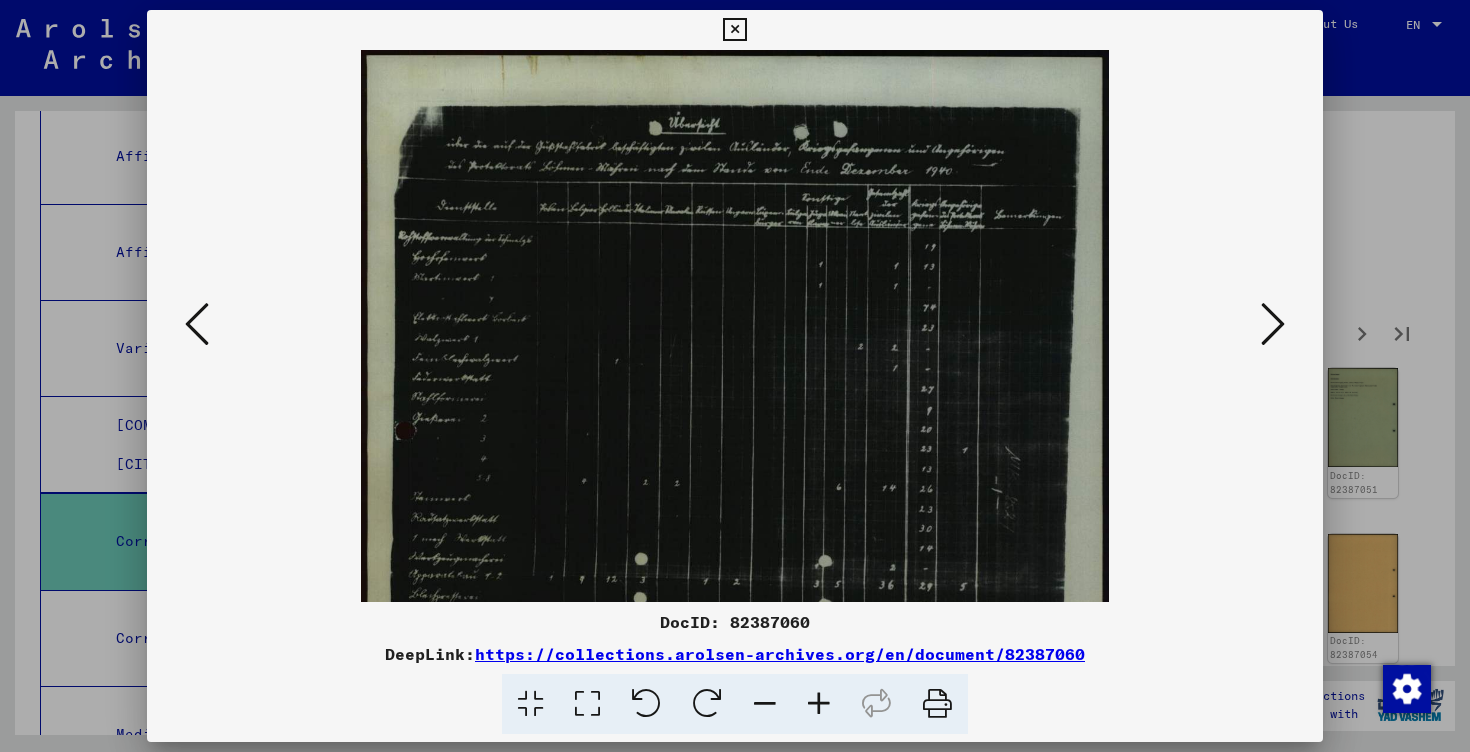 click at bounding box center [819, 704] 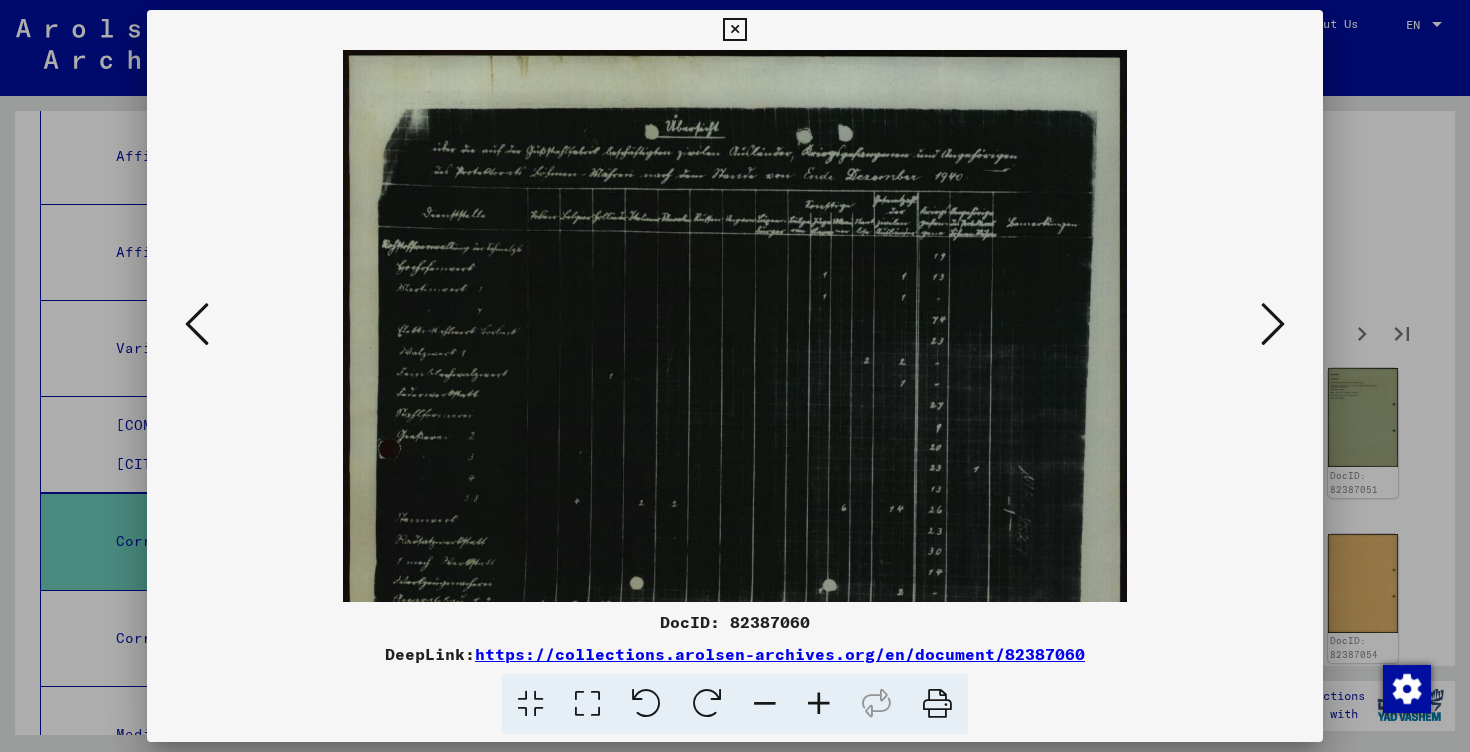 click at bounding box center [819, 704] 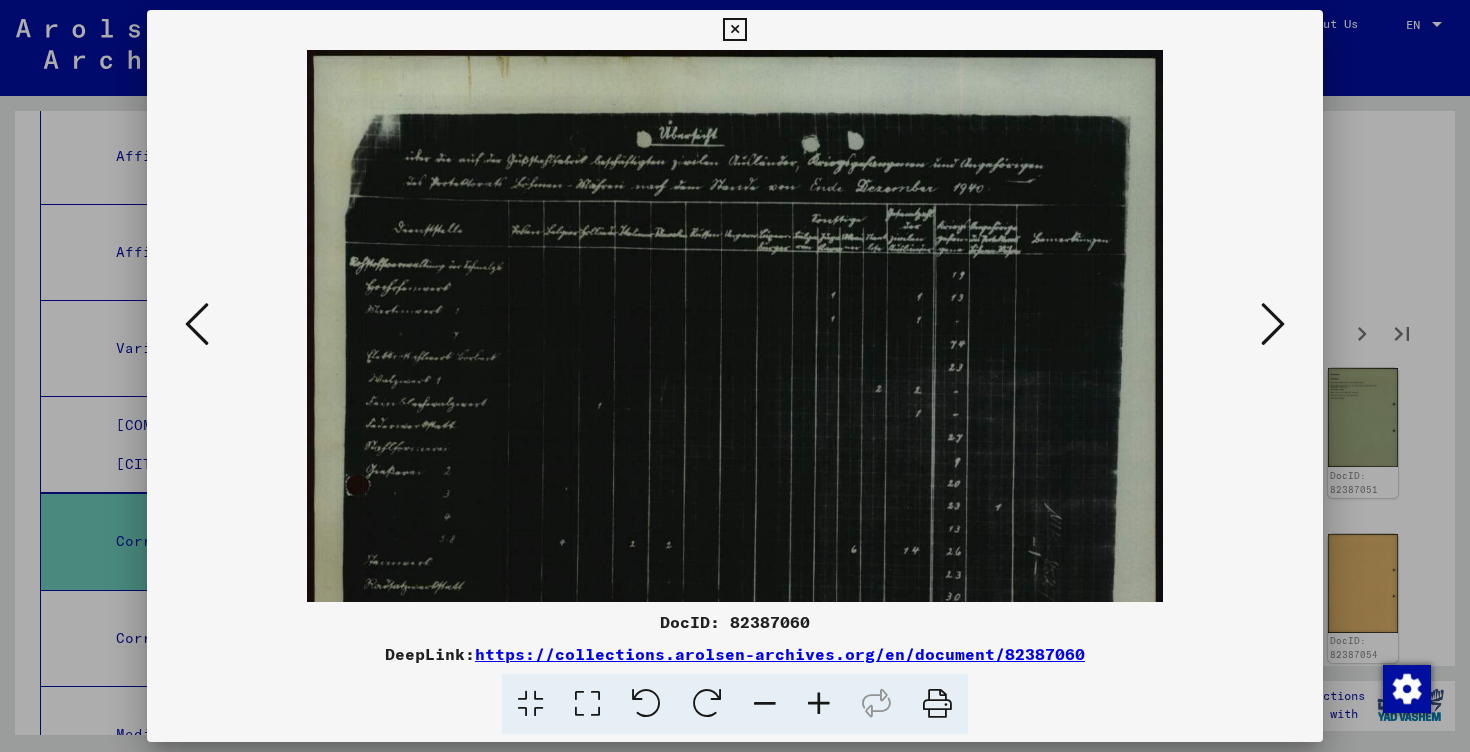 click at bounding box center [819, 704] 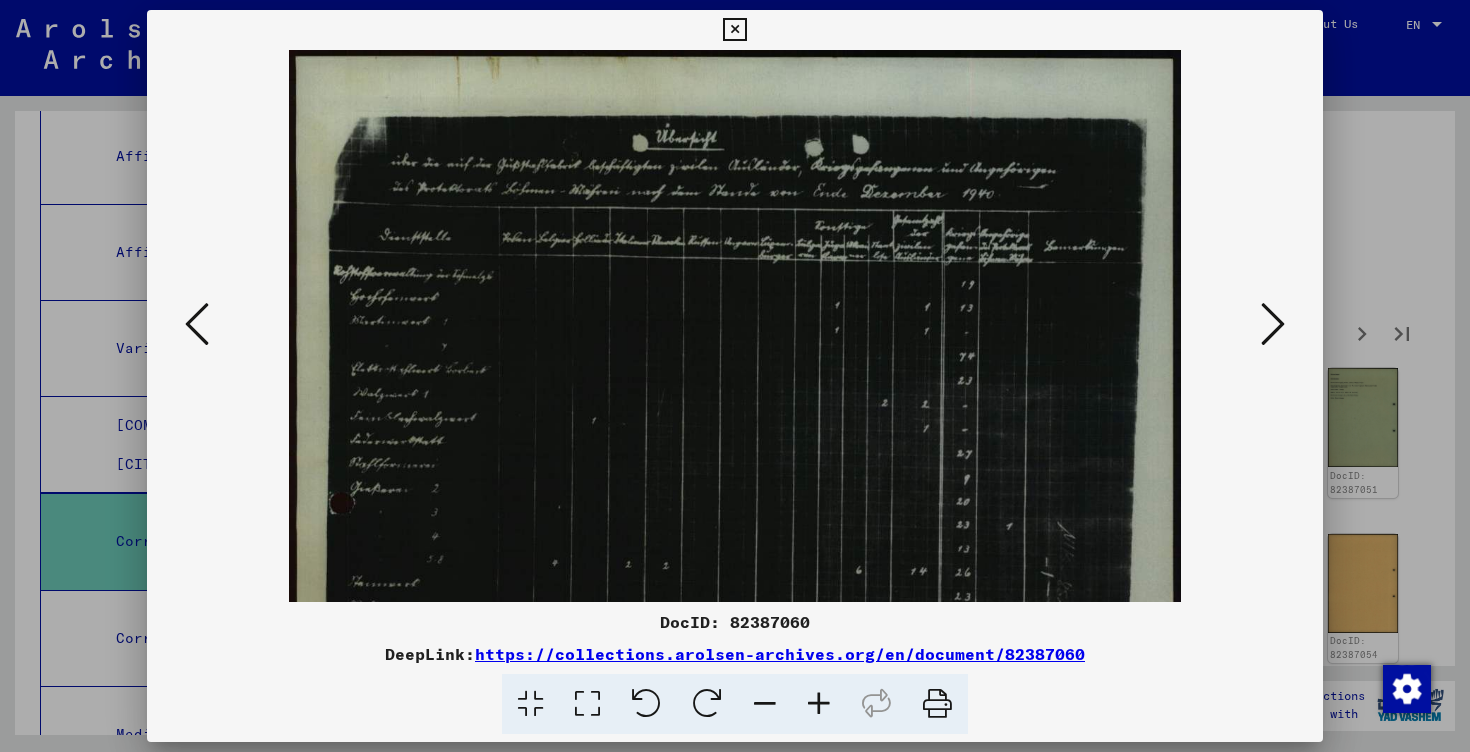 click at bounding box center (819, 704) 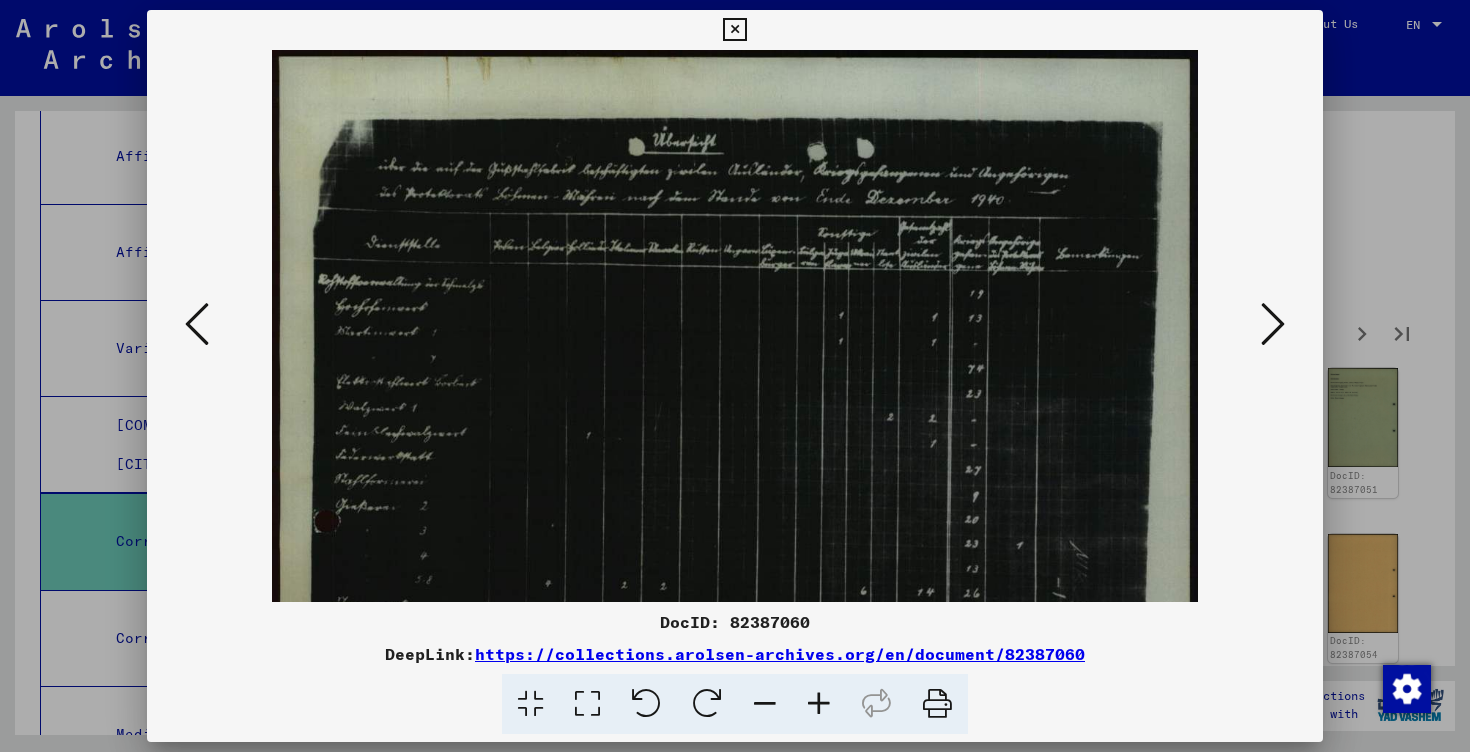 click at bounding box center [819, 704] 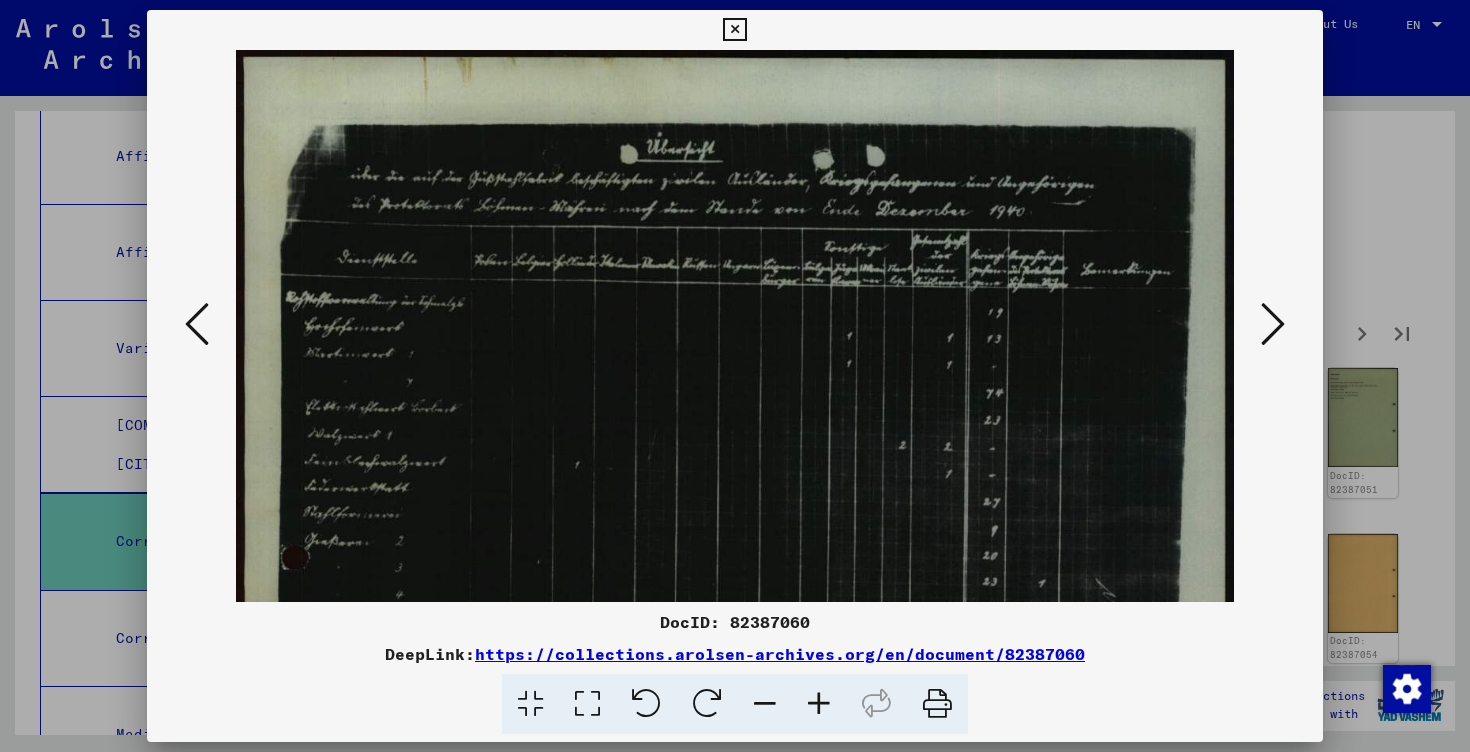 click at bounding box center [819, 704] 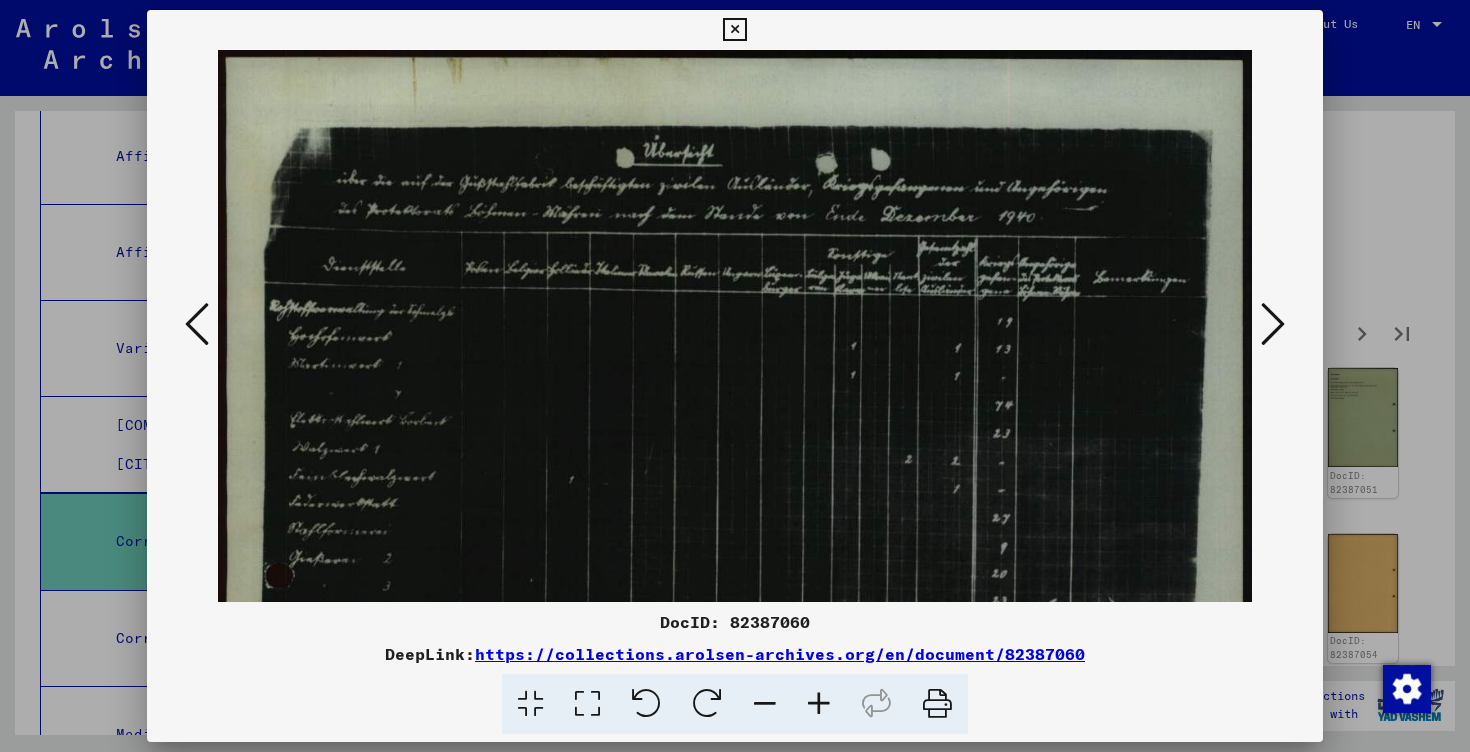 click at bounding box center (819, 704) 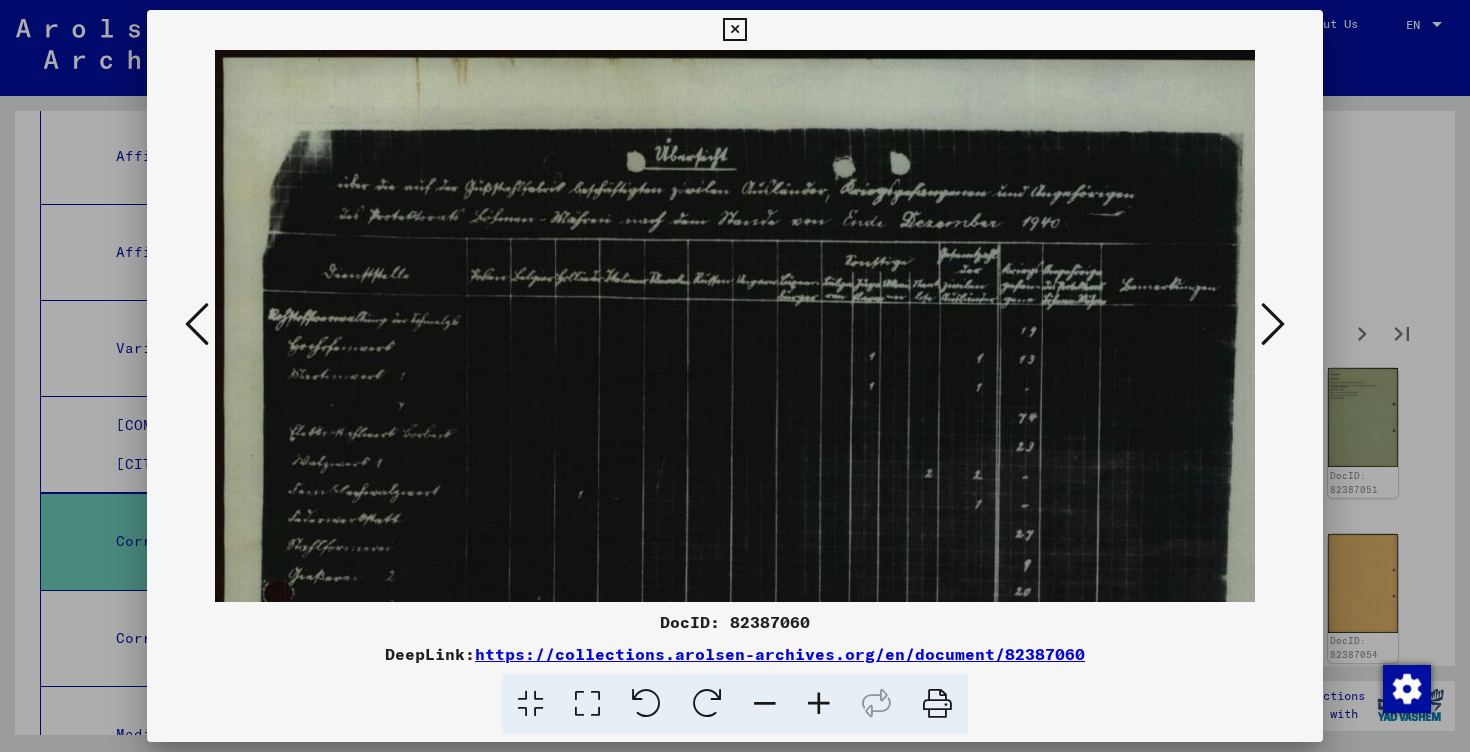 click at bounding box center (819, 704) 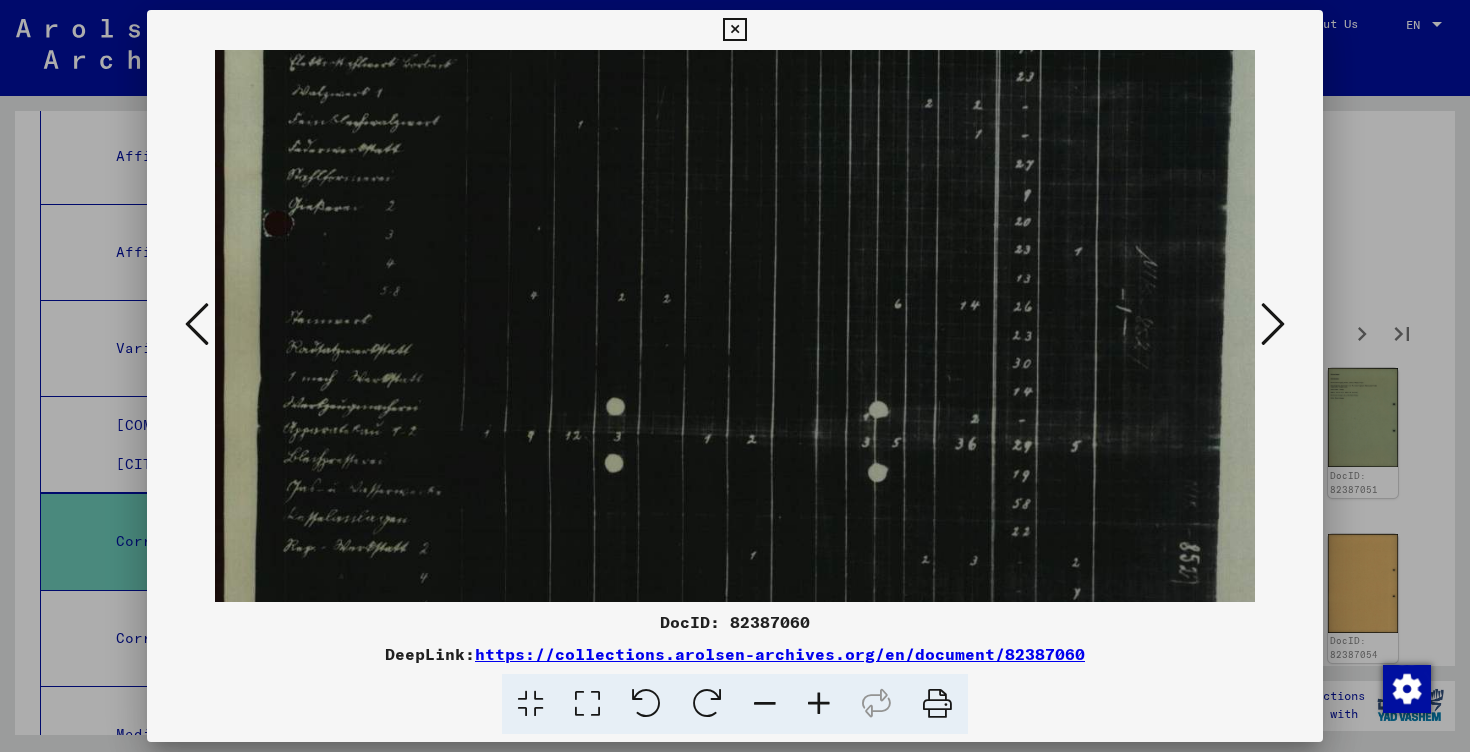 drag, startPoint x: 772, startPoint y: 408, endPoint x: 775, endPoint y: 38, distance: 370.01218 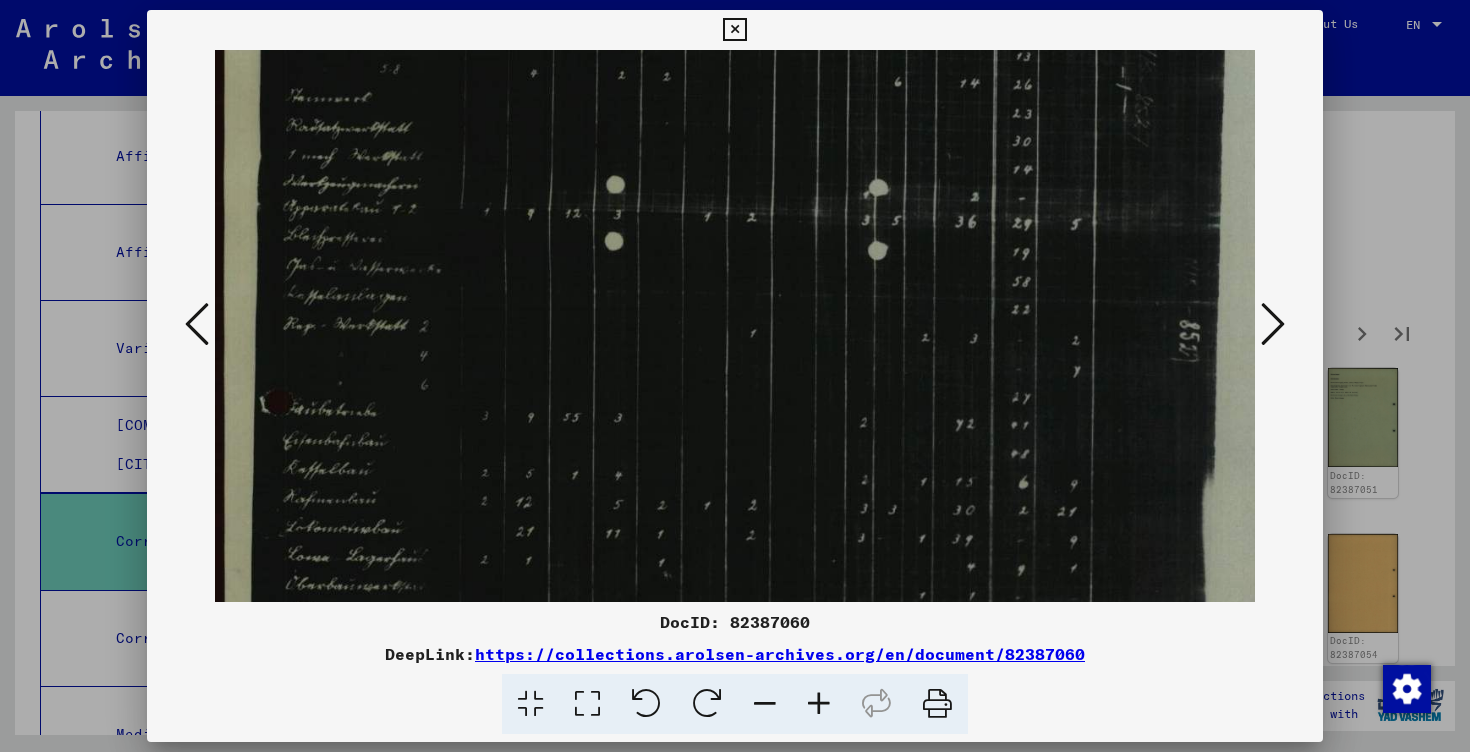 scroll, scrollTop: 609, scrollLeft: 1, axis: both 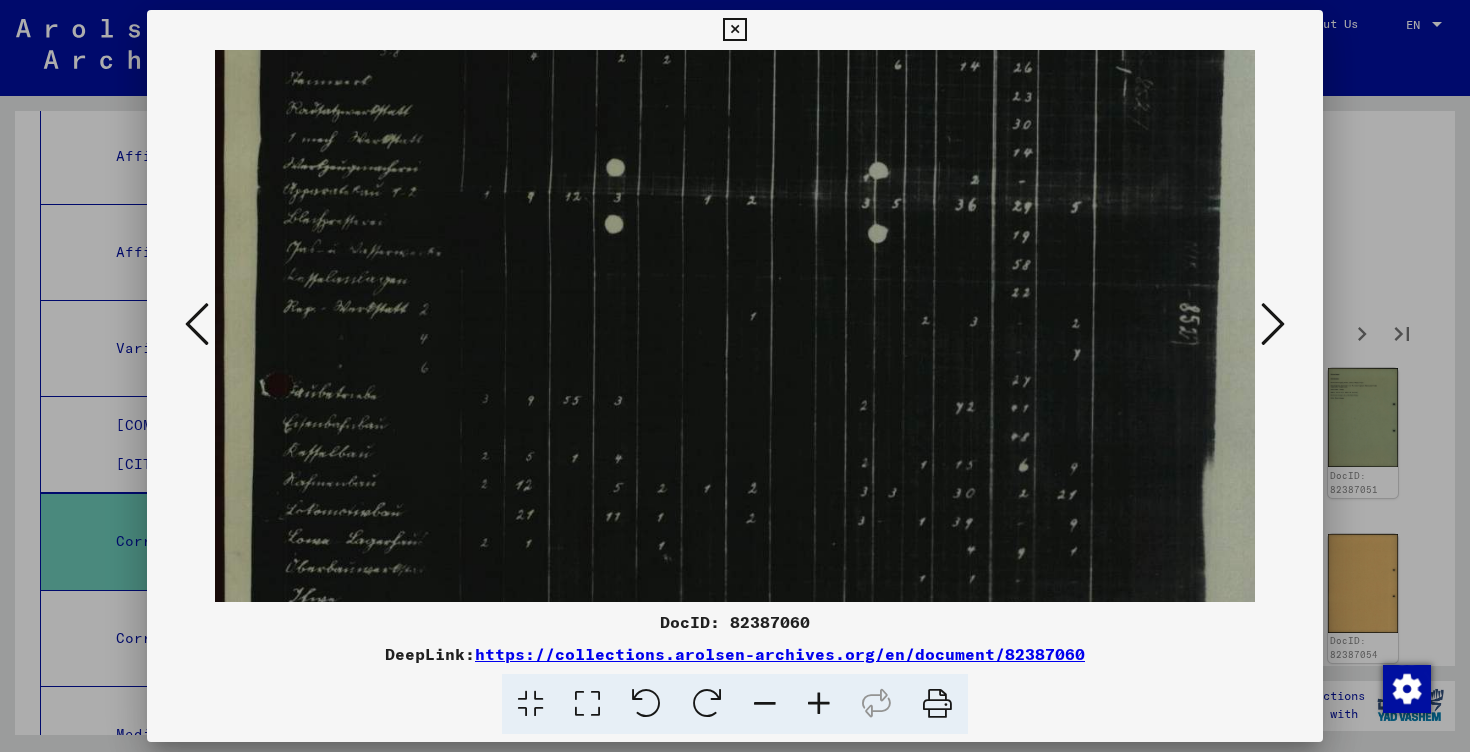 drag, startPoint x: 755, startPoint y: 460, endPoint x: 755, endPoint y: 220, distance: 240 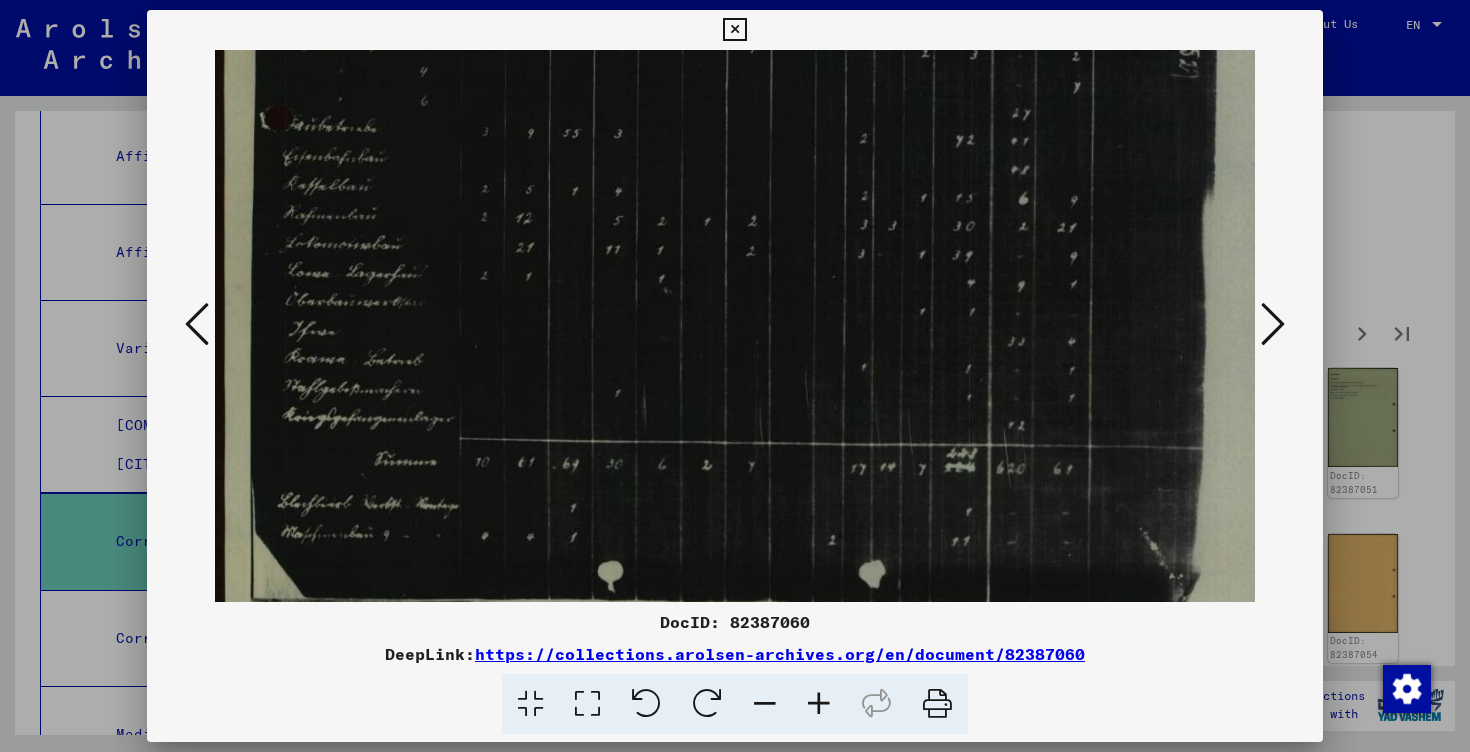 scroll, scrollTop: 883, scrollLeft: 0, axis: vertical 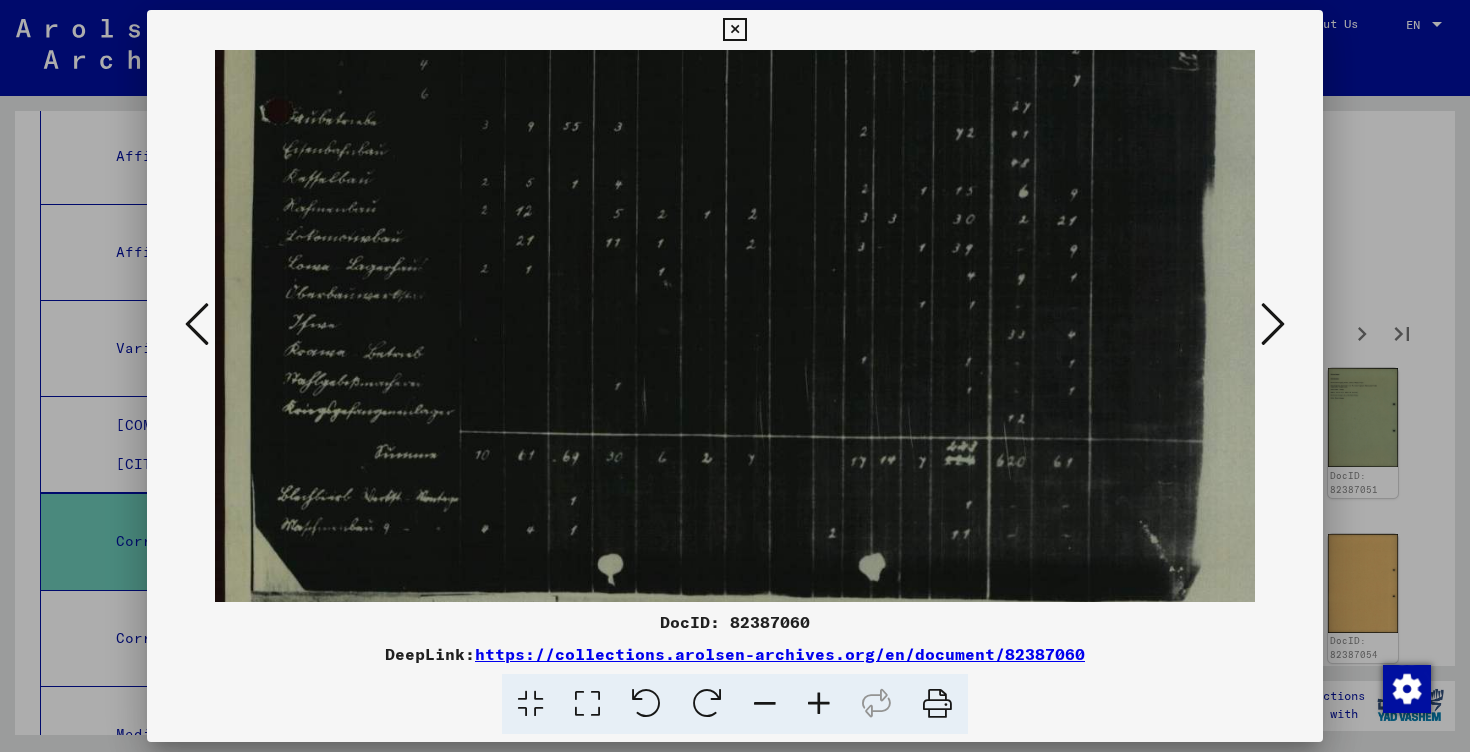 drag, startPoint x: 756, startPoint y: 322, endPoint x: 792, endPoint y: 48, distance: 276.35486 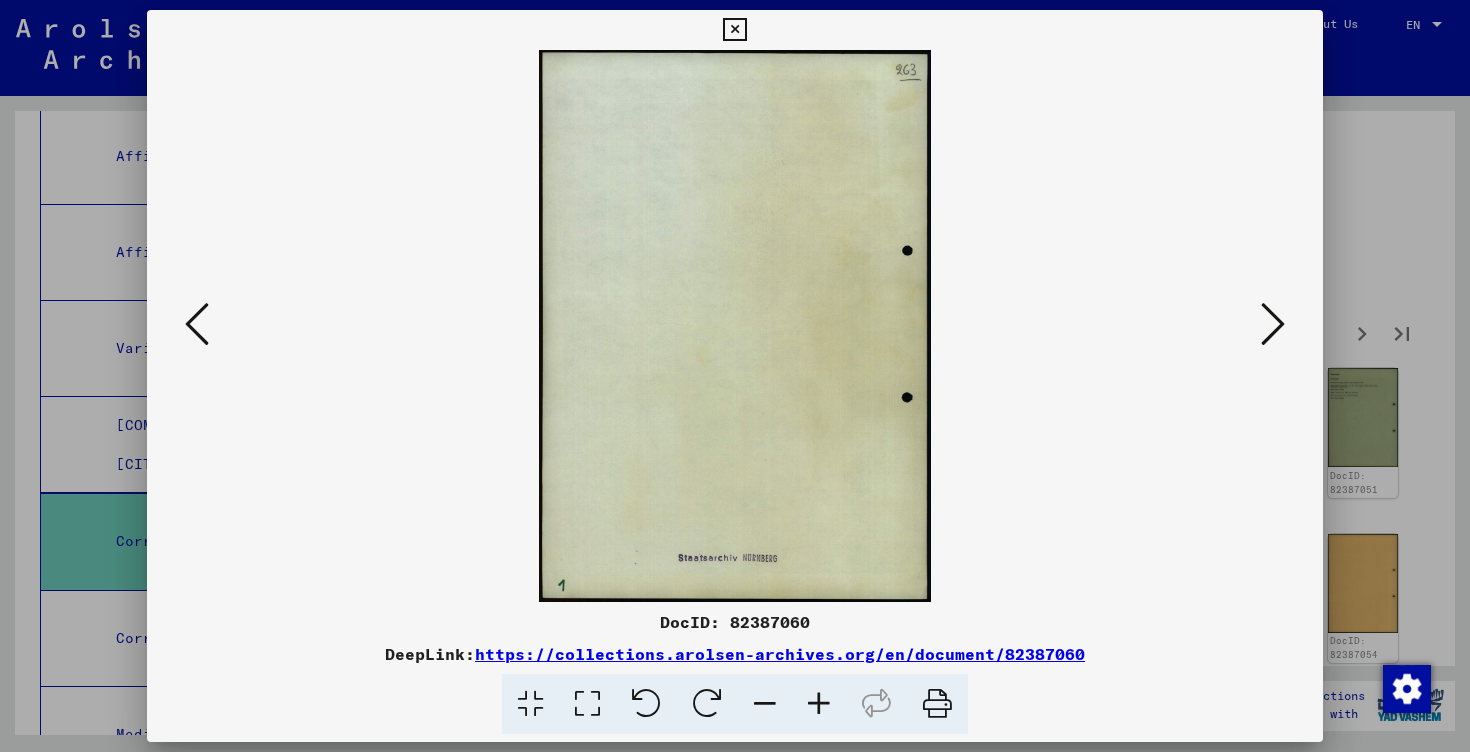 scroll, scrollTop: 0, scrollLeft: 0, axis: both 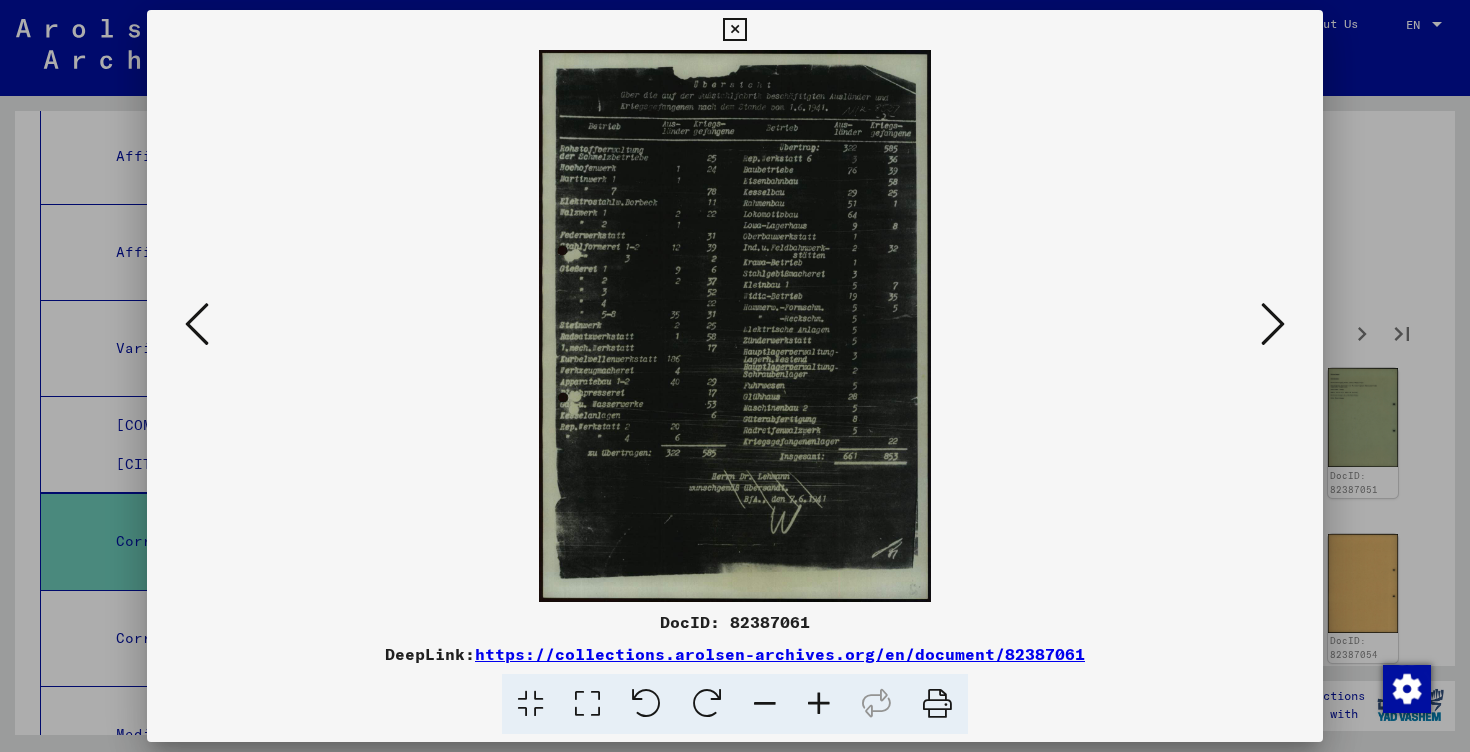 click at bounding box center (819, 704) 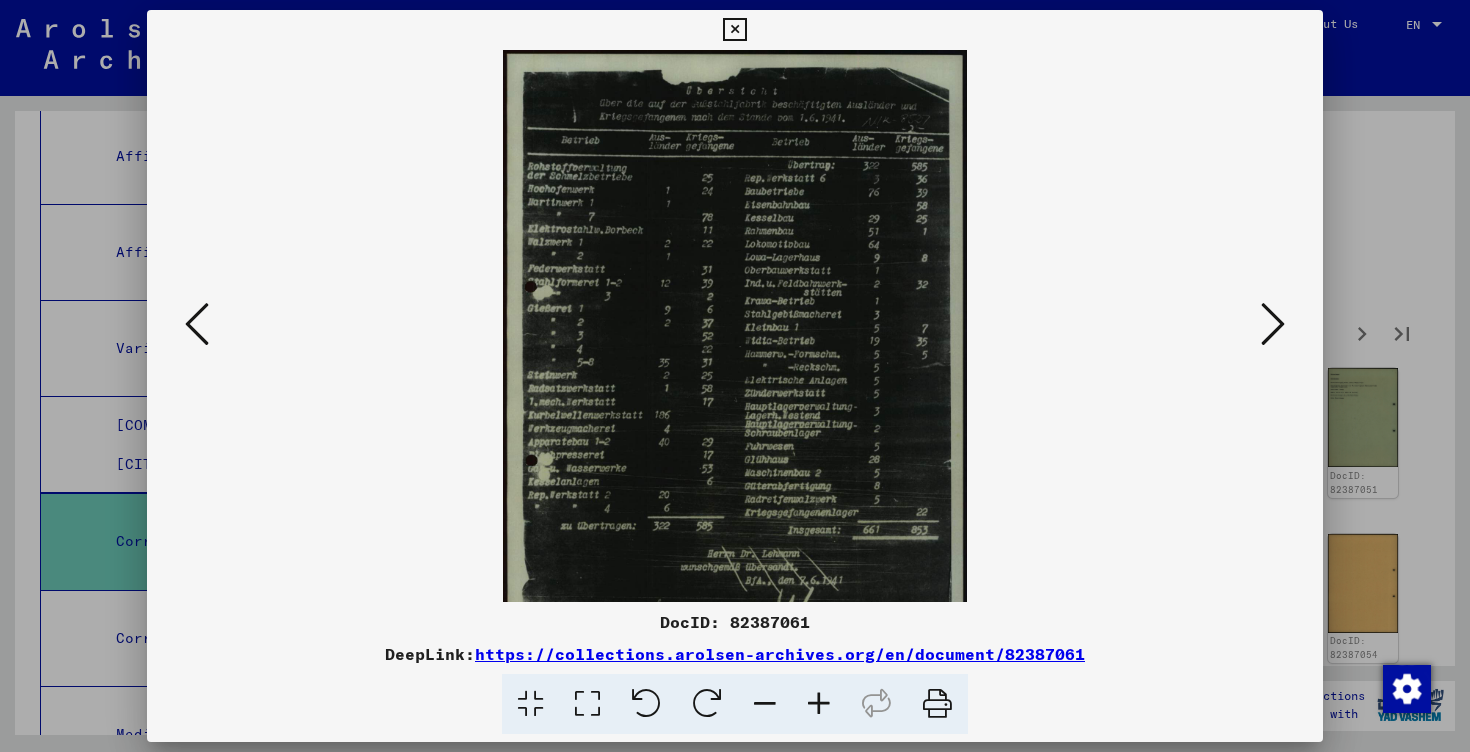 click at bounding box center (819, 704) 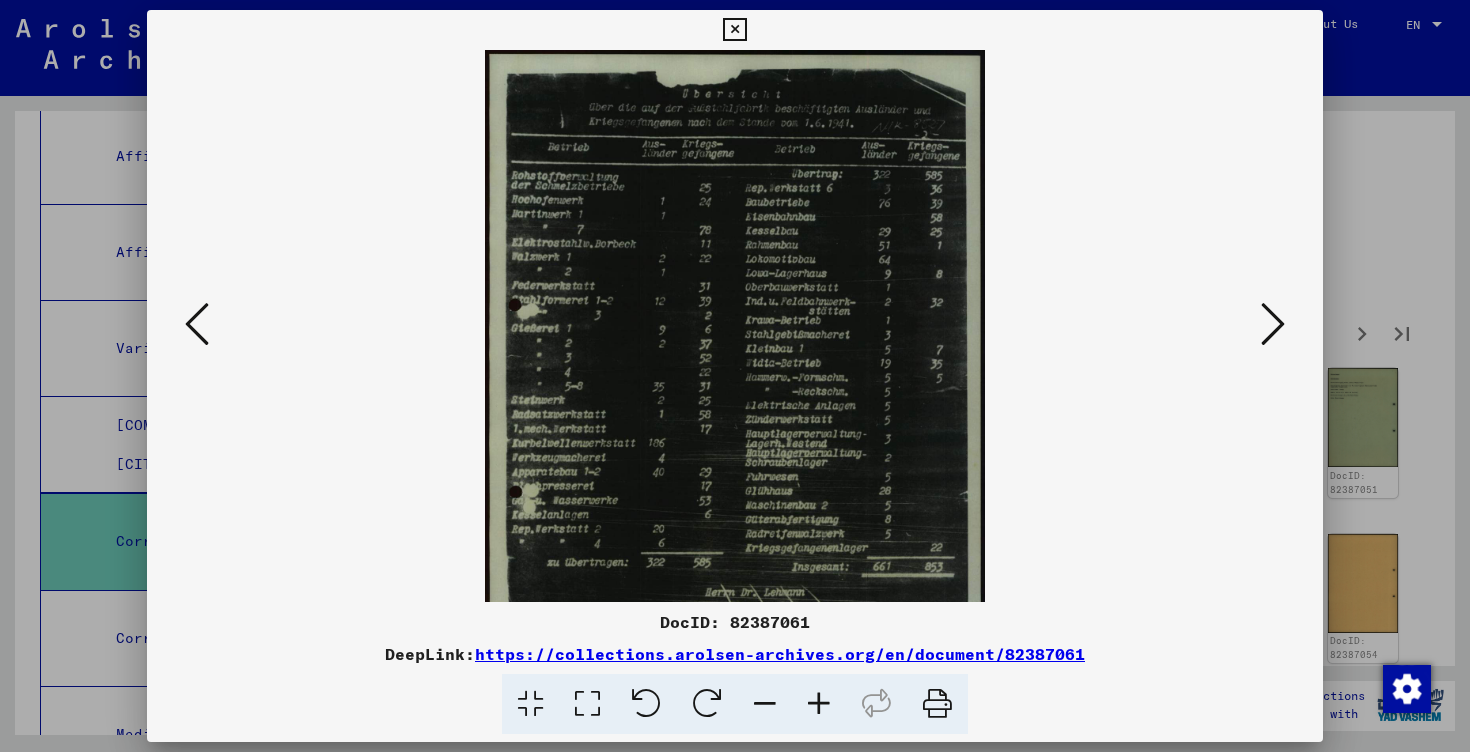 click at bounding box center [819, 704] 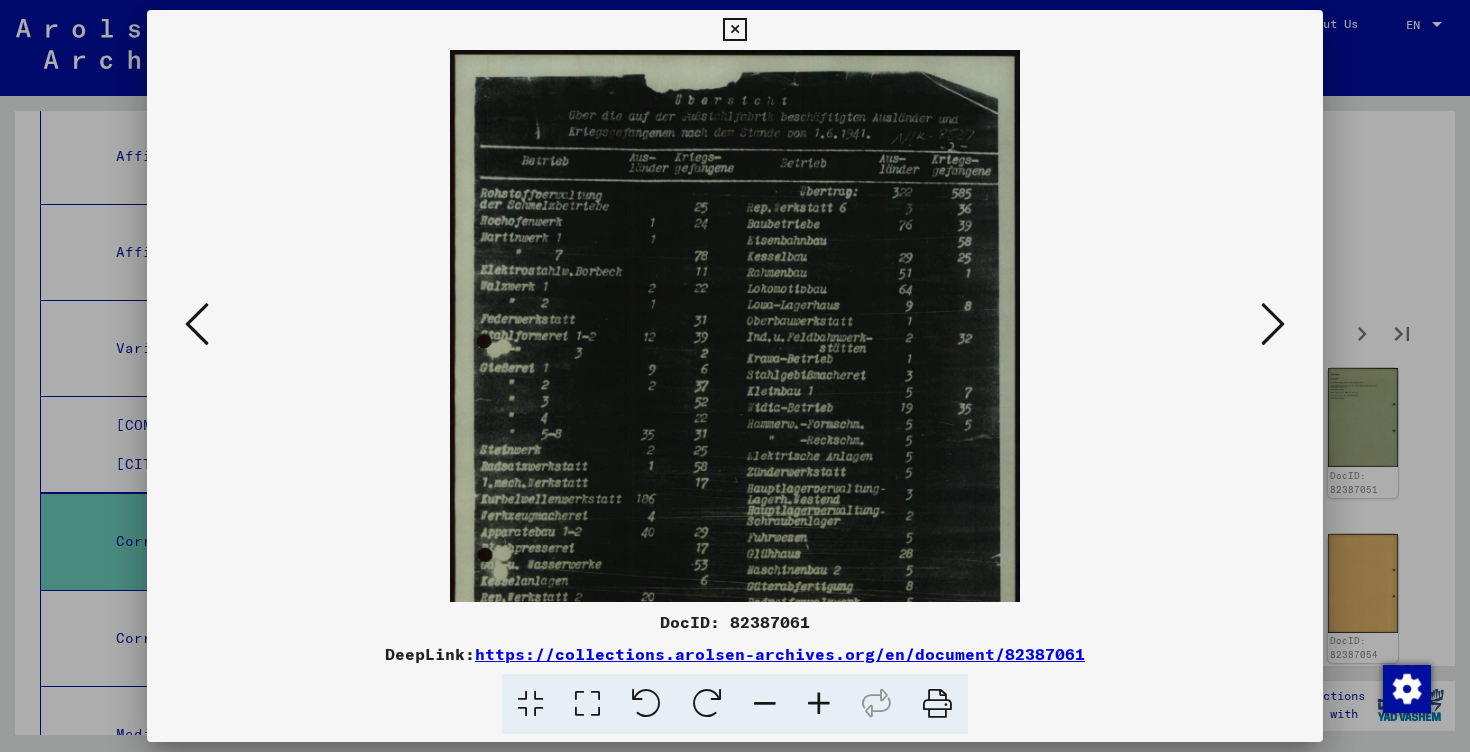 click at bounding box center [819, 704] 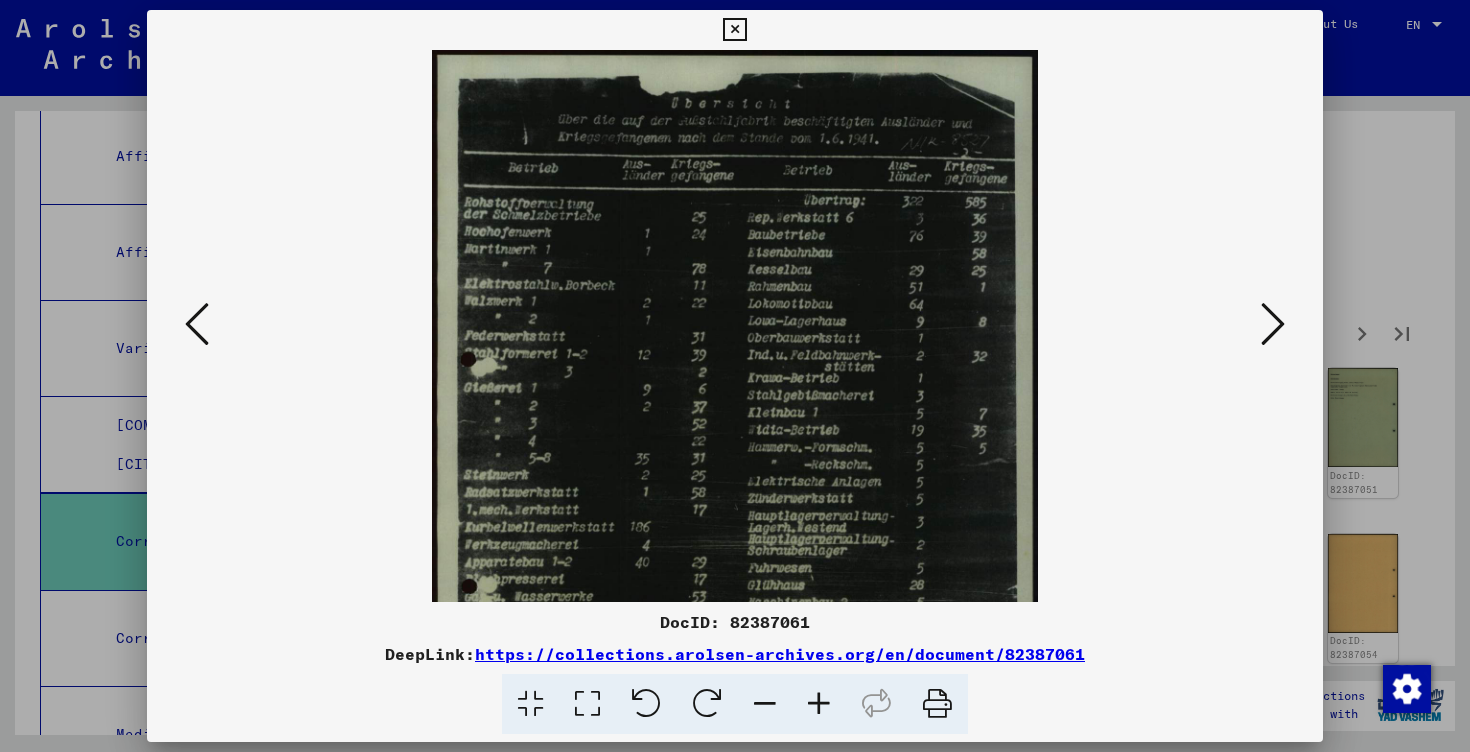 click at bounding box center [819, 704] 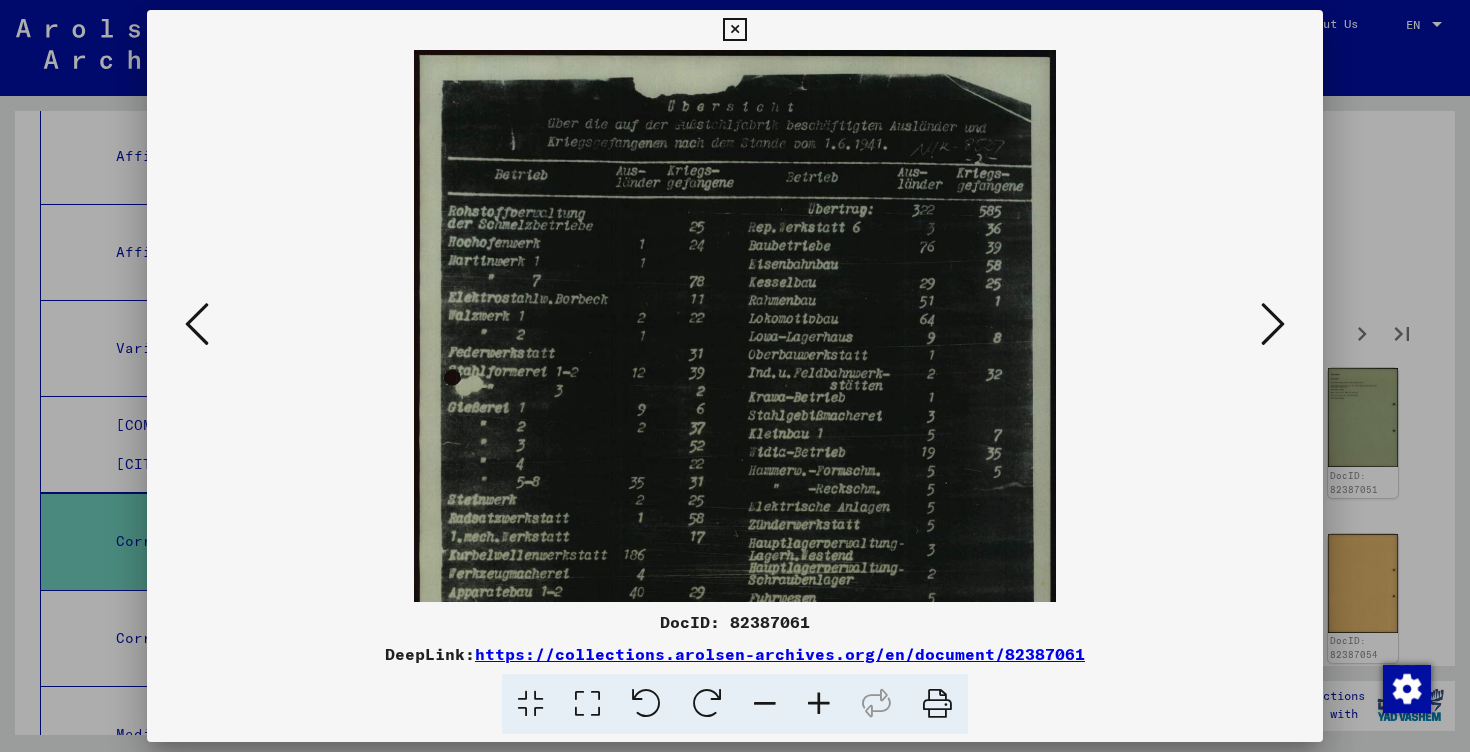 click at bounding box center [819, 704] 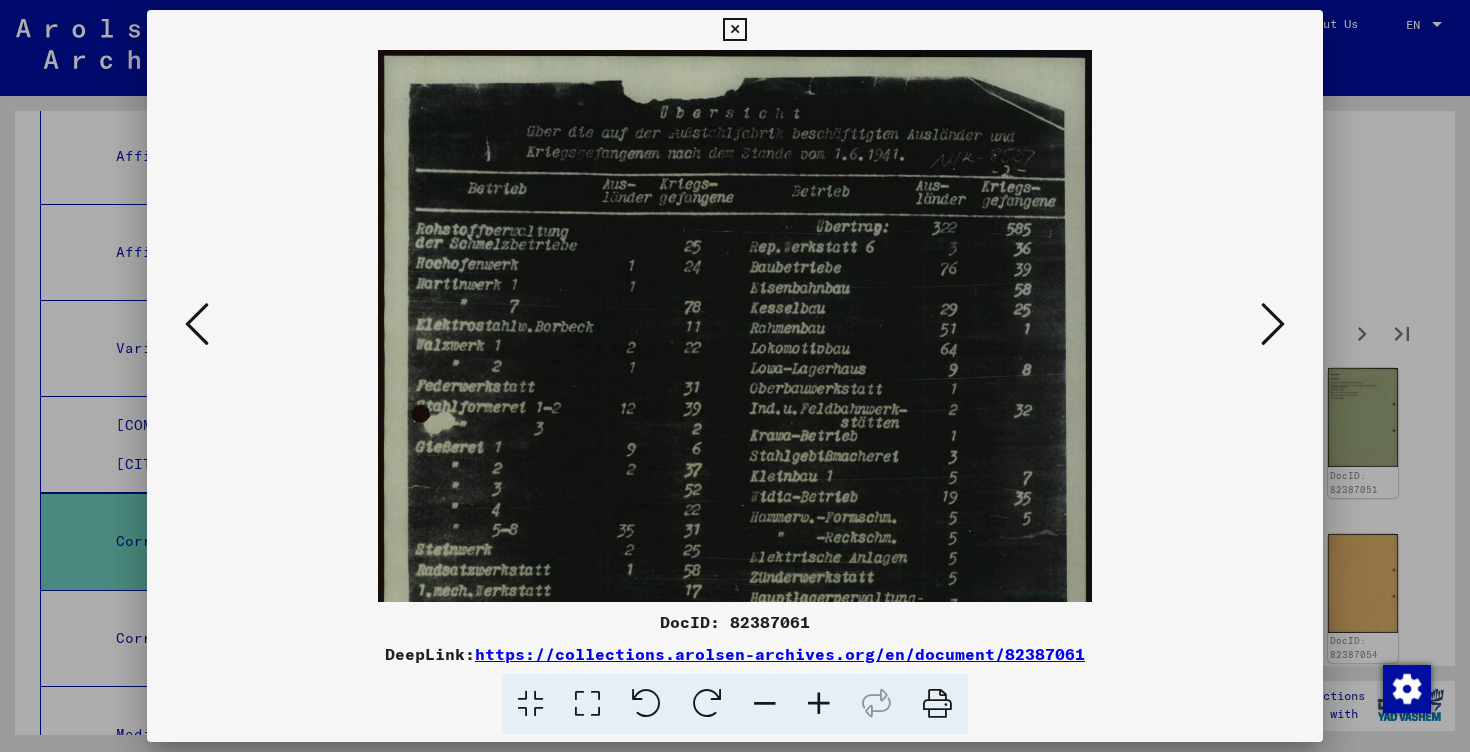 click at bounding box center (819, 704) 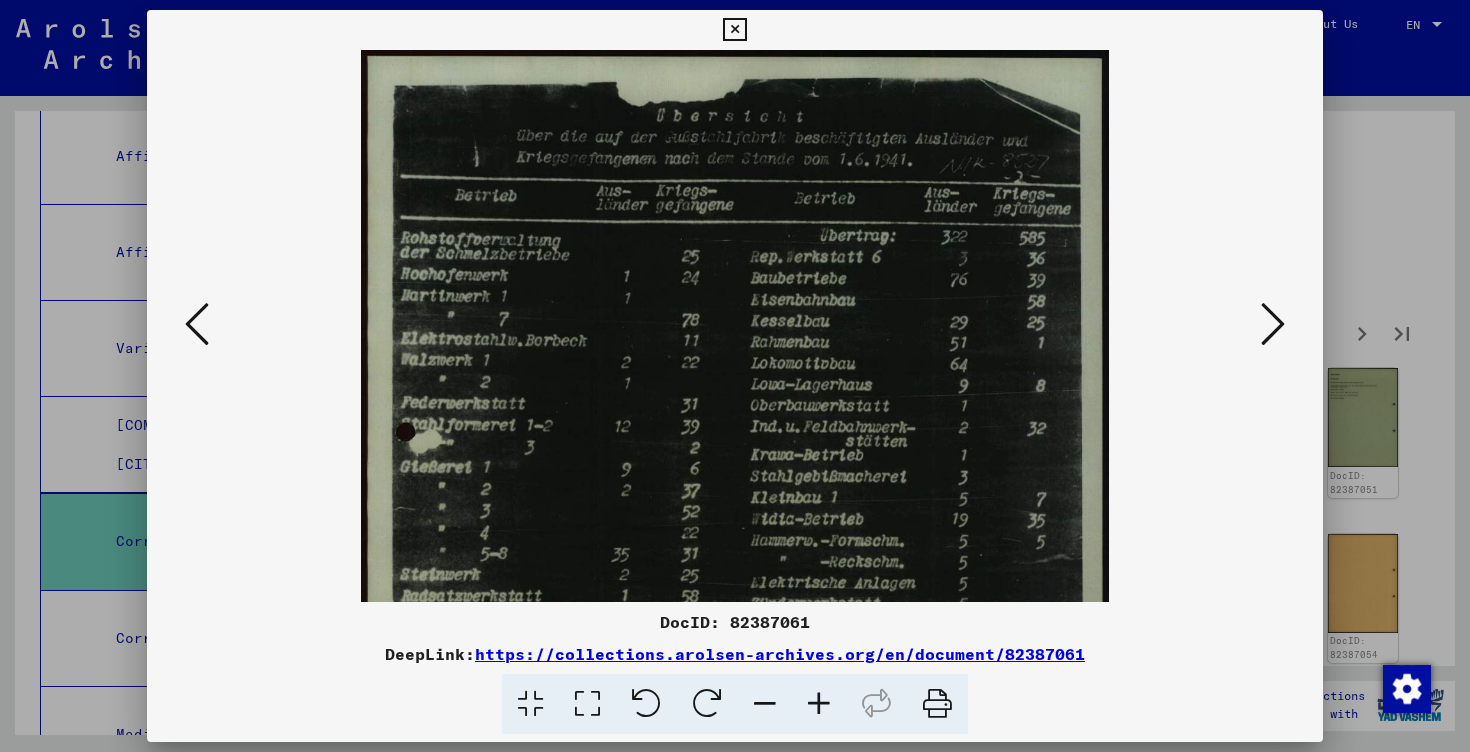 click at bounding box center (819, 704) 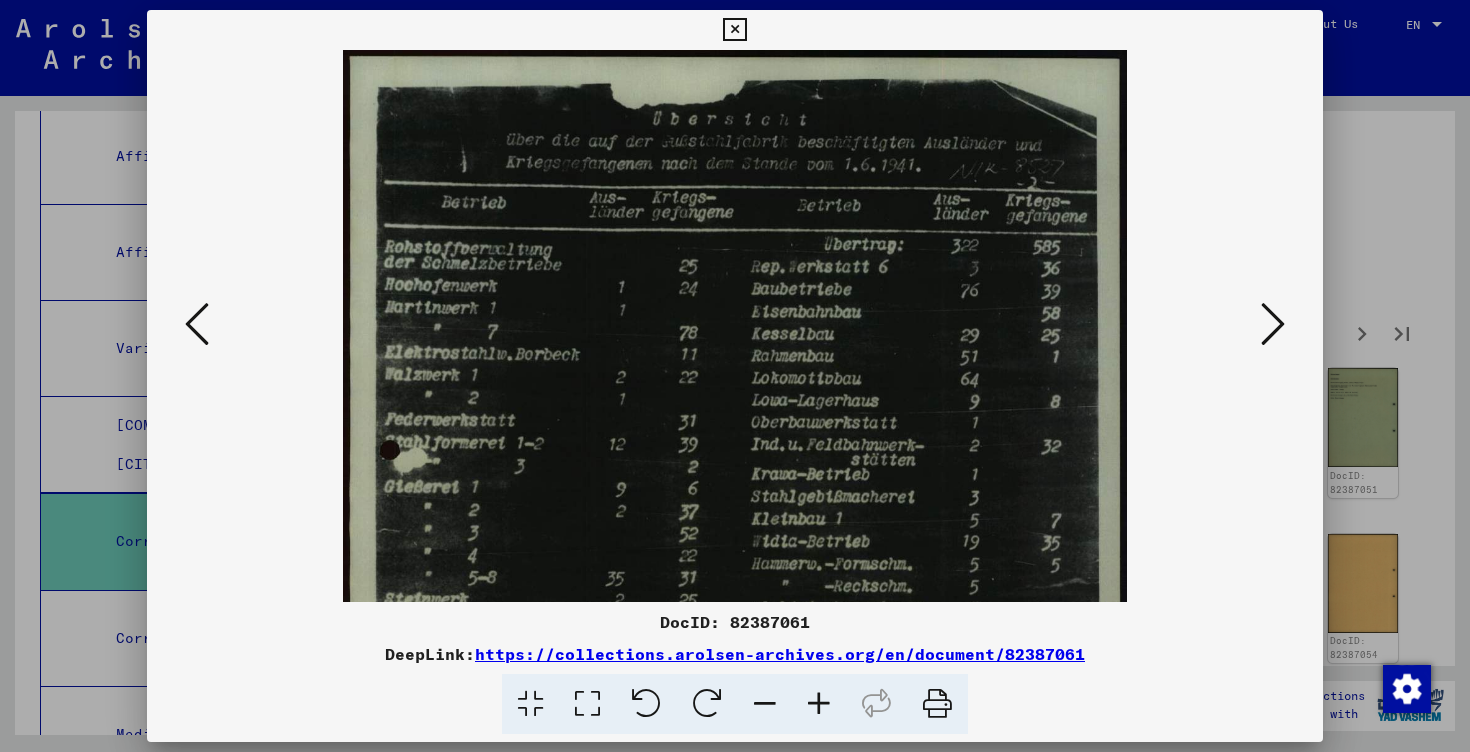 click at bounding box center (819, 704) 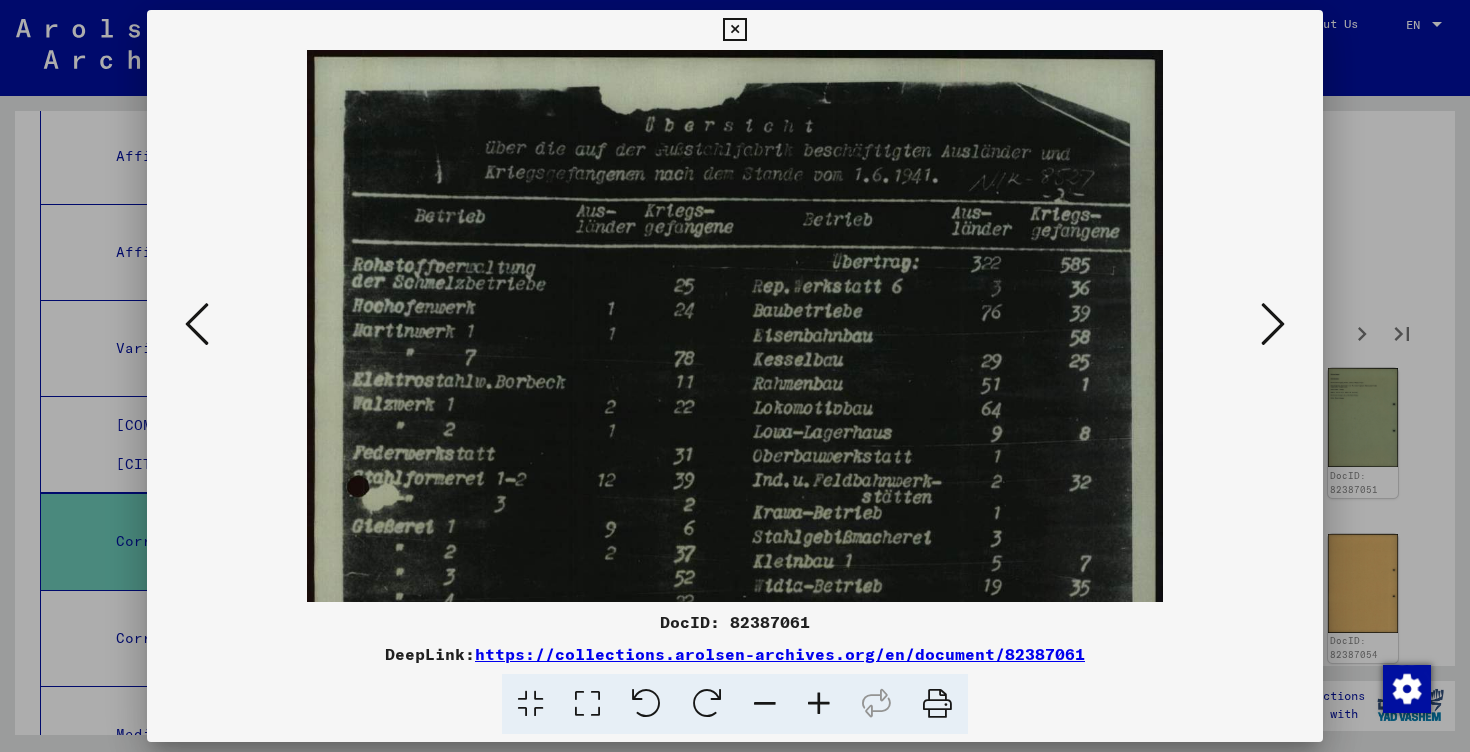 click at bounding box center (819, 704) 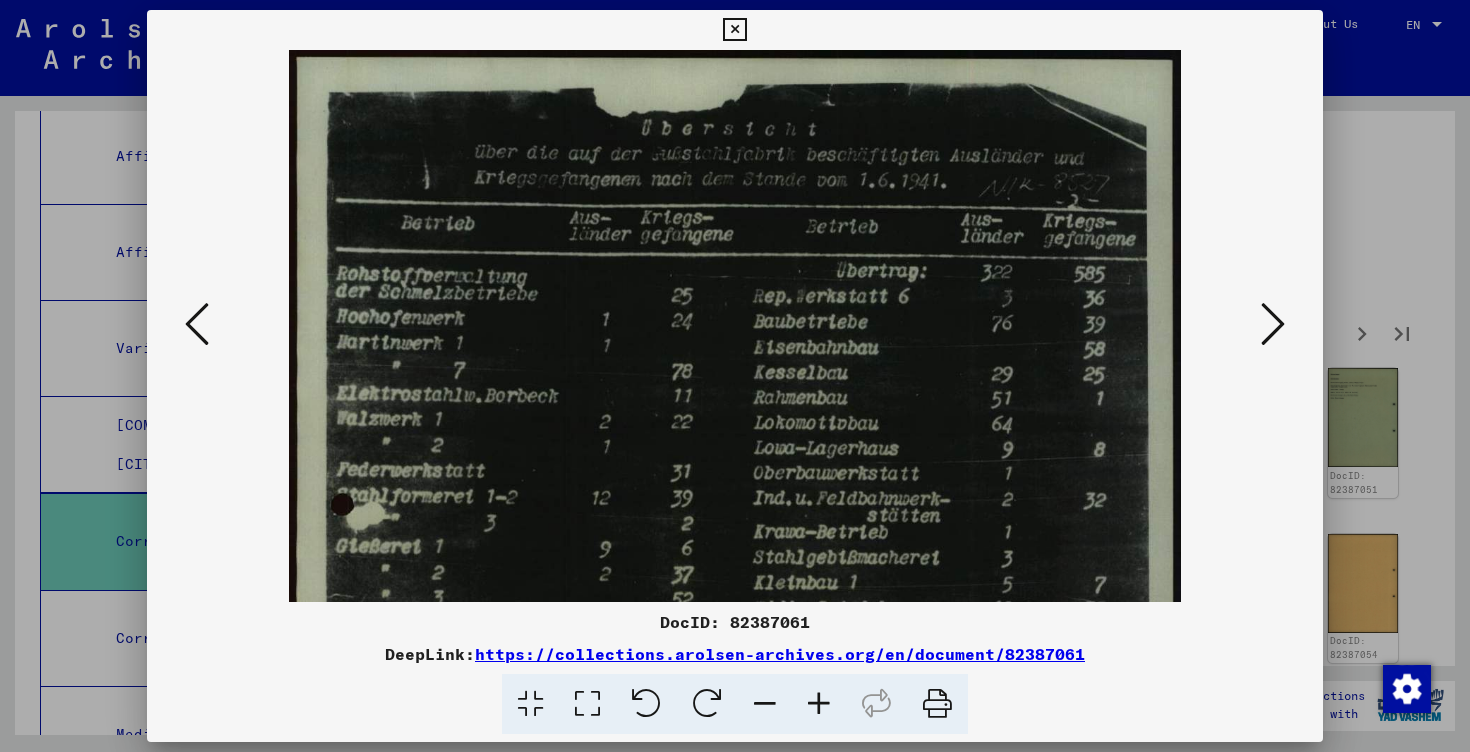 click at bounding box center [819, 704] 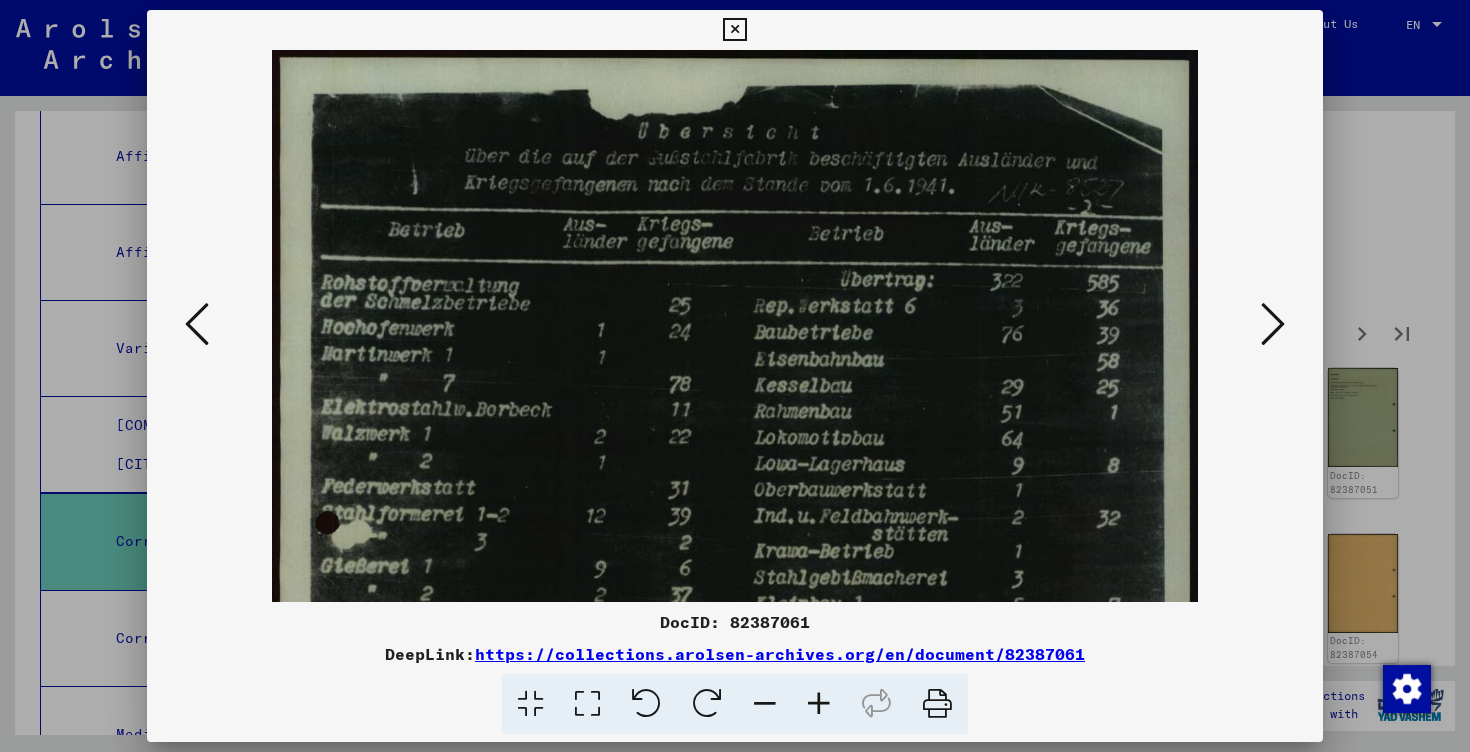click at bounding box center [819, 704] 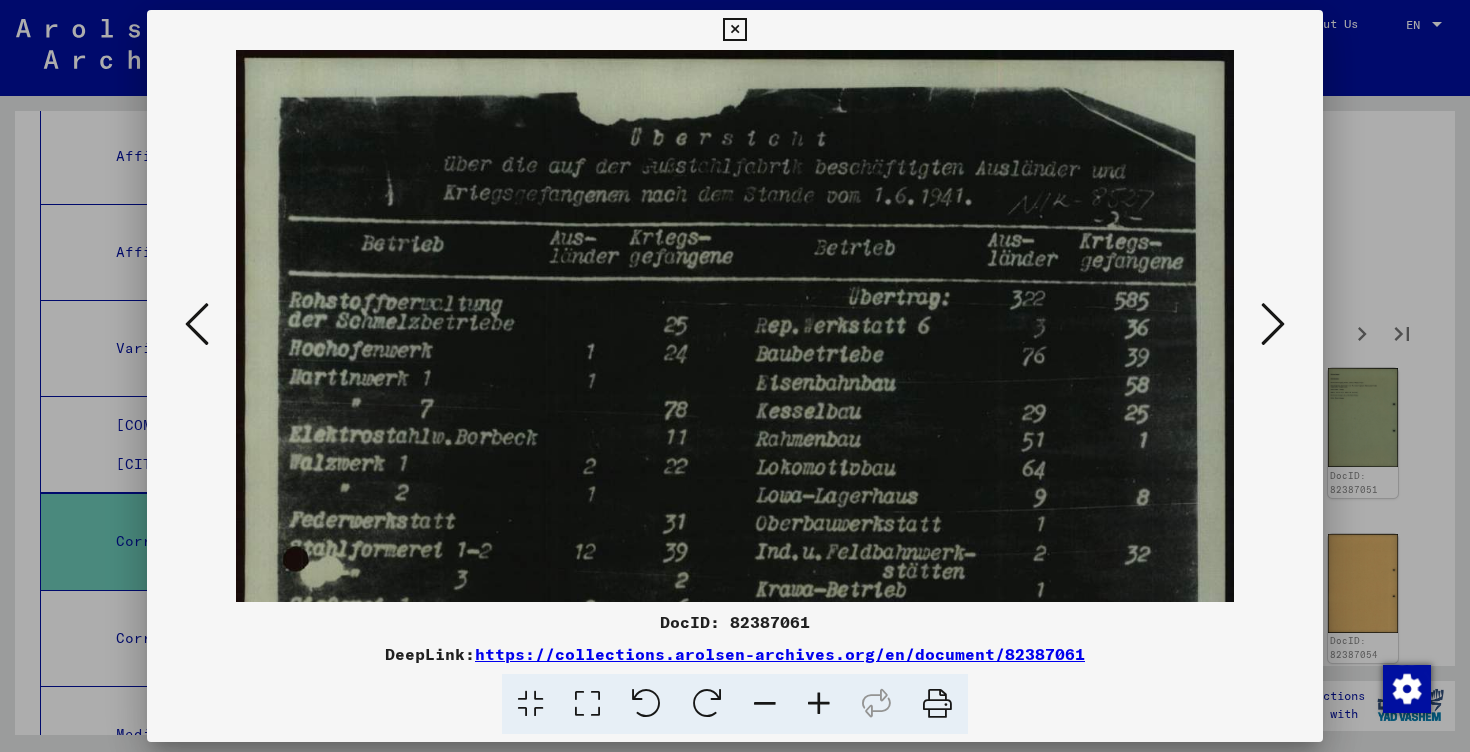 click at bounding box center (819, 704) 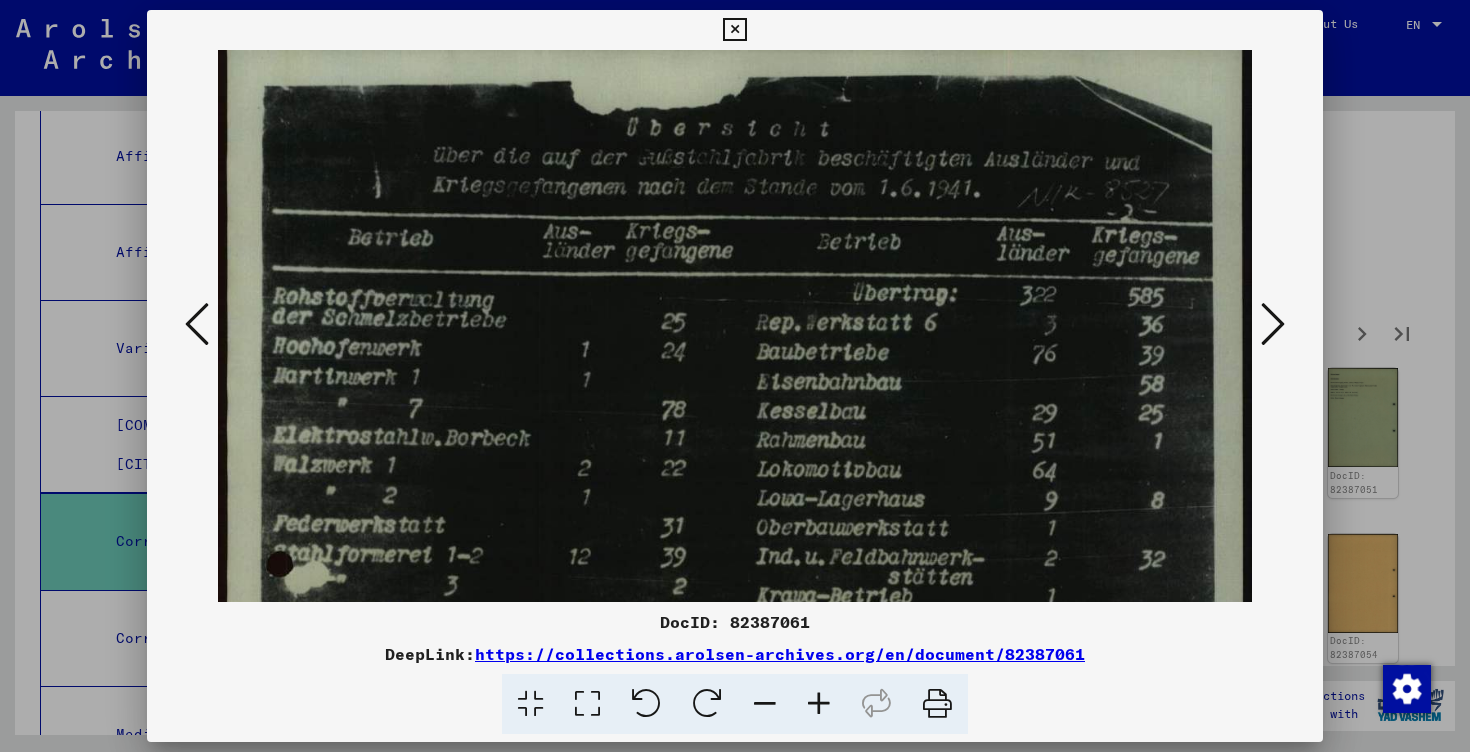 scroll, scrollTop: 14, scrollLeft: 0, axis: vertical 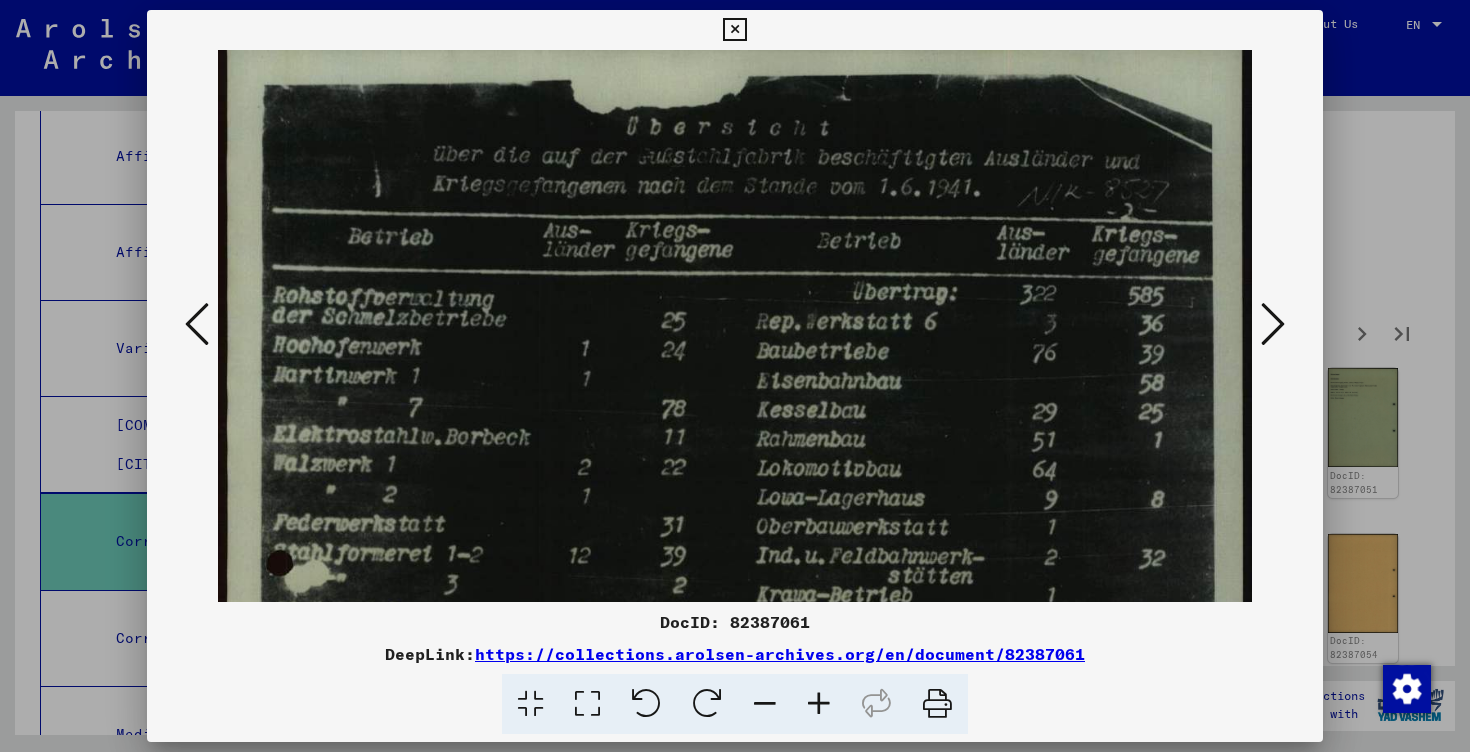 drag, startPoint x: 773, startPoint y: 544, endPoint x: 771, endPoint y: 530, distance: 14.142136 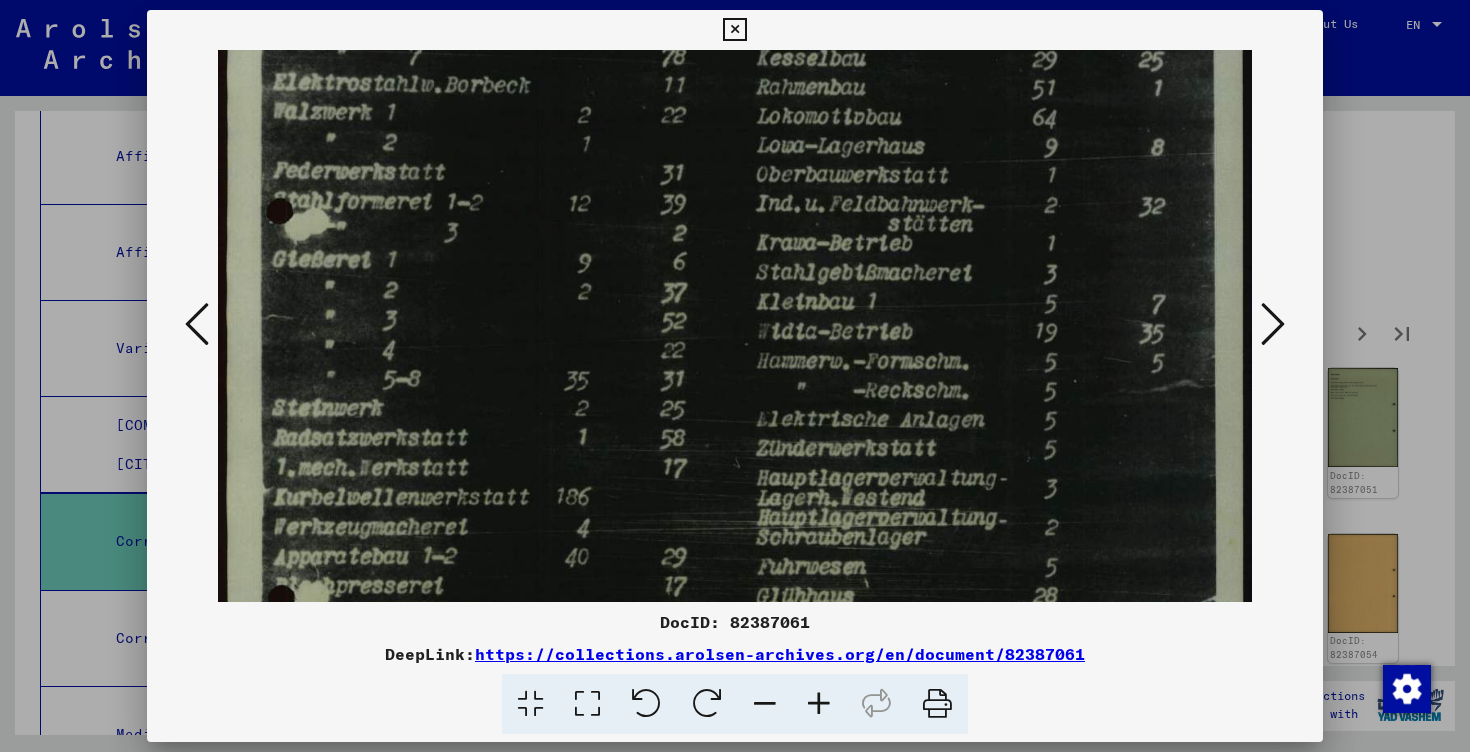 drag, startPoint x: 770, startPoint y: 535, endPoint x: 772, endPoint y: 183, distance: 352.00568 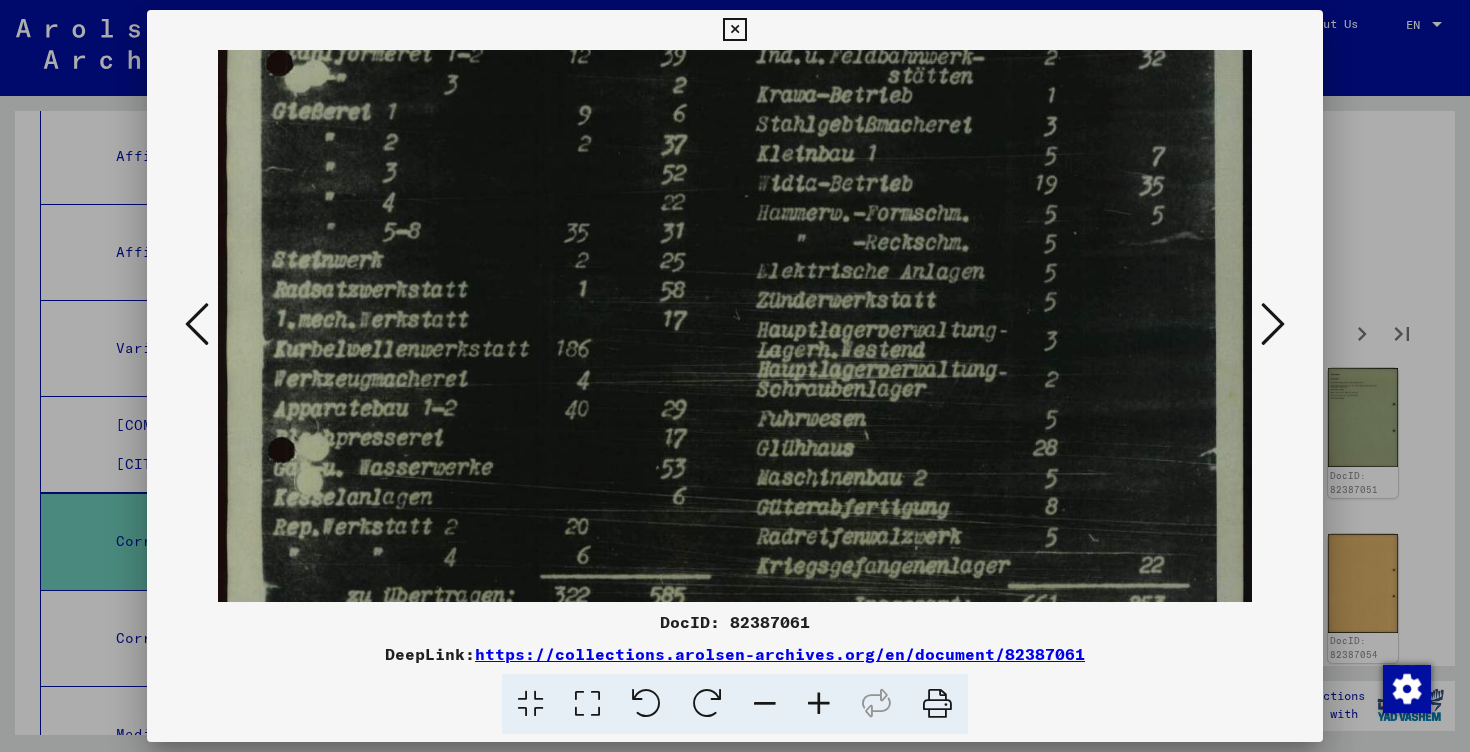 drag, startPoint x: 775, startPoint y: 357, endPoint x: 776, endPoint y: 209, distance: 148.00337 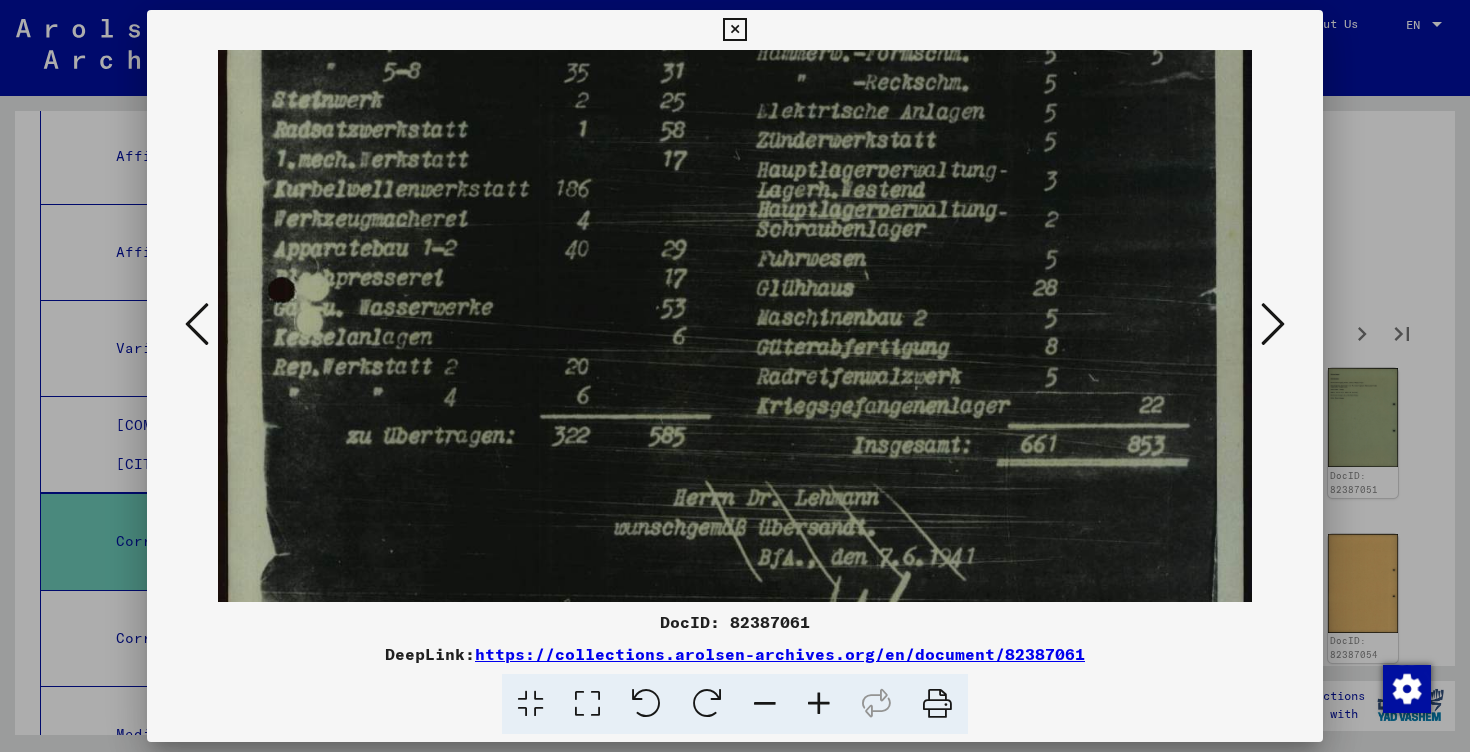 drag, startPoint x: 785, startPoint y: 337, endPoint x: 790, endPoint y: 177, distance: 160.07811 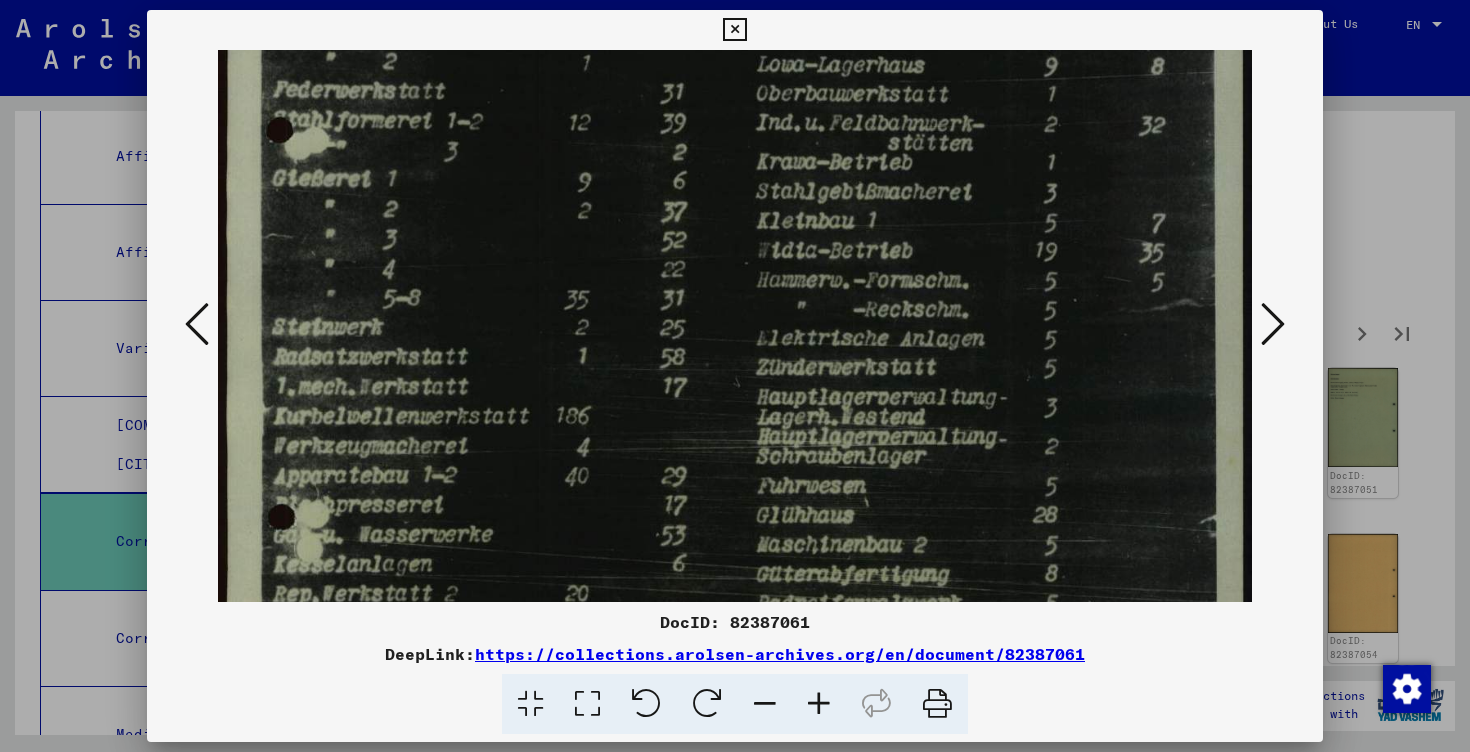 drag, startPoint x: 808, startPoint y: 337, endPoint x: 820, endPoint y: 572, distance: 235.30618 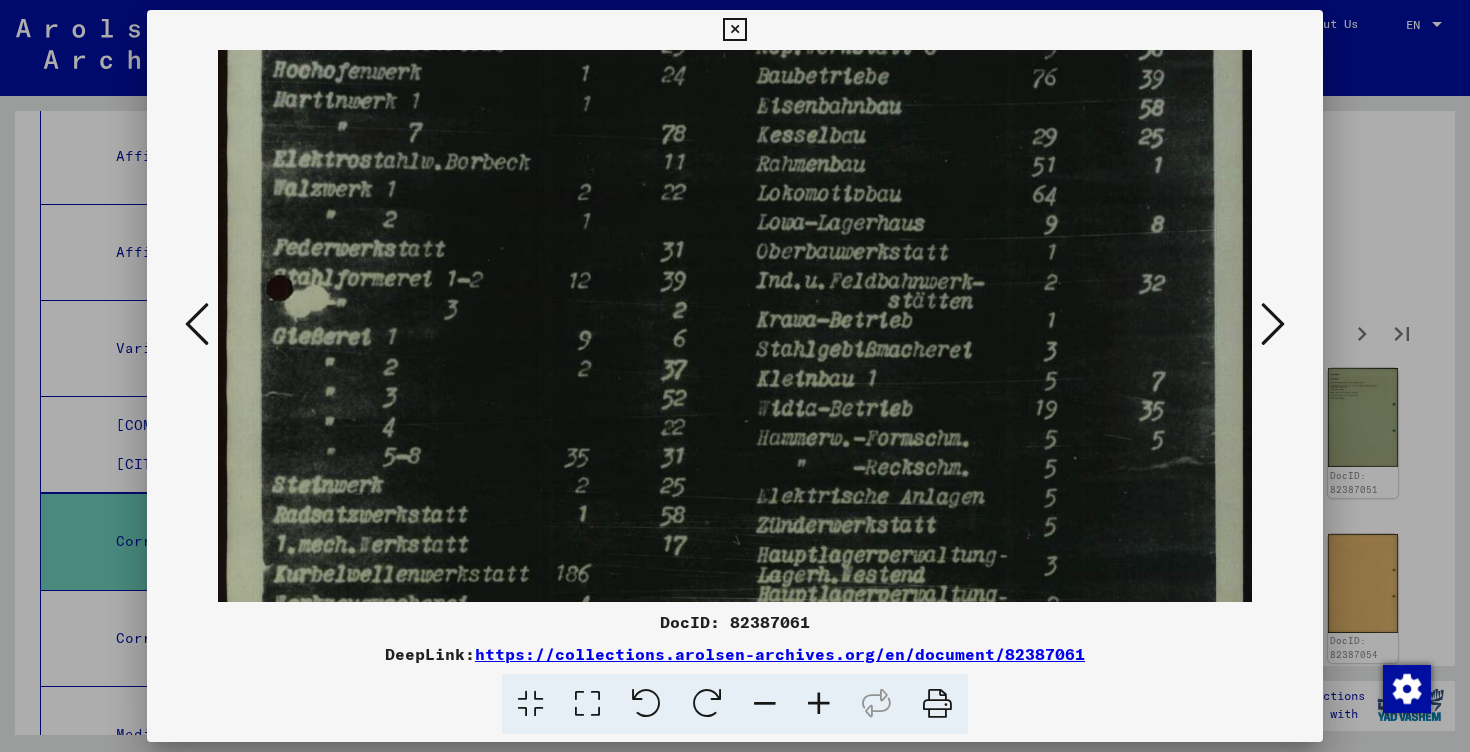 drag, startPoint x: 801, startPoint y: 381, endPoint x: 802, endPoint y: 539, distance: 158.00316 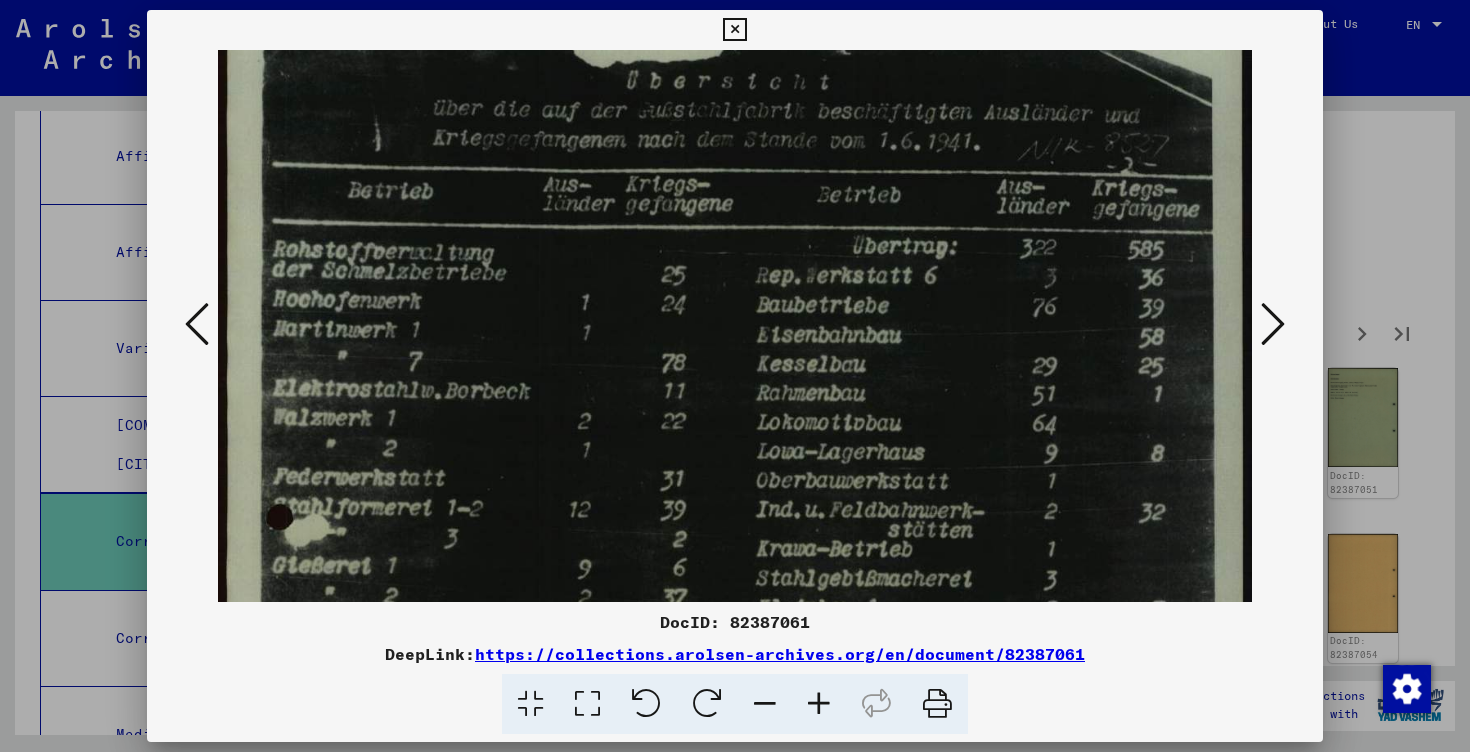 drag, startPoint x: 805, startPoint y: 391, endPoint x: 807, endPoint y: 601, distance: 210.00952 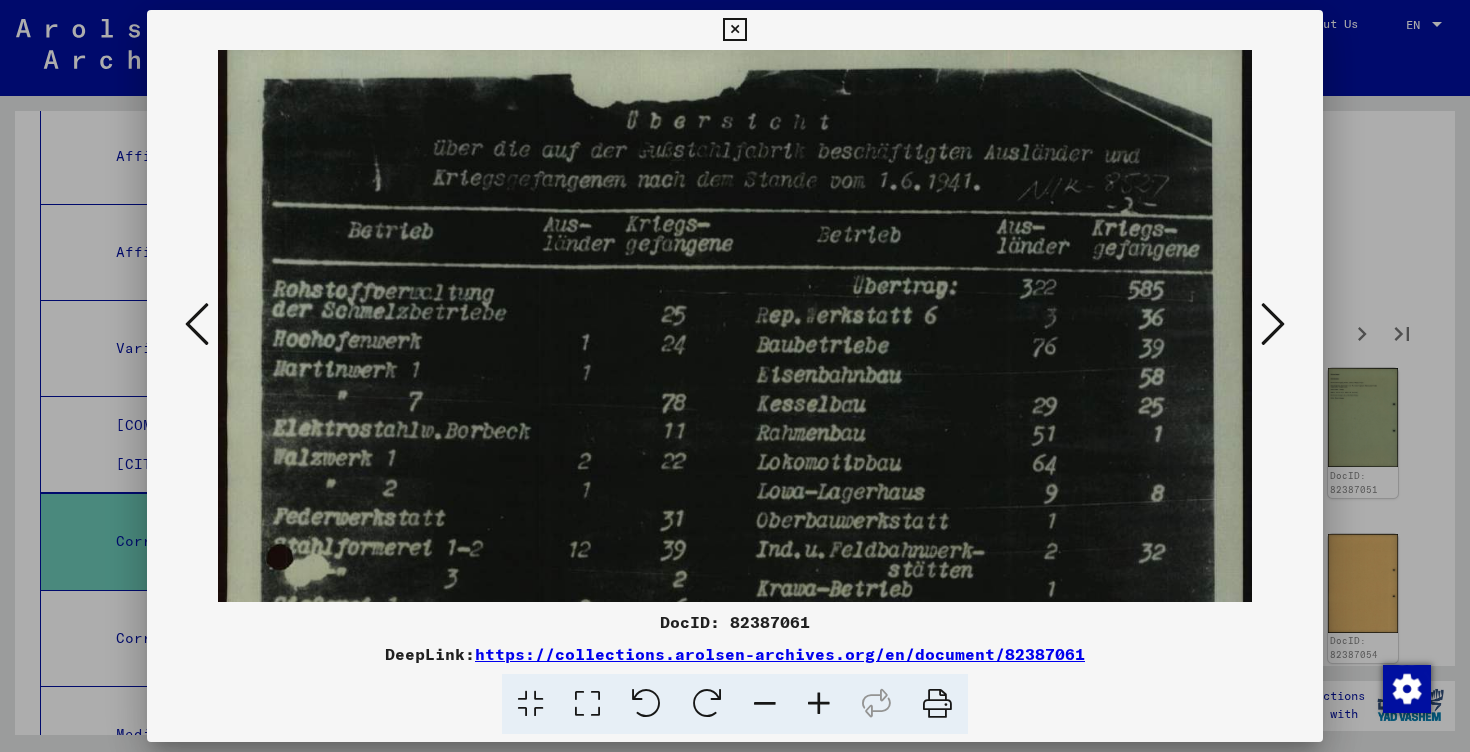 scroll, scrollTop: 21, scrollLeft: 0, axis: vertical 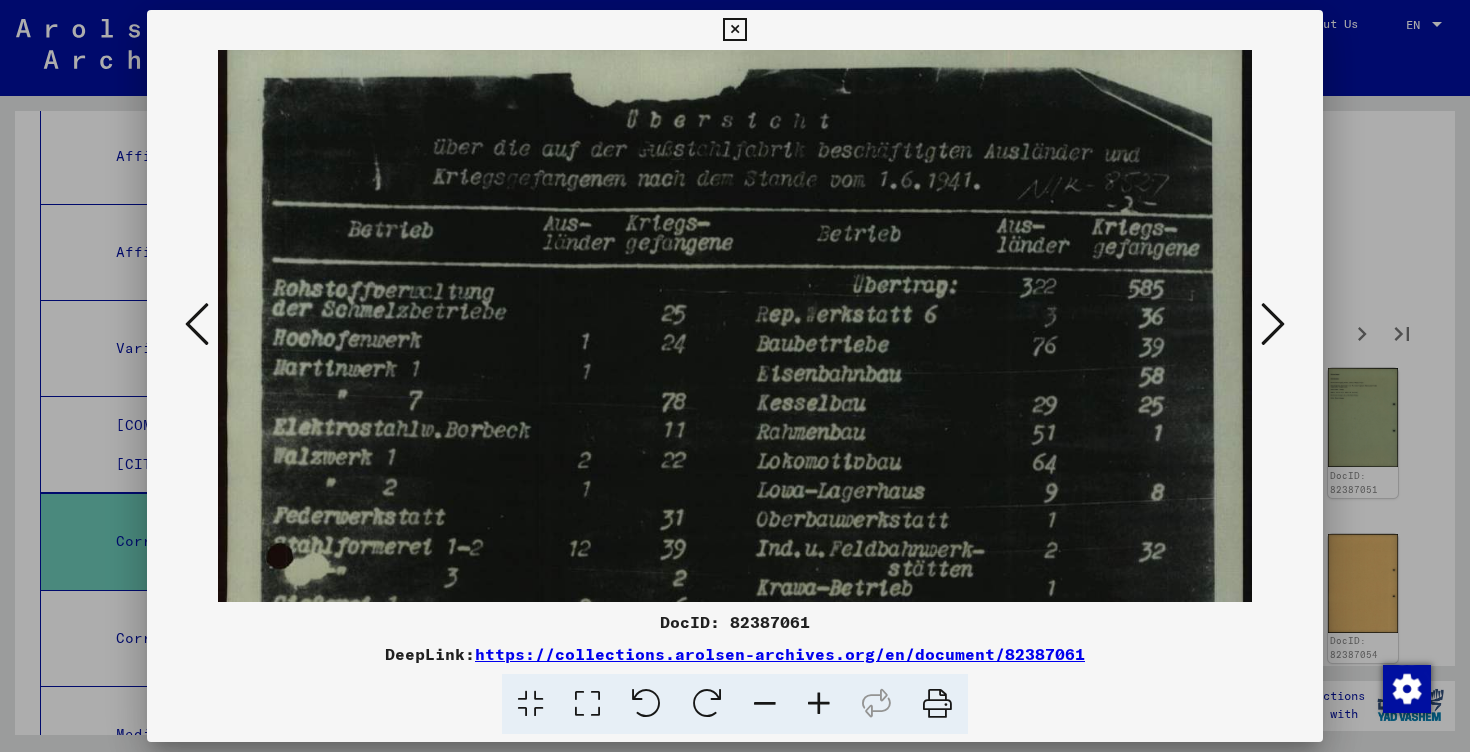 drag, startPoint x: 798, startPoint y: 511, endPoint x: 797, endPoint y: 550, distance: 39.012817 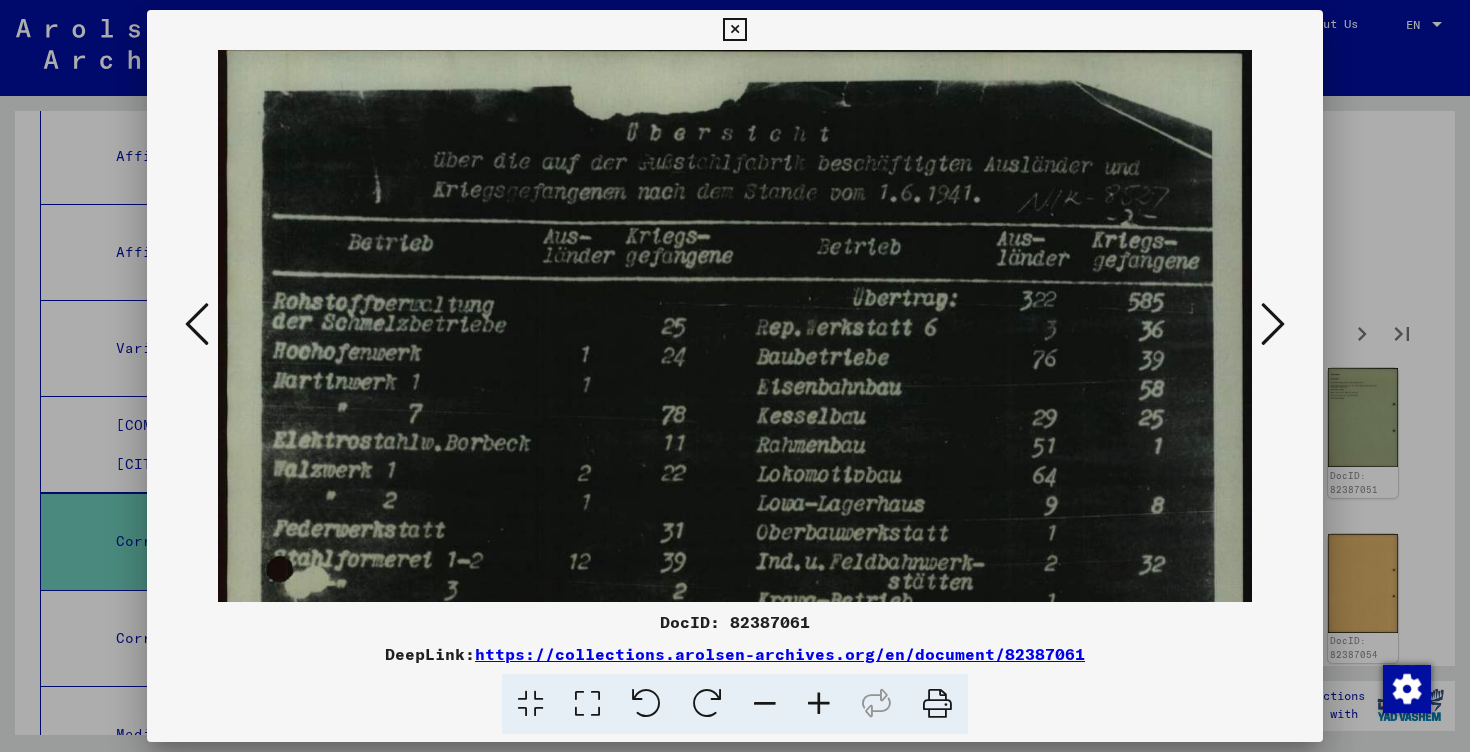 scroll, scrollTop: 2, scrollLeft: 0, axis: vertical 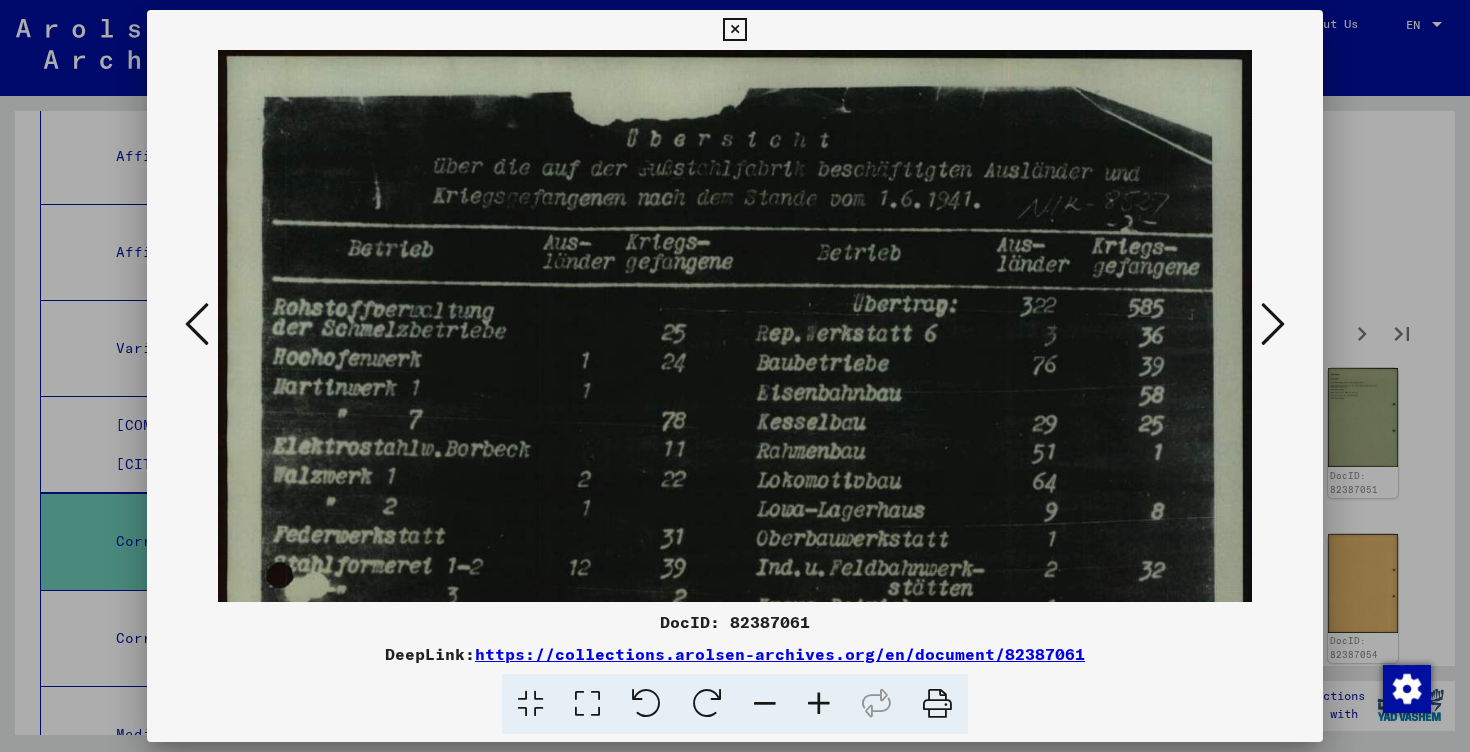 drag, startPoint x: 797, startPoint y: 533, endPoint x: 797, endPoint y: 547, distance: 14 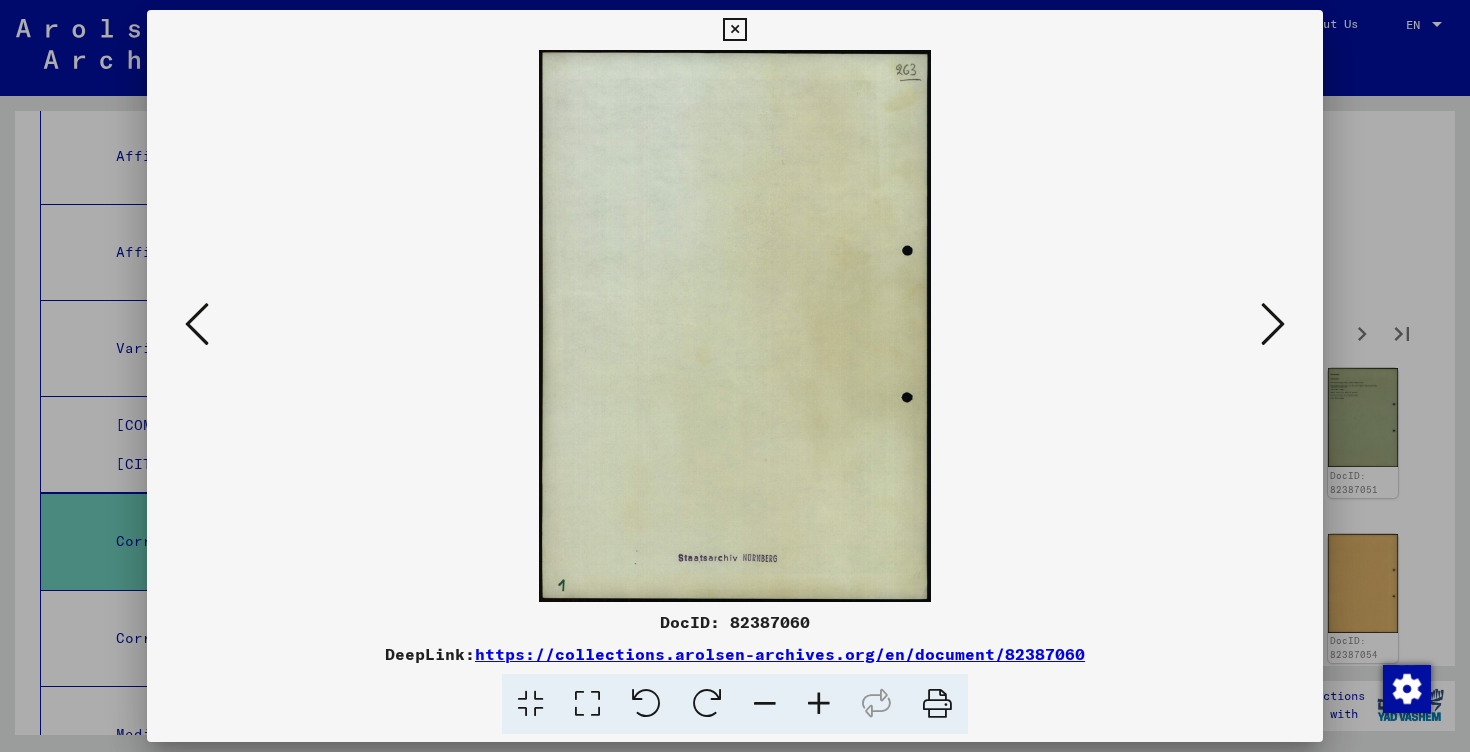 scroll, scrollTop: 0, scrollLeft: 0, axis: both 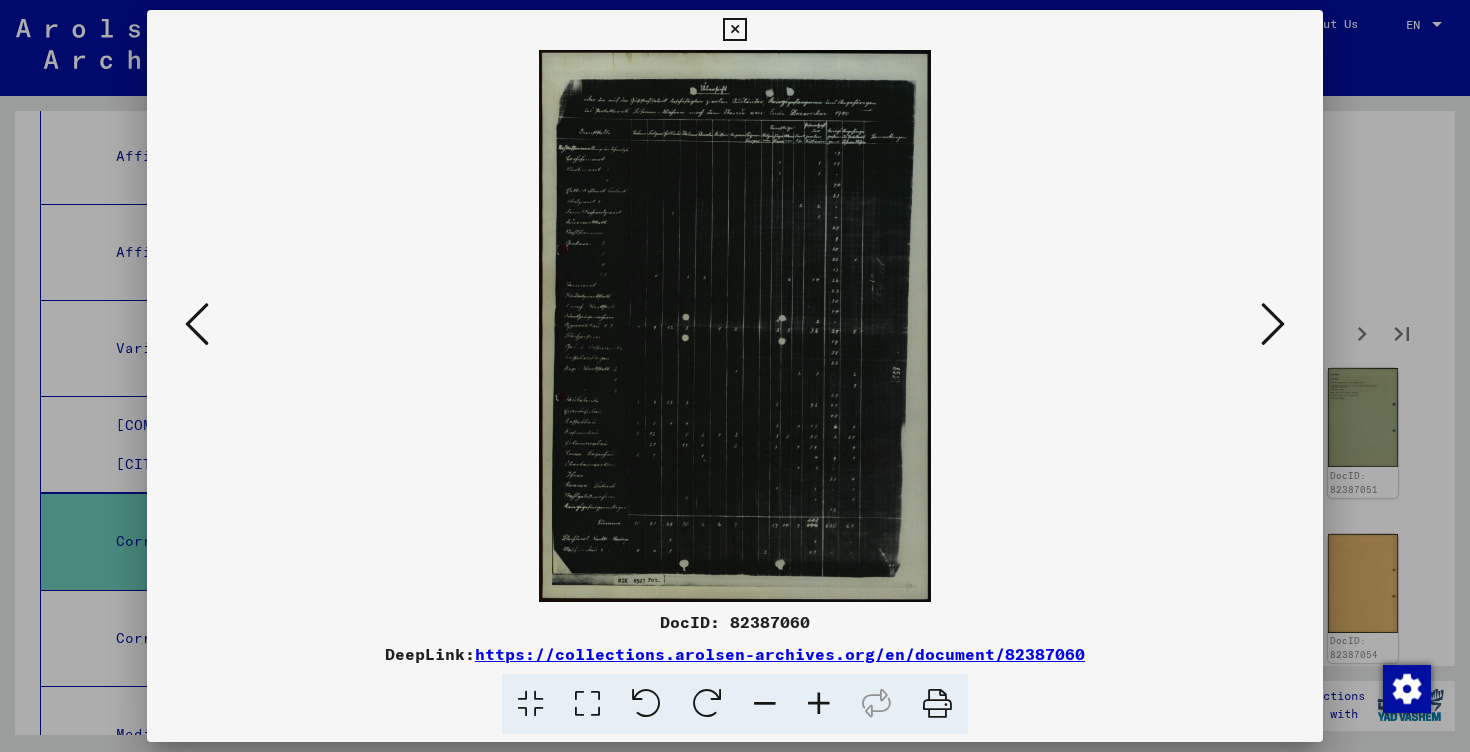 click at bounding box center (876, 704) 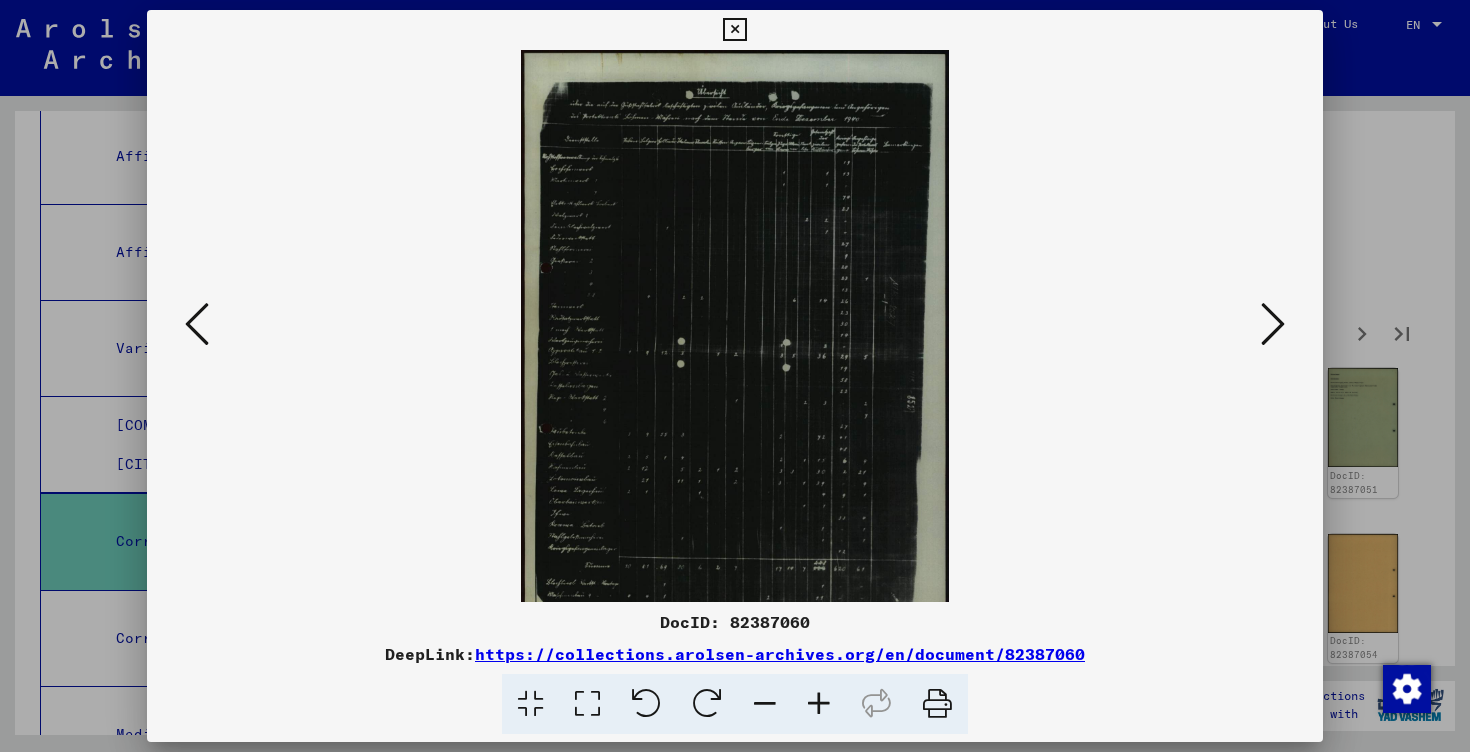 click at bounding box center [1273, 325] 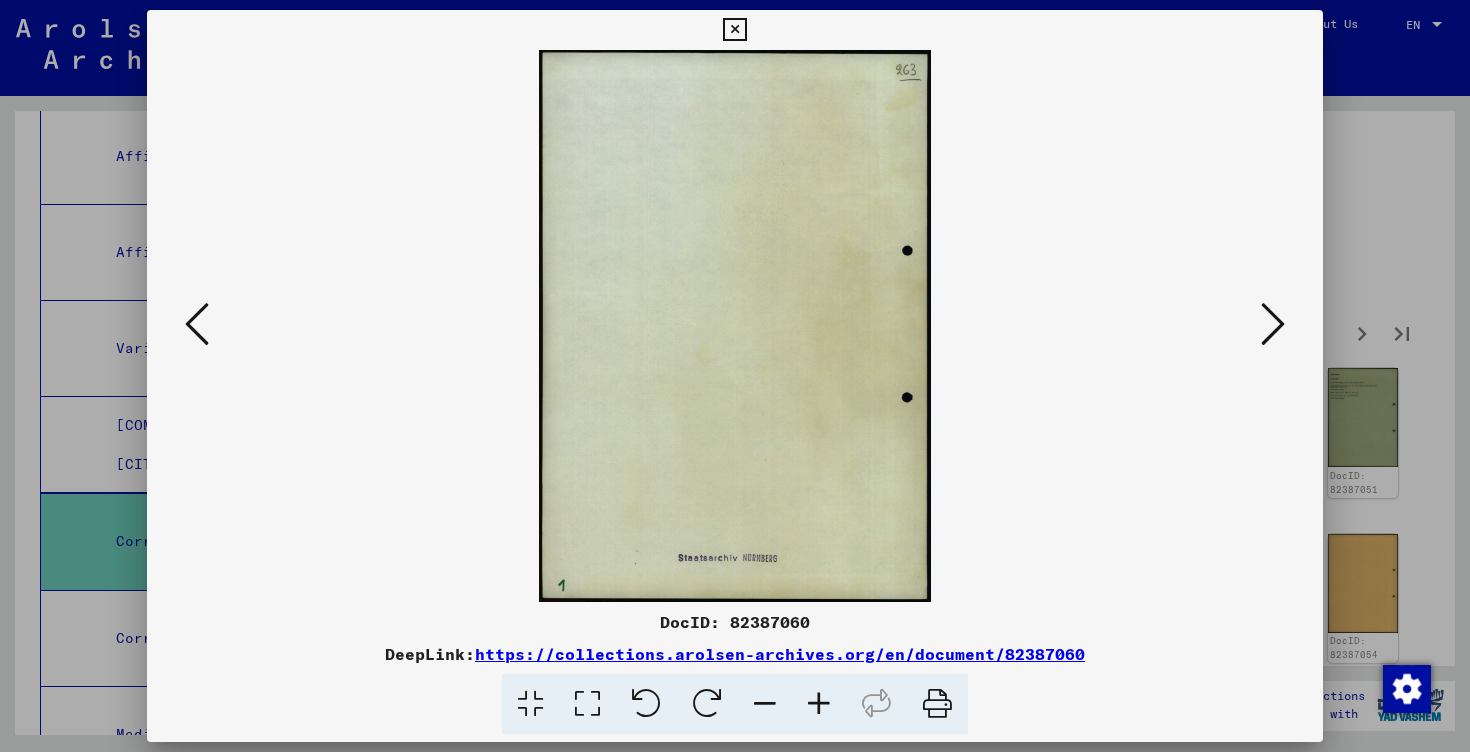 click at bounding box center [1273, 325] 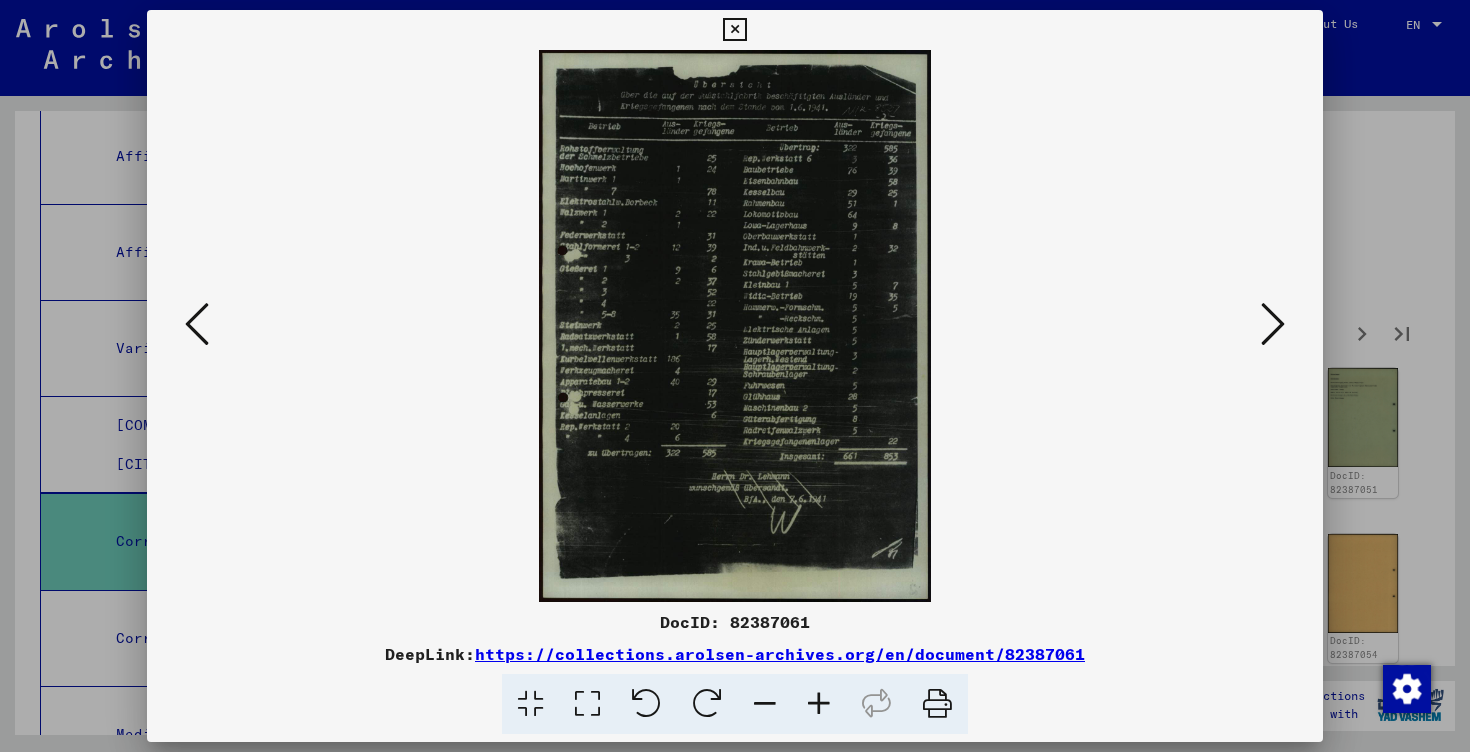 click at bounding box center [1273, 325] 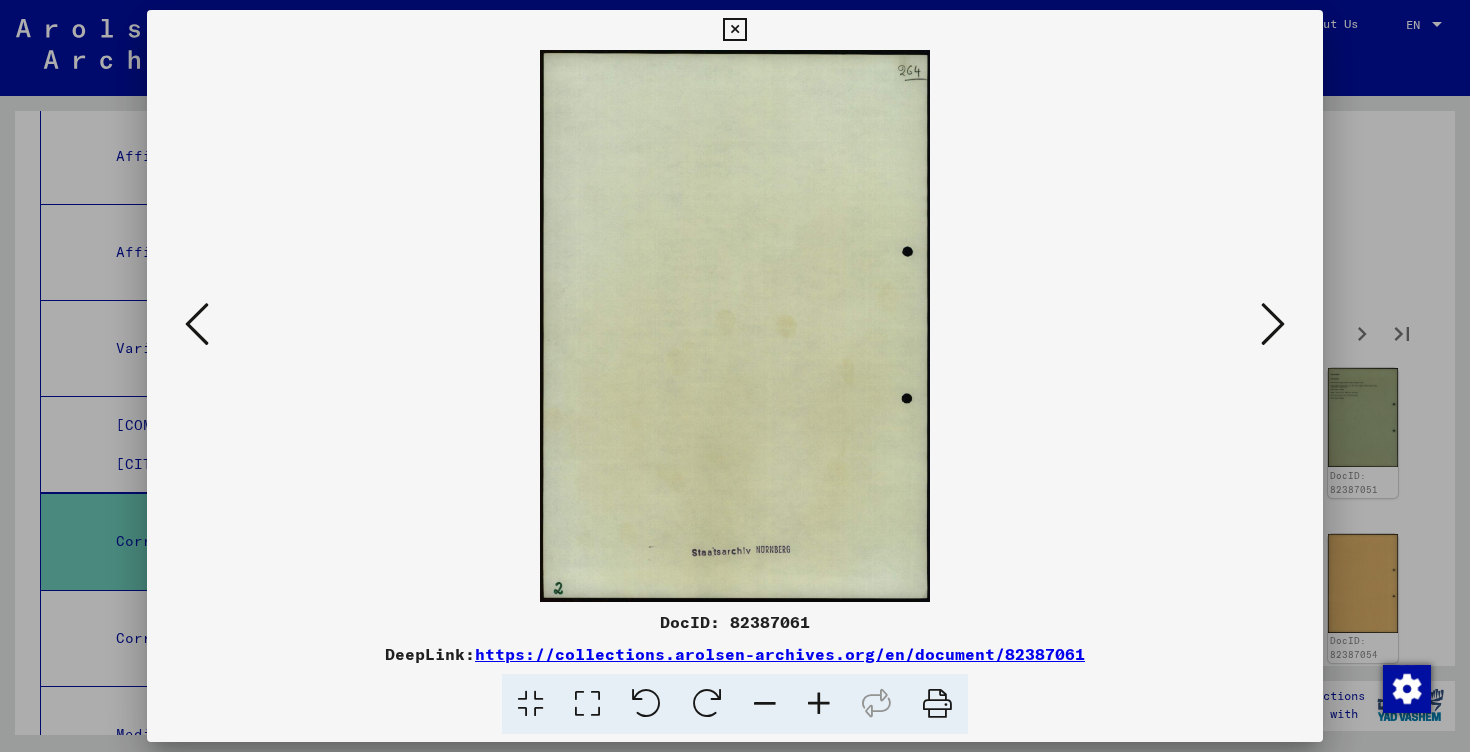 click at bounding box center [1273, 325] 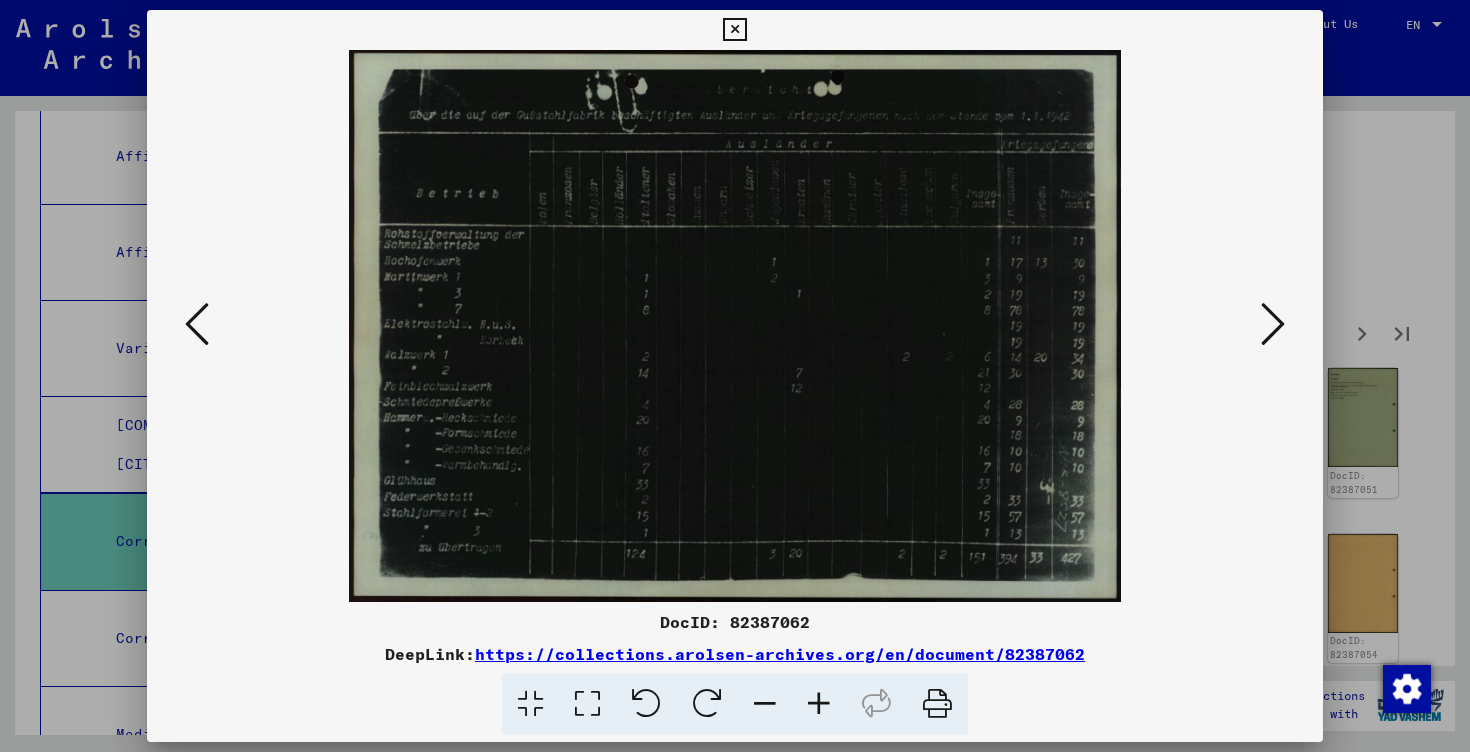click at bounding box center (1273, 325) 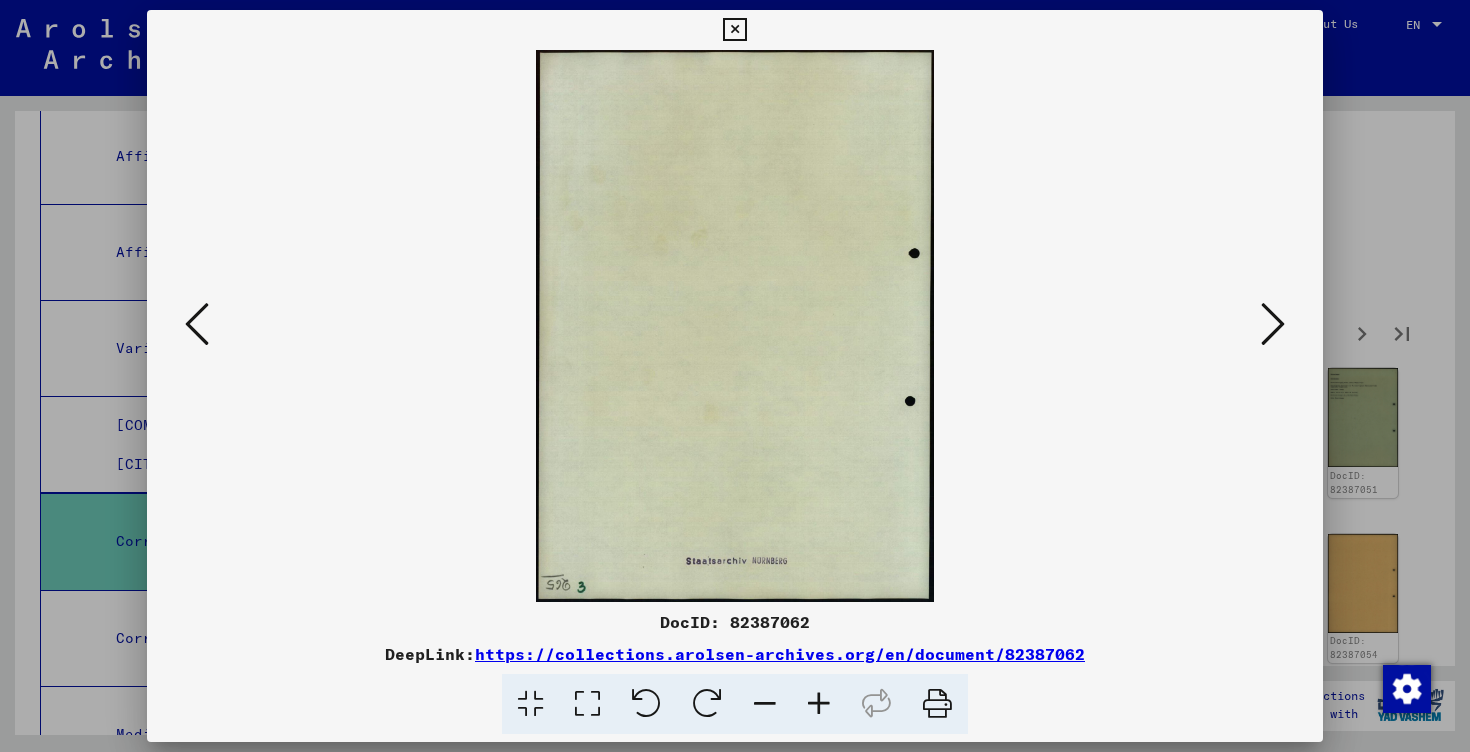 click at bounding box center (1273, 325) 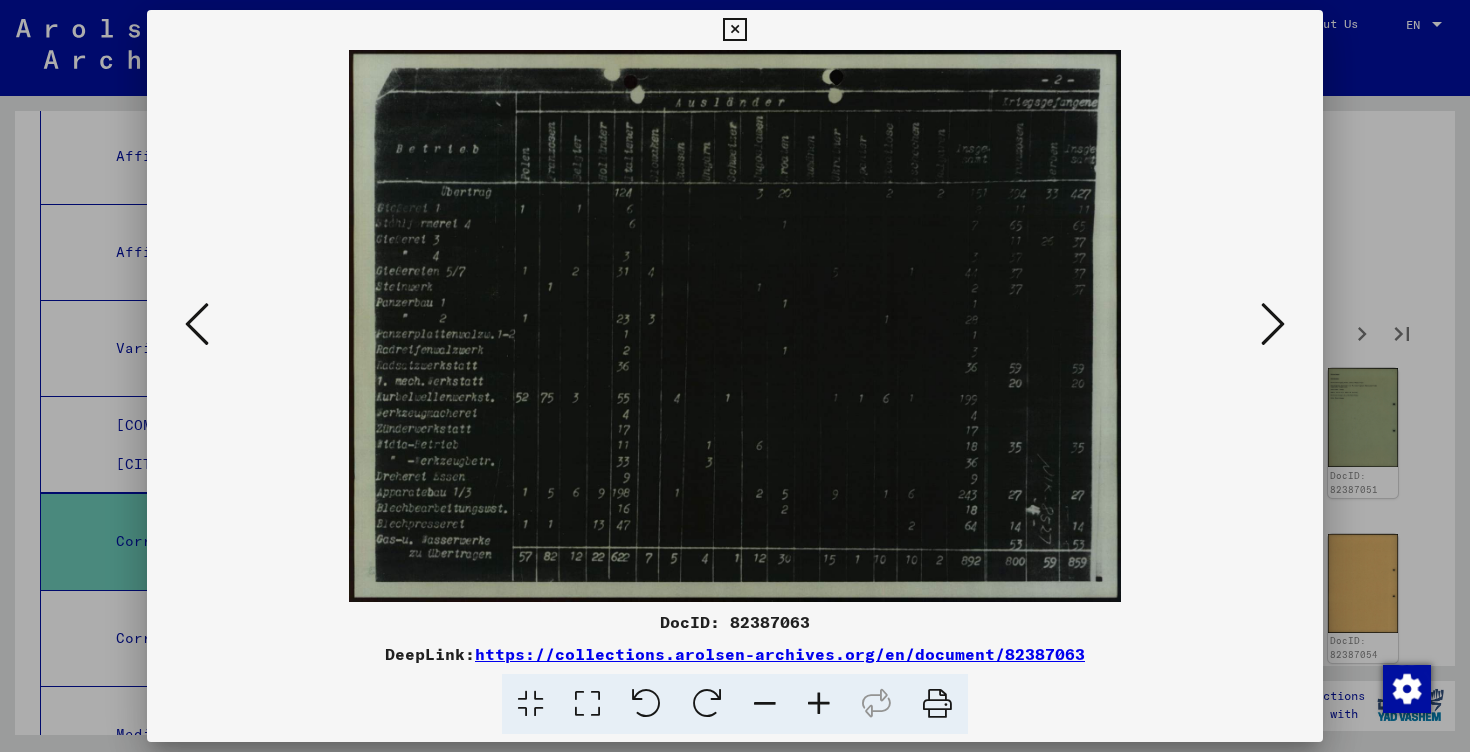 click at bounding box center (1273, 325) 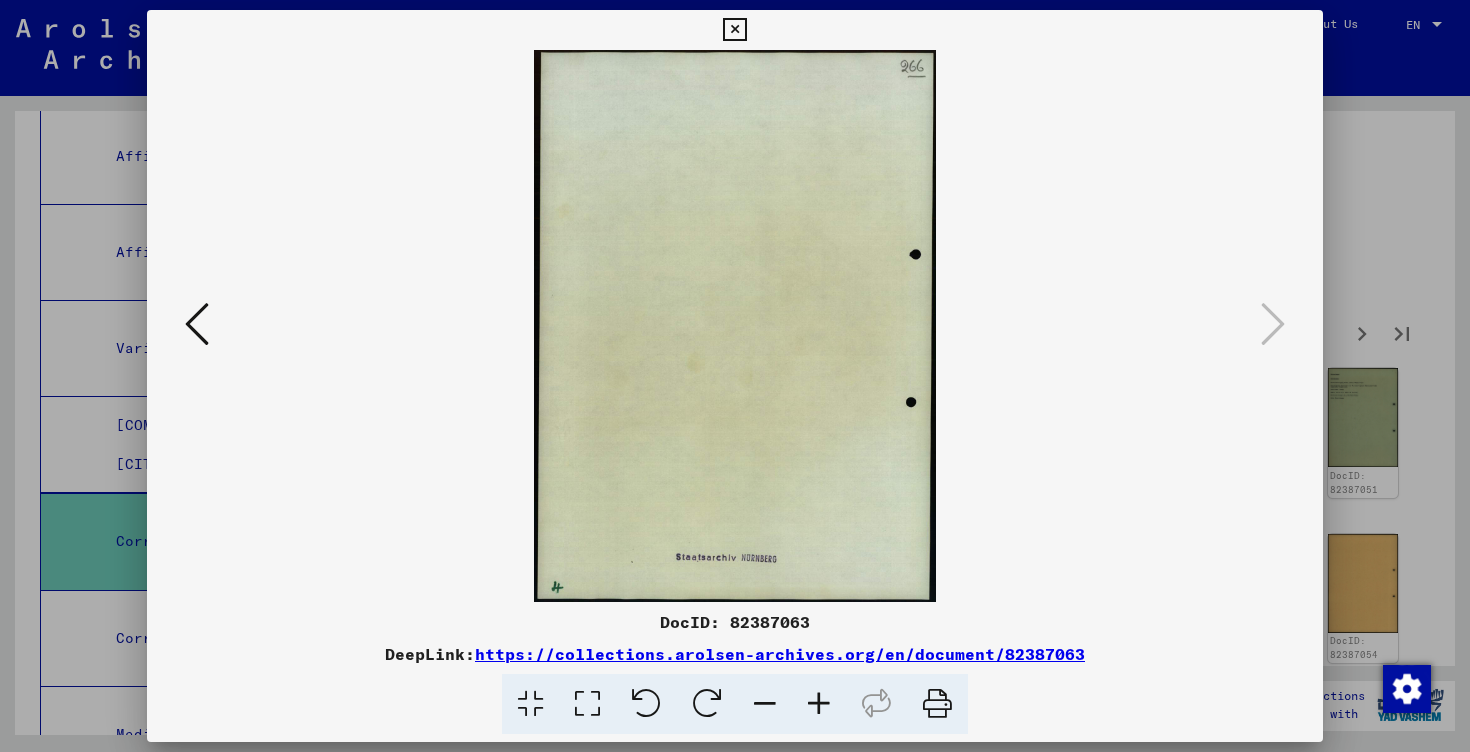 click at bounding box center [735, 326] 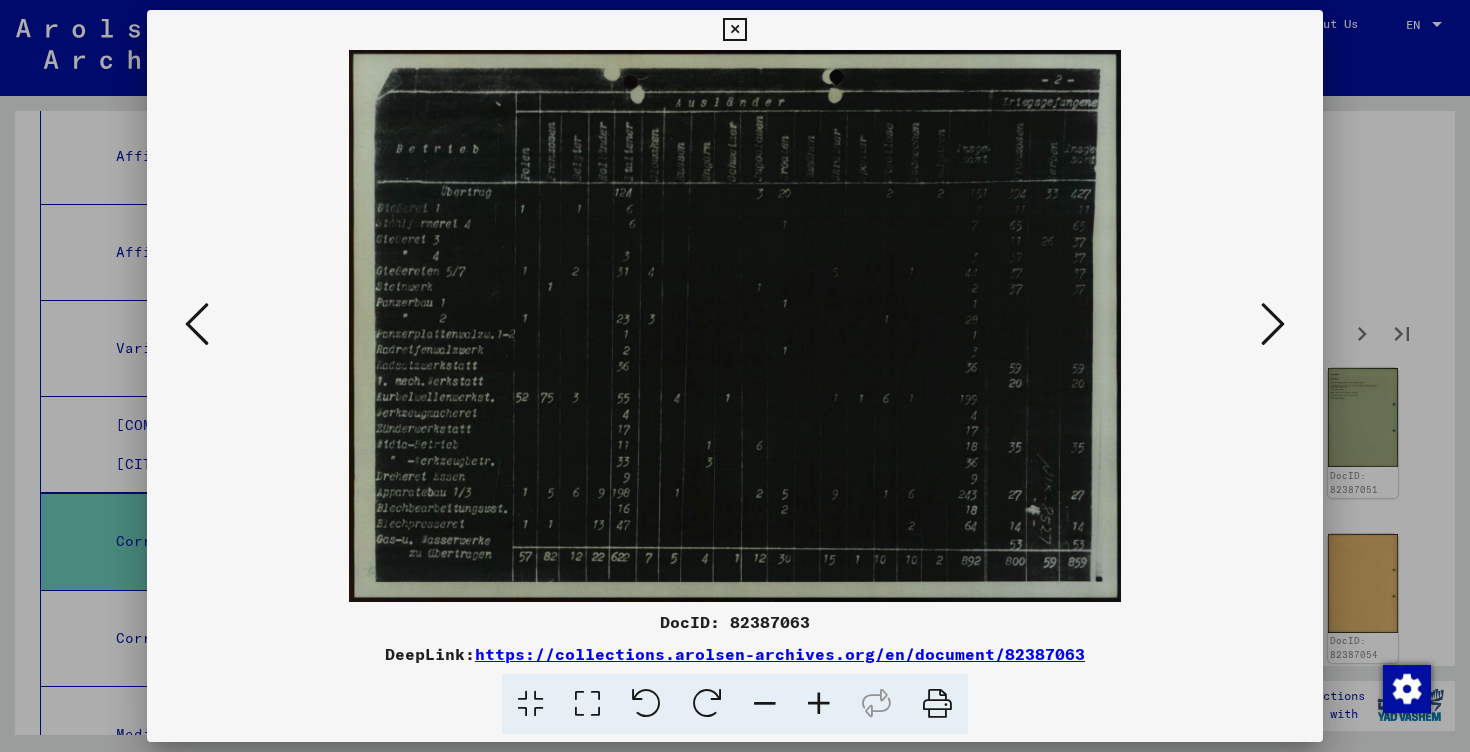 click at bounding box center [819, 704] 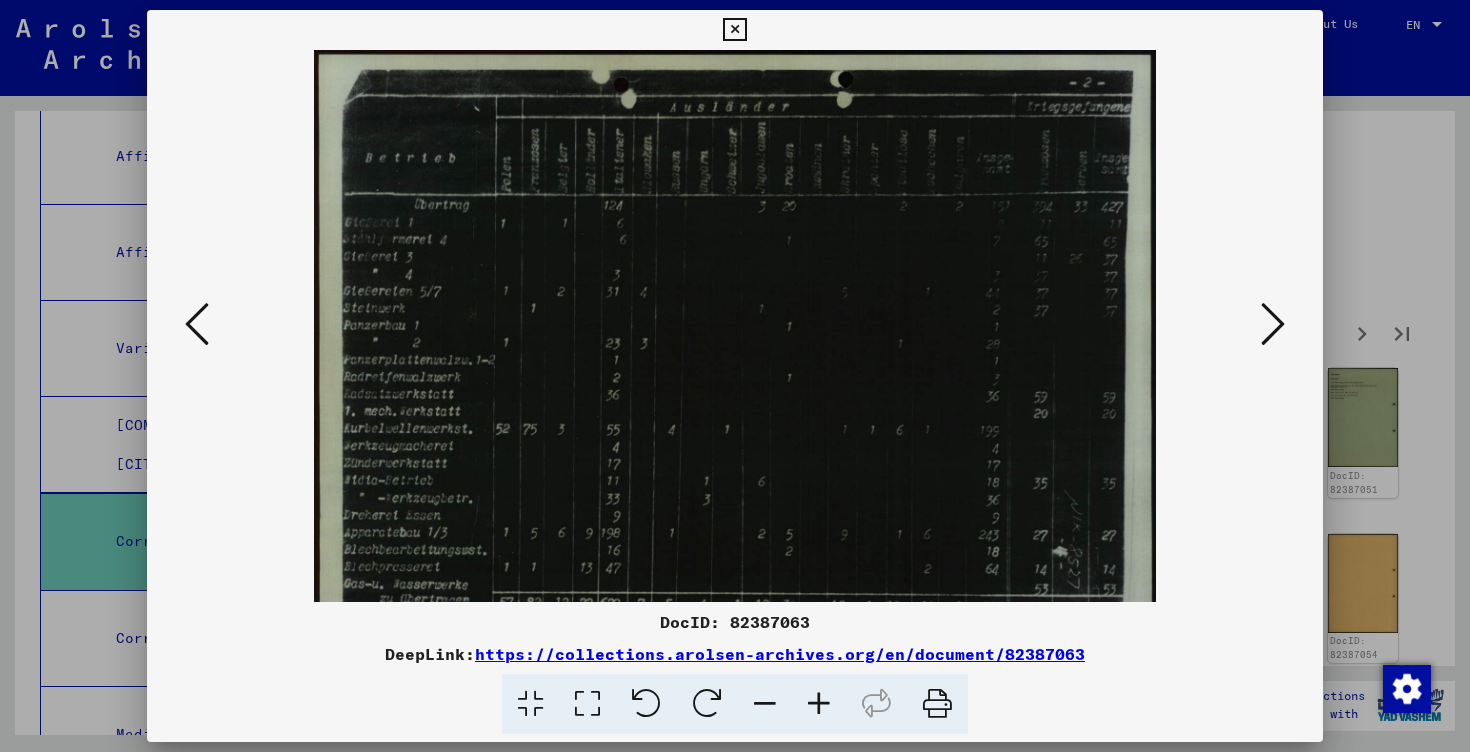 click at bounding box center (819, 704) 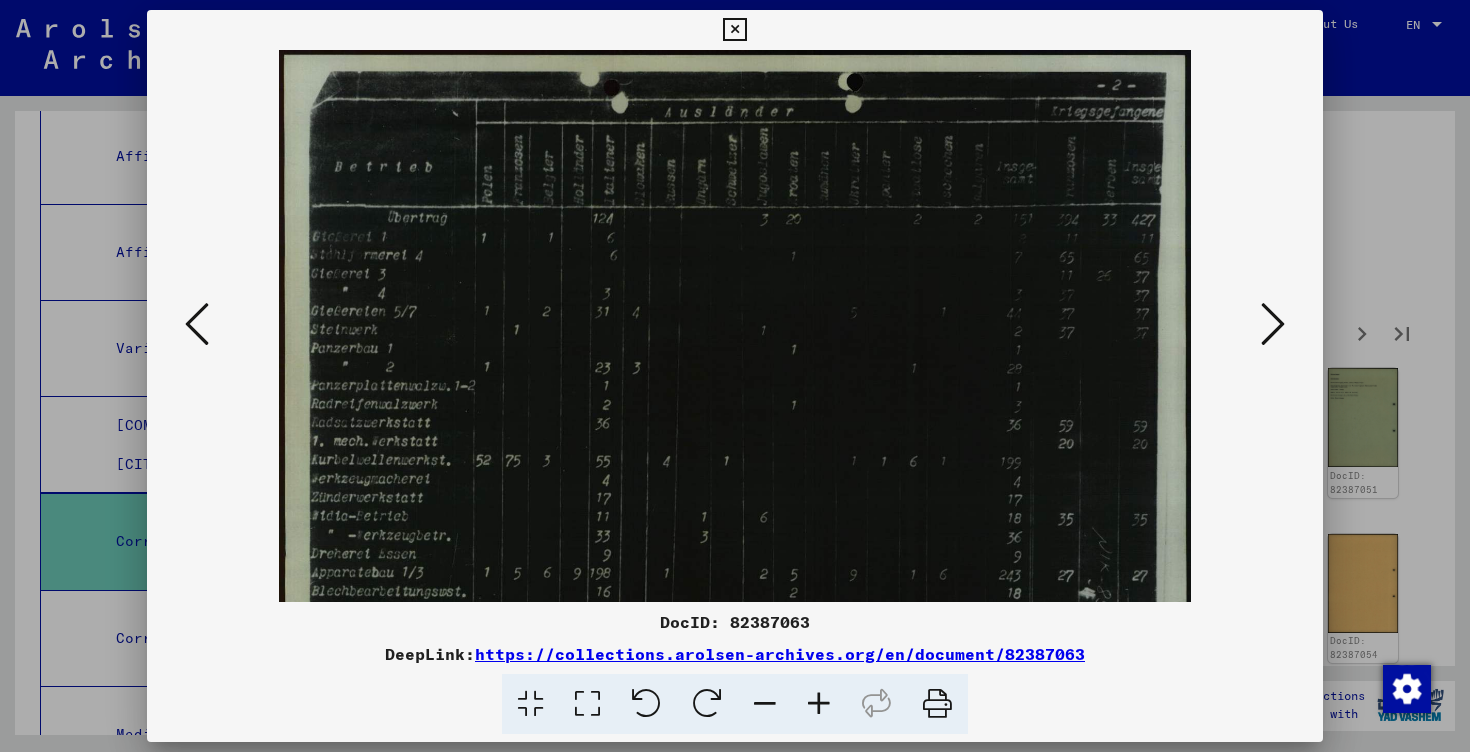 click at bounding box center [819, 704] 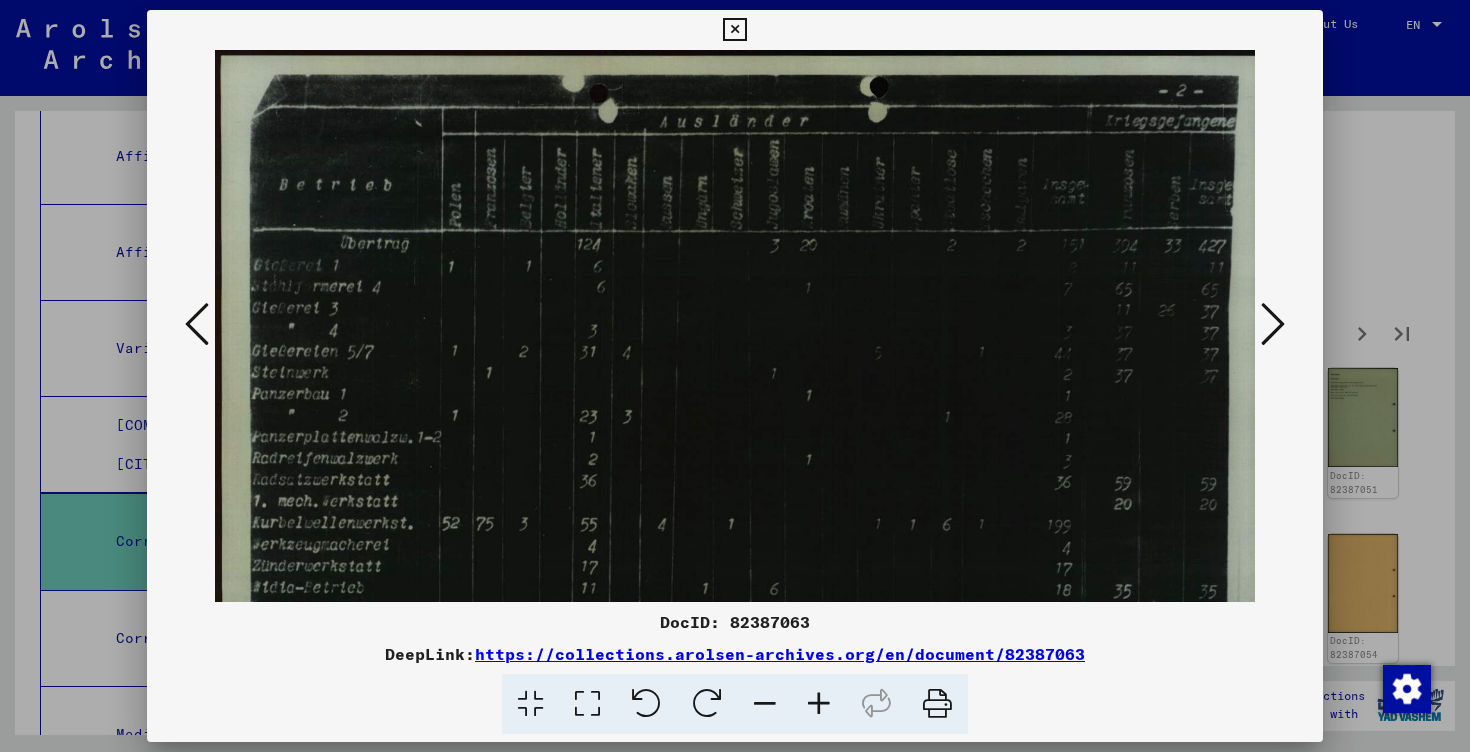 click at bounding box center [819, 704] 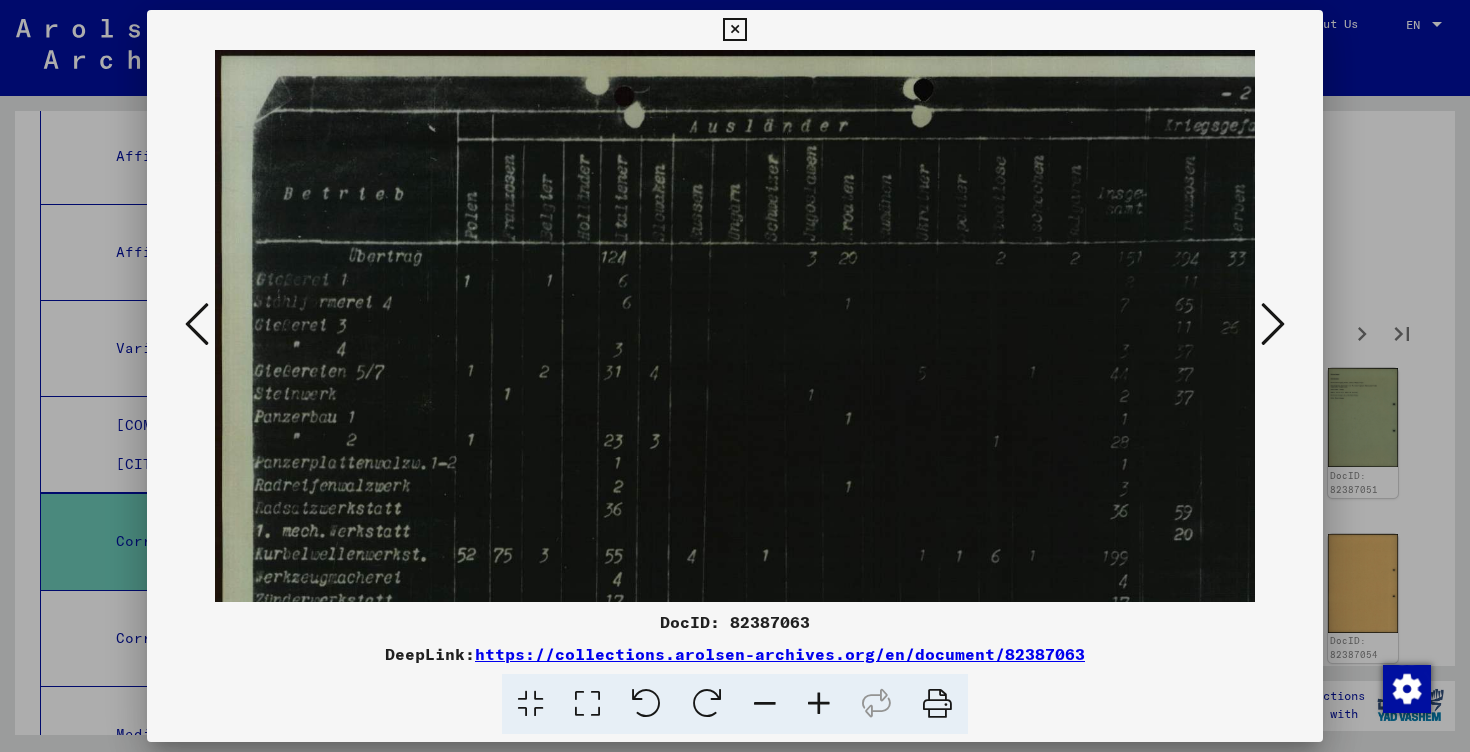 click at bounding box center [819, 704] 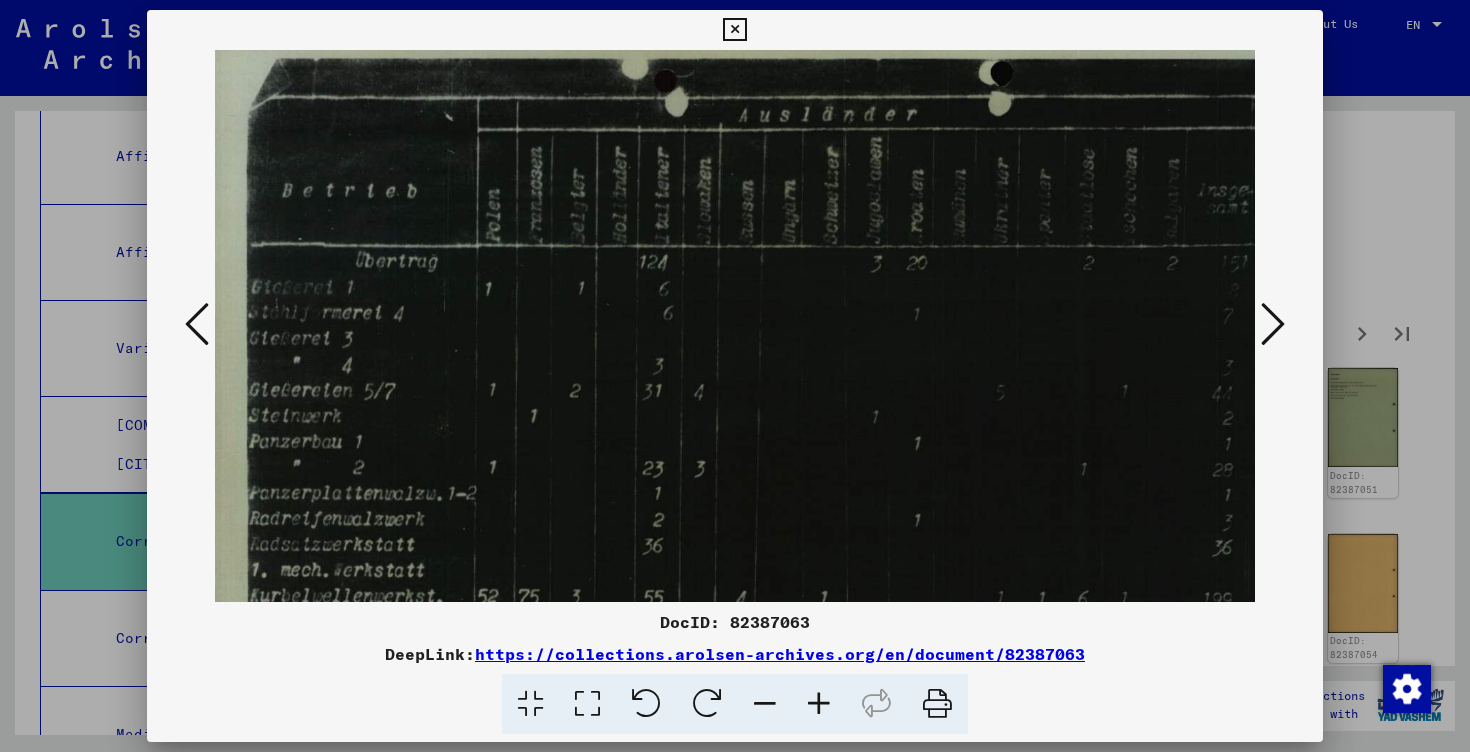 drag, startPoint x: 335, startPoint y: 507, endPoint x: 323, endPoint y: 483, distance: 26.832815 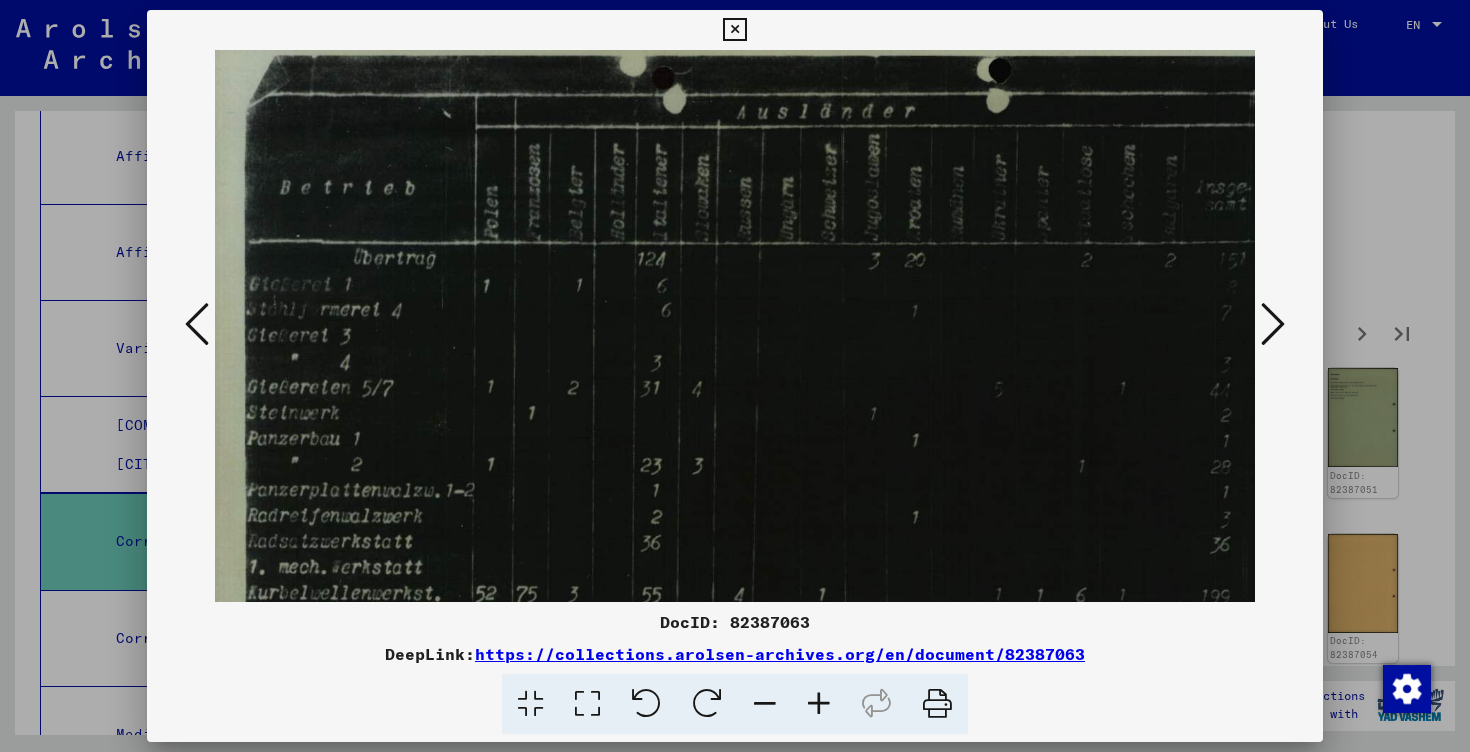 scroll, scrollTop: 65, scrollLeft: 2, axis: both 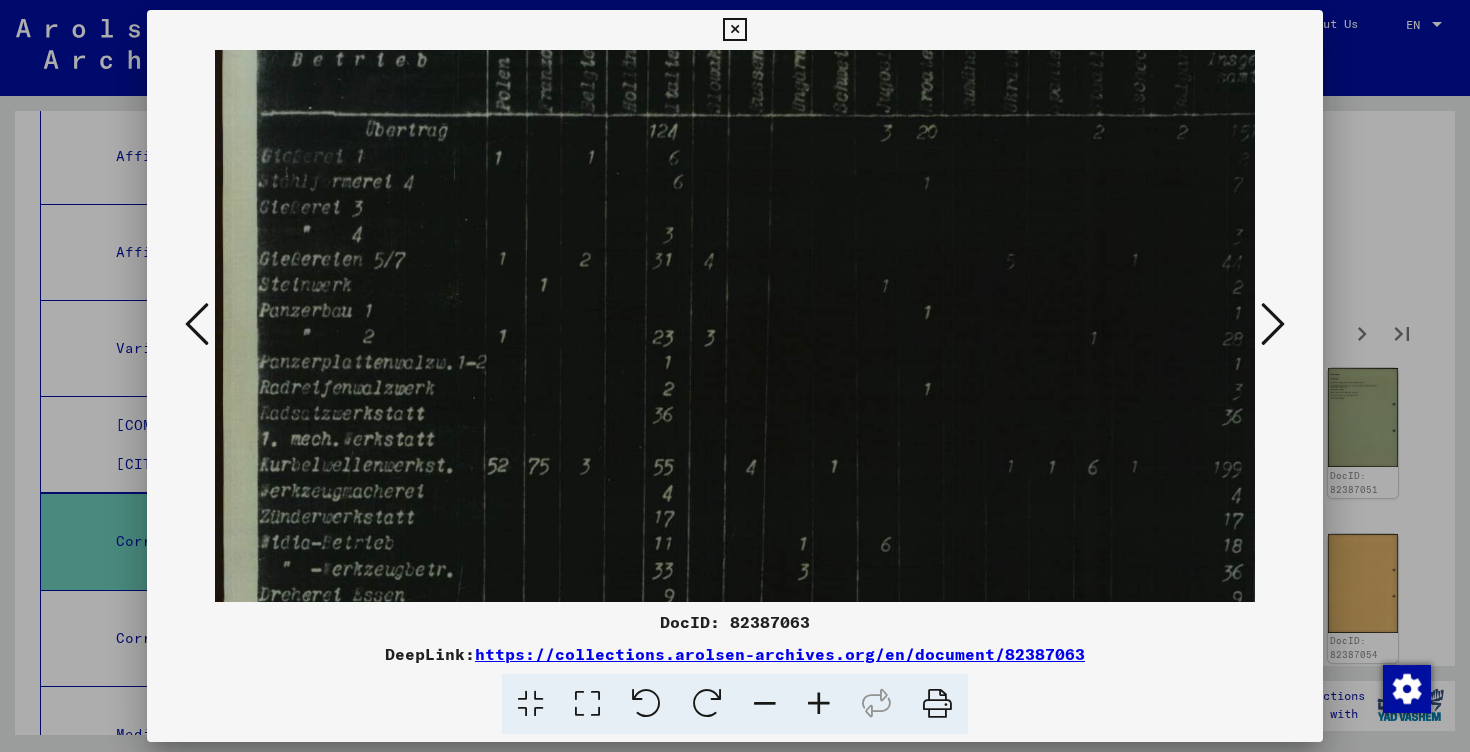 drag, startPoint x: 642, startPoint y: 385, endPoint x: 663, endPoint y: 282, distance: 105.11898 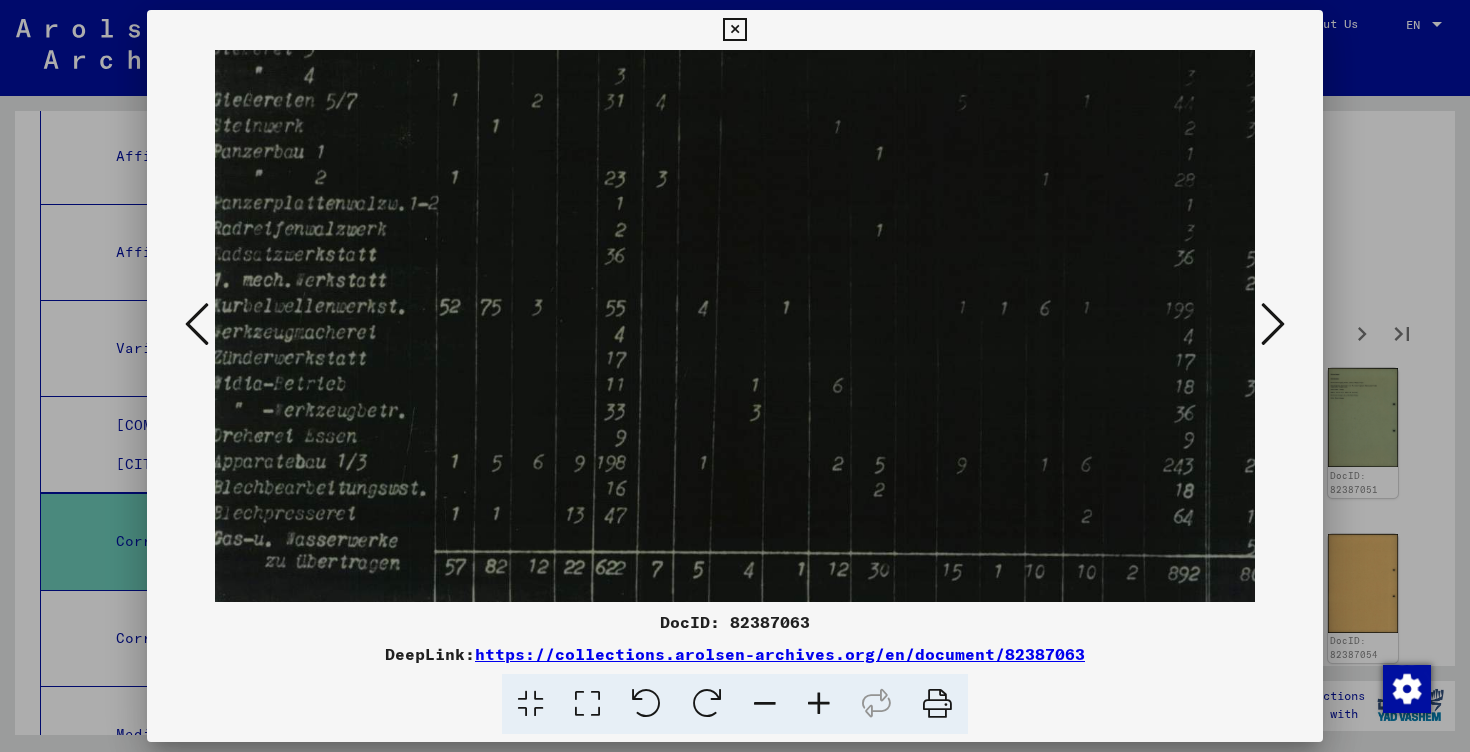 drag, startPoint x: 965, startPoint y: 403, endPoint x: 889, endPoint y: 258, distance: 163.71011 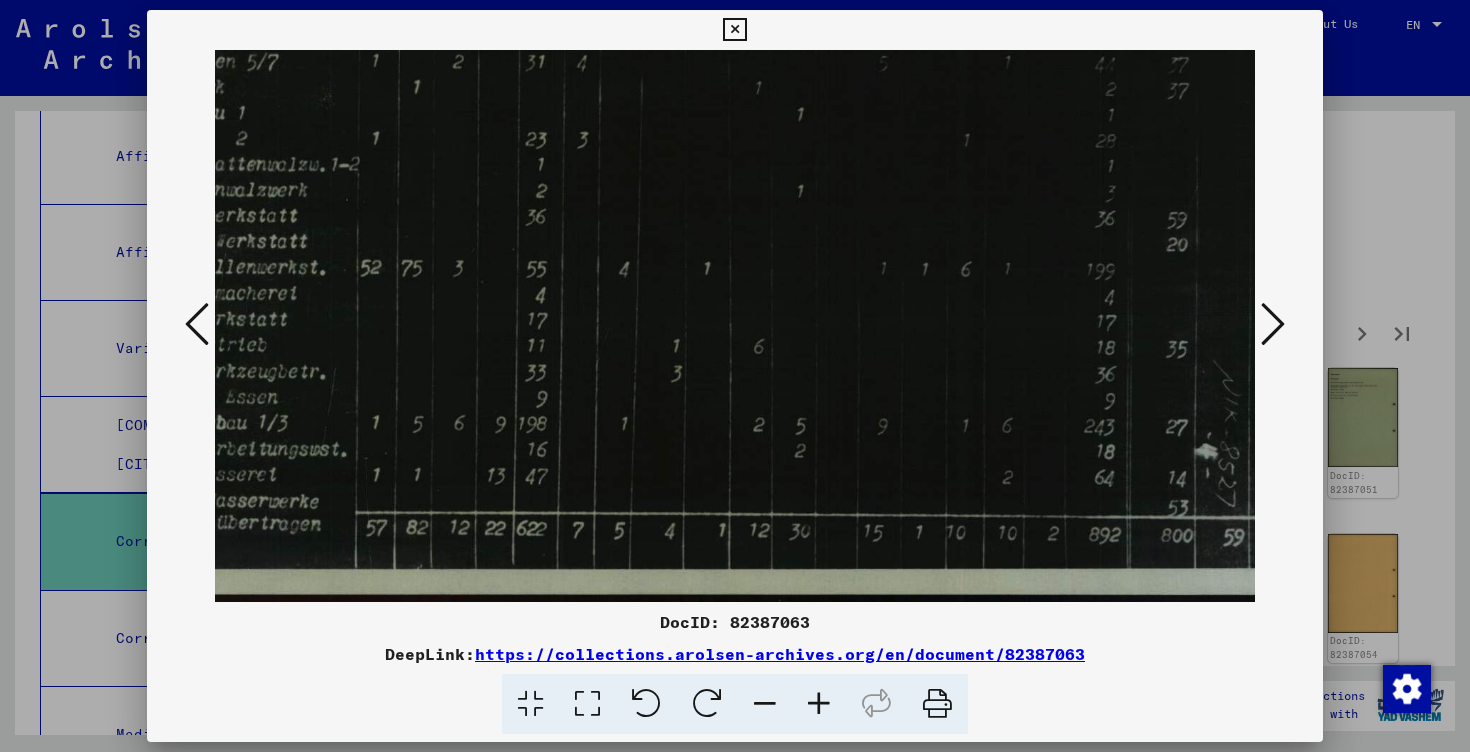 drag, startPoint x: 1083, startPoint y: 416, endPoint x: 1009, endPoint y: 326, distance: 116.51609 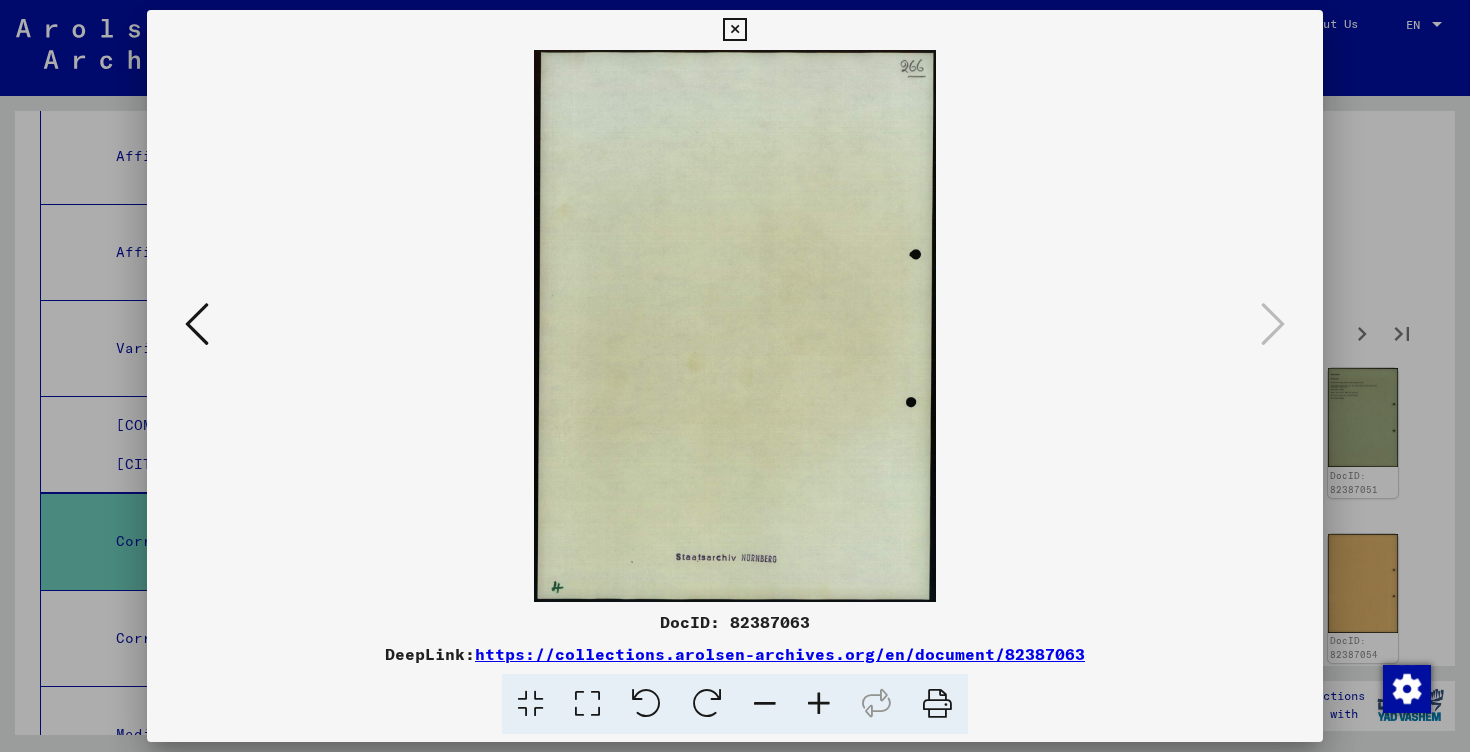 scroll, scrollTop: 0, scrollLeft: 0, axis: both 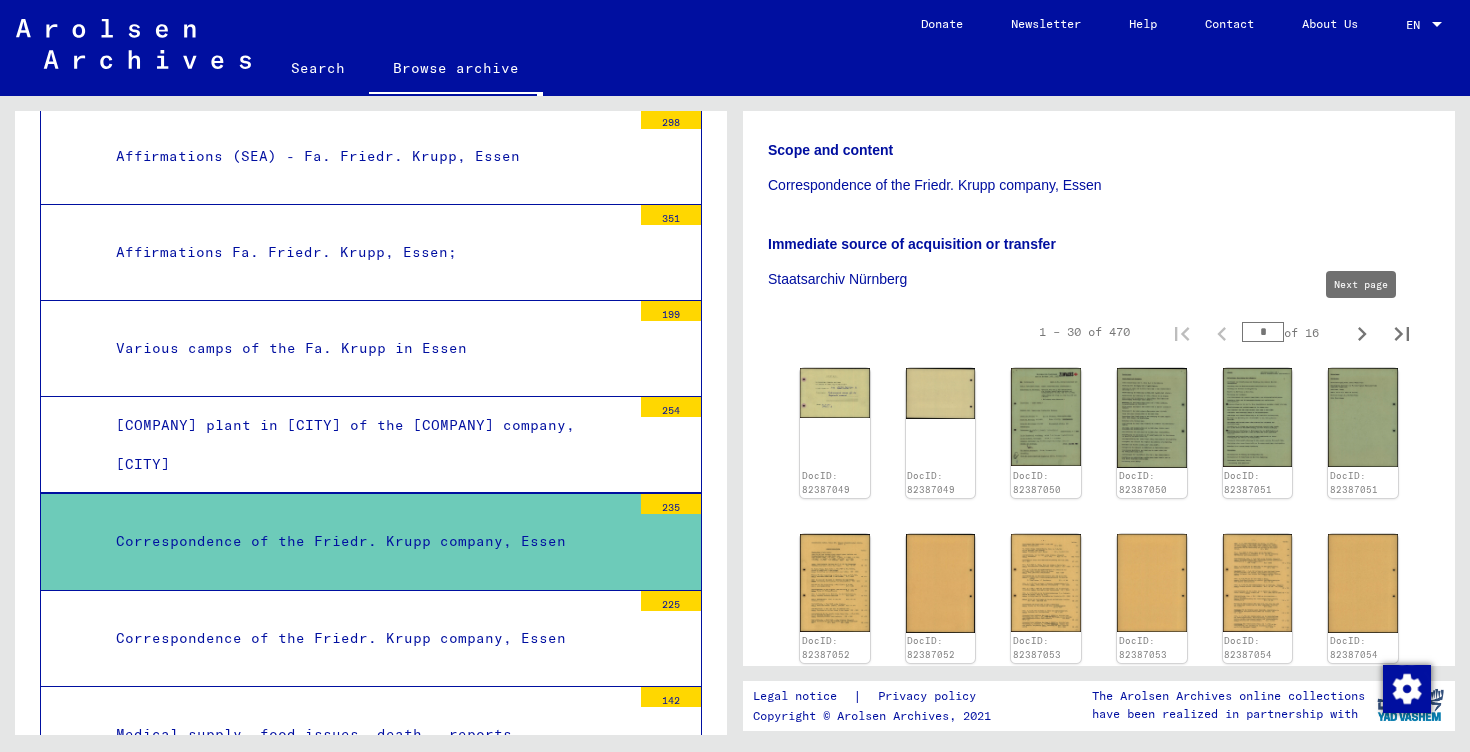 click 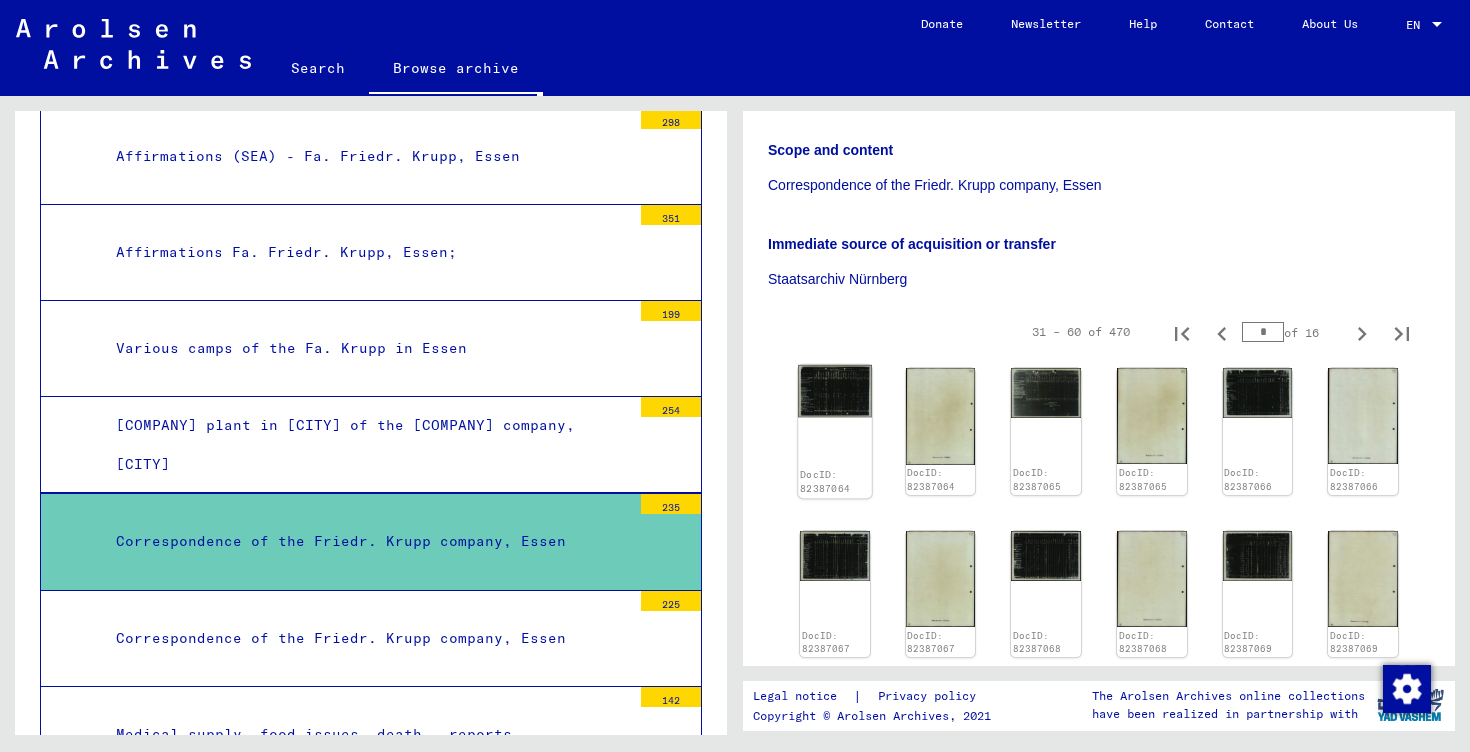 click 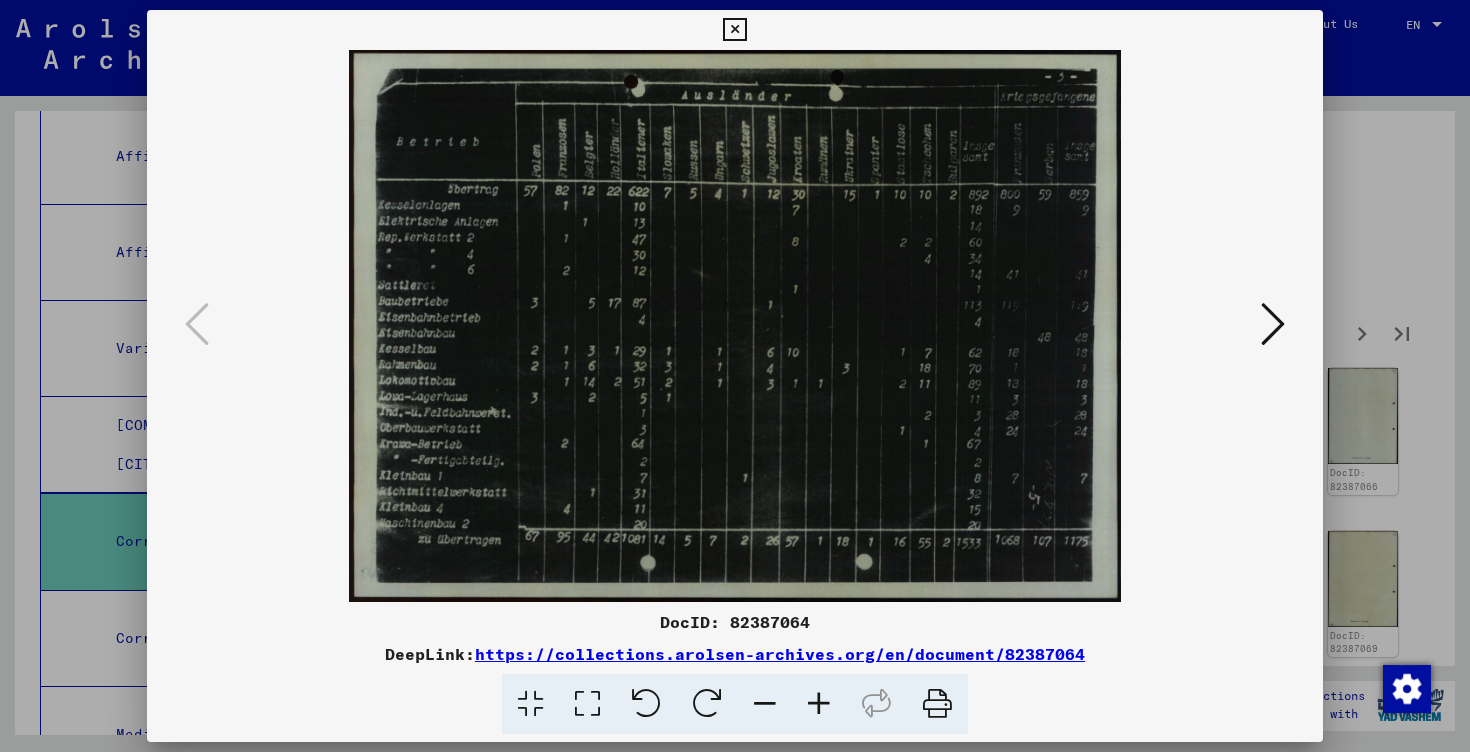 click at bounding box center [819, 704] 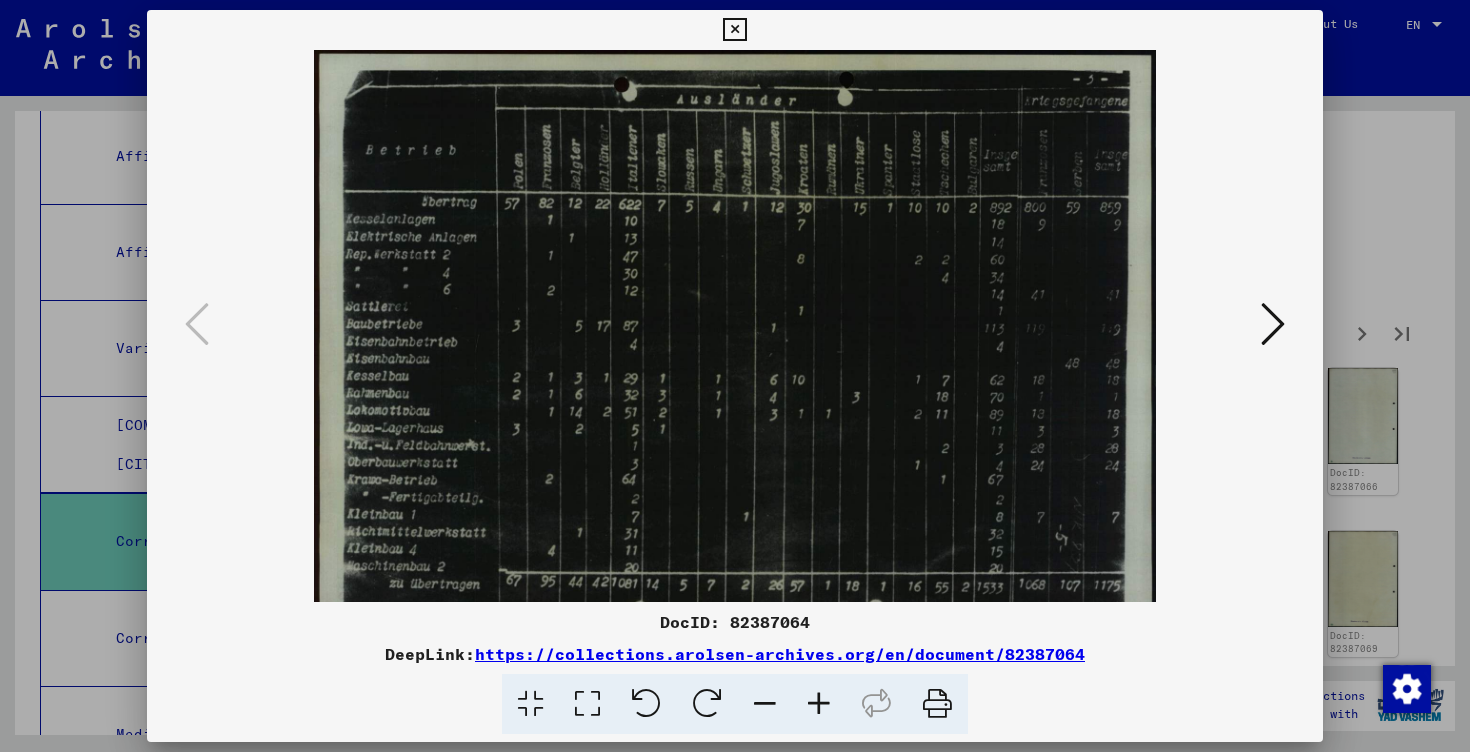 click at bounding box center [819, 704] 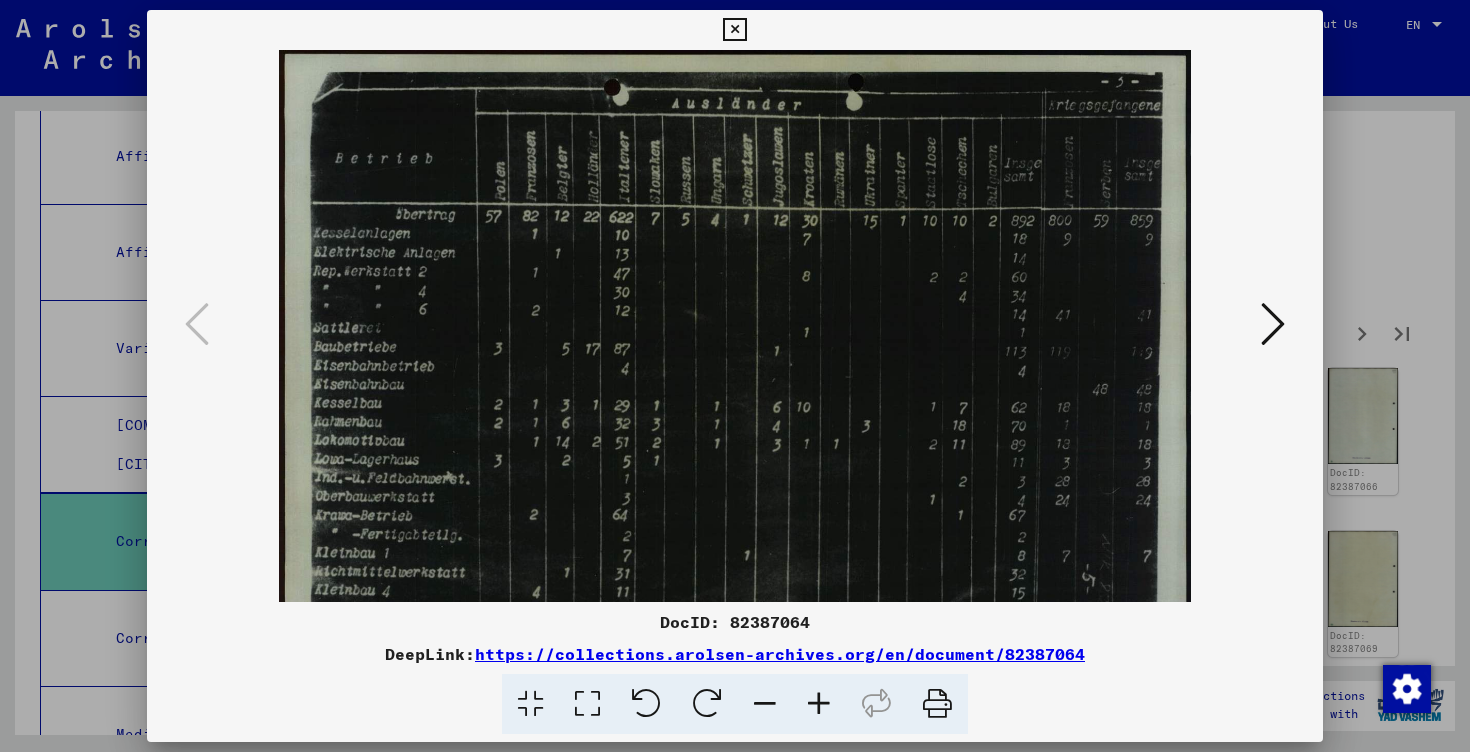 click at bounding box center [819, 704] 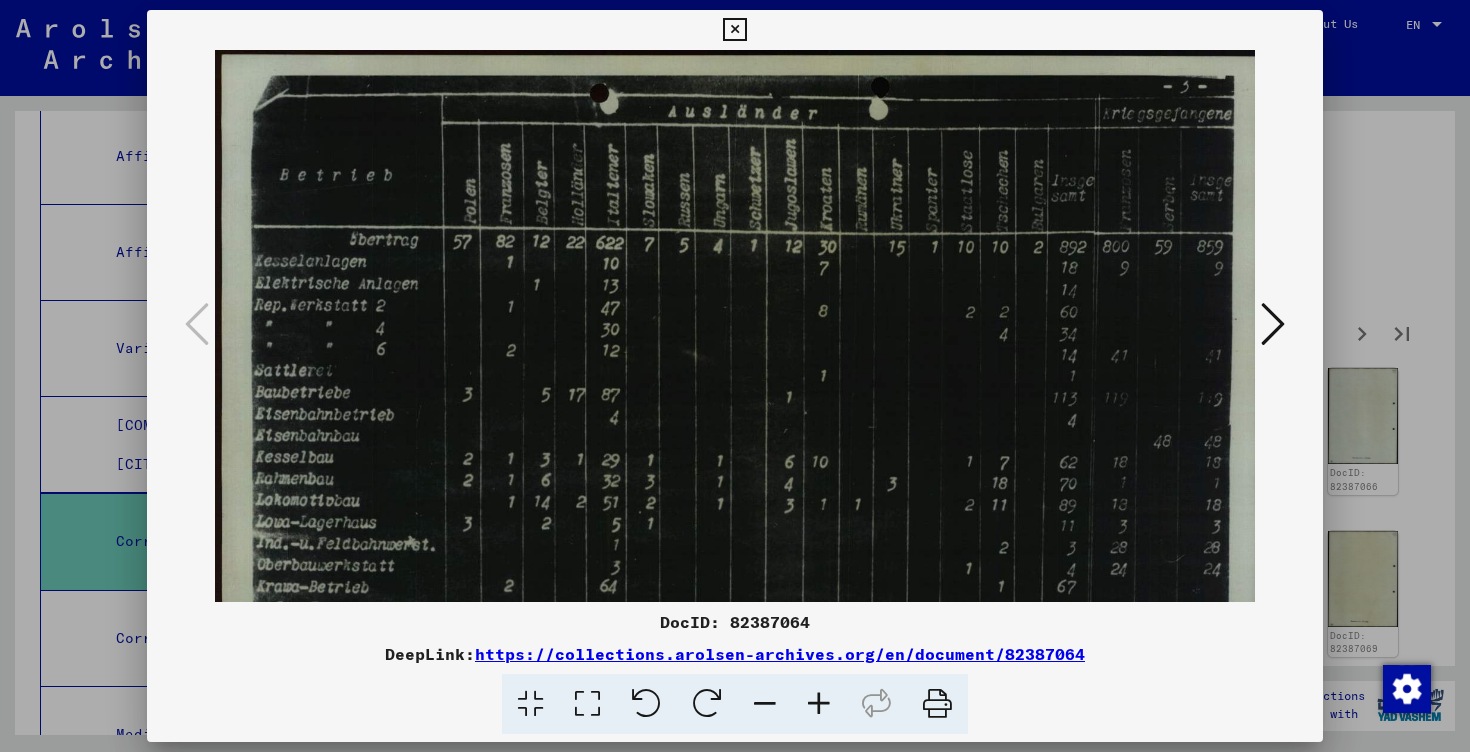 click at bounding box center [819, 704] 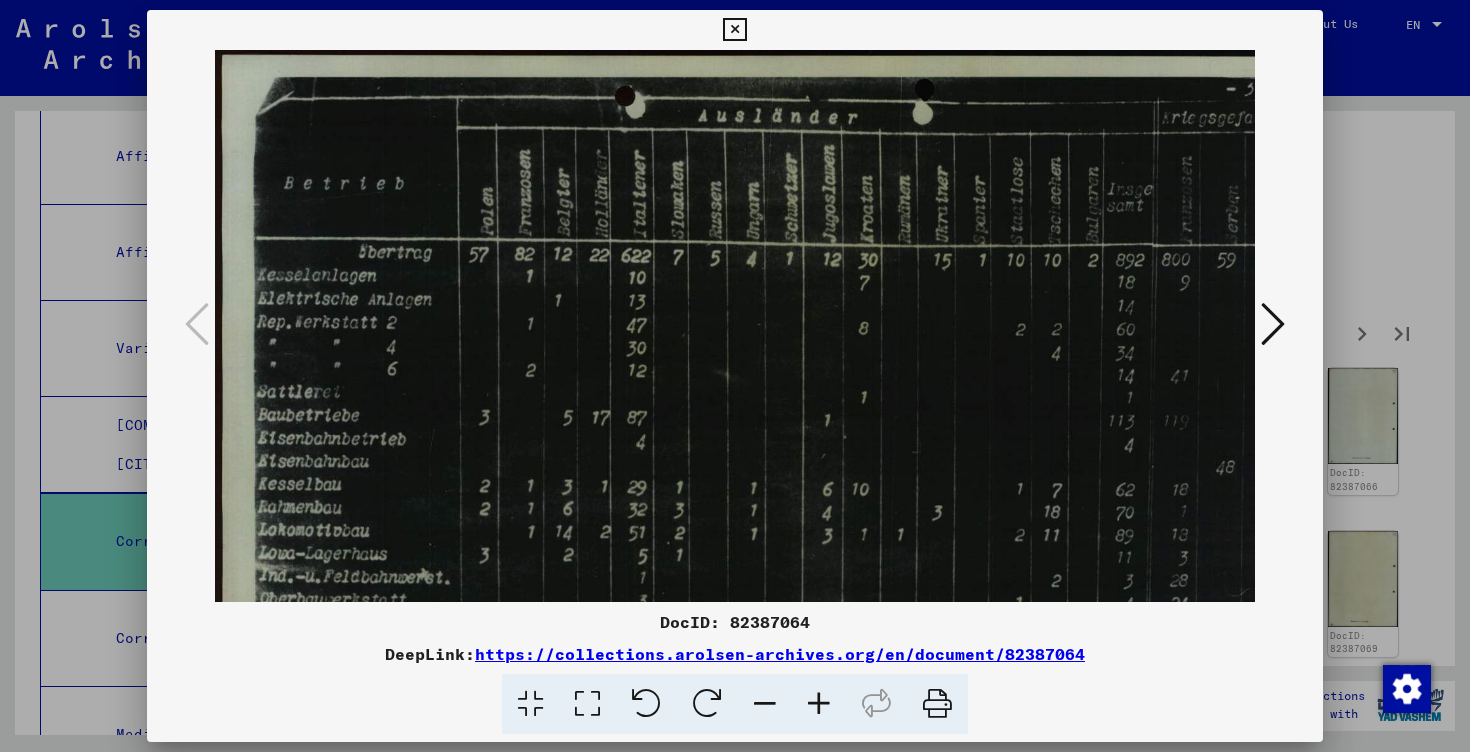 click at bounding box center (819, 704) 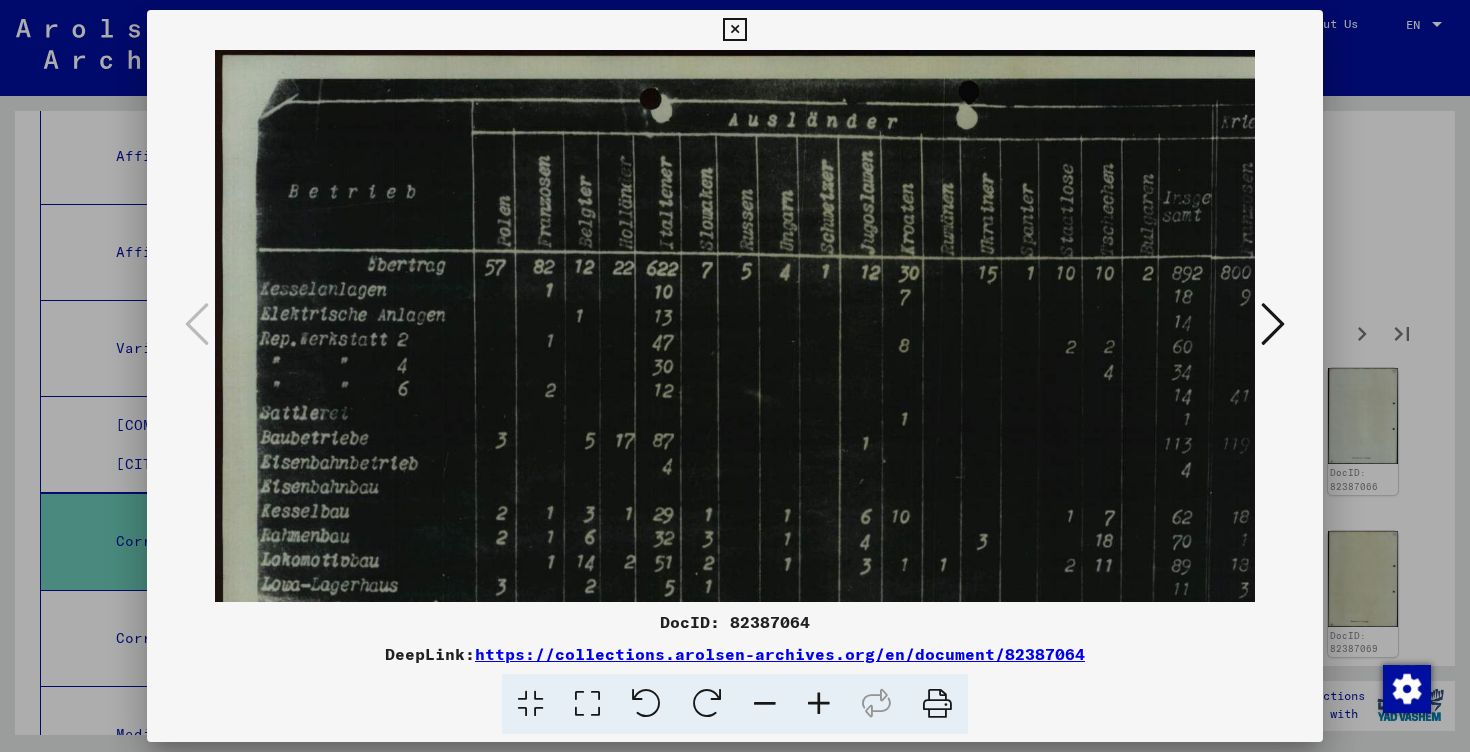 click at bounding box center [819, 704] 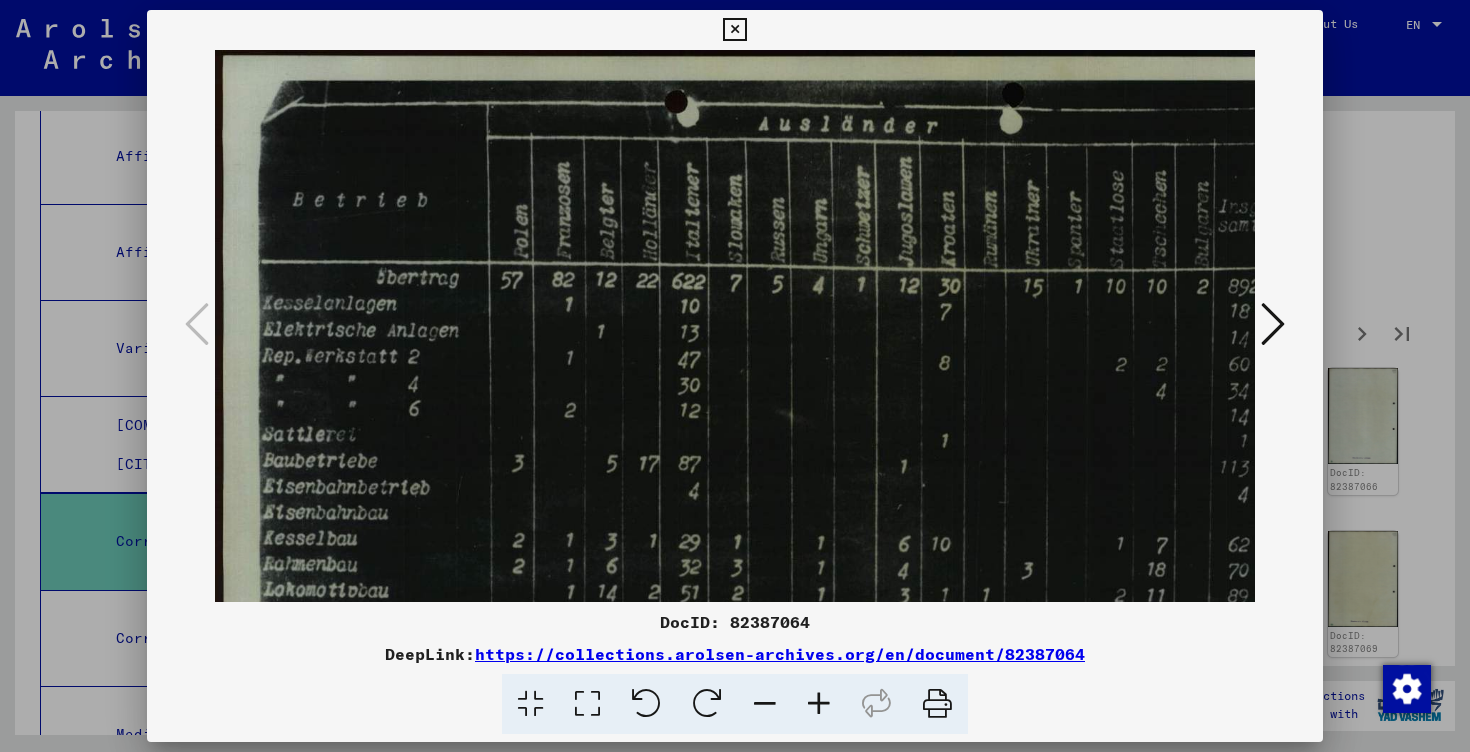 click at bounding box center [1273, 324] 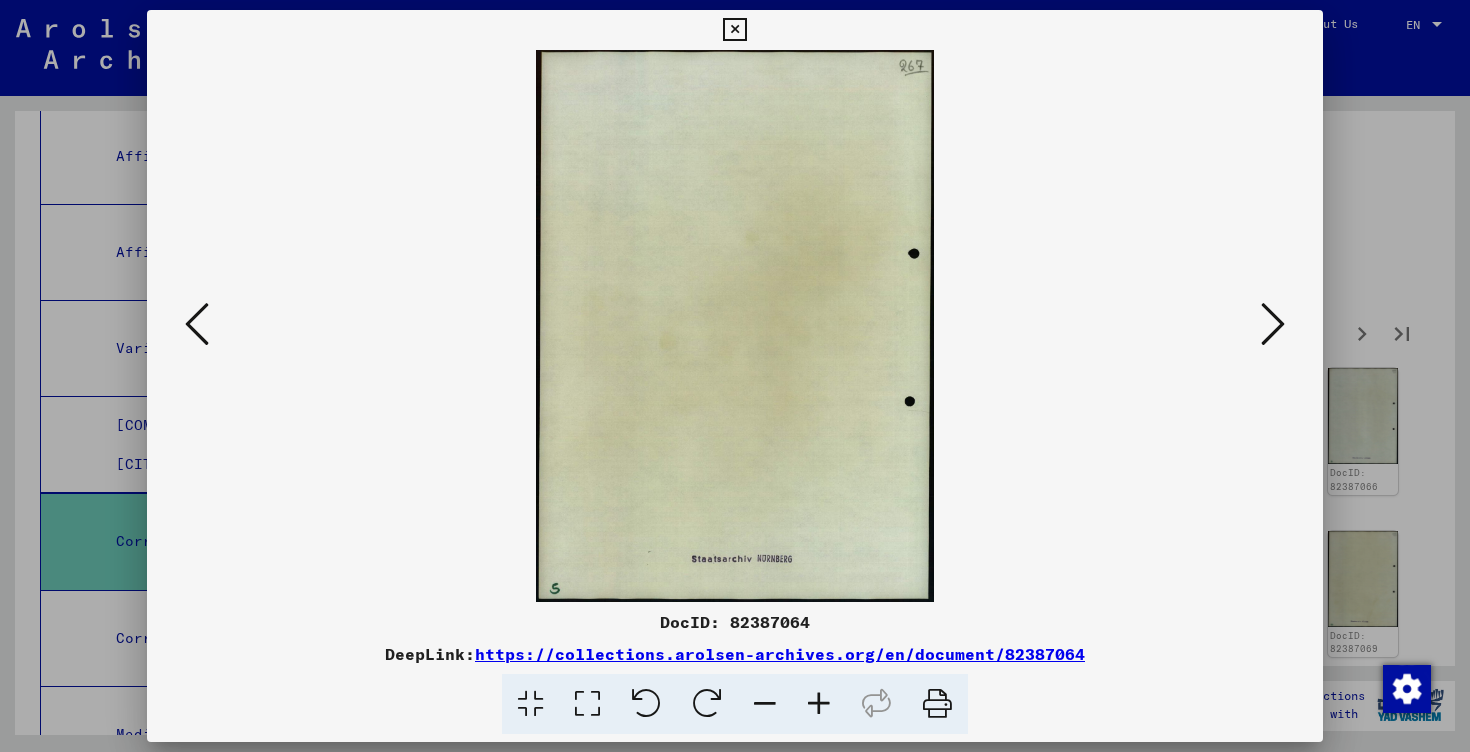 click at bounding box center [1273, 324] 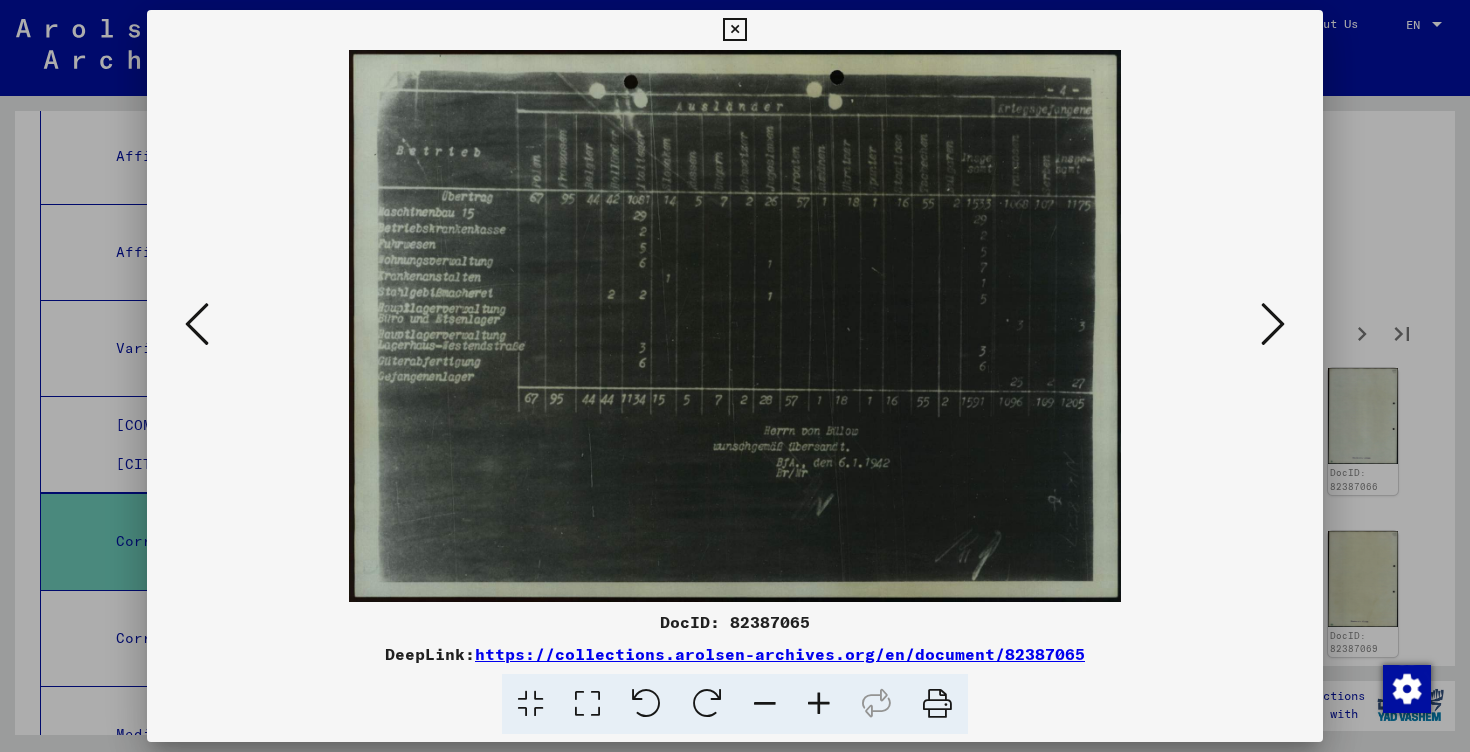 click at bounding box center (1273, 324) 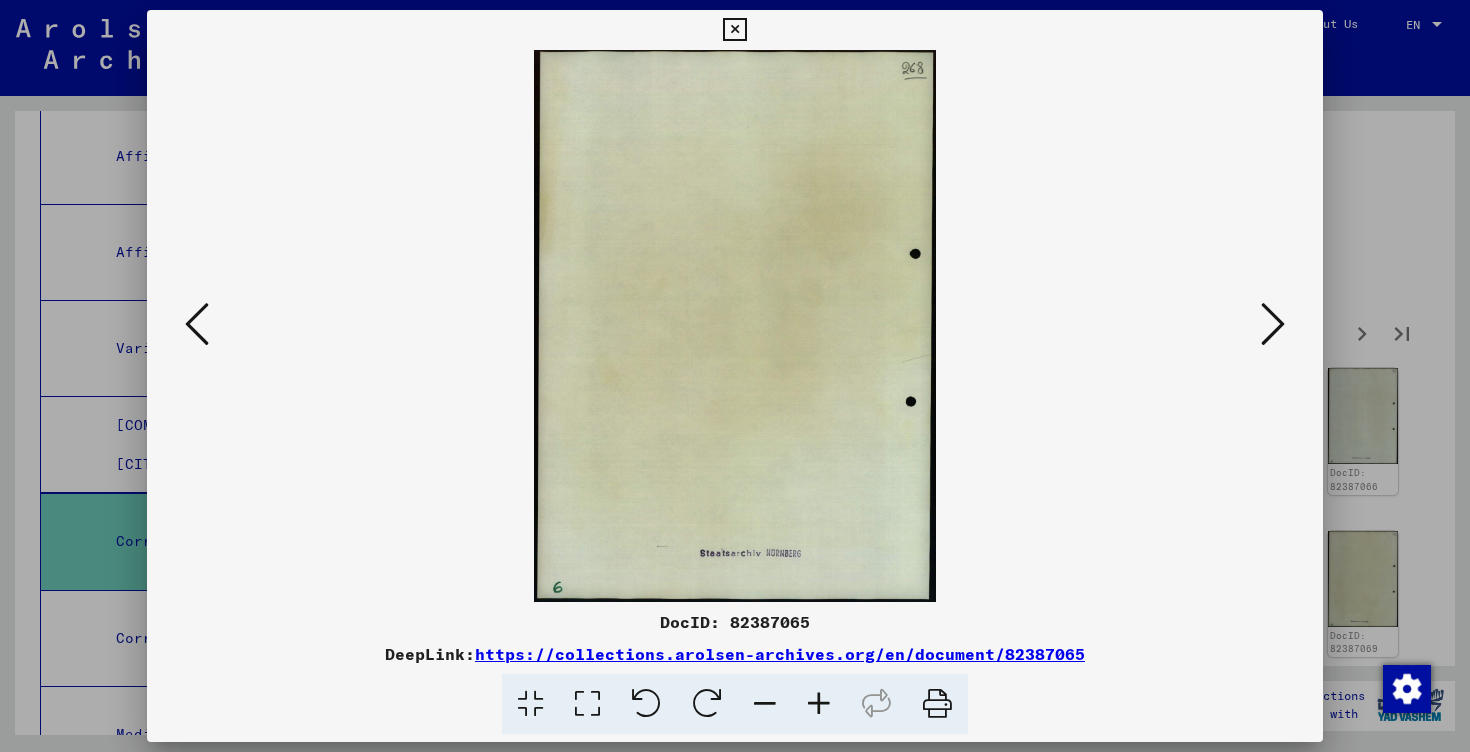 click at bounding box center [1273, 324] 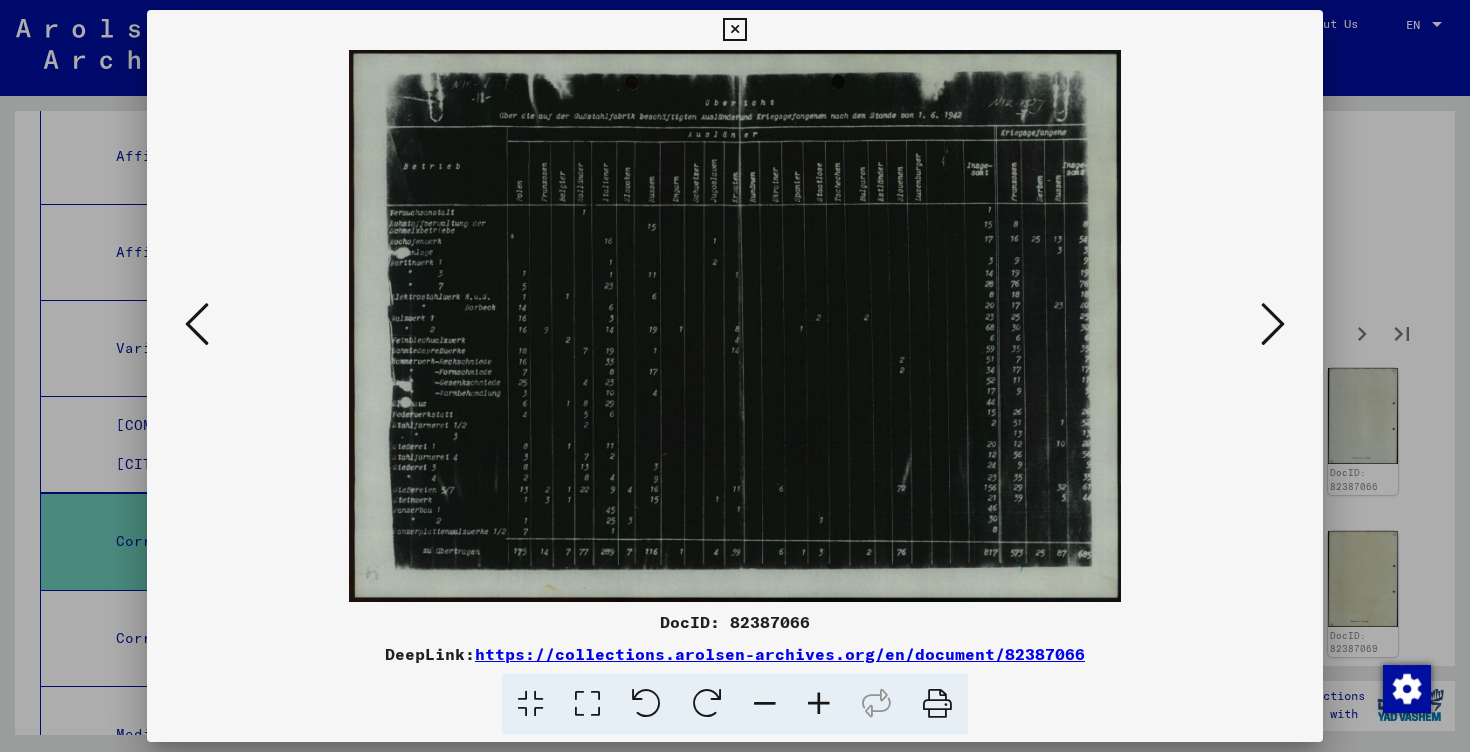 click at bounding box center (1273, 324) 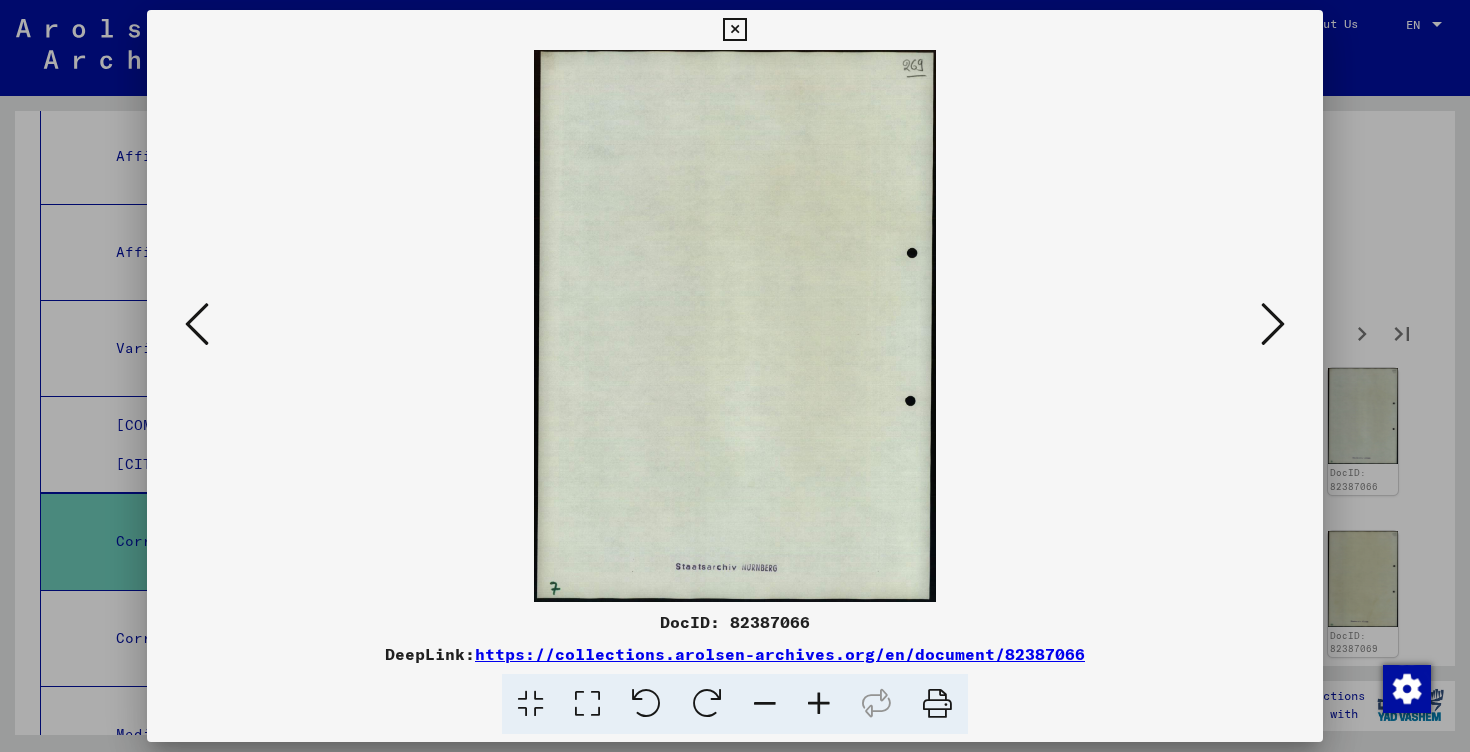 click at bounding box center [1273, 324] 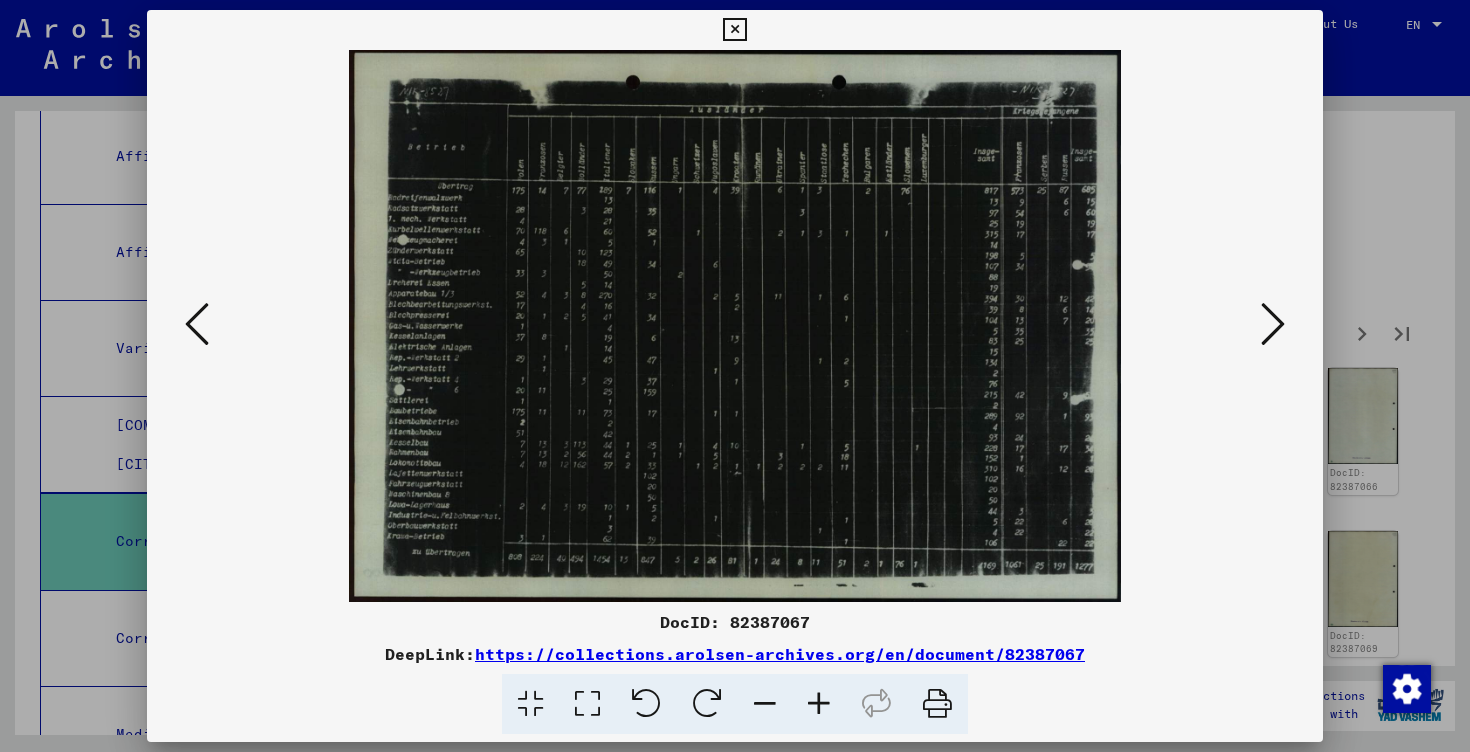 click at bounding box center [1273, 324] 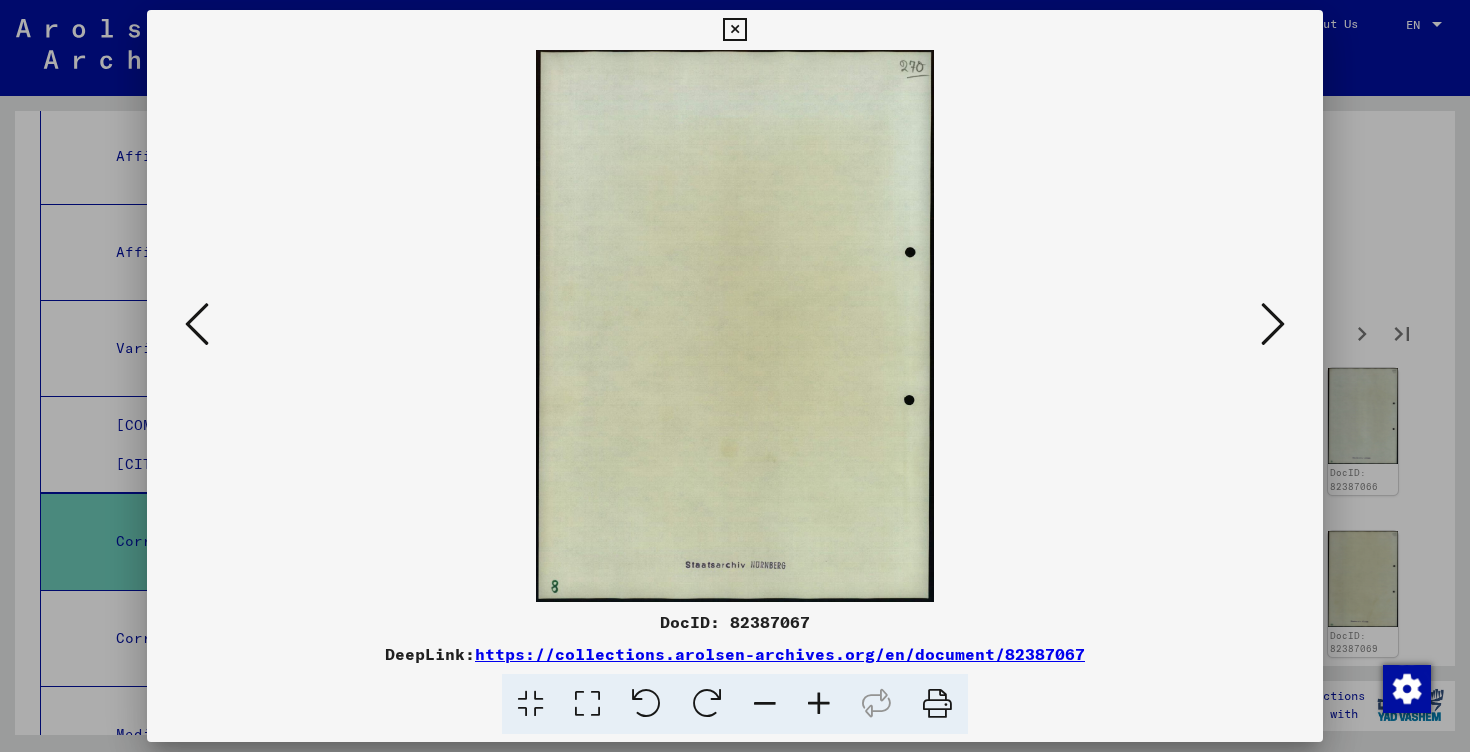 click at bounding box center [1273, 324] 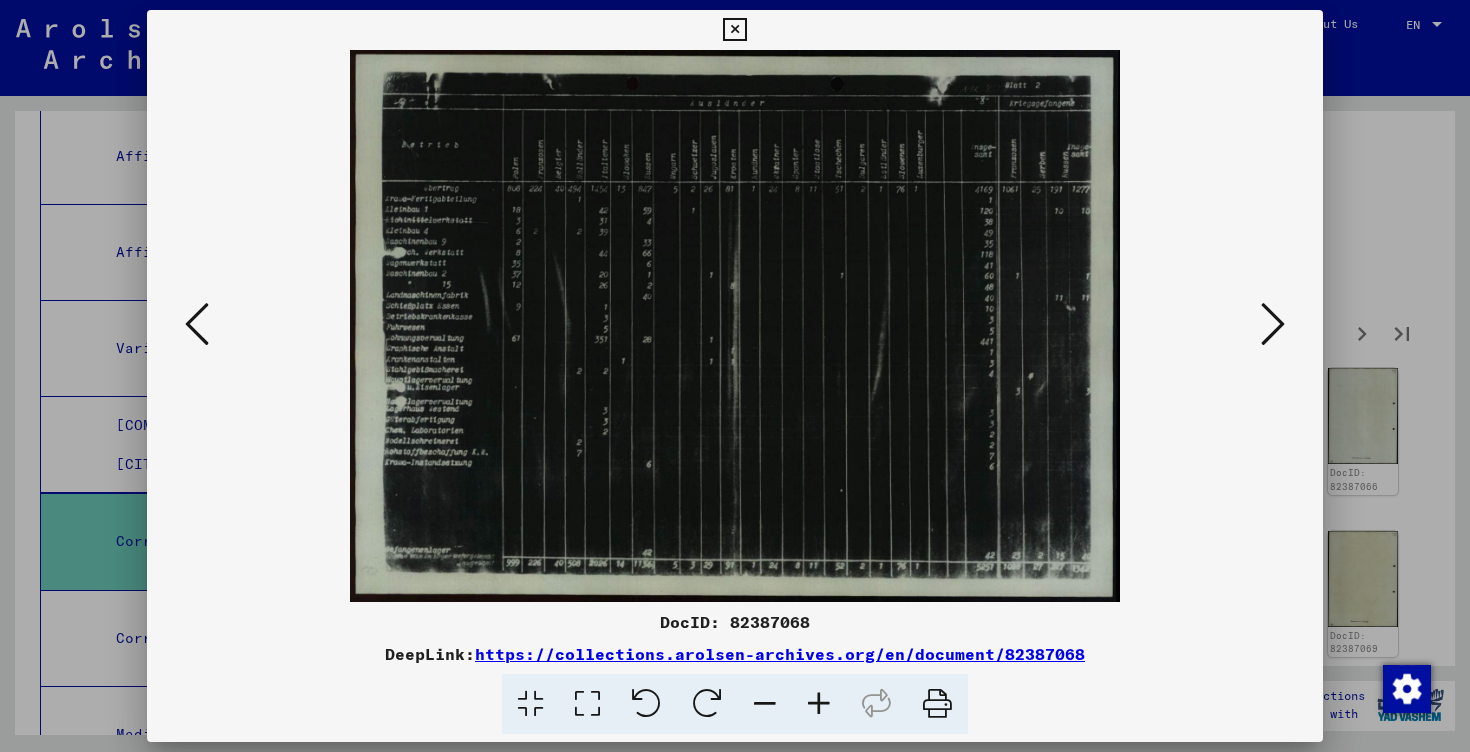 click at bounding box center [1273, 324] 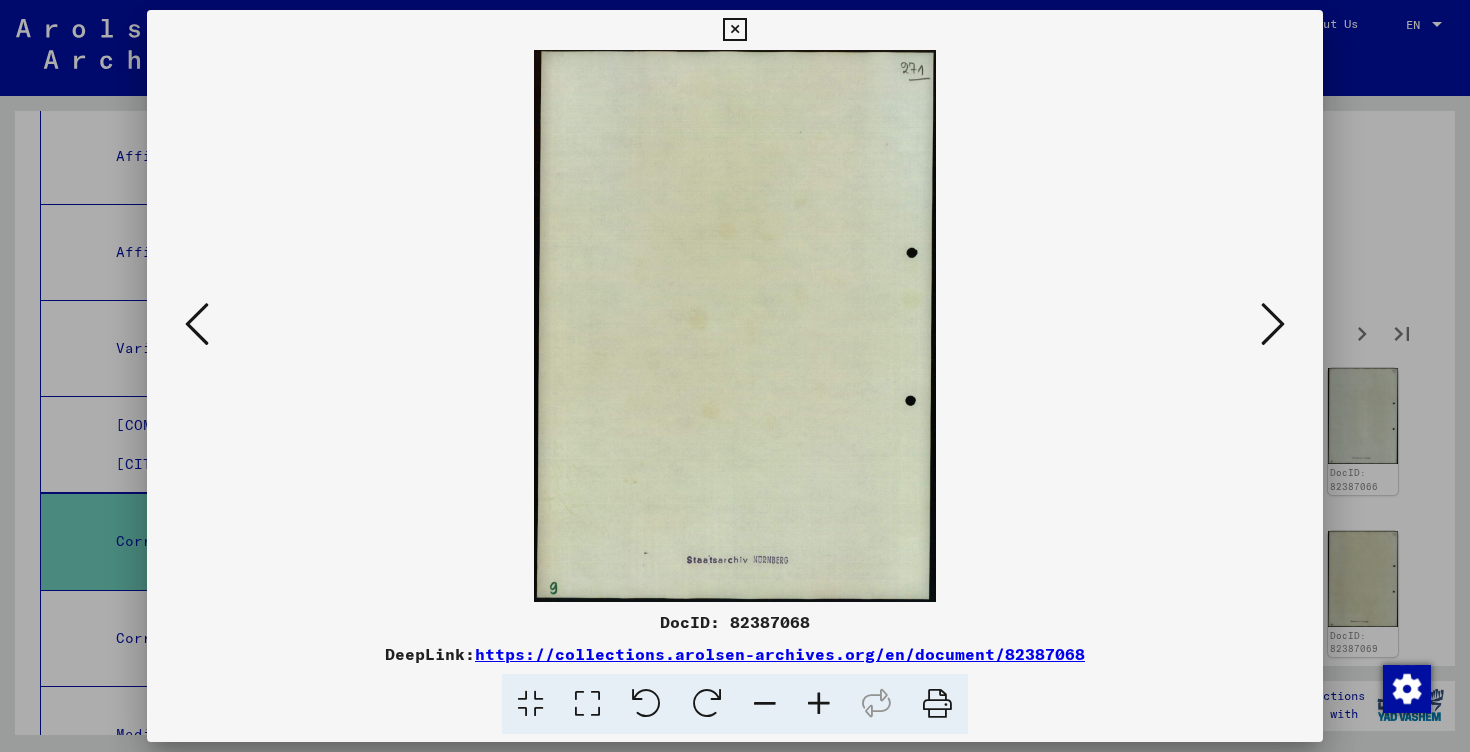 click at bounding box center (1273, 324) 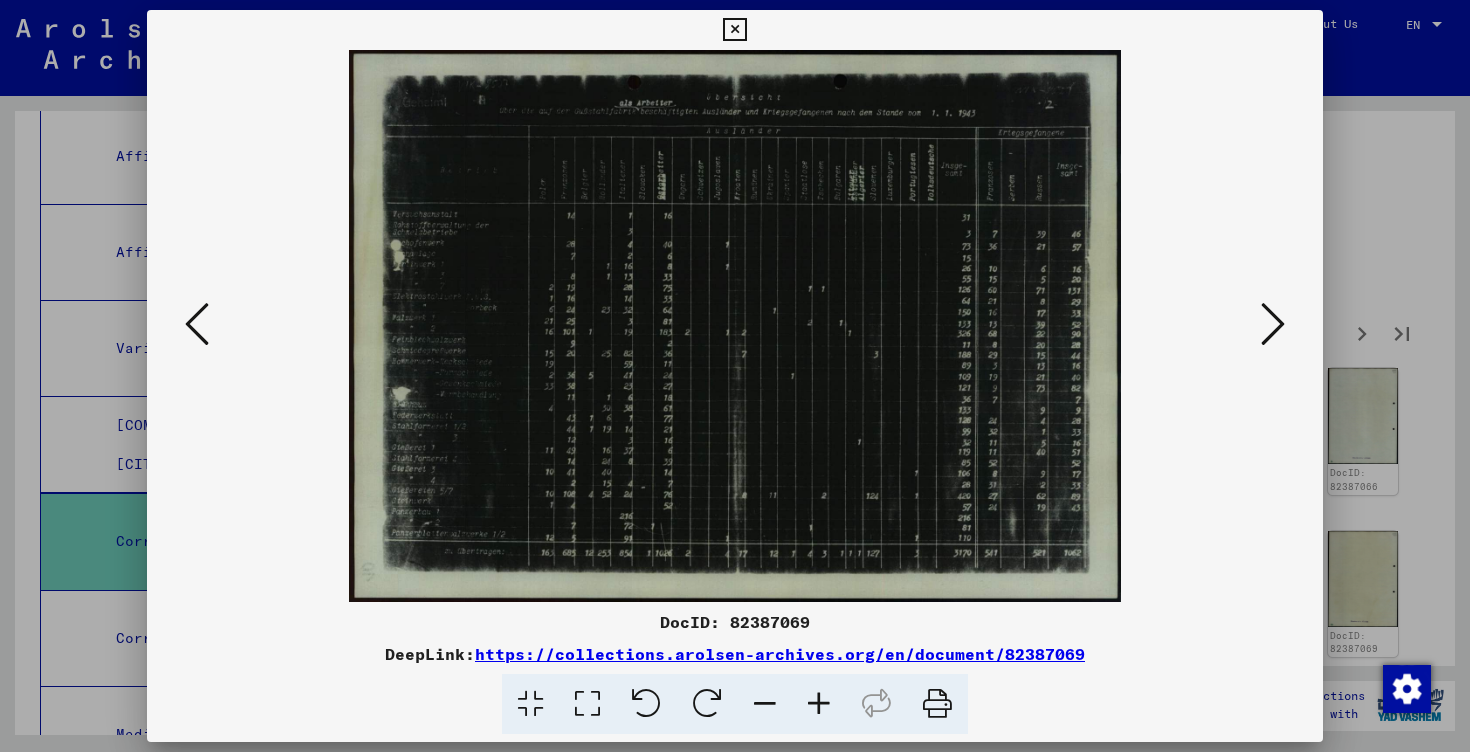 click at bounding box center (1273, 324) 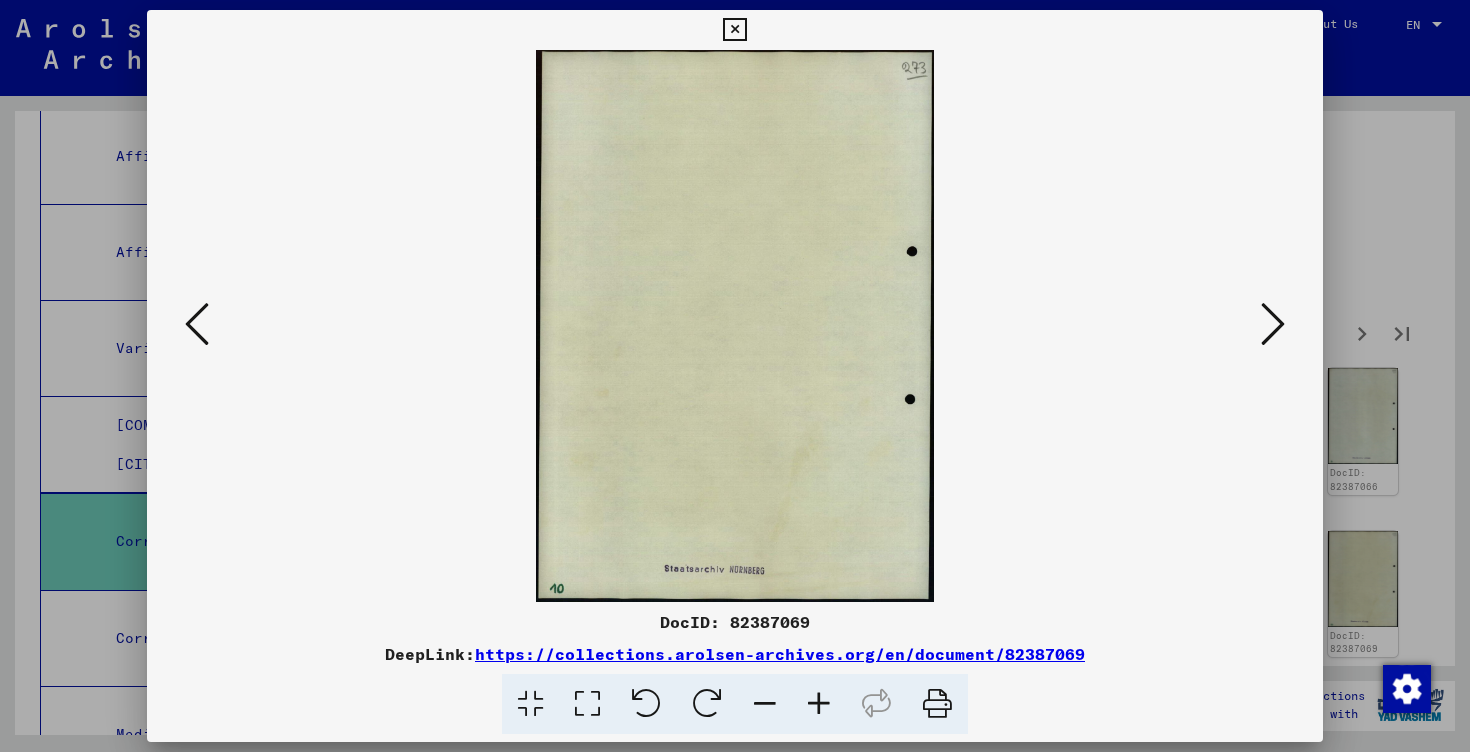 click at bounding box center (1273, 324) 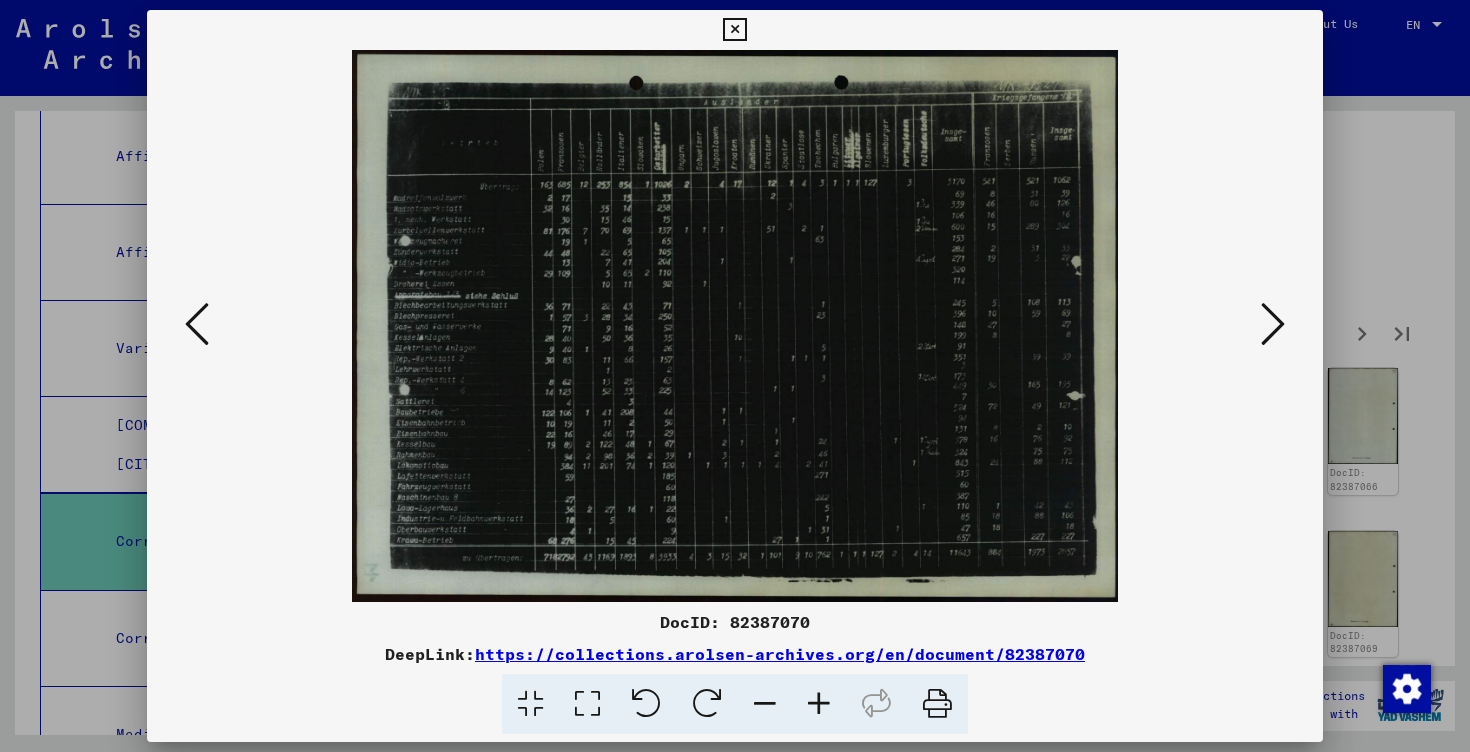 click at bounding box center (1273, 324) 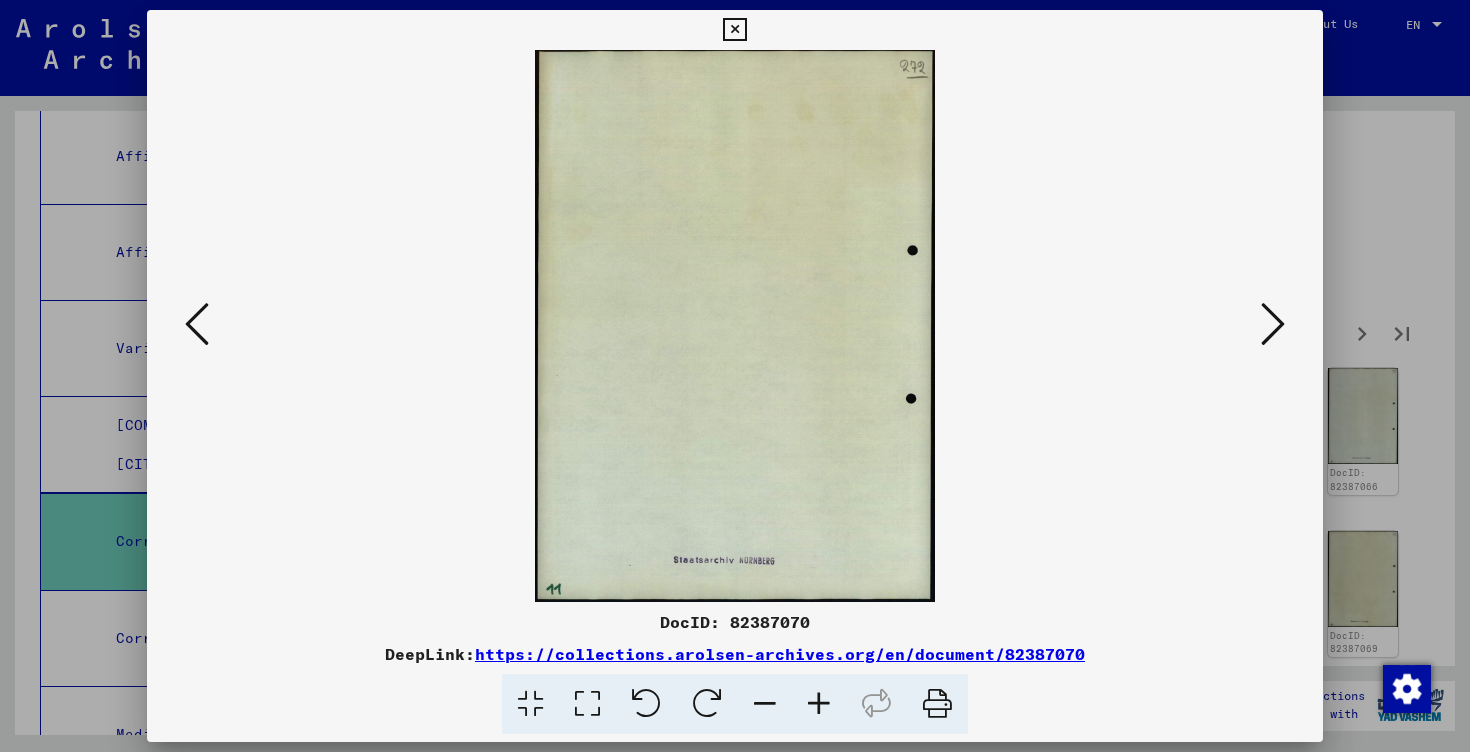 click at bounding box center (1273, 324) 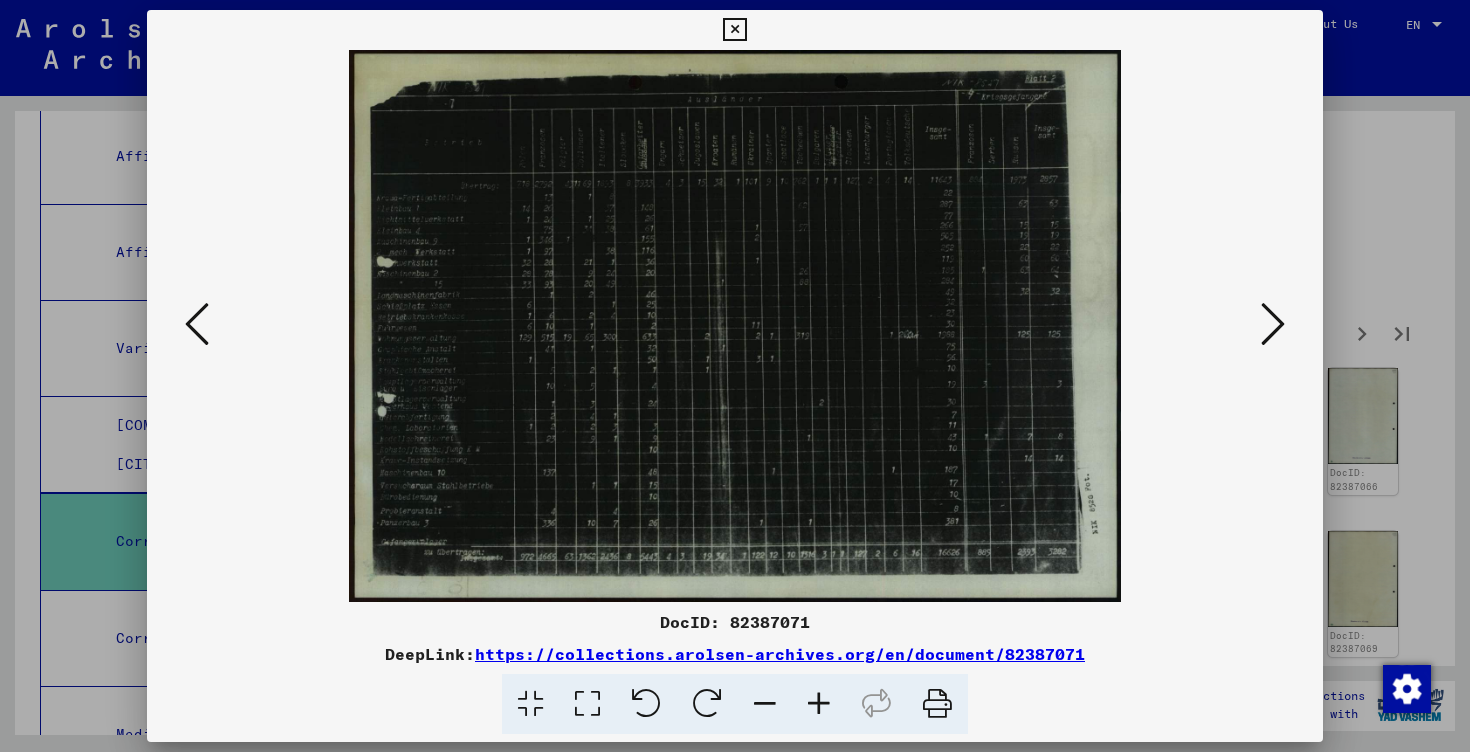 click at bounding box center (1273, 324) 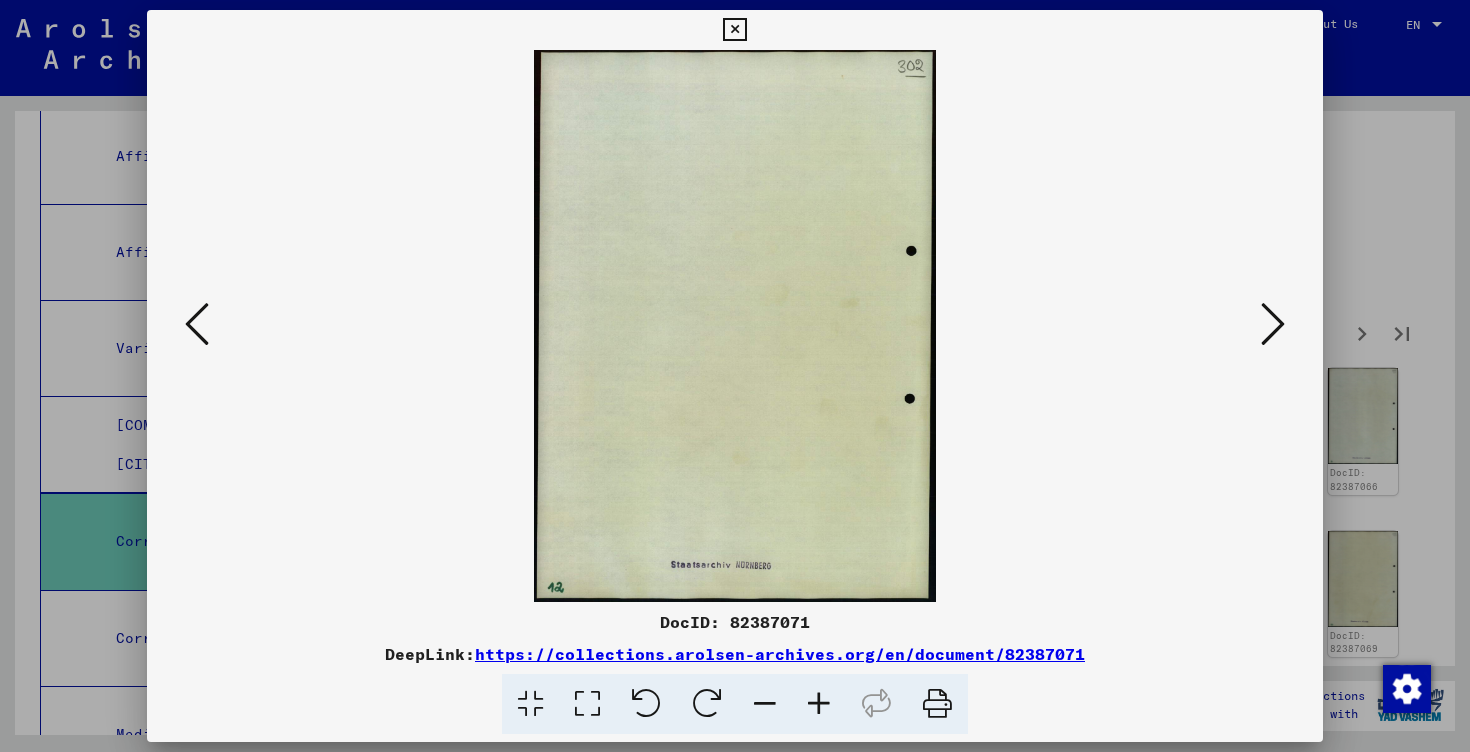 click at bounding box center [1273, 324] 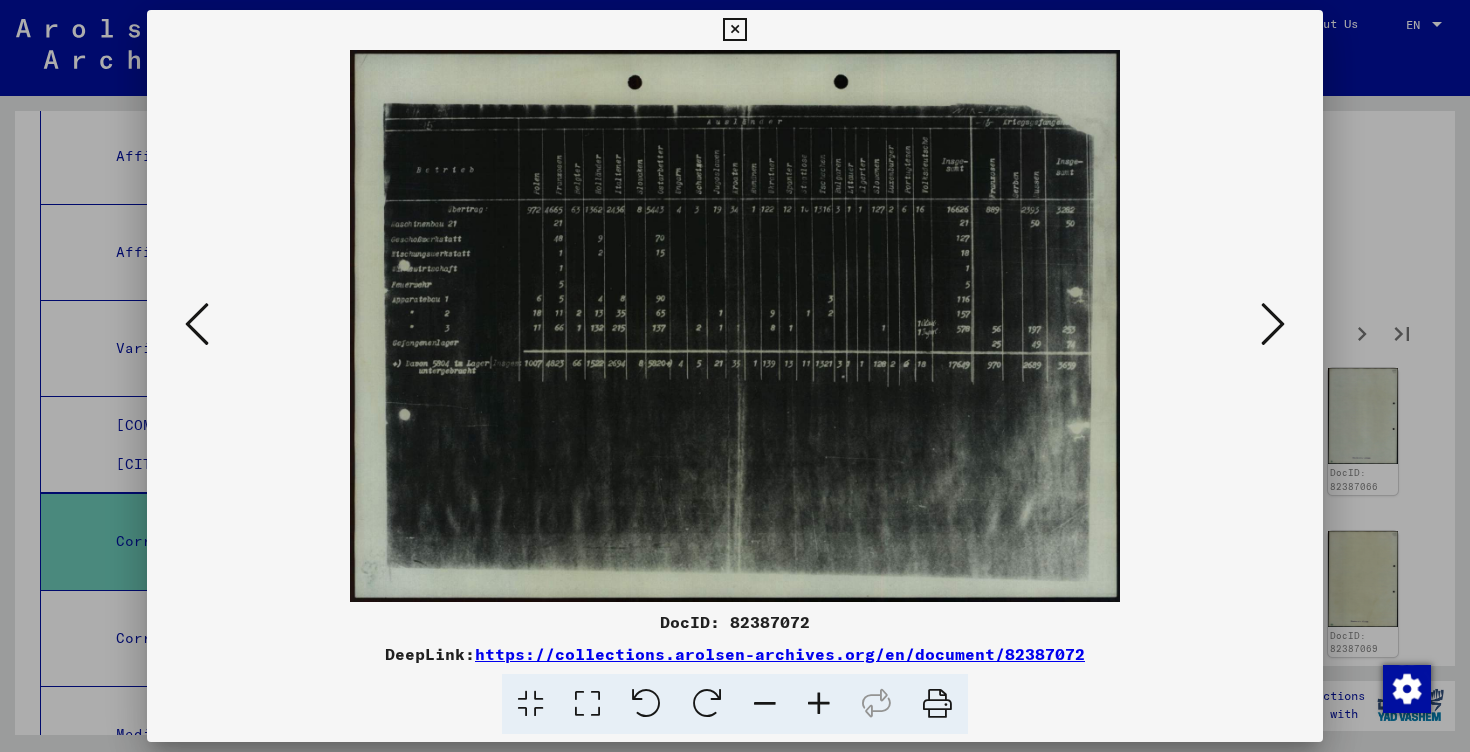 click at bounding box center (819, 704) 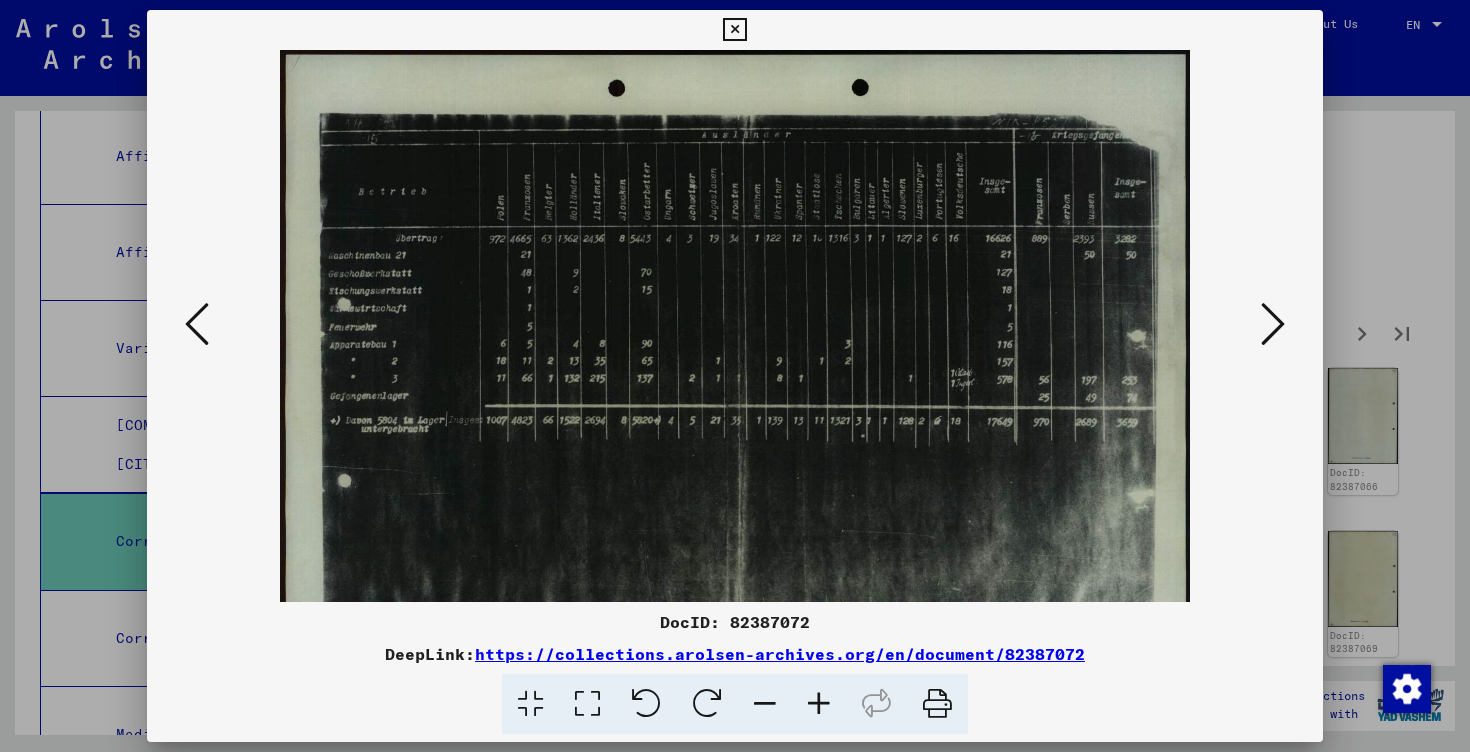 click at bounding box center [819, 704] 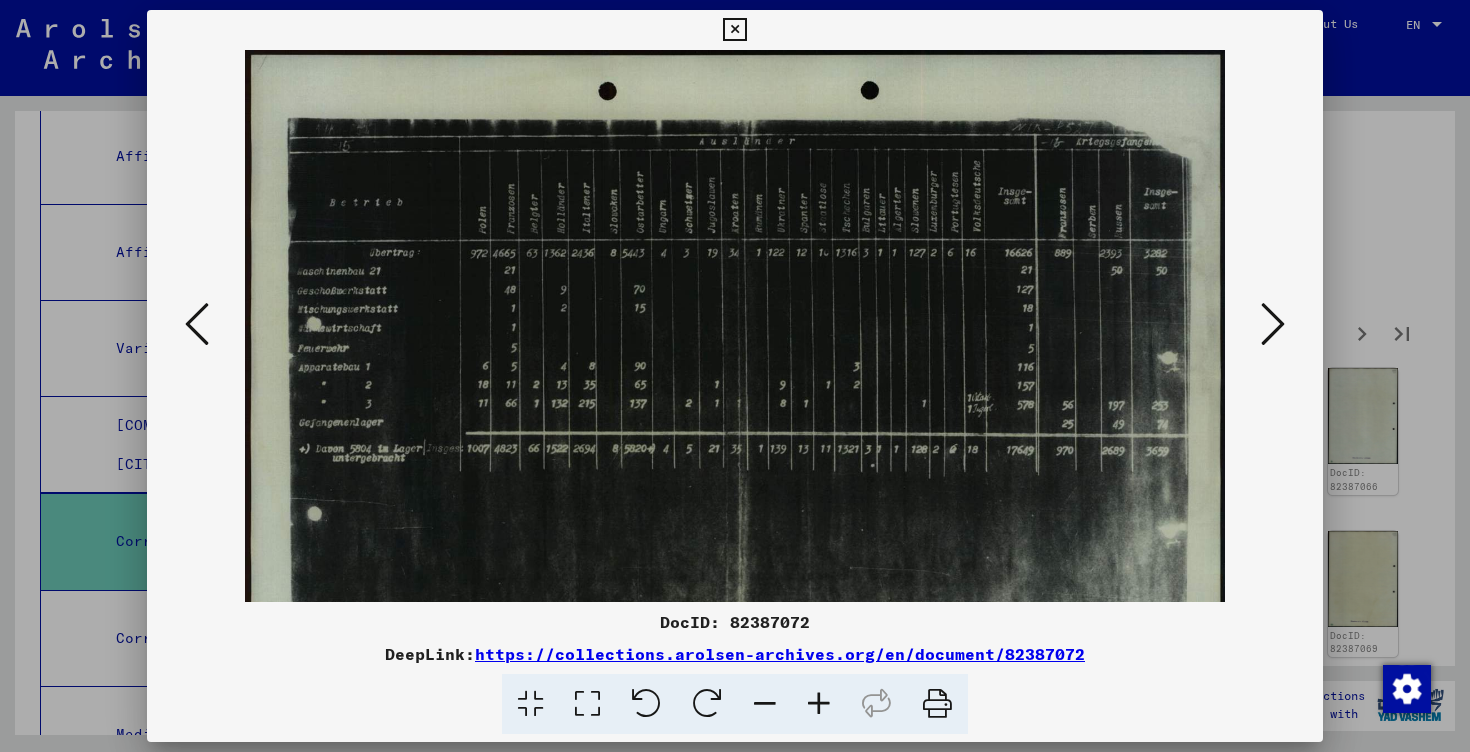 click at bounding box center [819, 704] 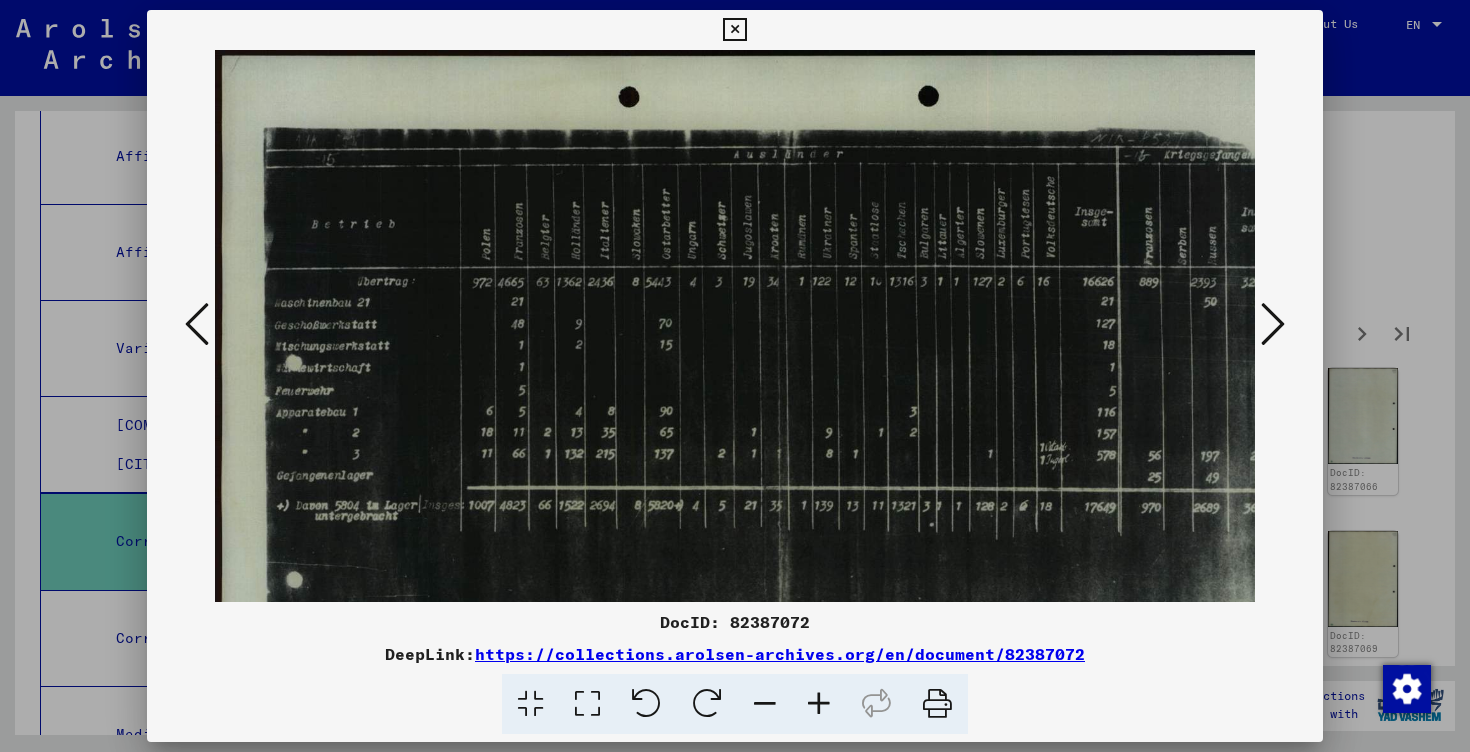 click at bounding box center (819, 704) 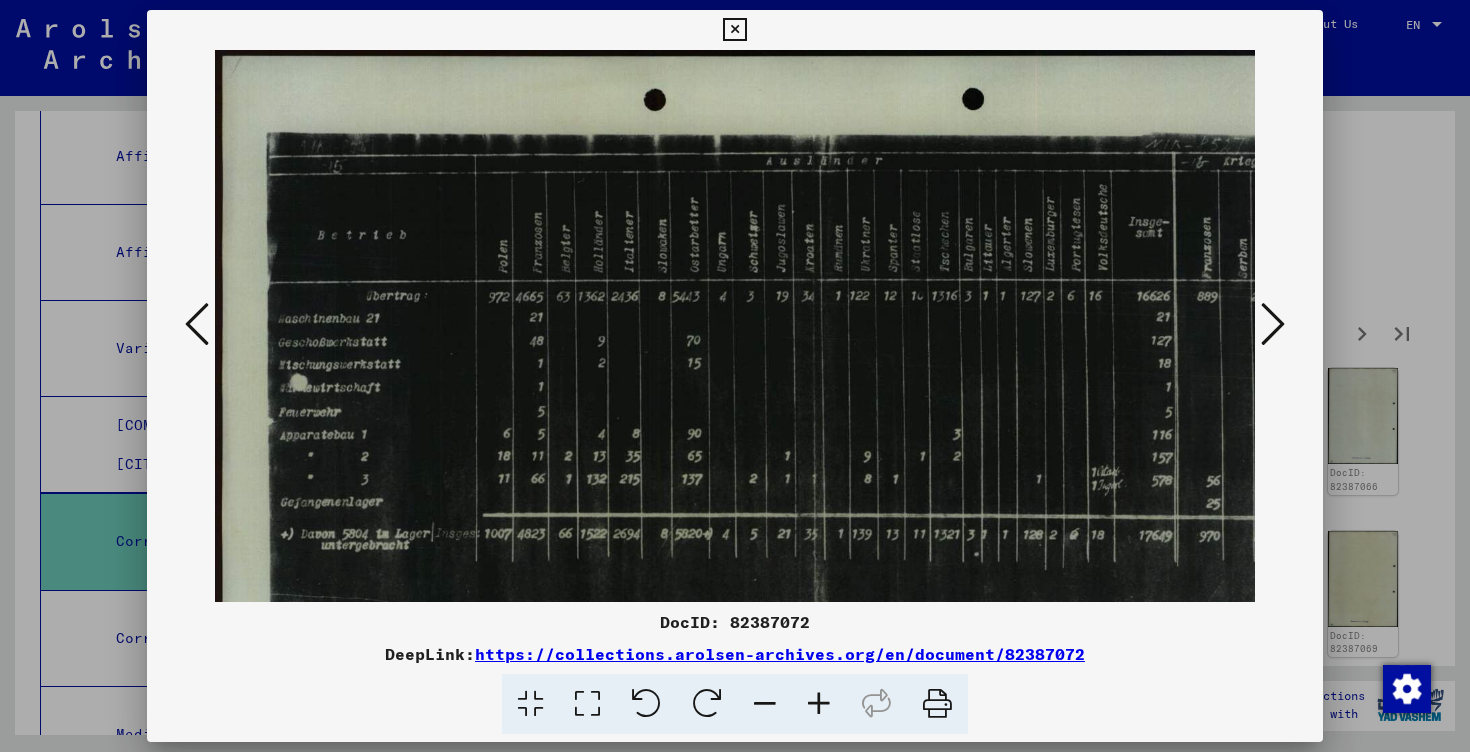 click at bounding box center [819, 704] 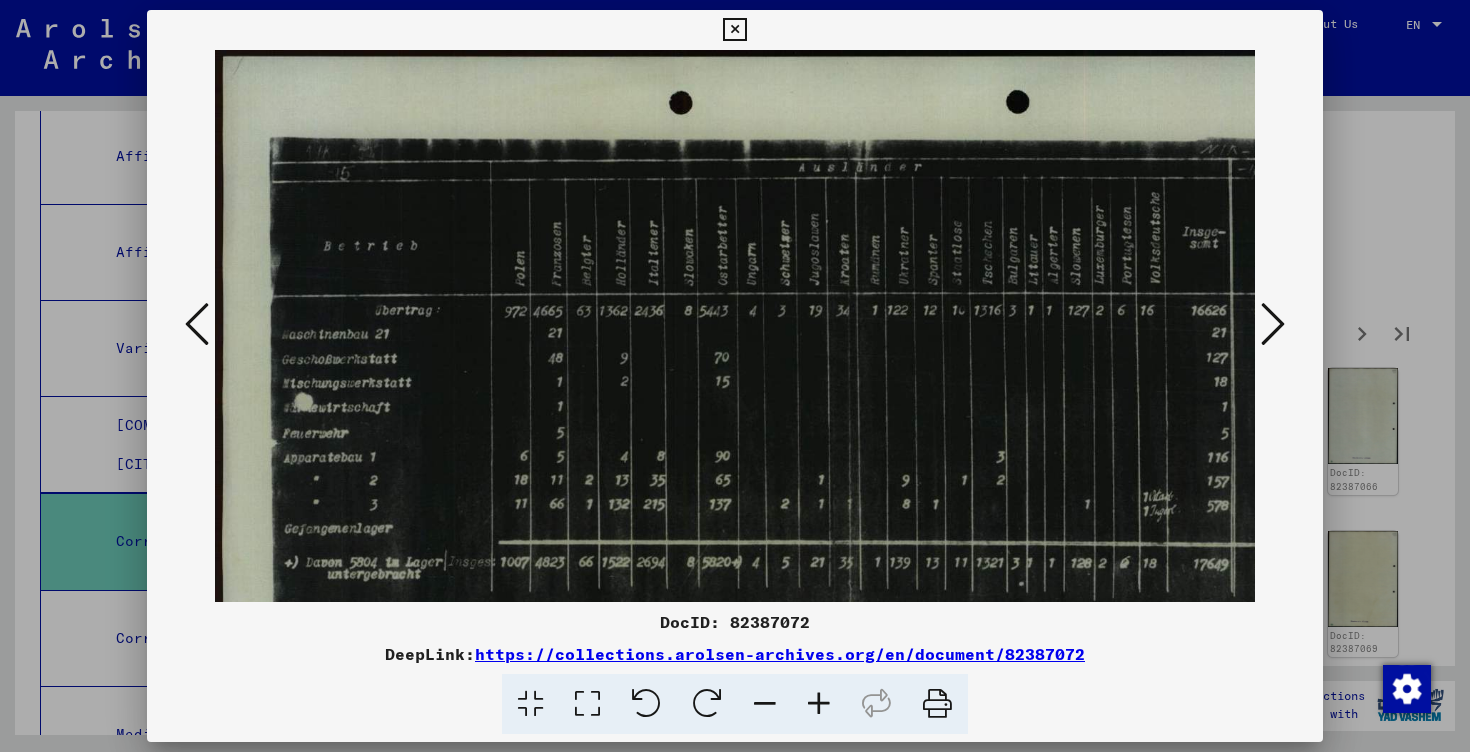 click at bounding box center [819, 704] 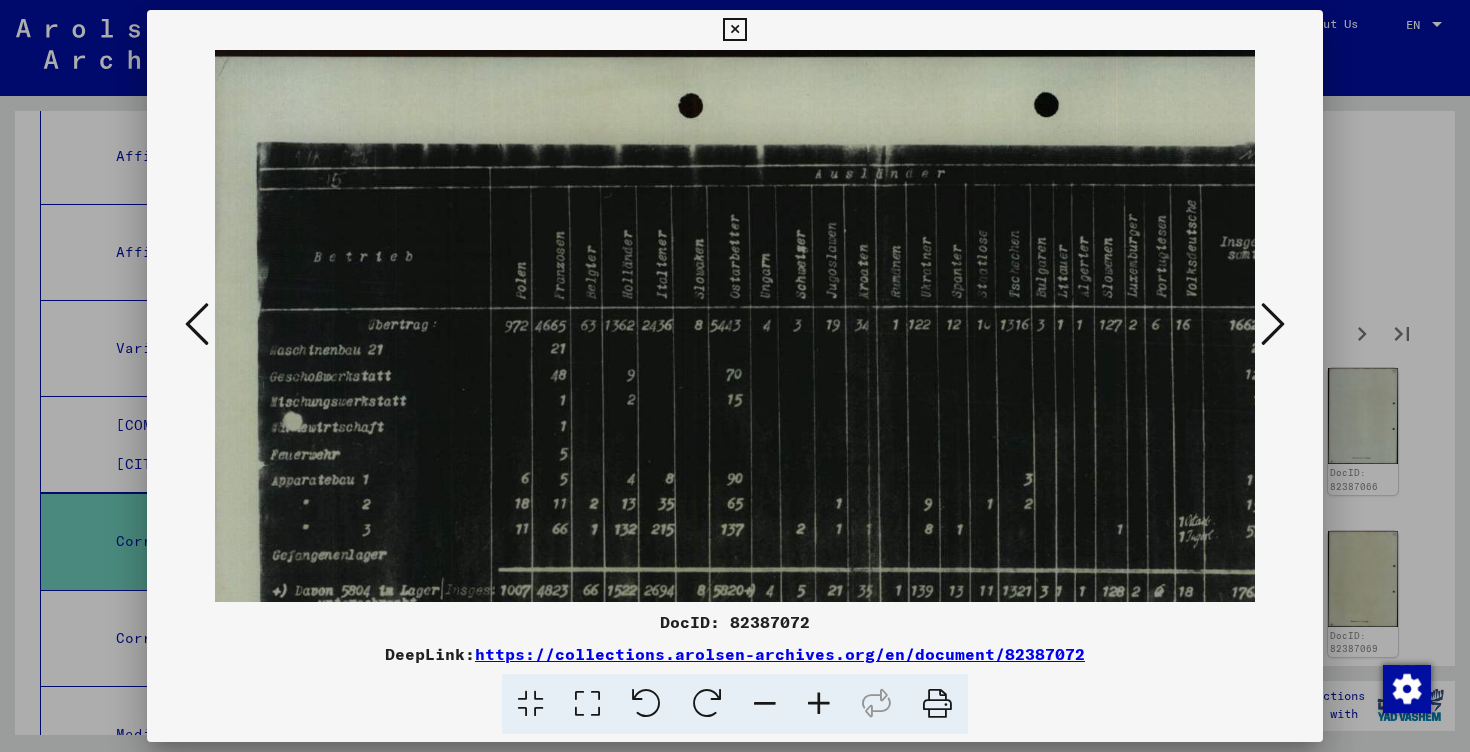 scroll, scrollTop: 0, scrollLeft: 31, axis: horizontal 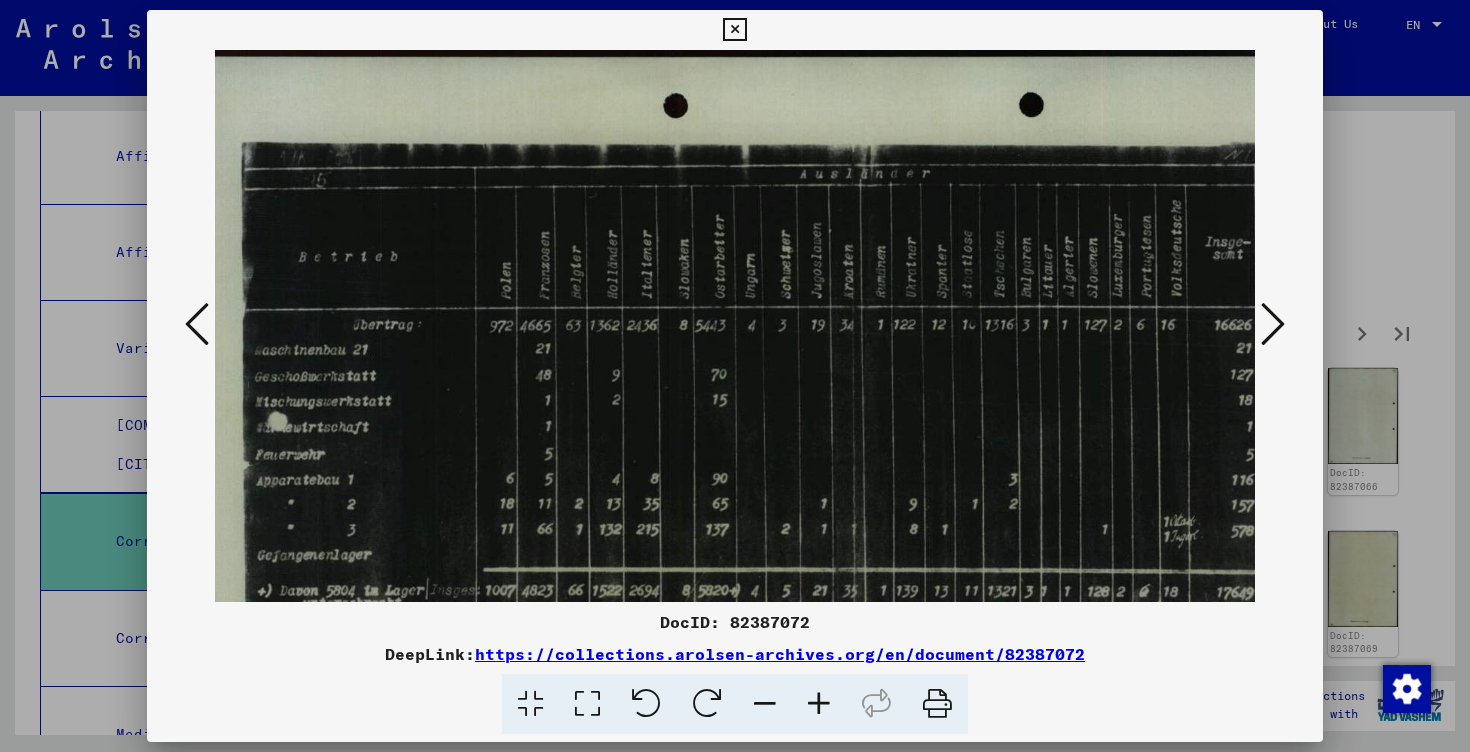 drag, startPoint x: 1069, startPoint y: 489, endPoint x: 1038, endPoint y: 505, distance: 34.88553 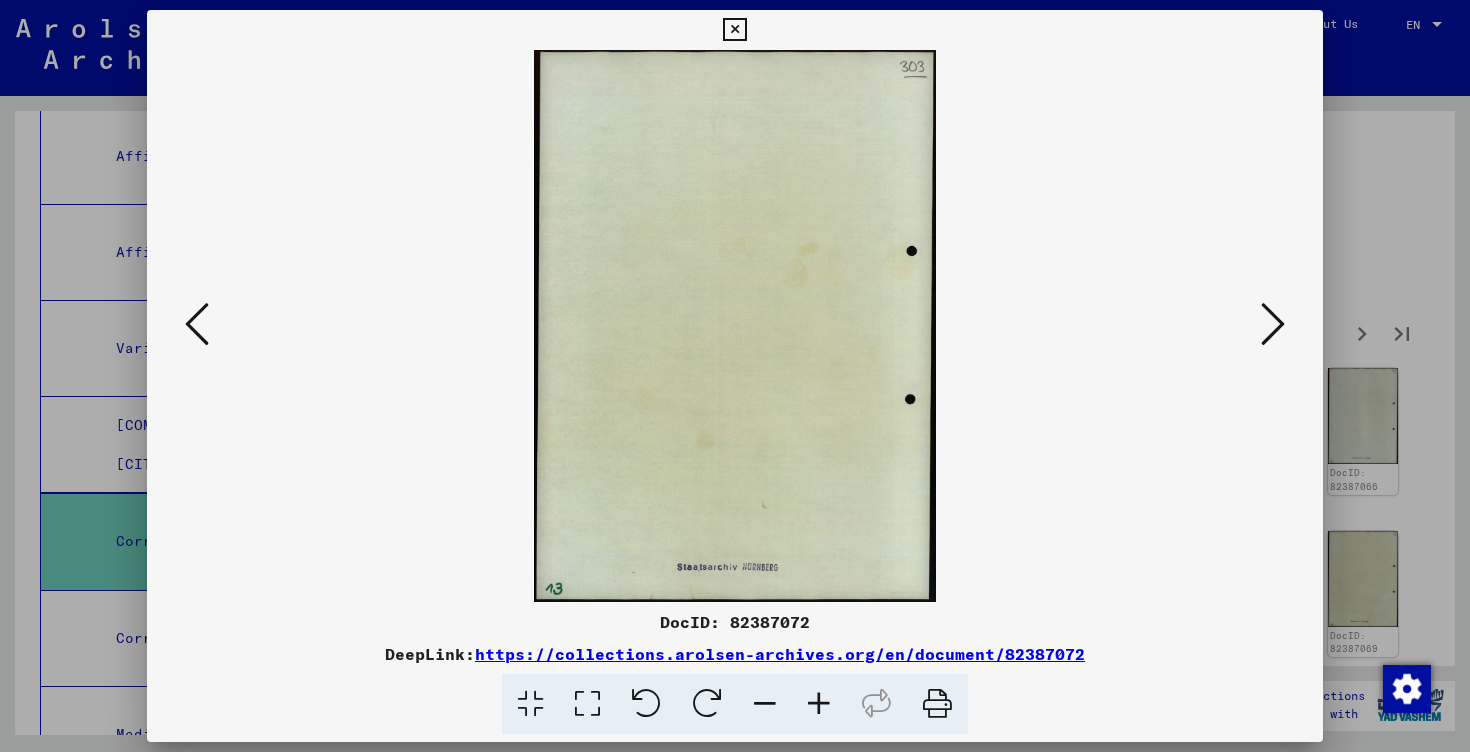 click at bounding box center [1273, 325] 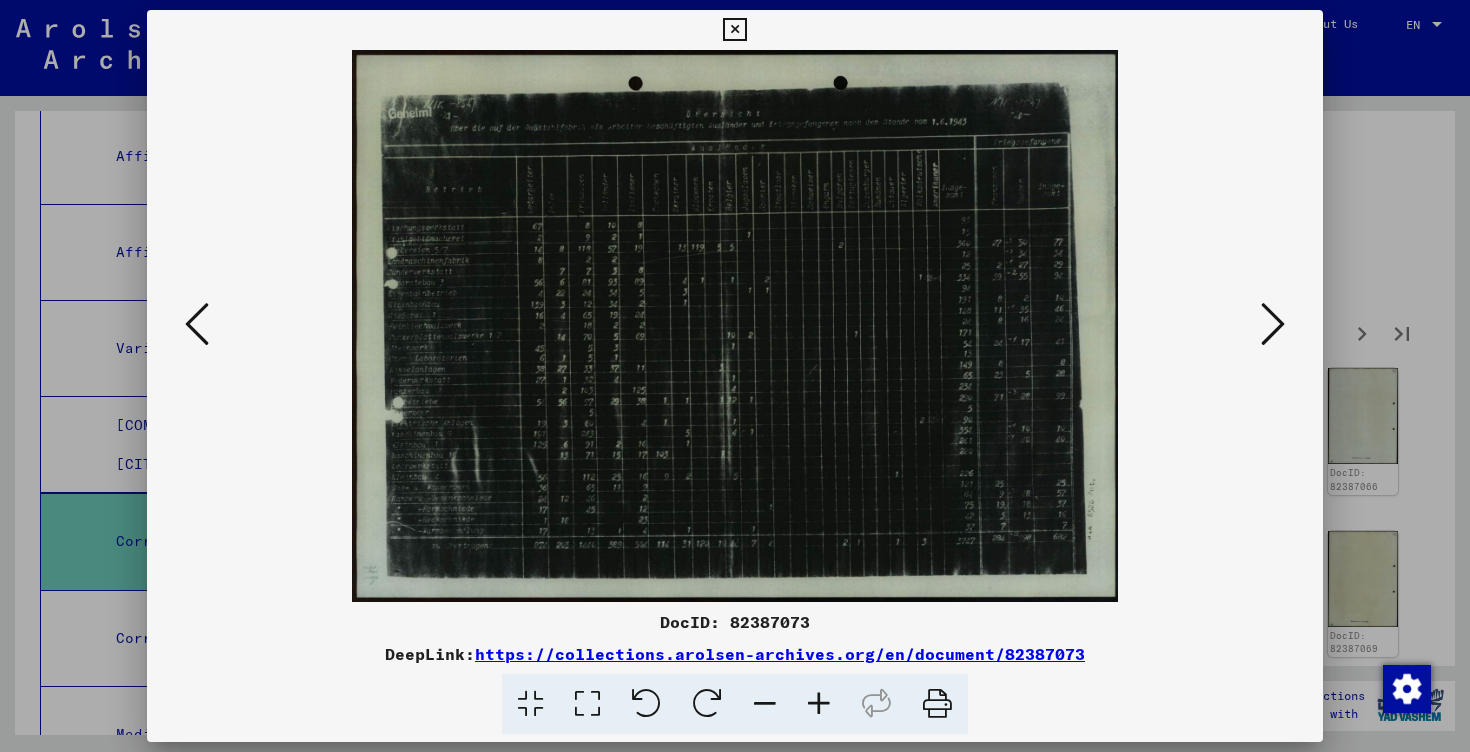 click at bounding box center [1273, 325] 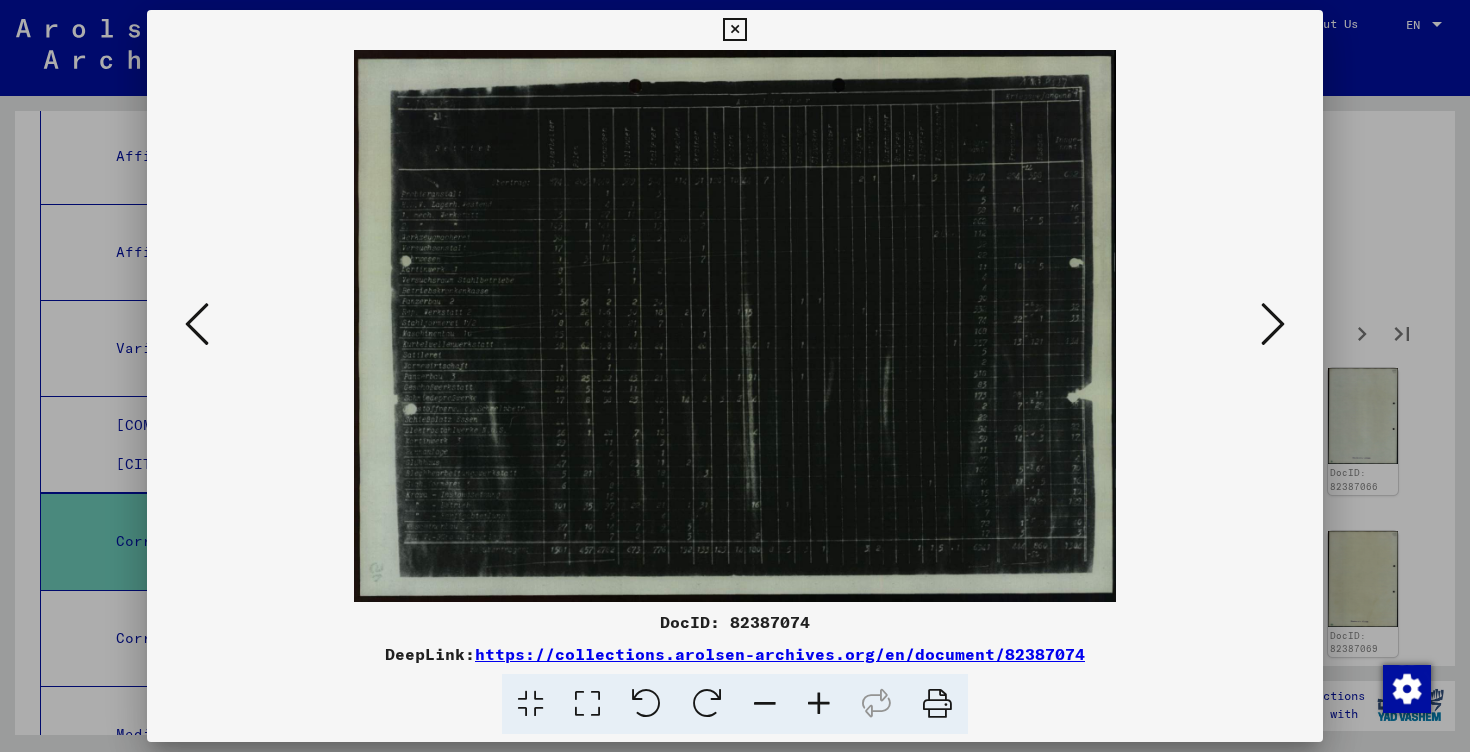 click at bounding box center (1273, 325) 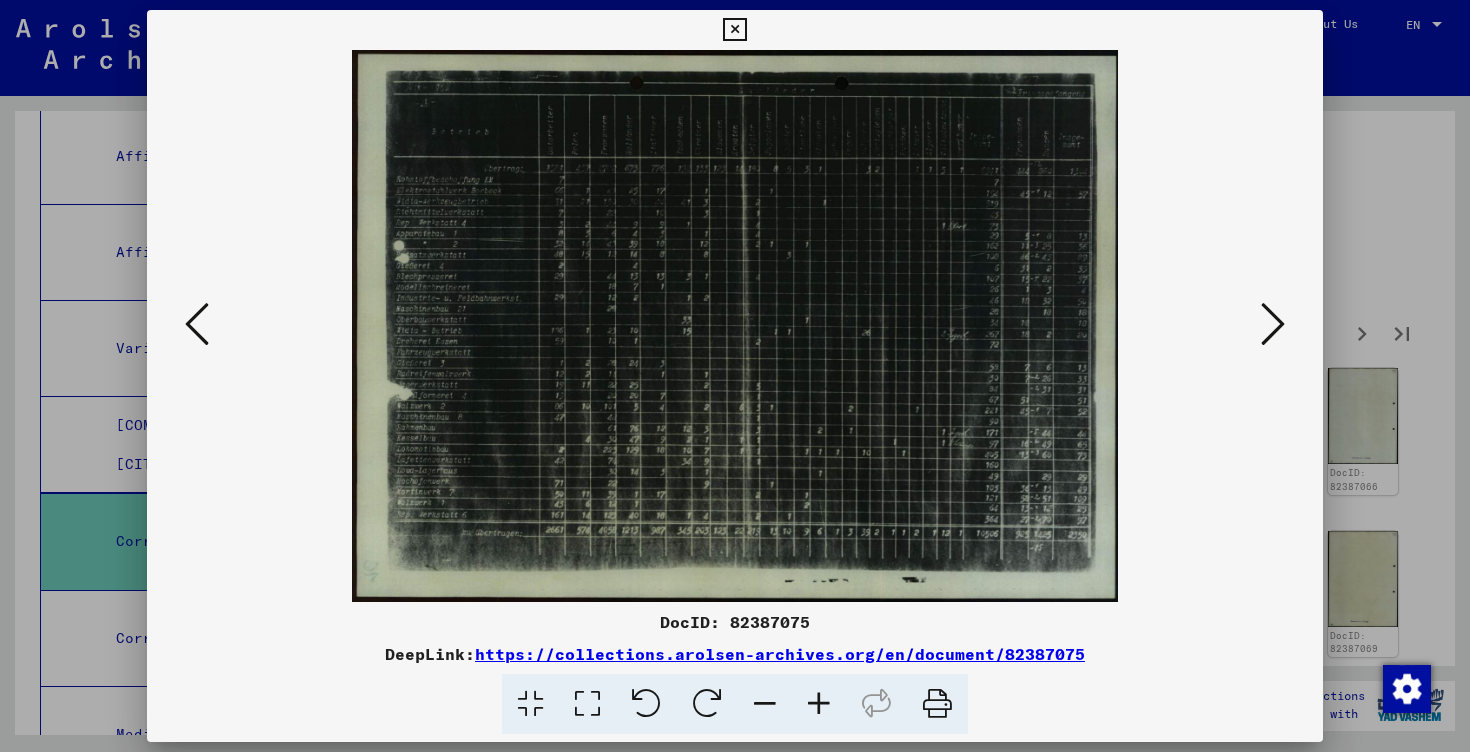click at bounding box center (1273, 325) 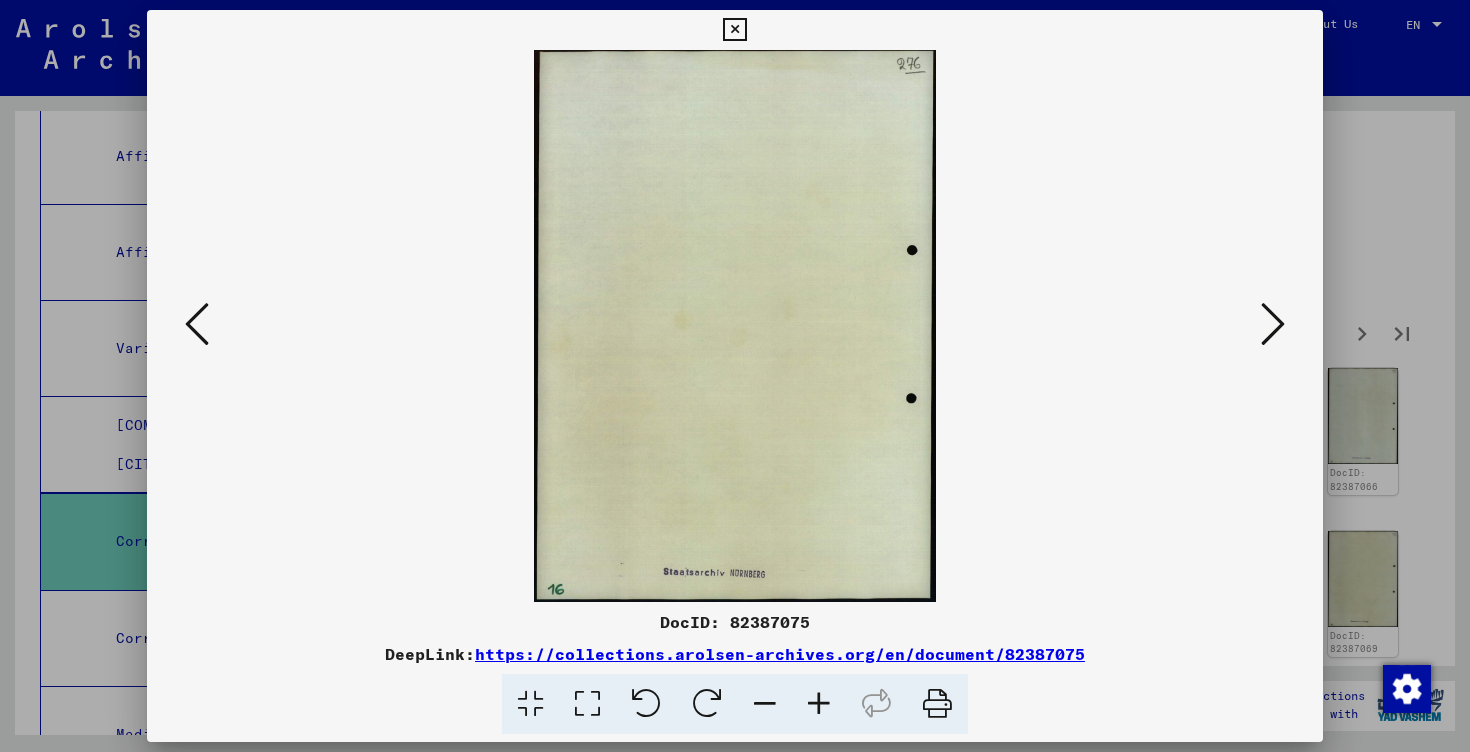 click at bounding box center (1273, 325) 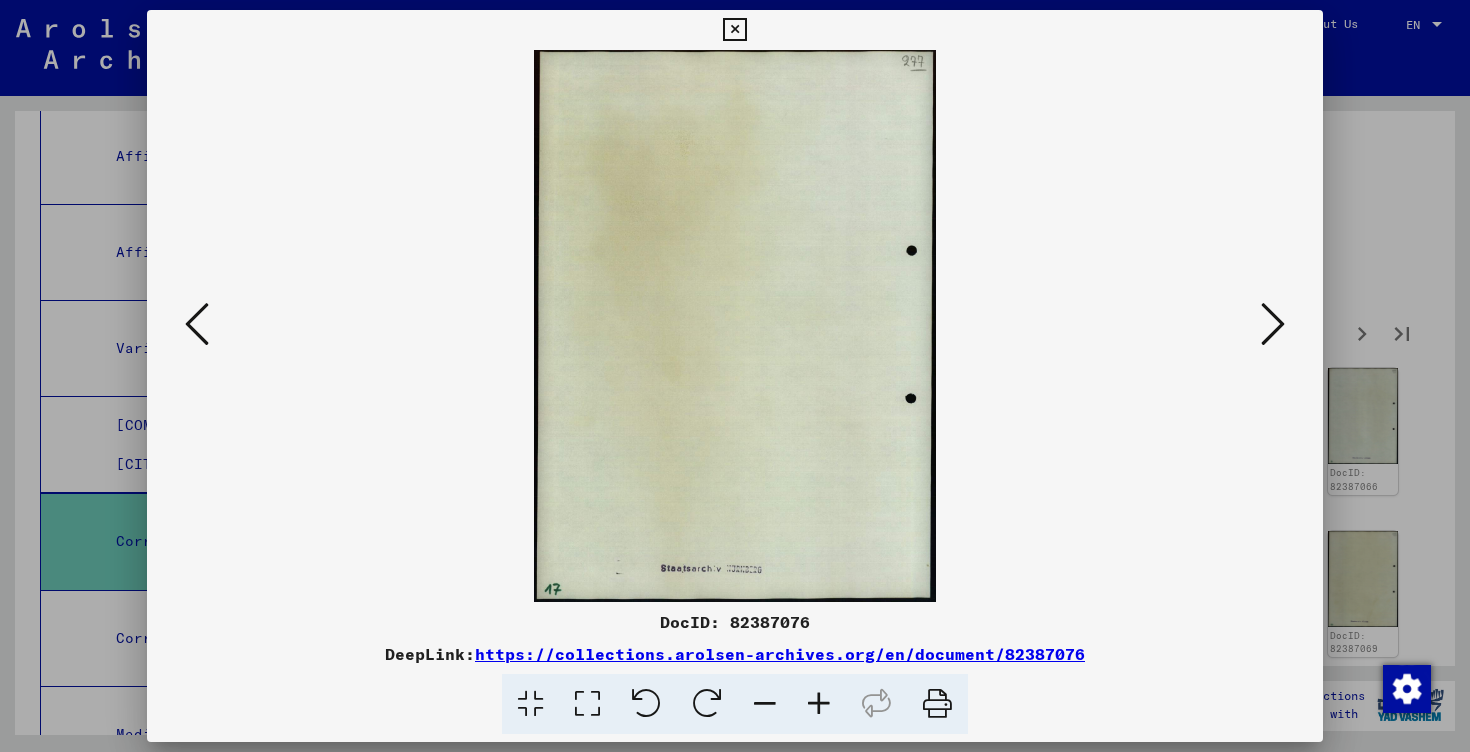 click at bounding box center (1273, 325) 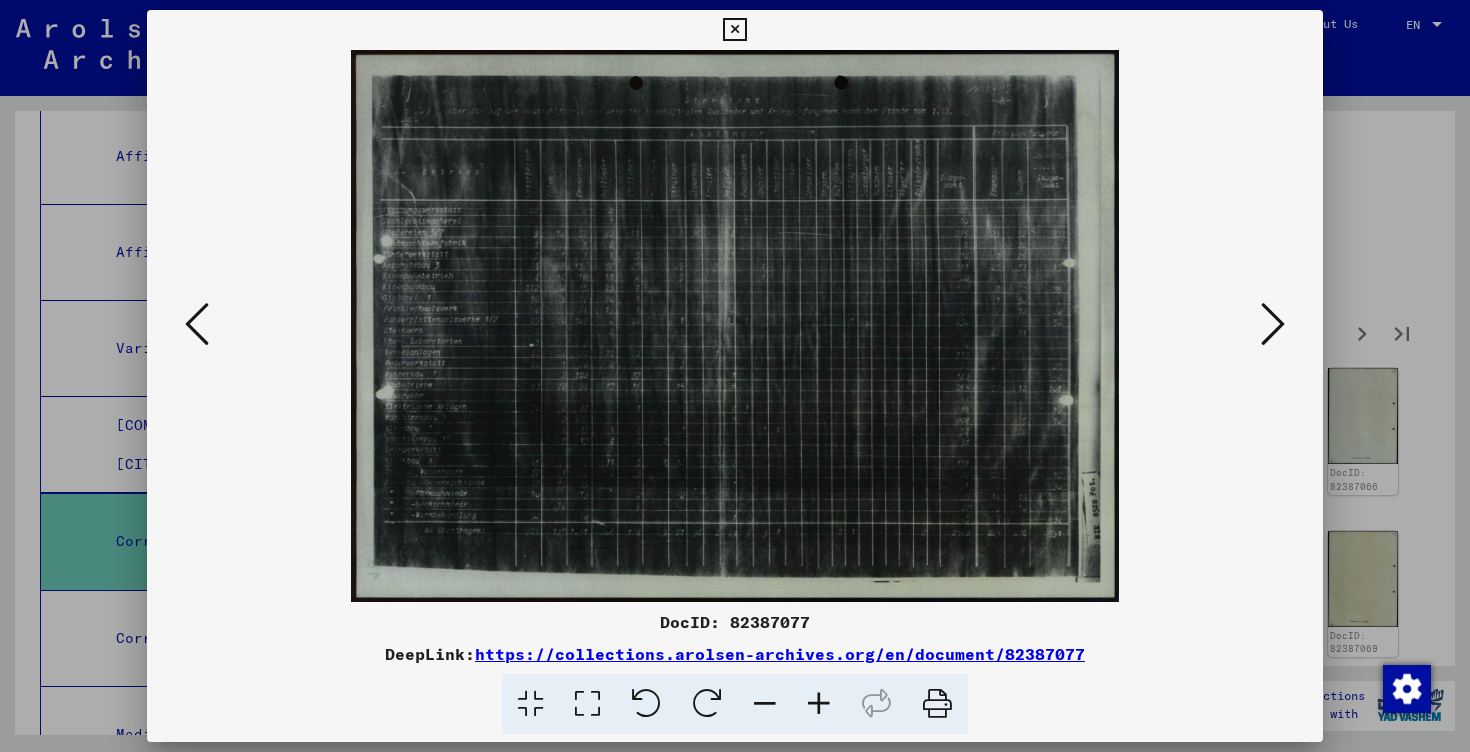 click at bounding box center (1273, 325) 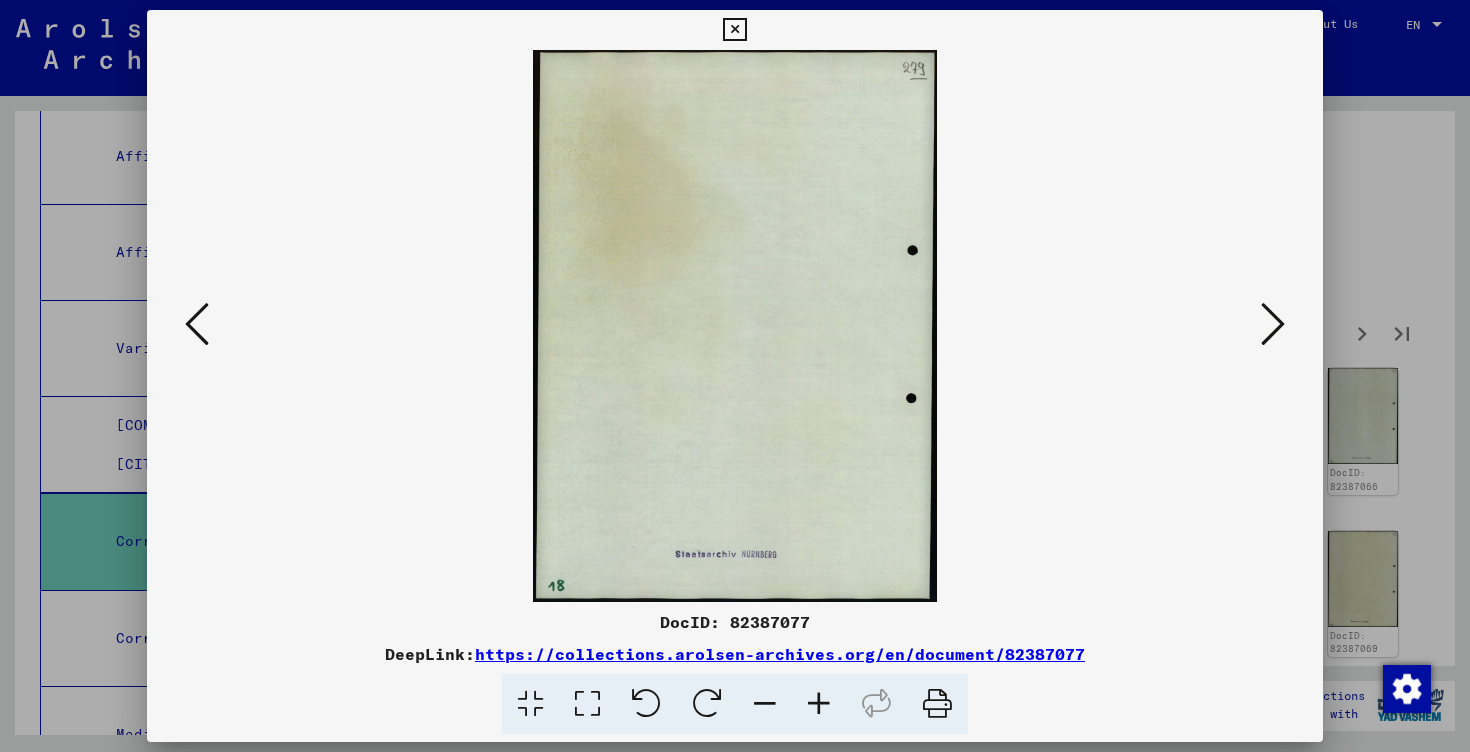 click at bounding box center (1273, 325) 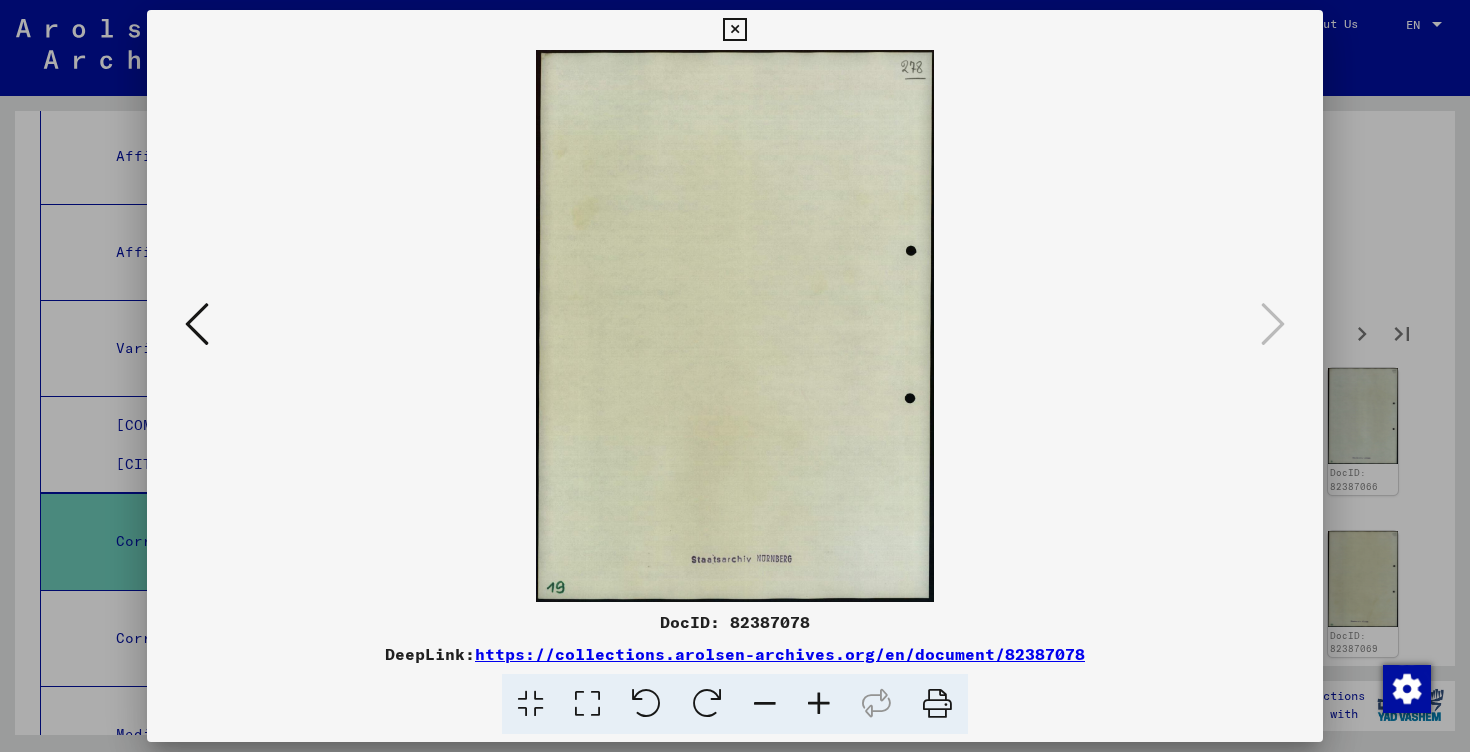 click at bounding box center [735, 376] 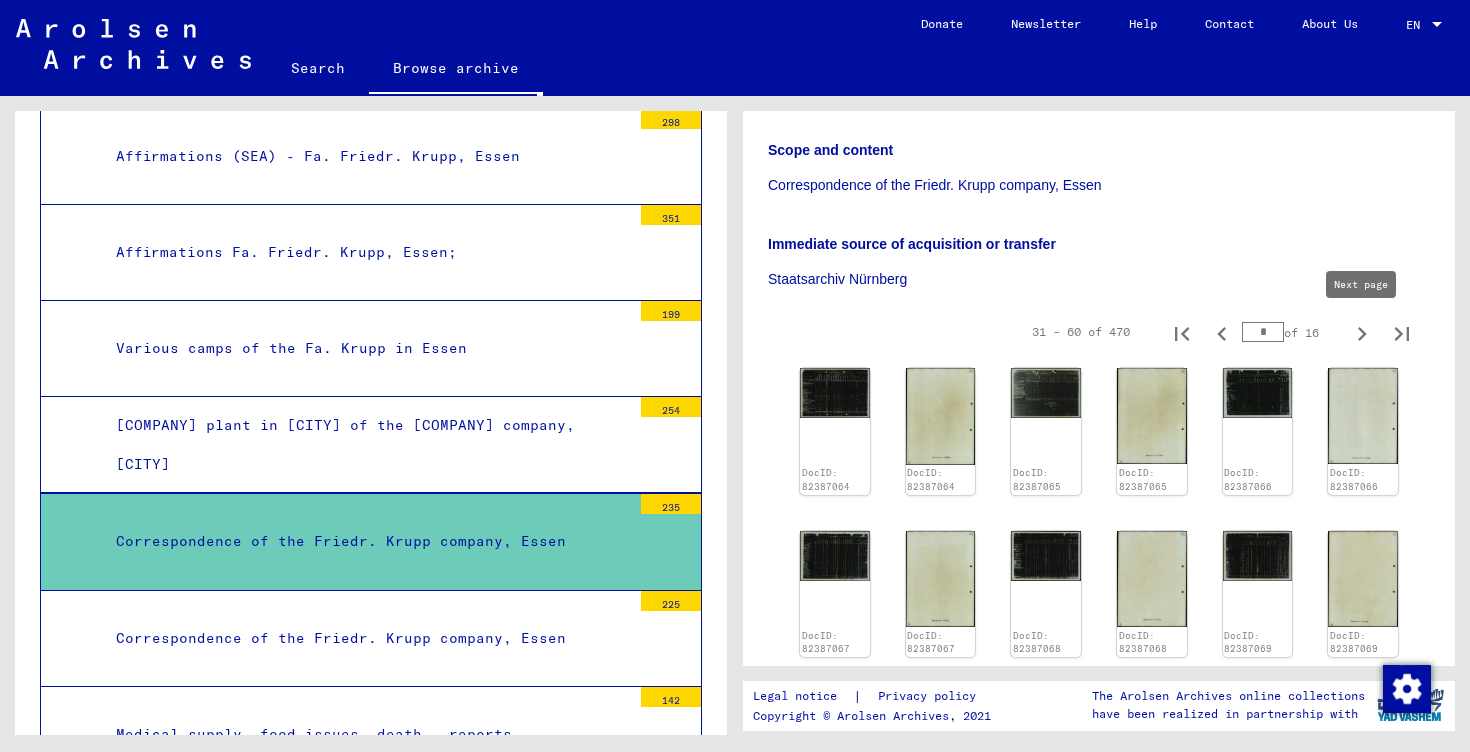 click 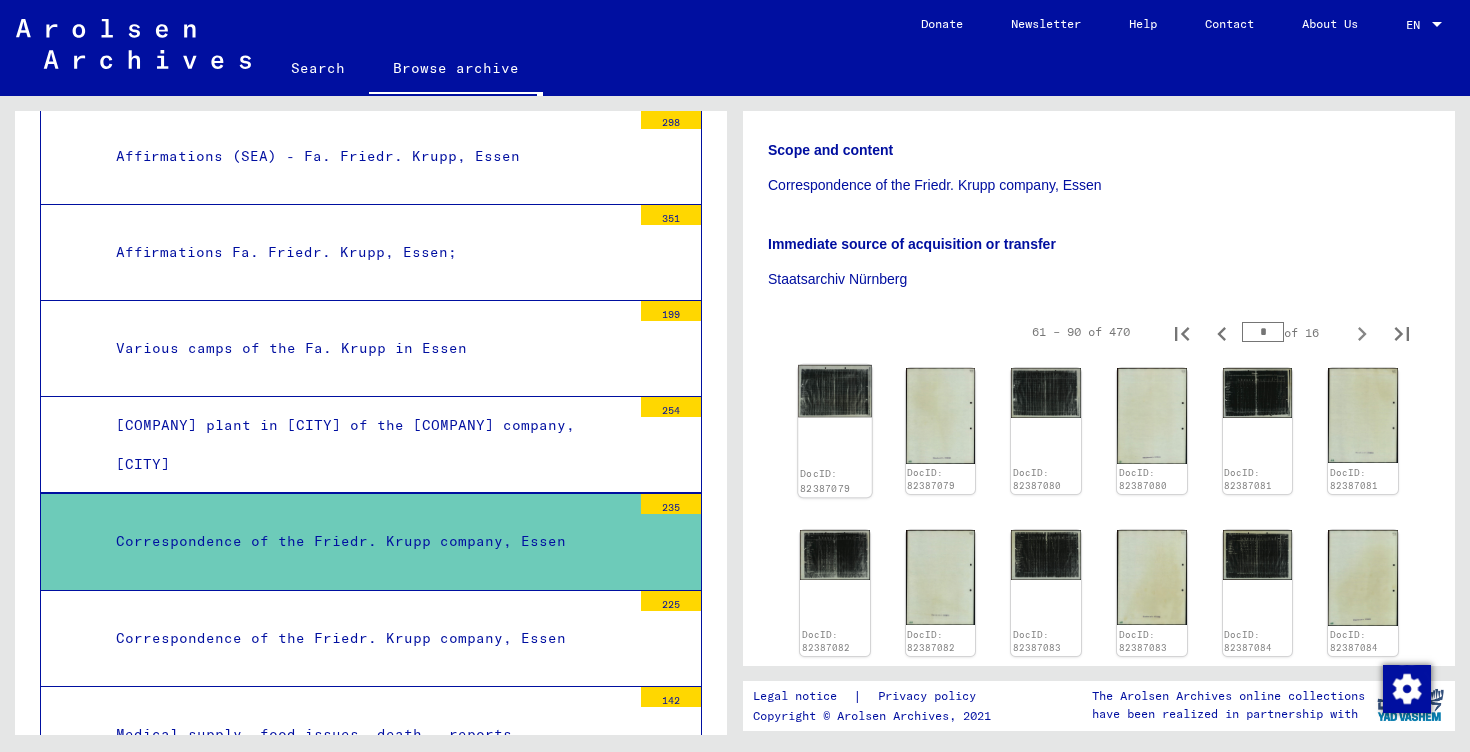 click 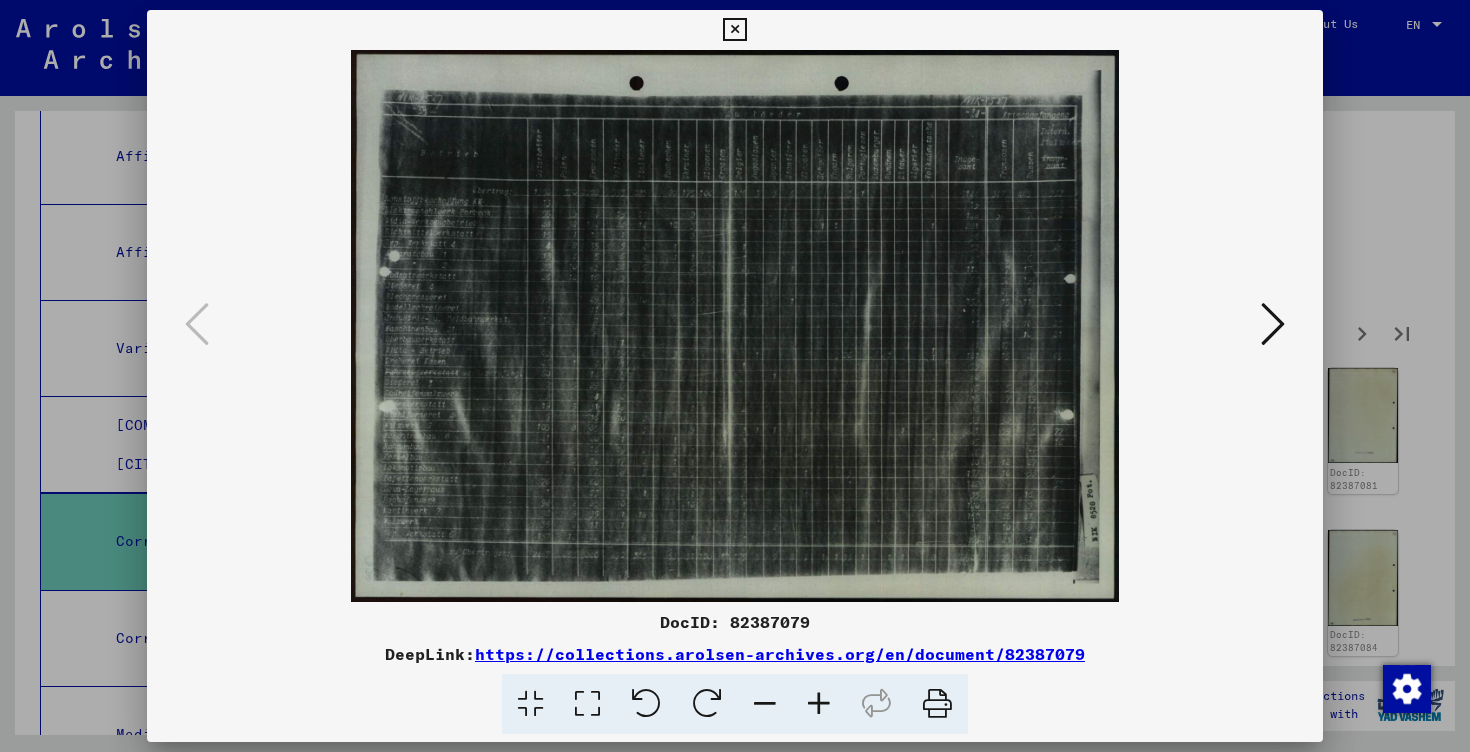 click at bounding box center (1273, 324) 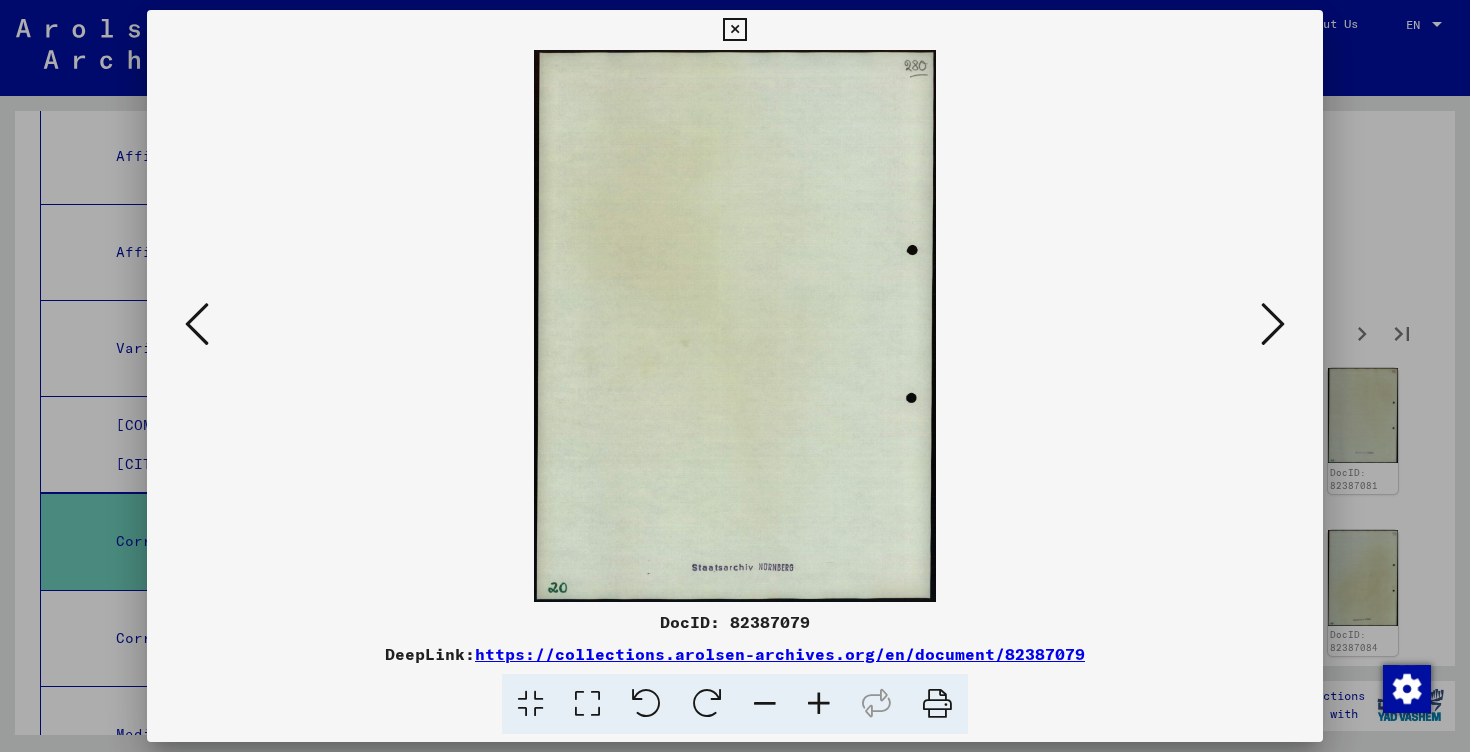 click at bounding box center (1273, 324) 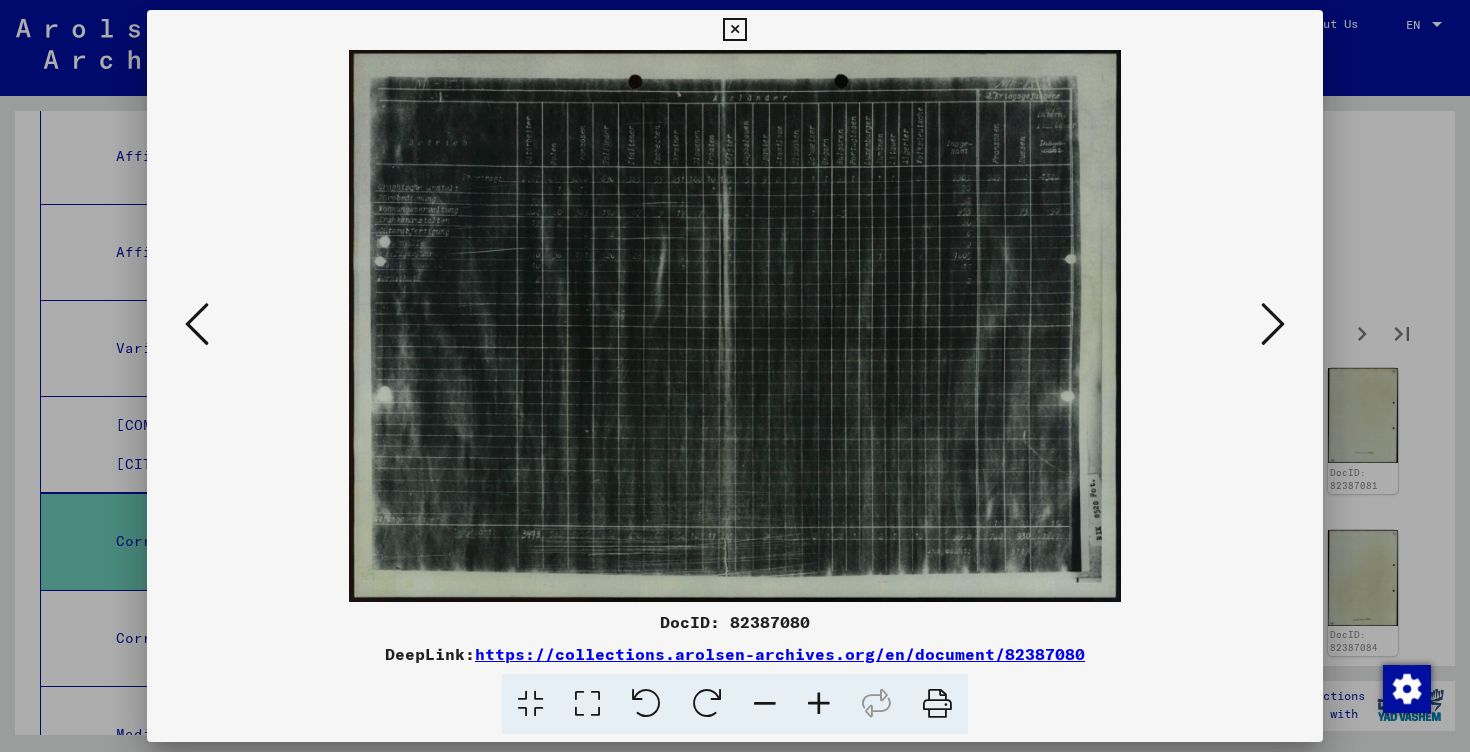 click at bounding box center (1273, 324) 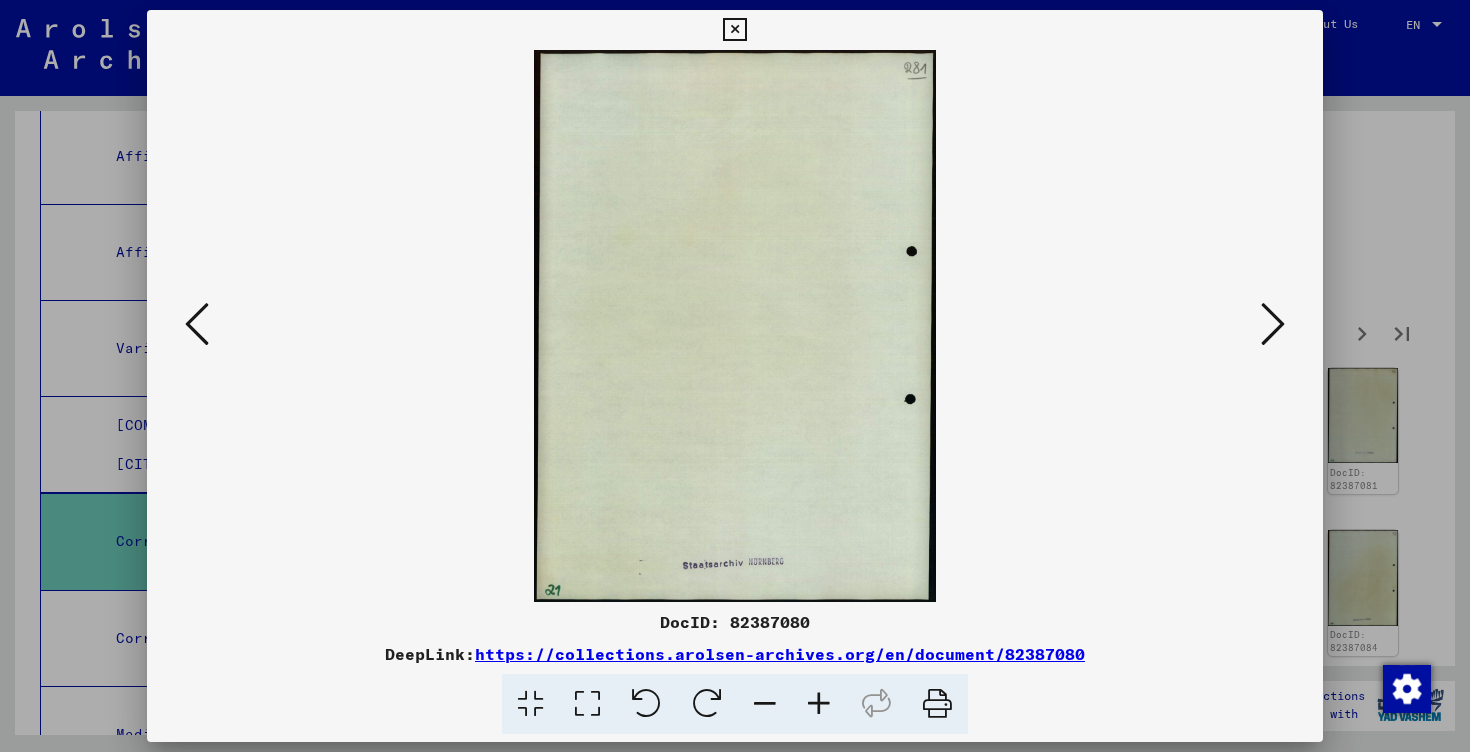 click at bounding box center [1273, 324] 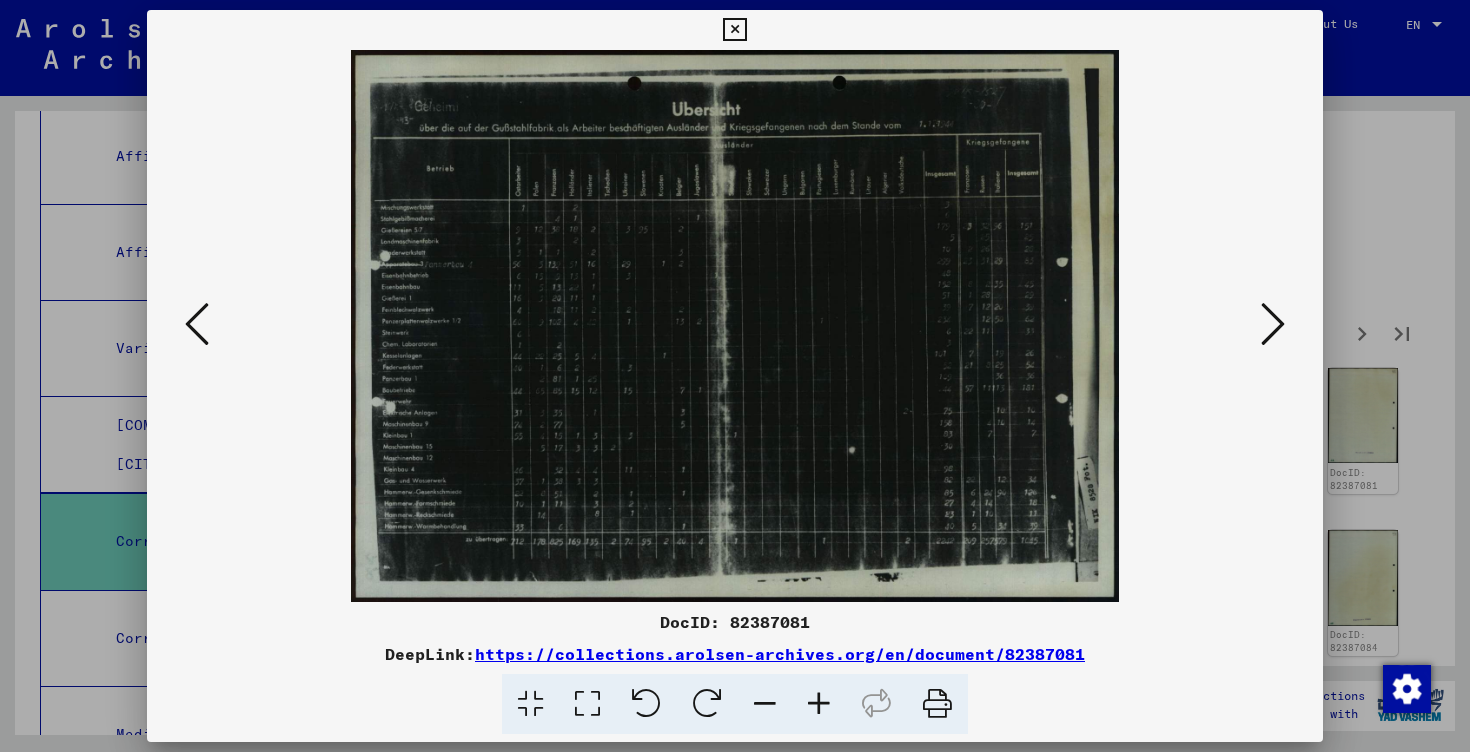 click at bounding box center [1273, 324] 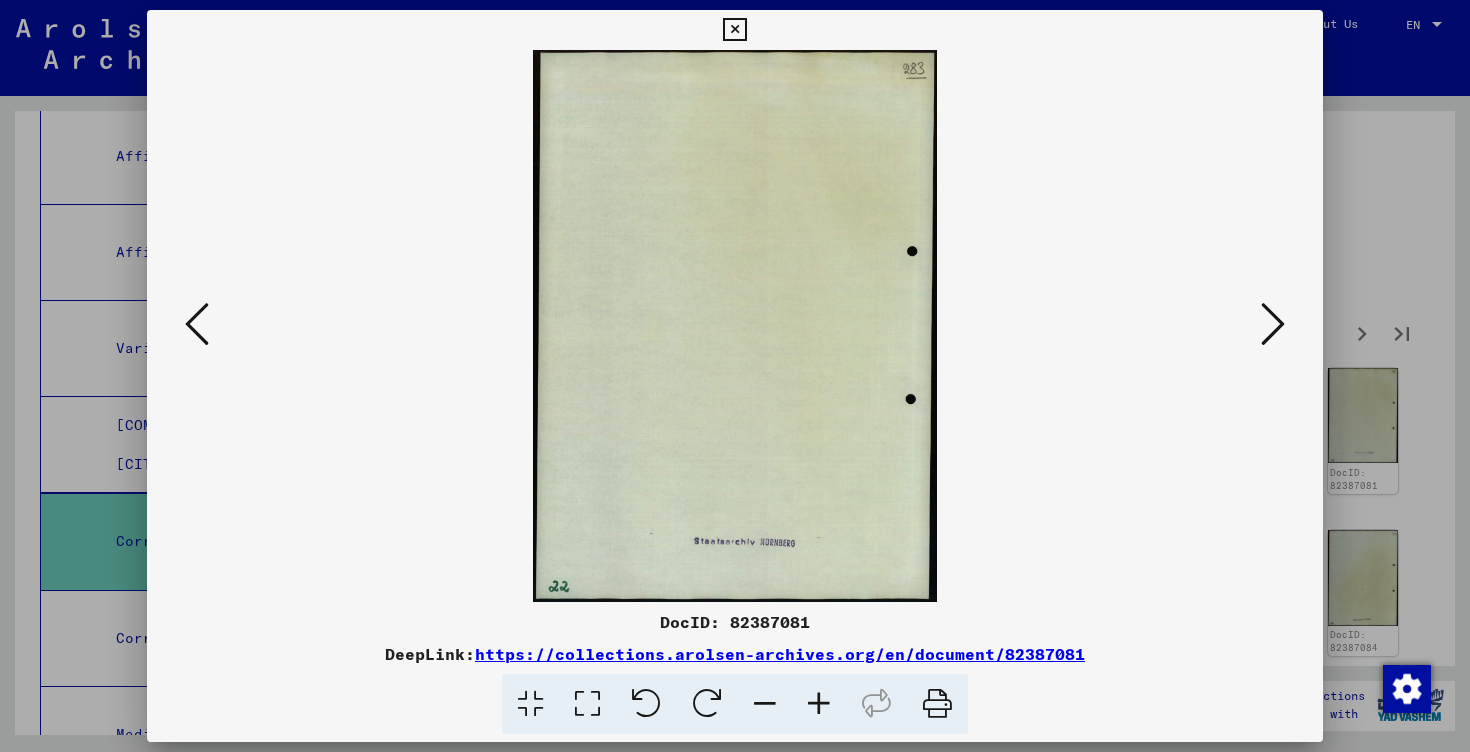 click at bounding box center (1273, 324) 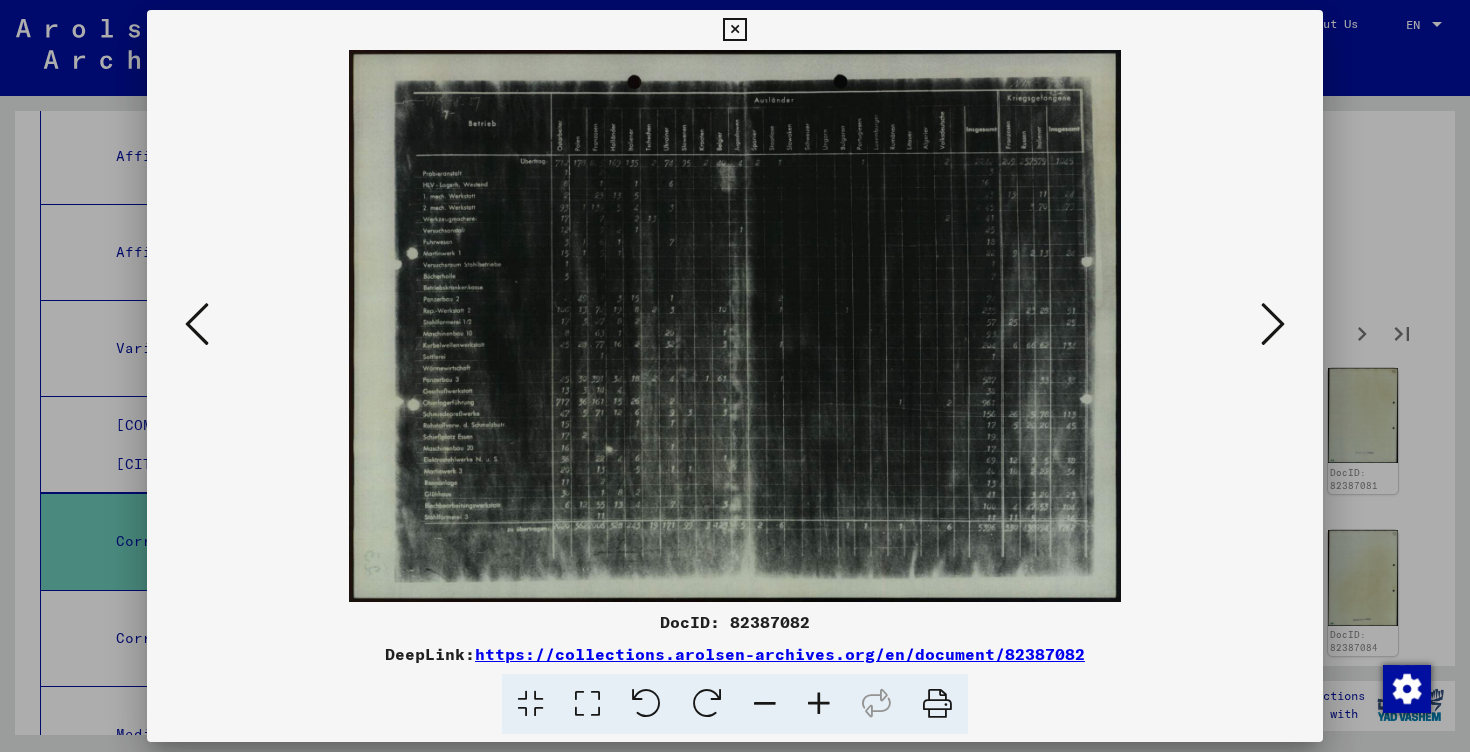click at bounding box center (1273, 324) 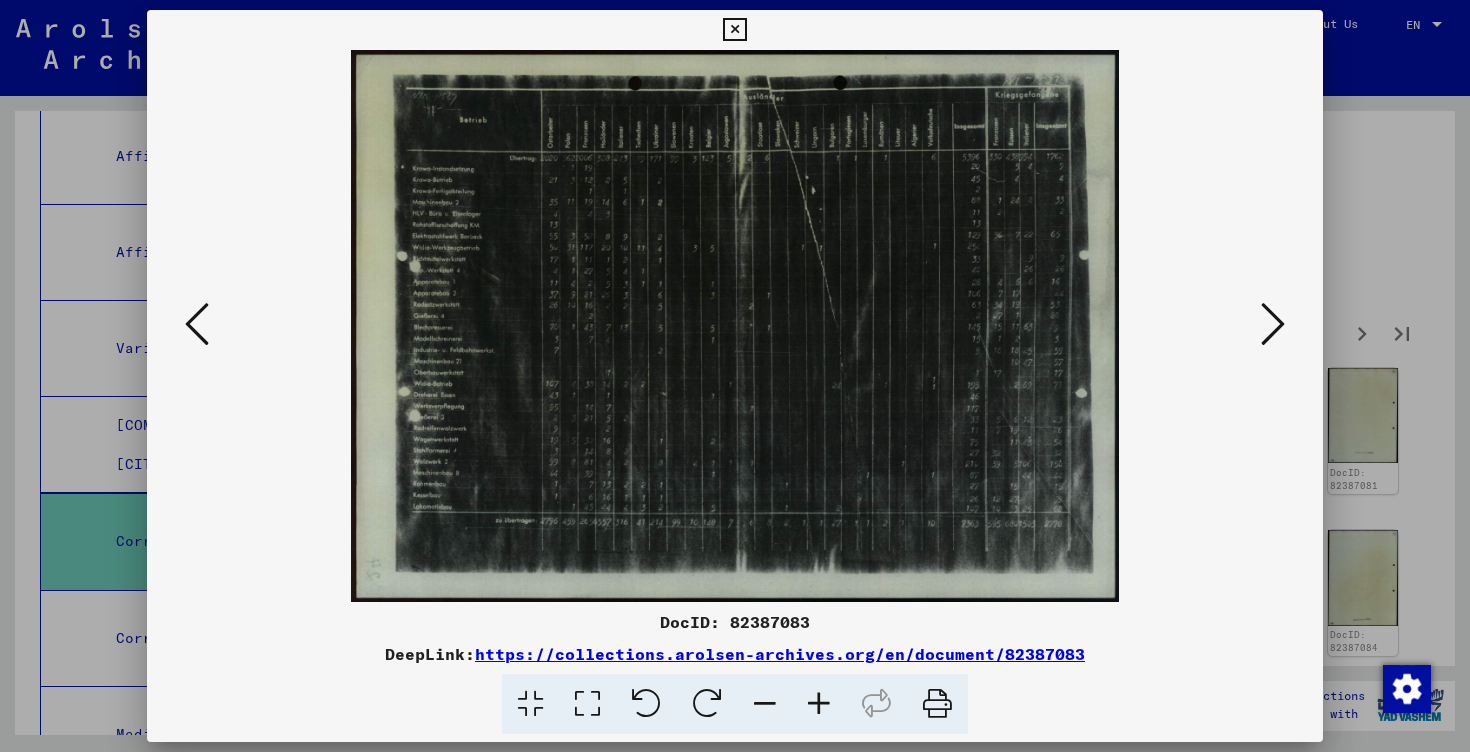 click at bounding box center [1273, 324] 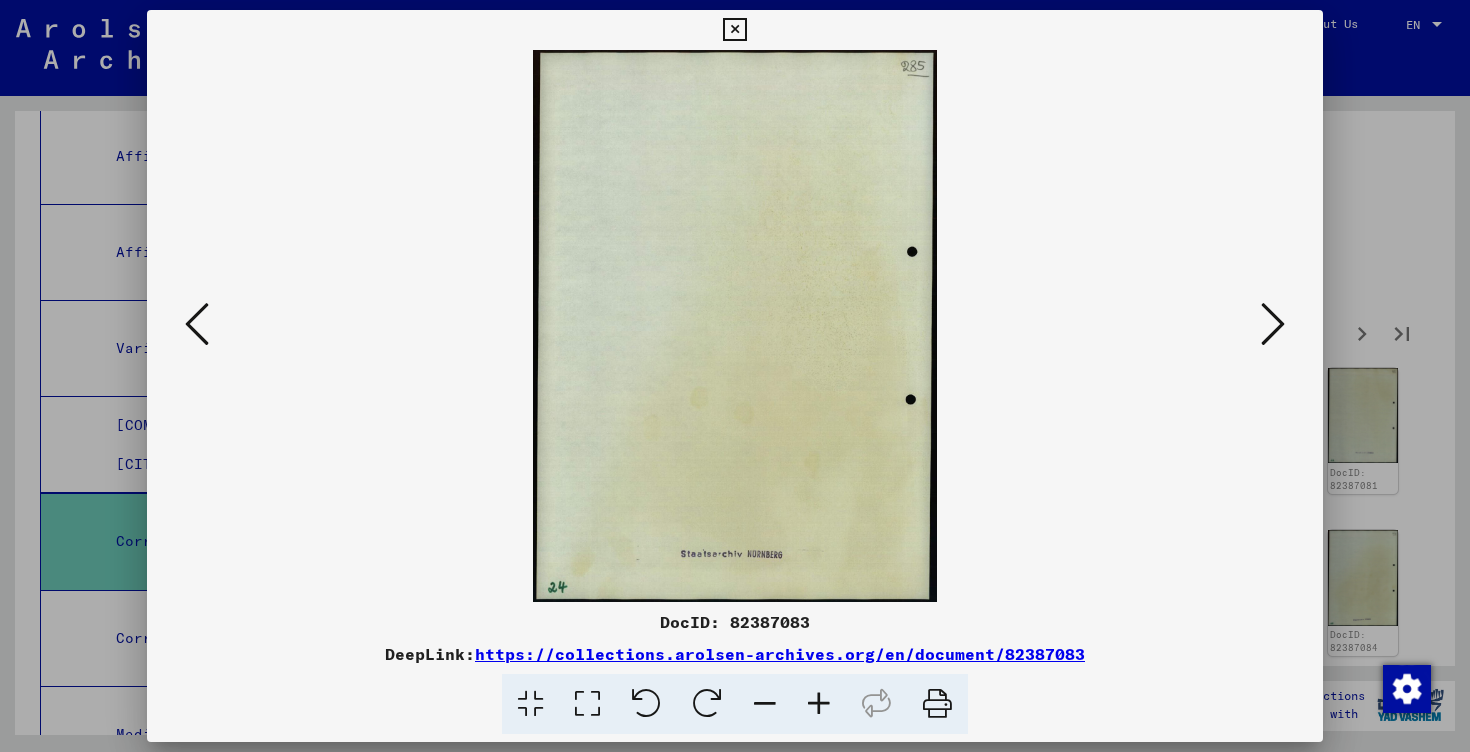 click at bounding box center (1273, 324) 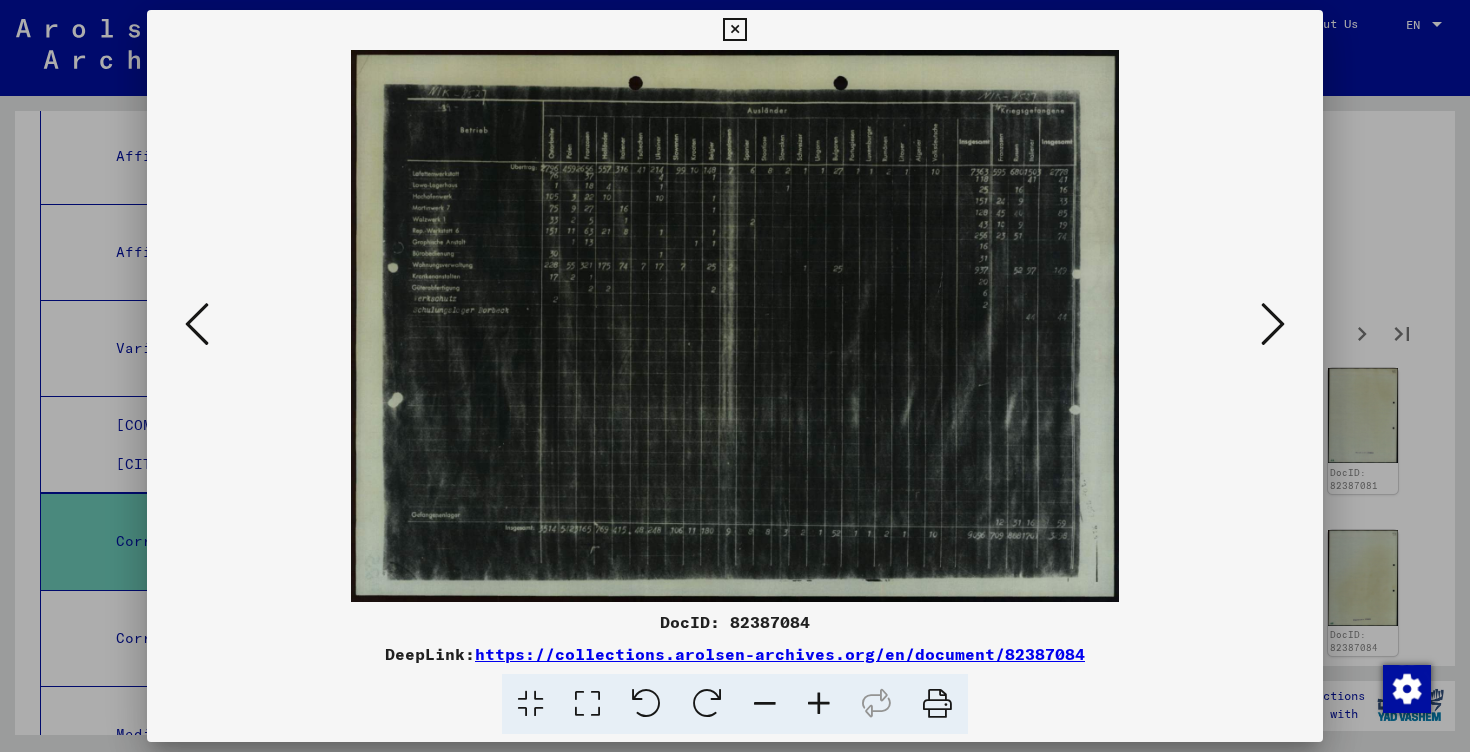 click at bounding box center (1273, 324) 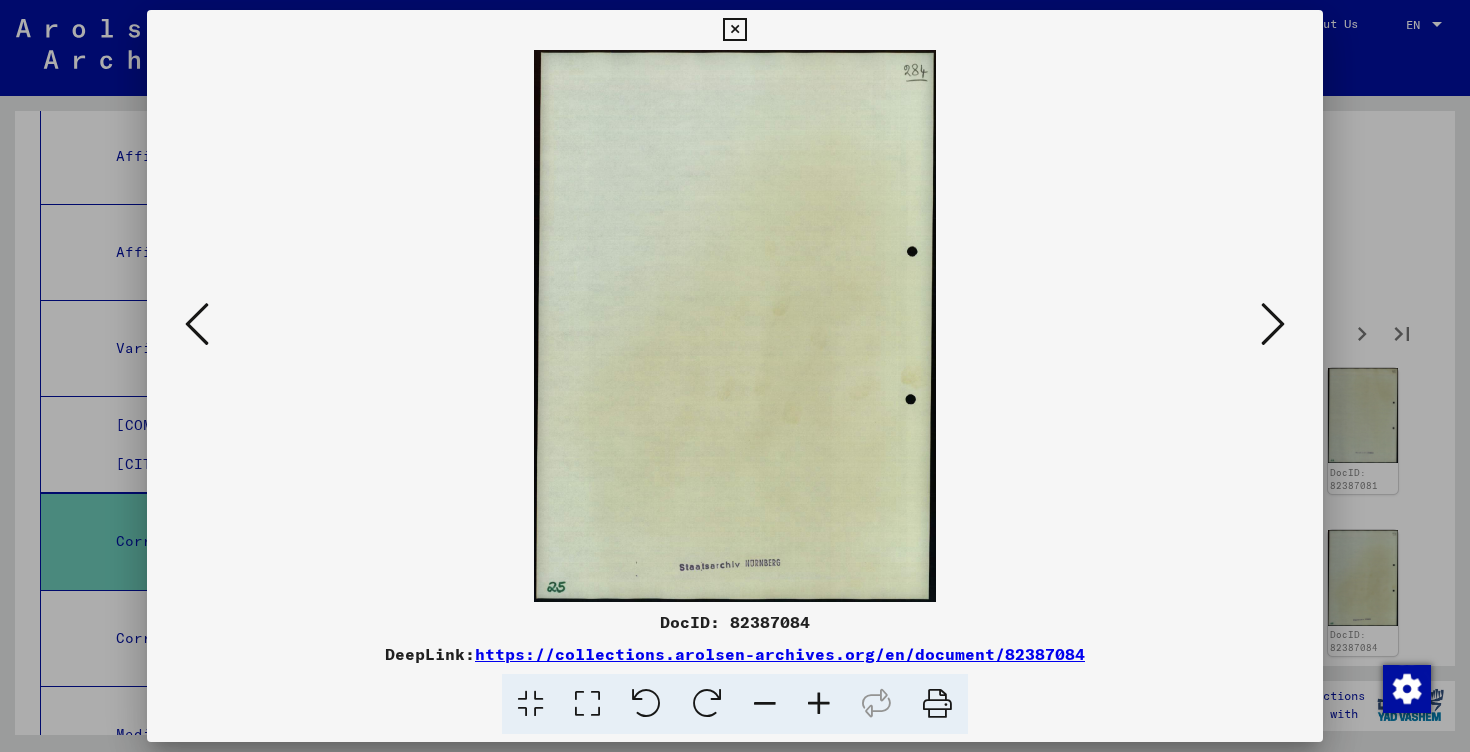 click at bounding box center (1273, 324) 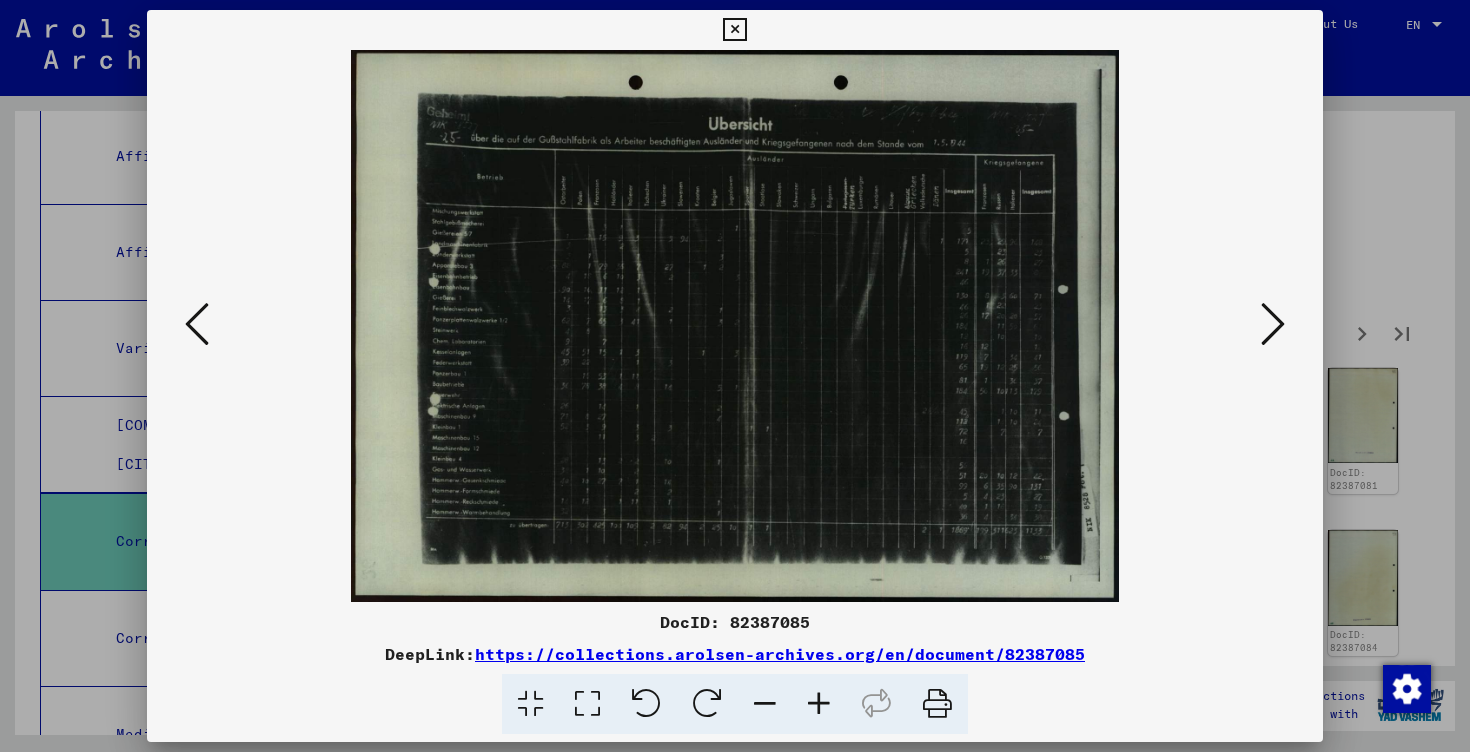 click at bounding box center [1273, 324] 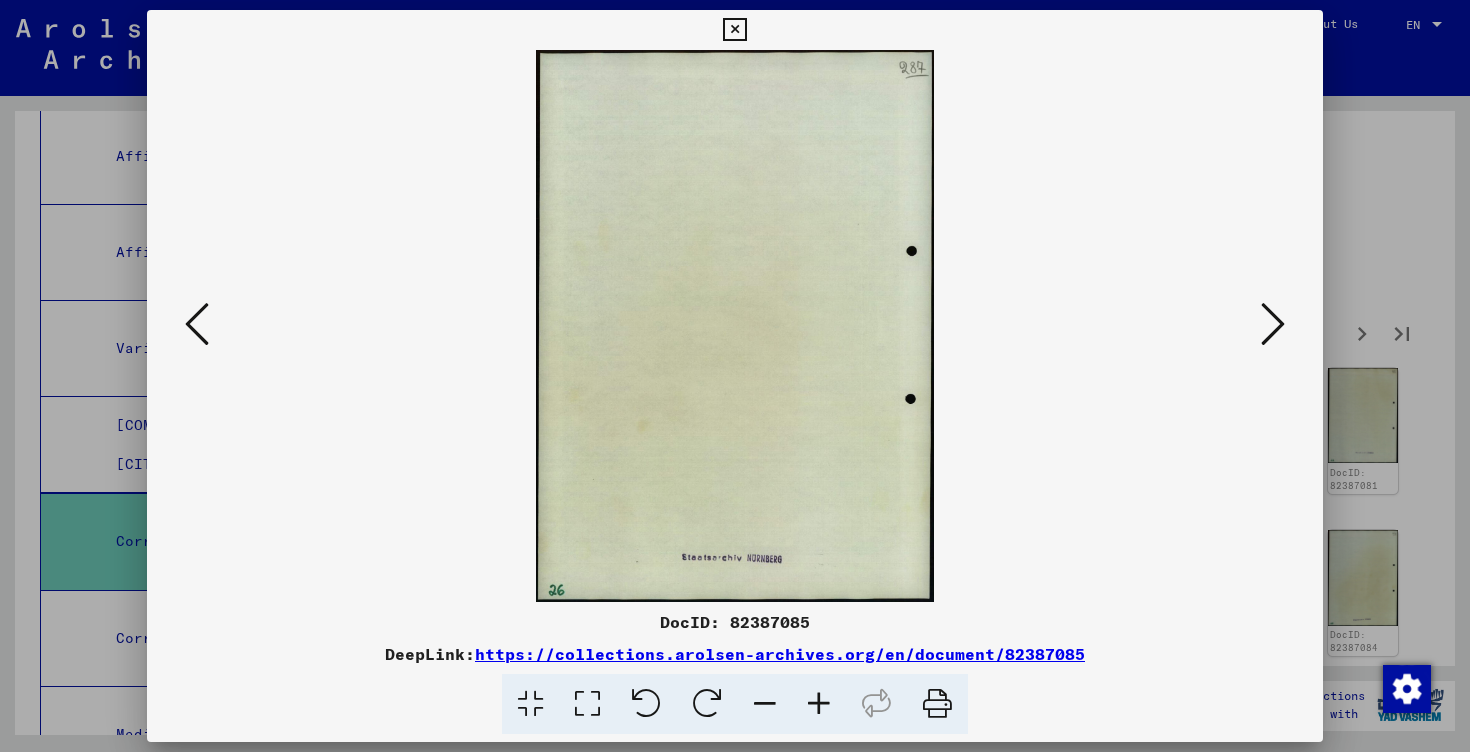 click at bounding box center [1273, 324] 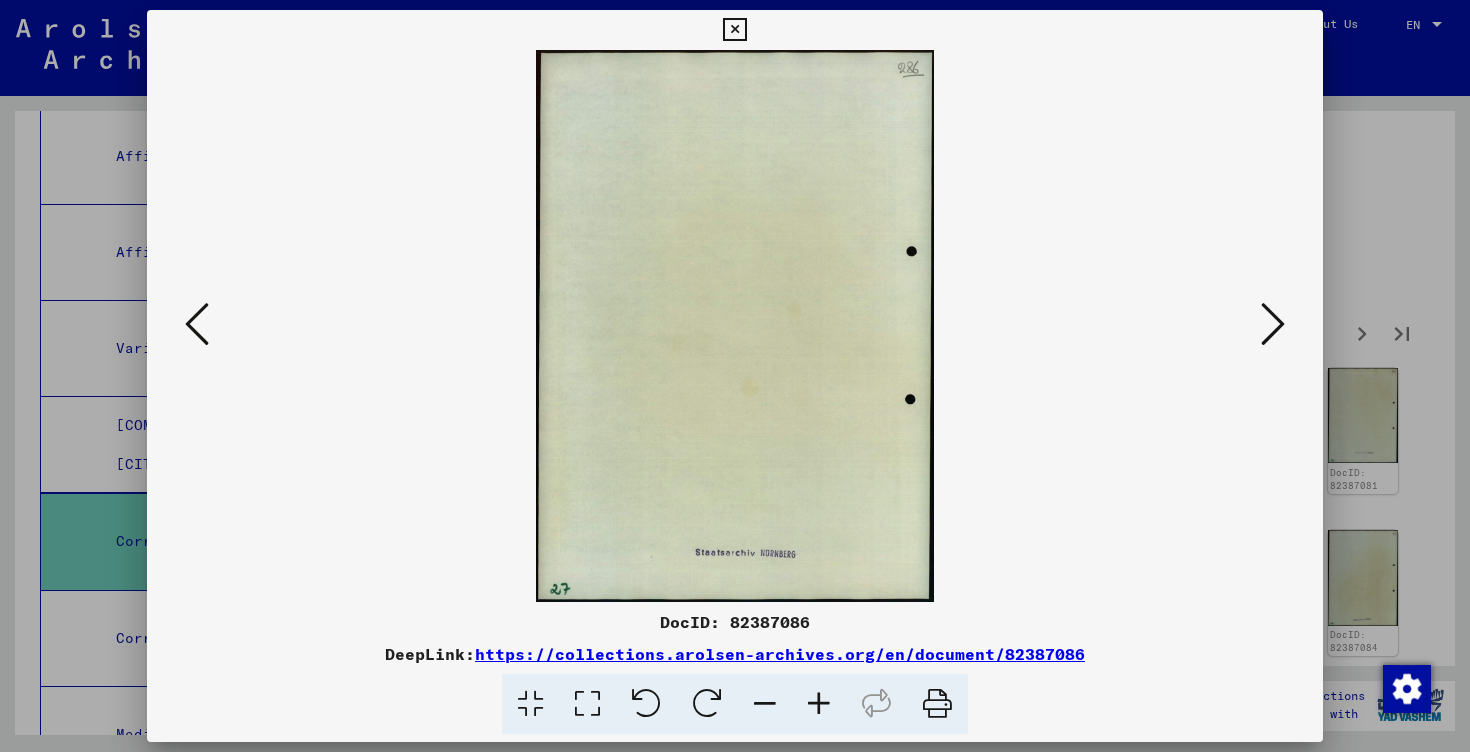 click at bounding box center [1273, 324] 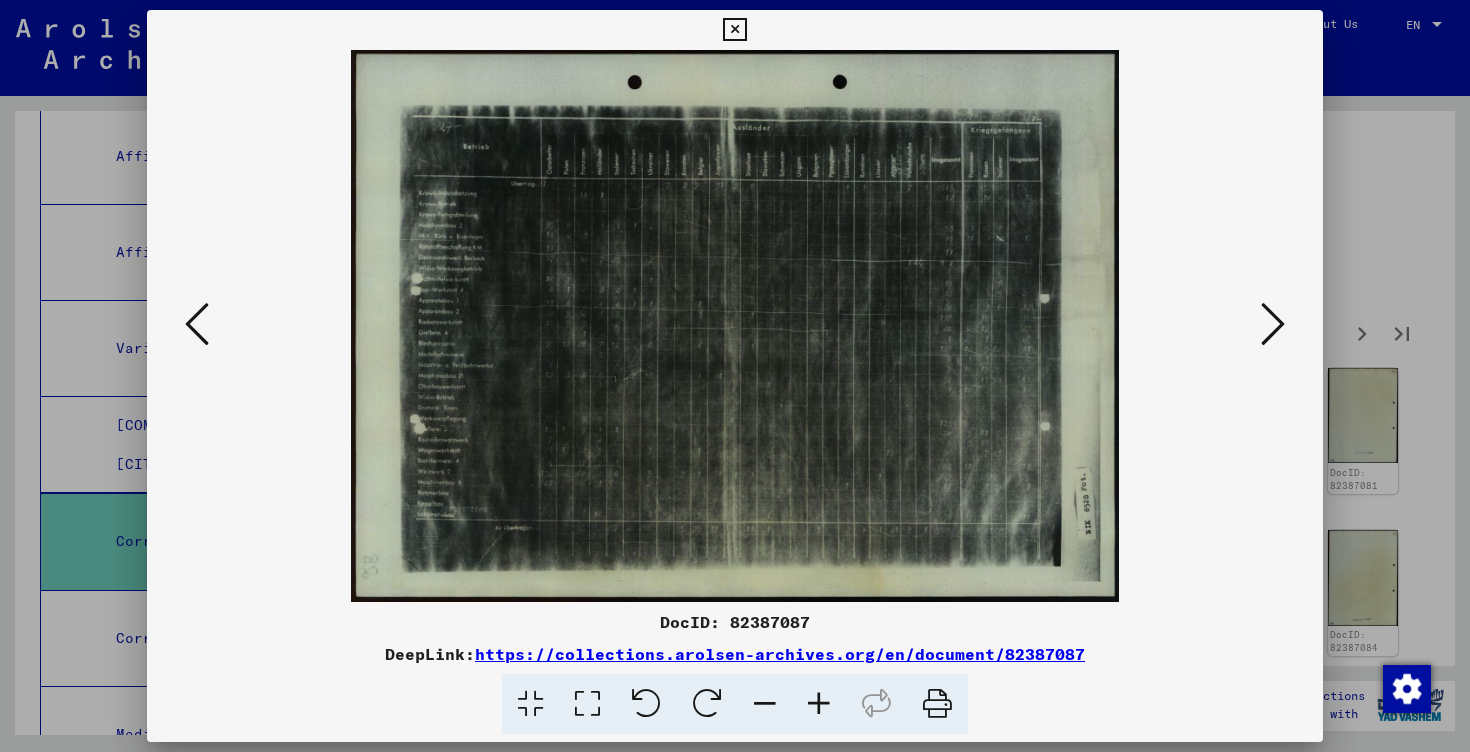 click at bounding box center [1273, 324] 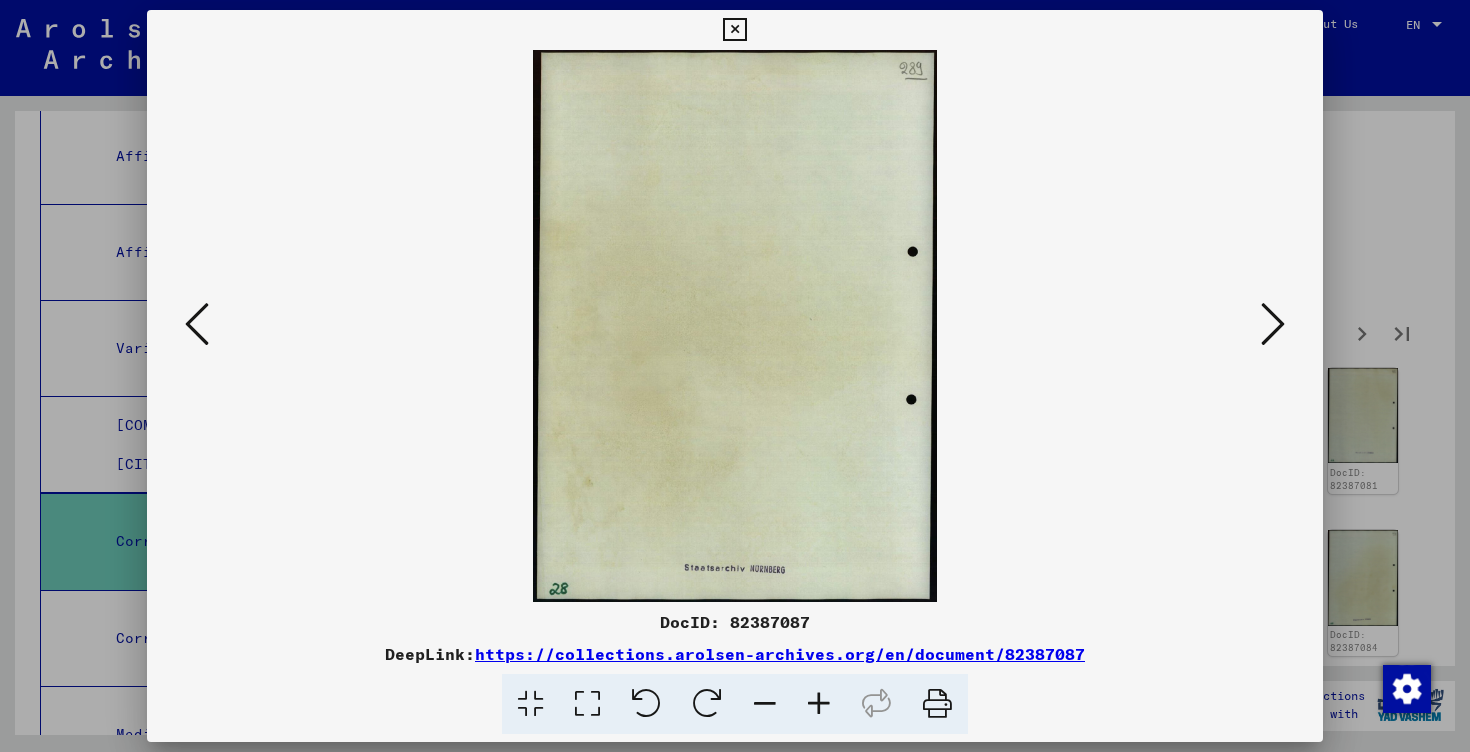 click at bounding box center [1273, 324] 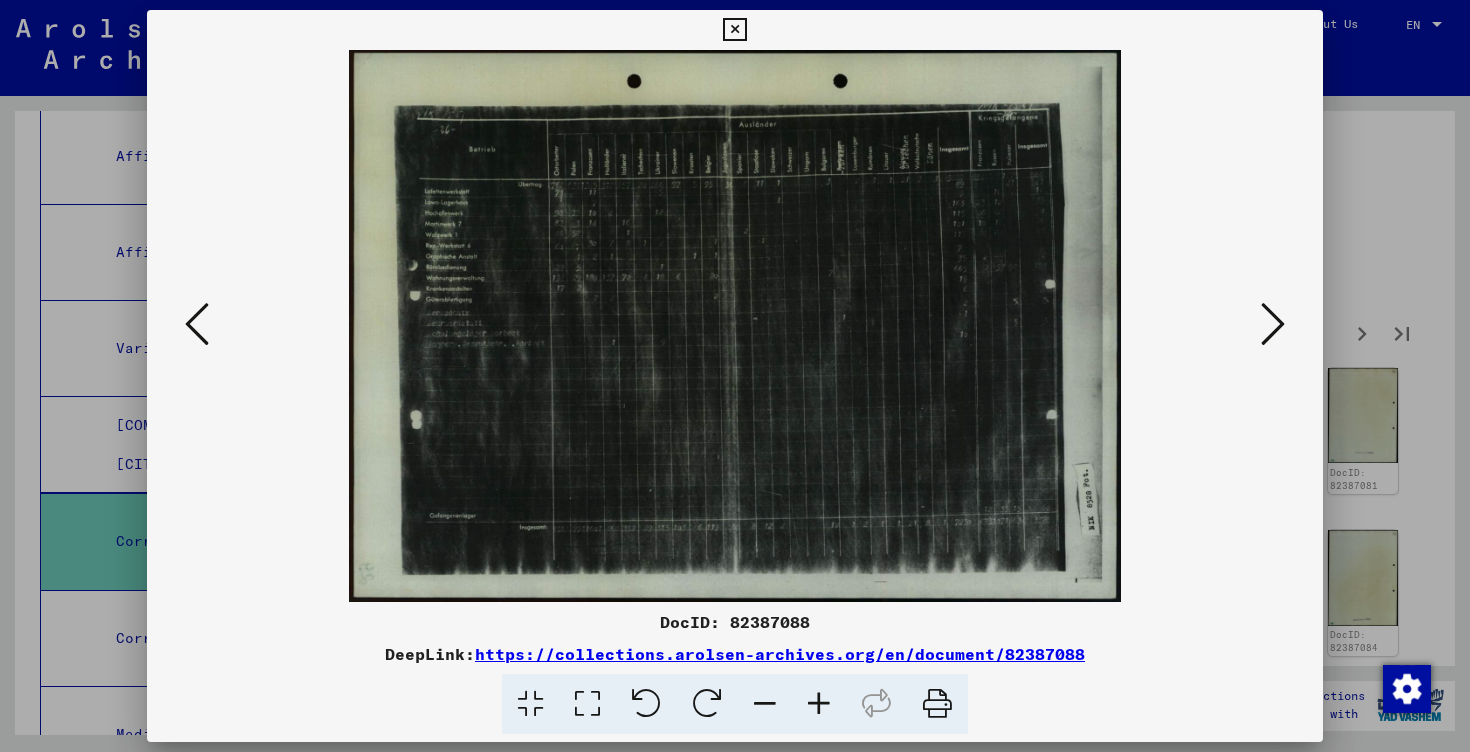 click at bounding box center [1273, 324] 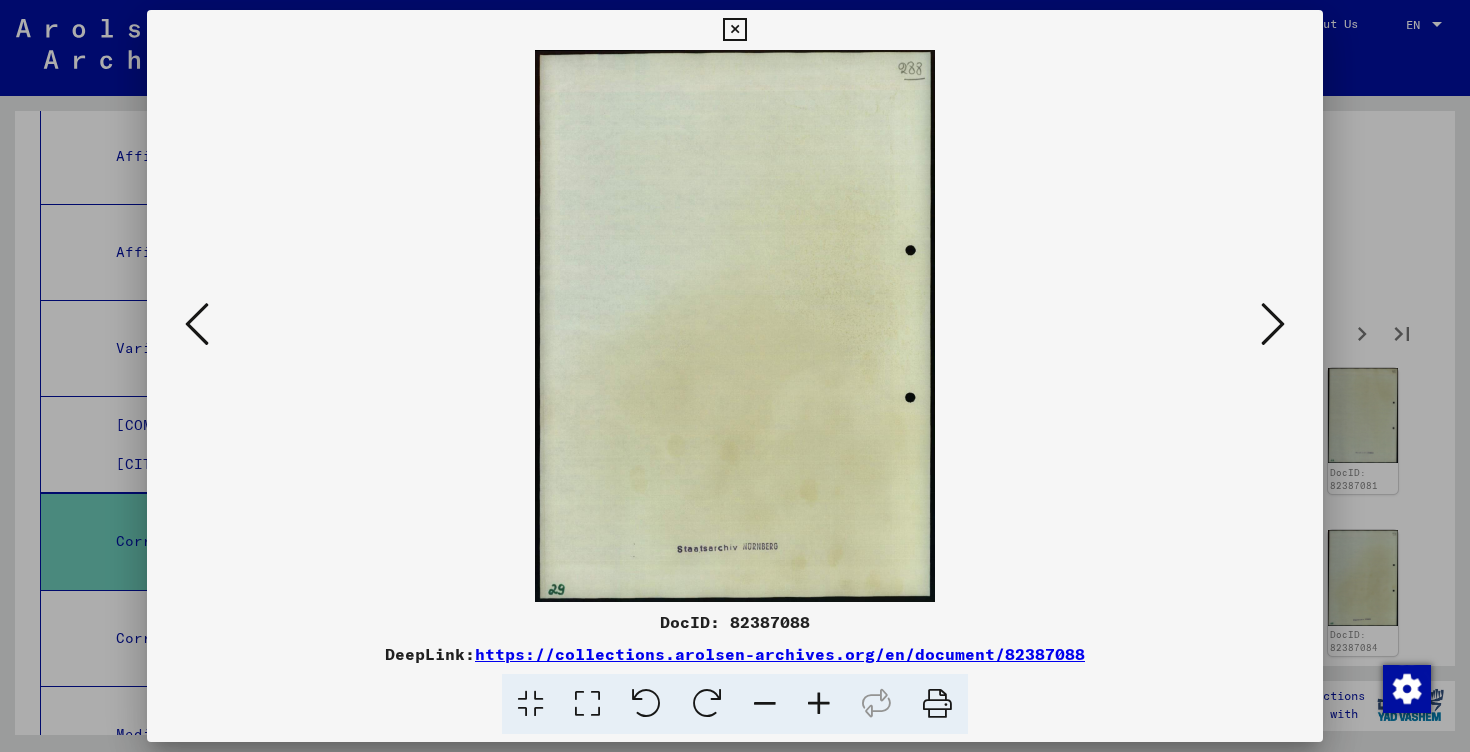 click at bounding box center (1273, 324) 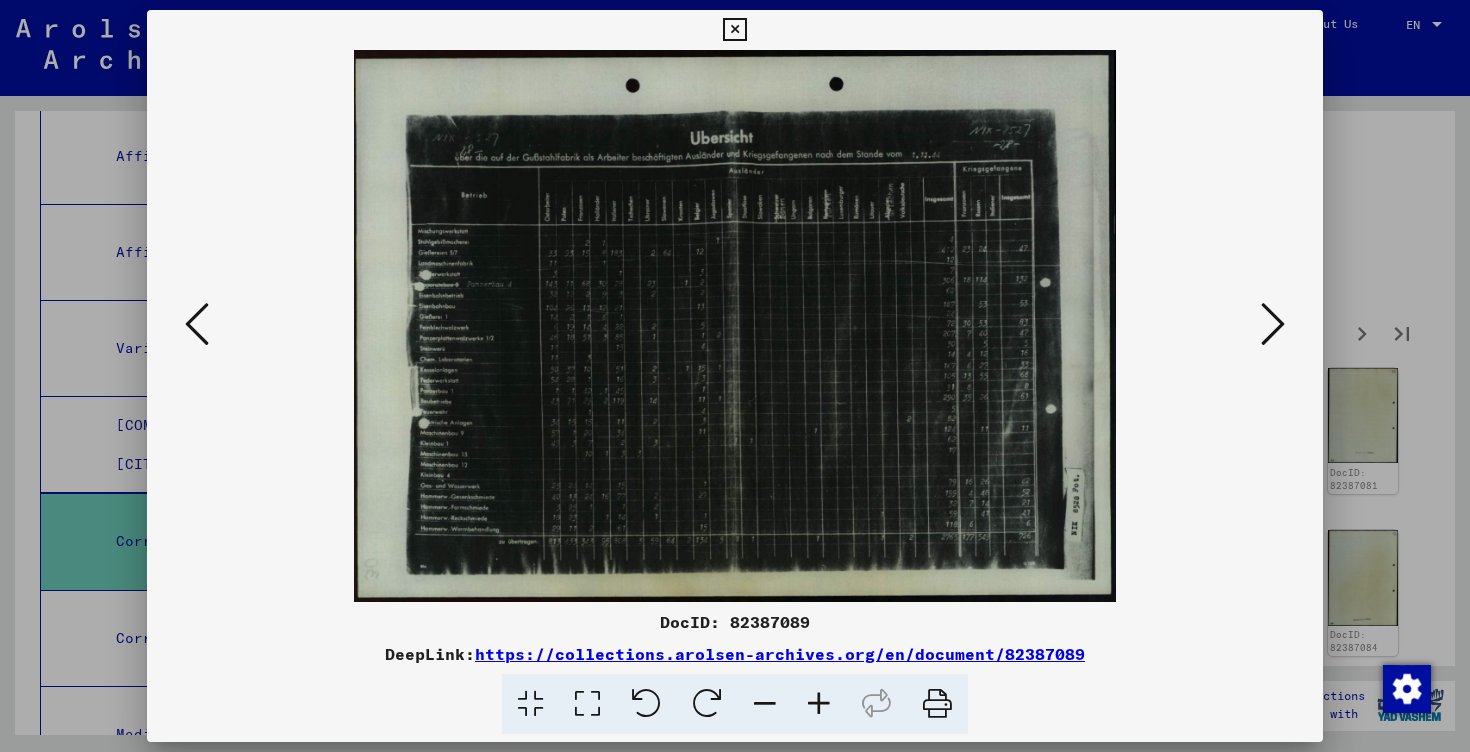 click at bounding box center [1273, 324] 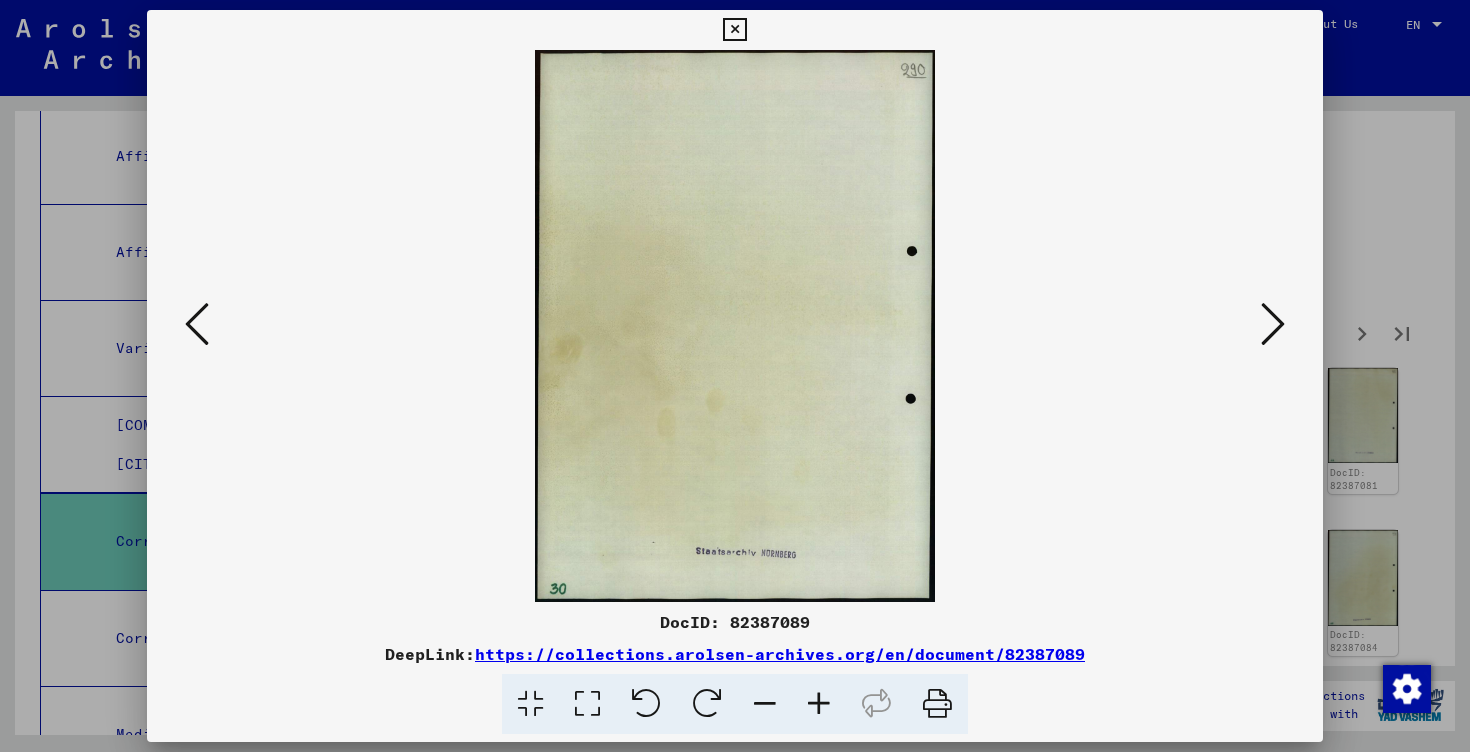 click at bounding box center [1273, 324] 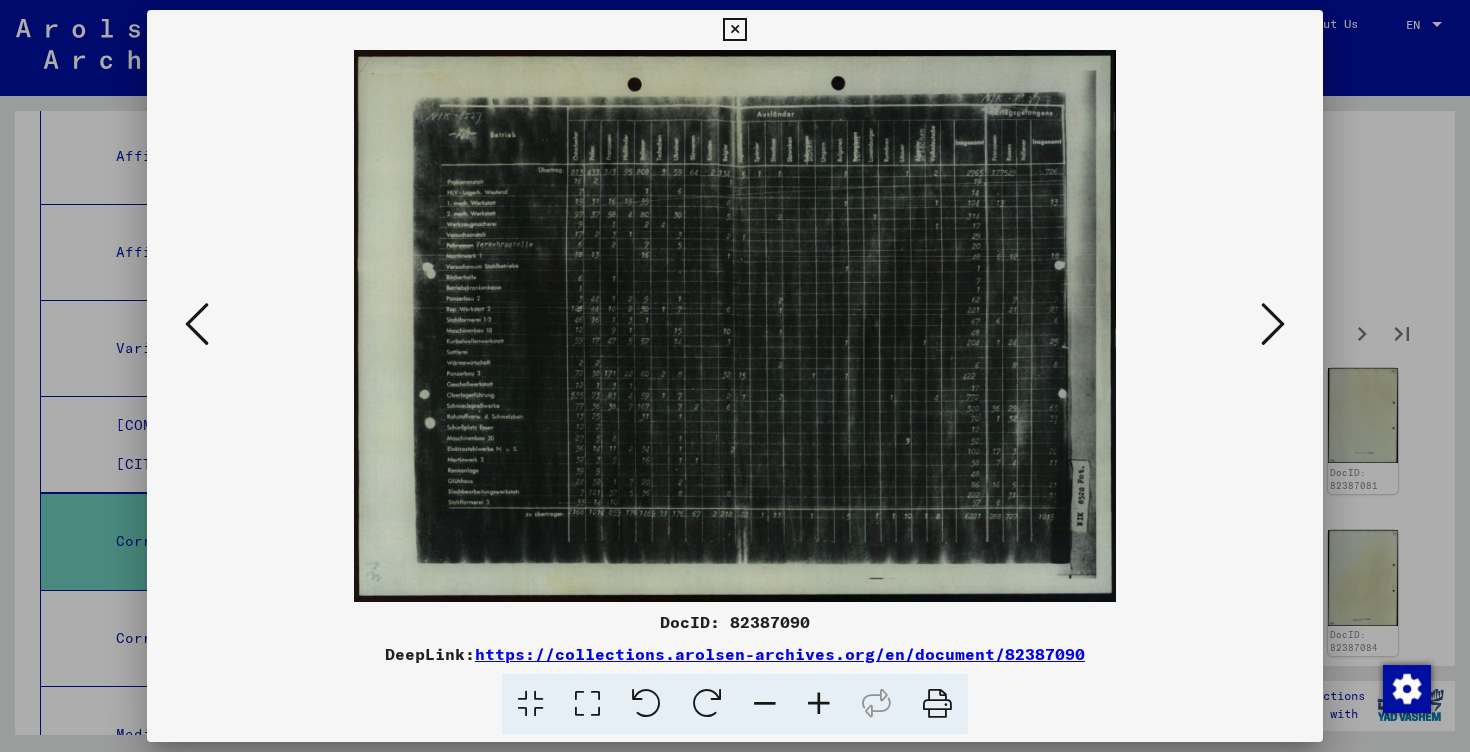 click at bounding box center [1273, 324] 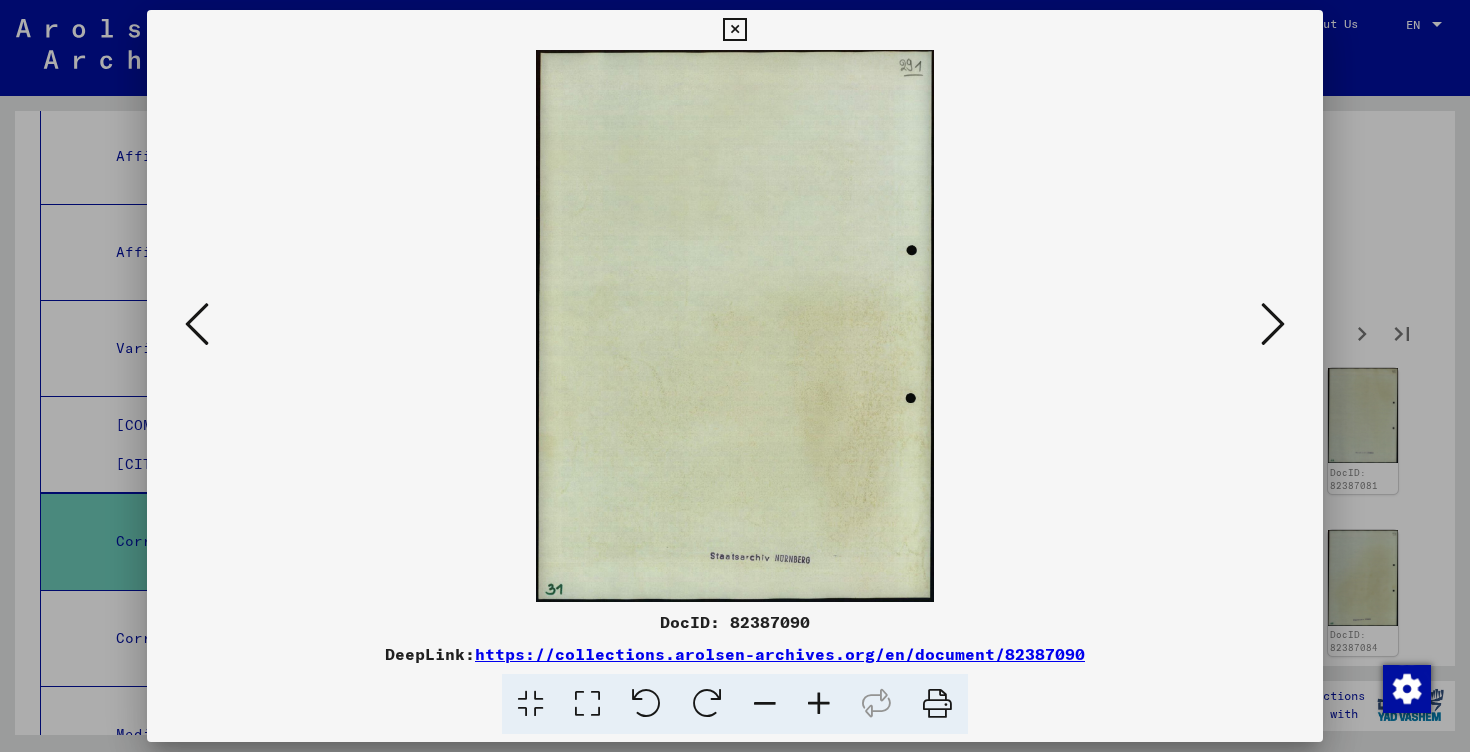 click at bounding box center [1273, 324] 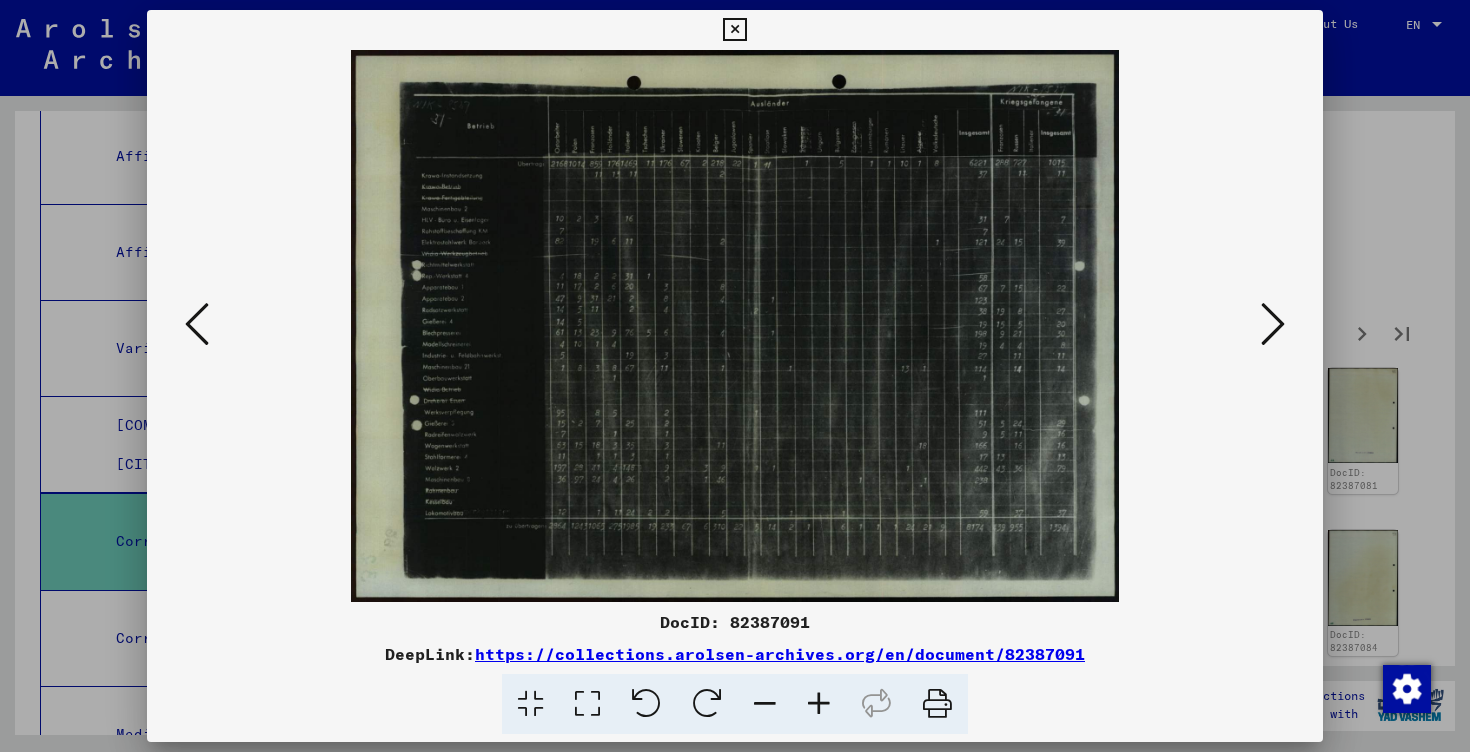 click at bounding box center [1273, 324] 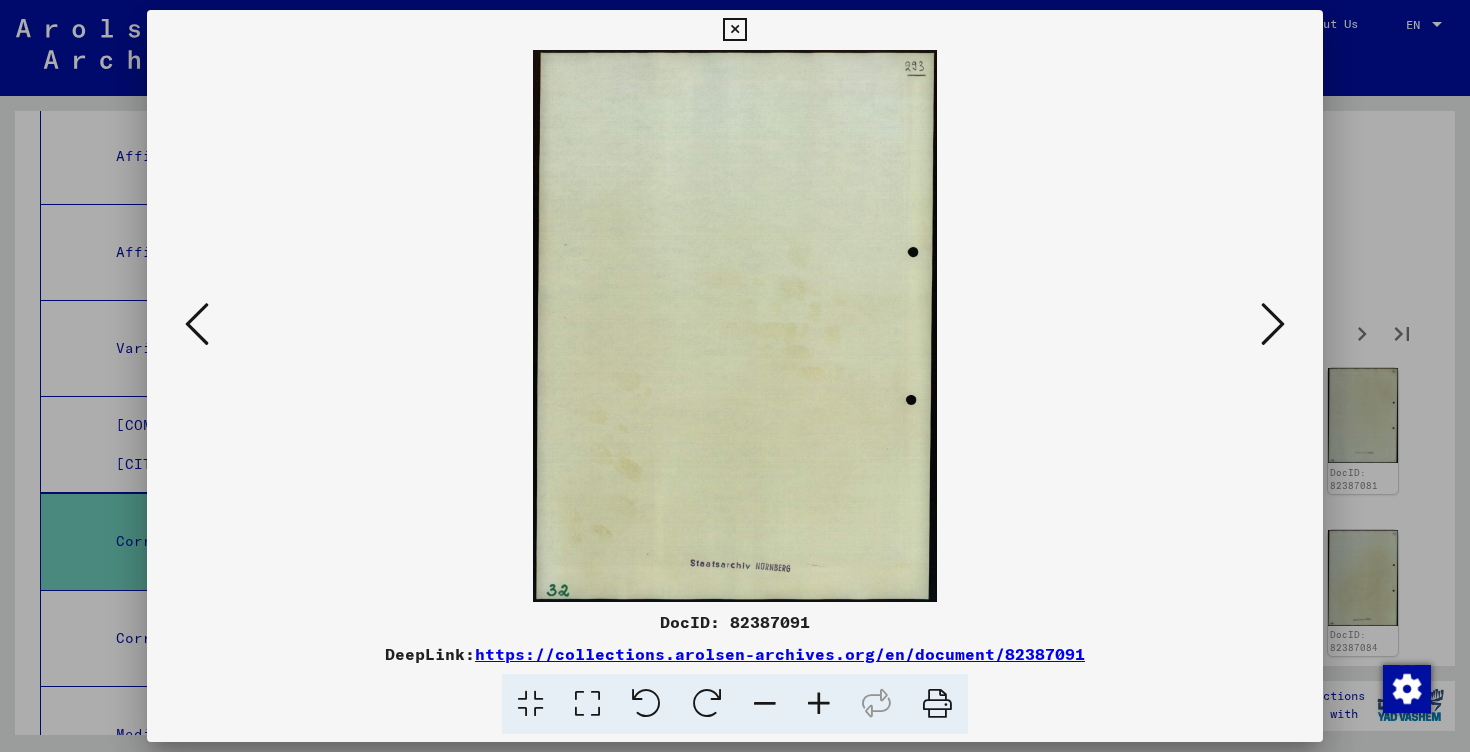 click at bounding box center [1273, 324] 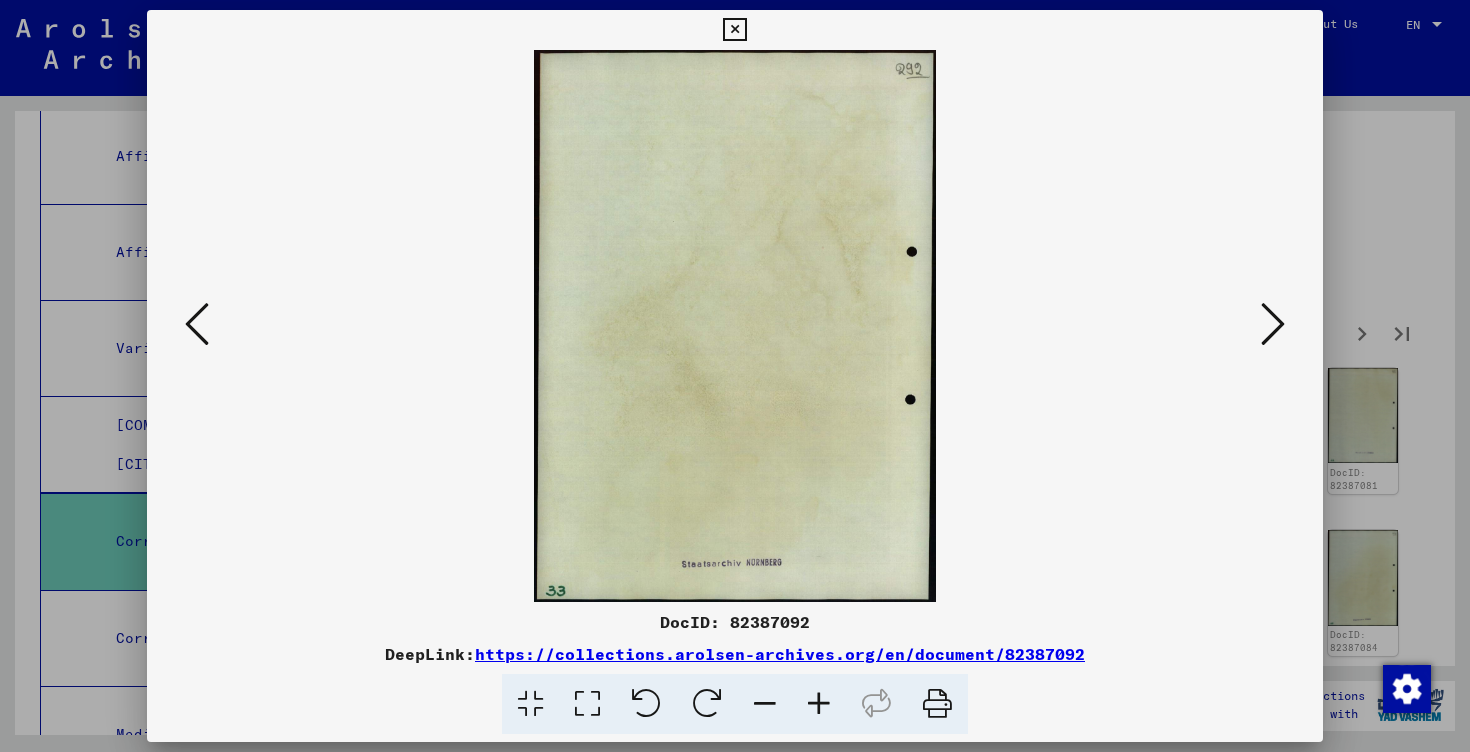 click at bounding box center (1273, 324) 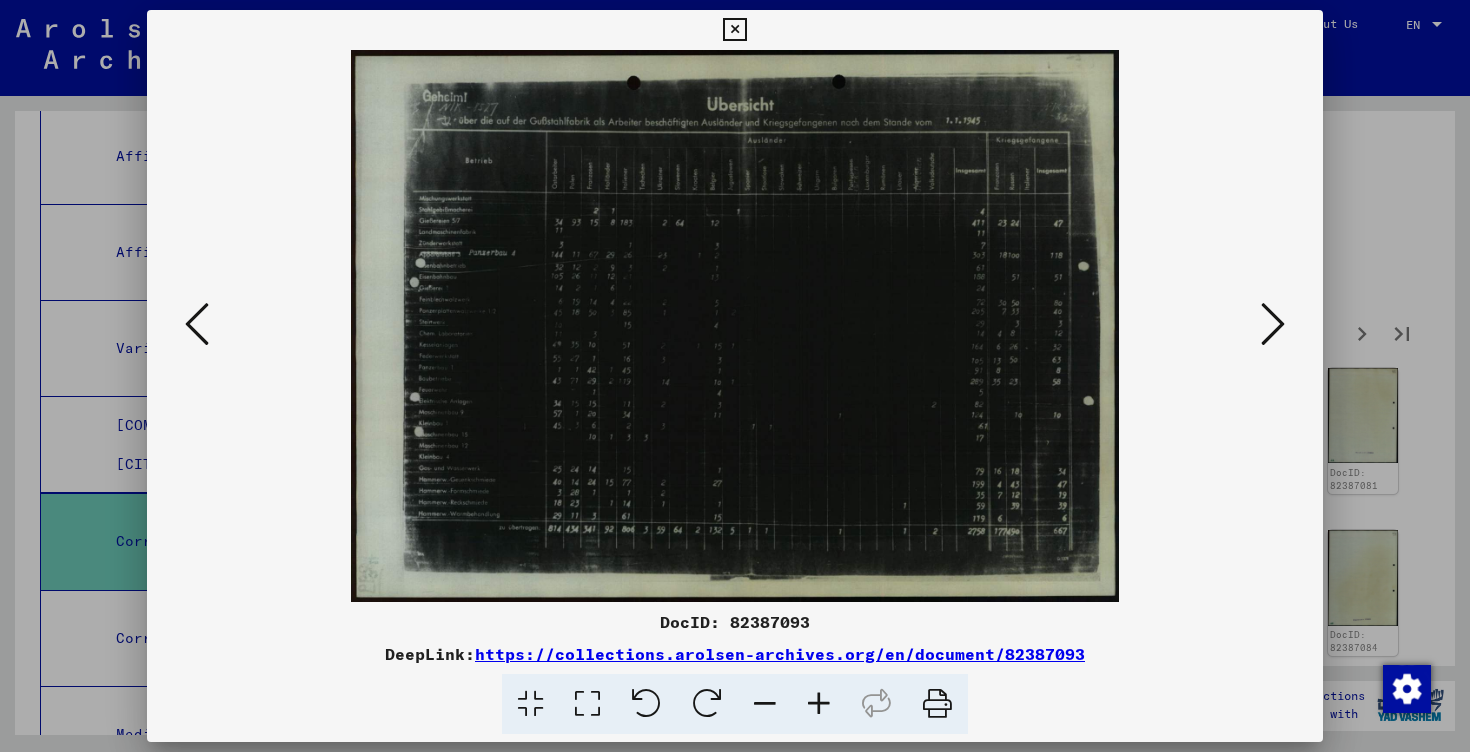 click at bounding box center (1273, 324) 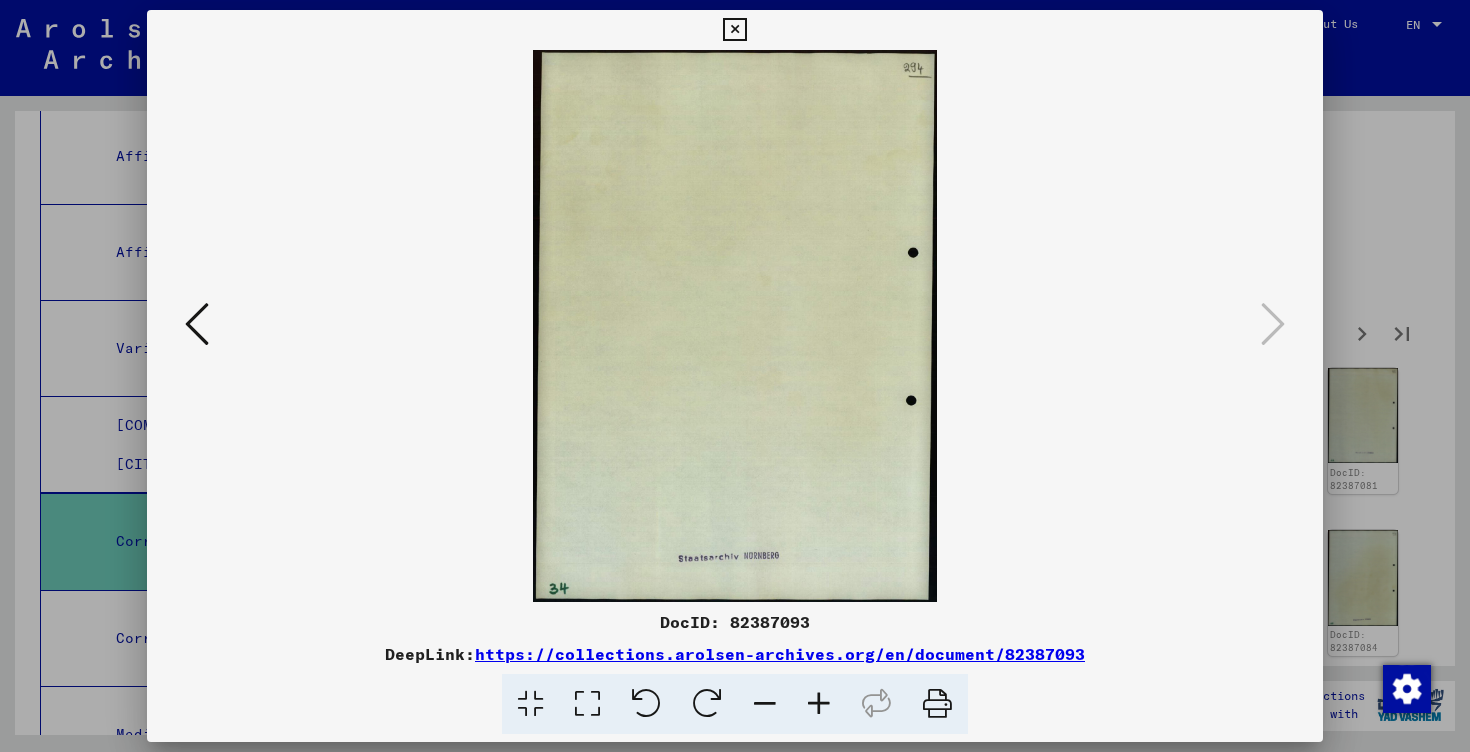 click at bounding box center (1273, 324) 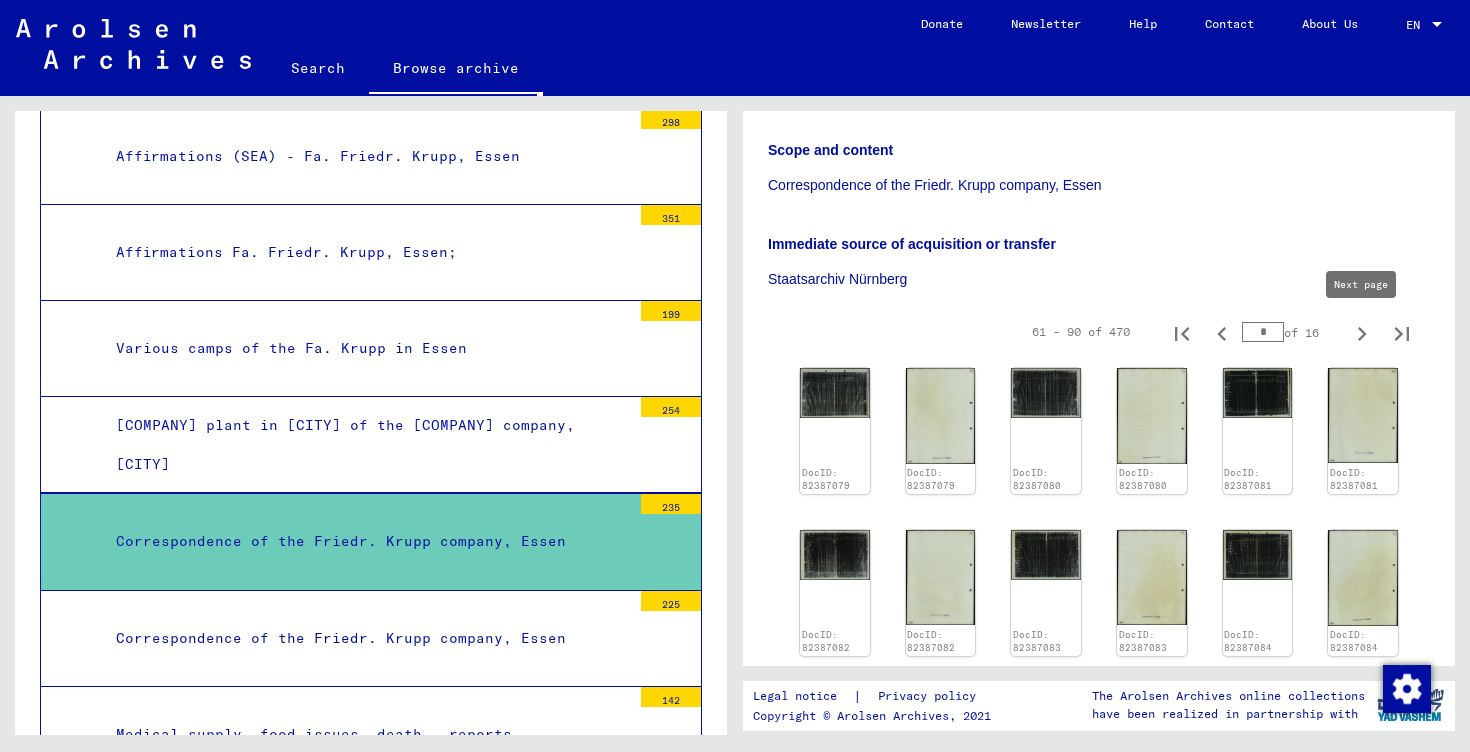 click at bounding box center (1362, 332) 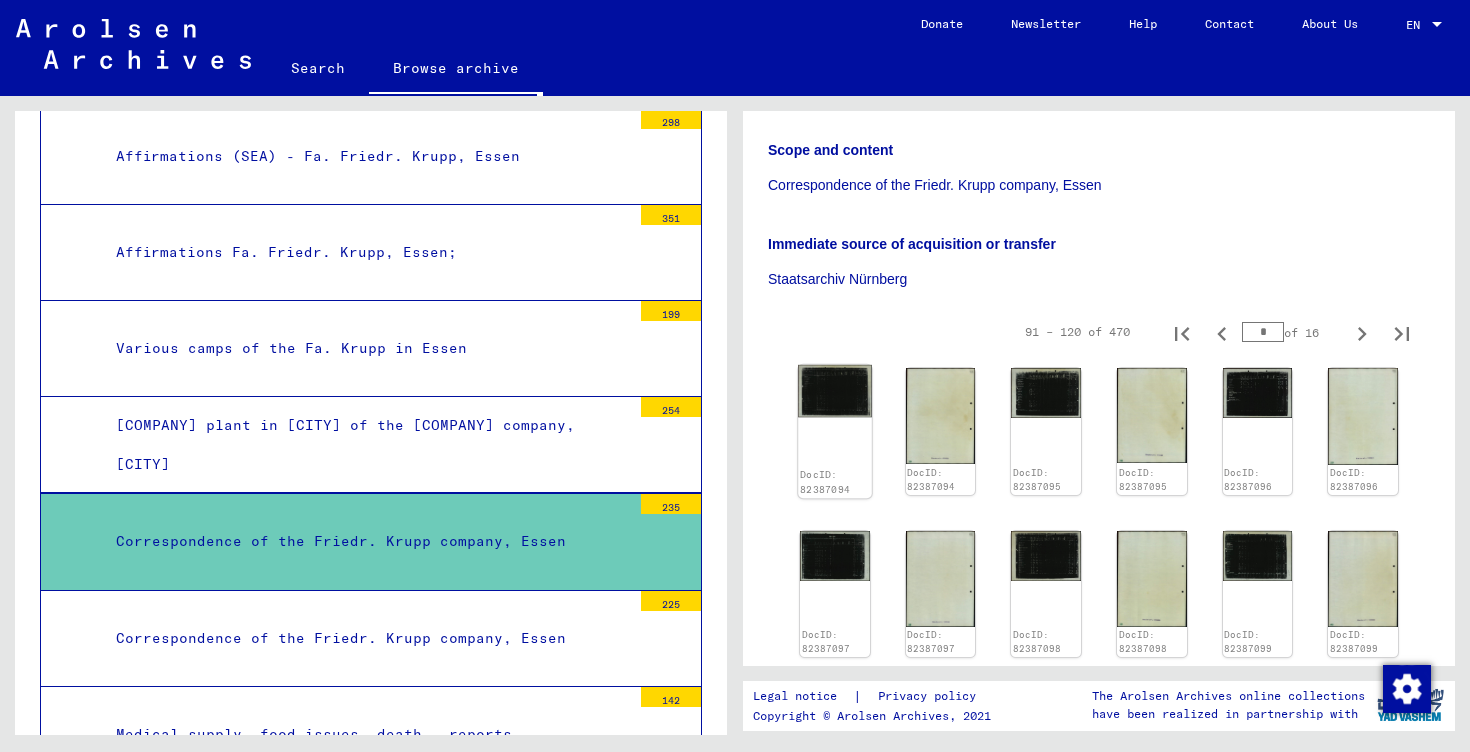 click 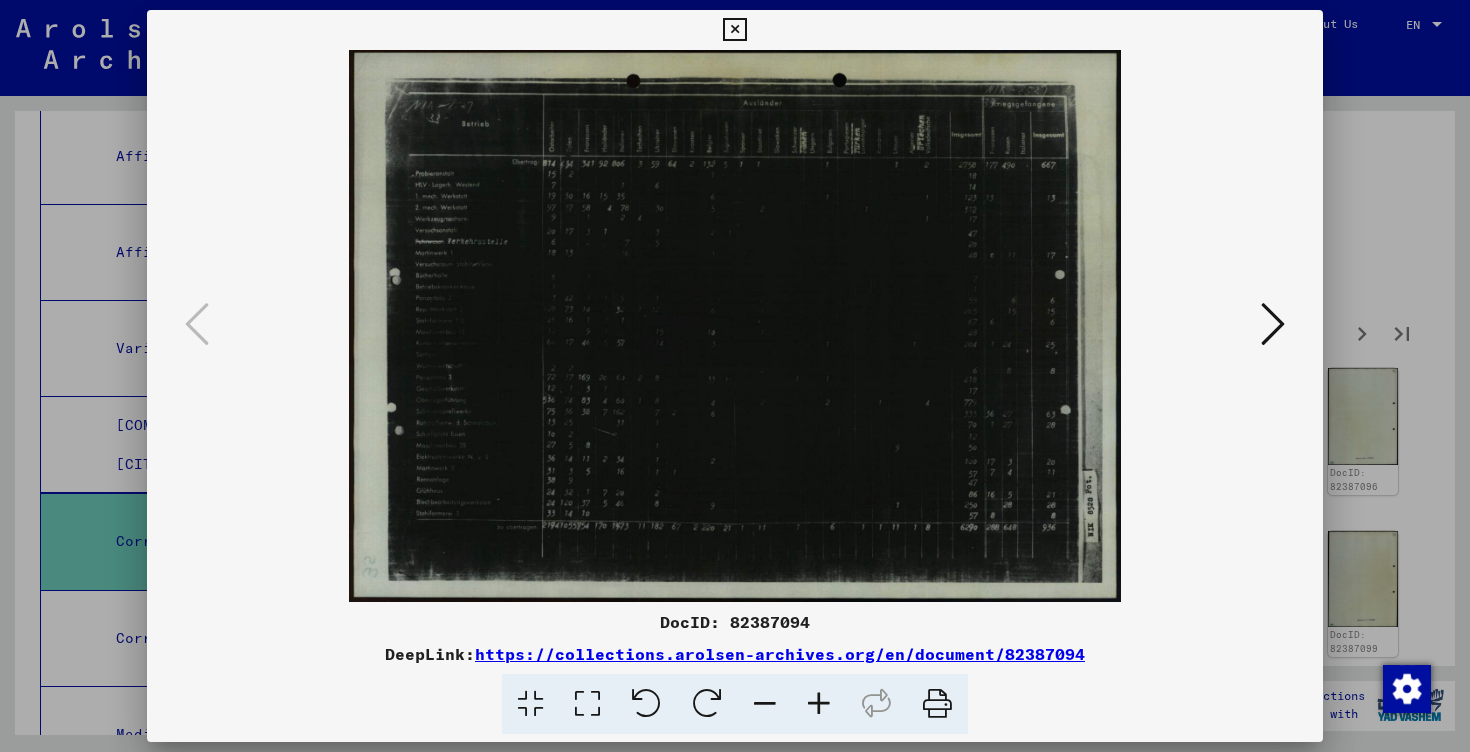 click at bounding box center [819, 704] 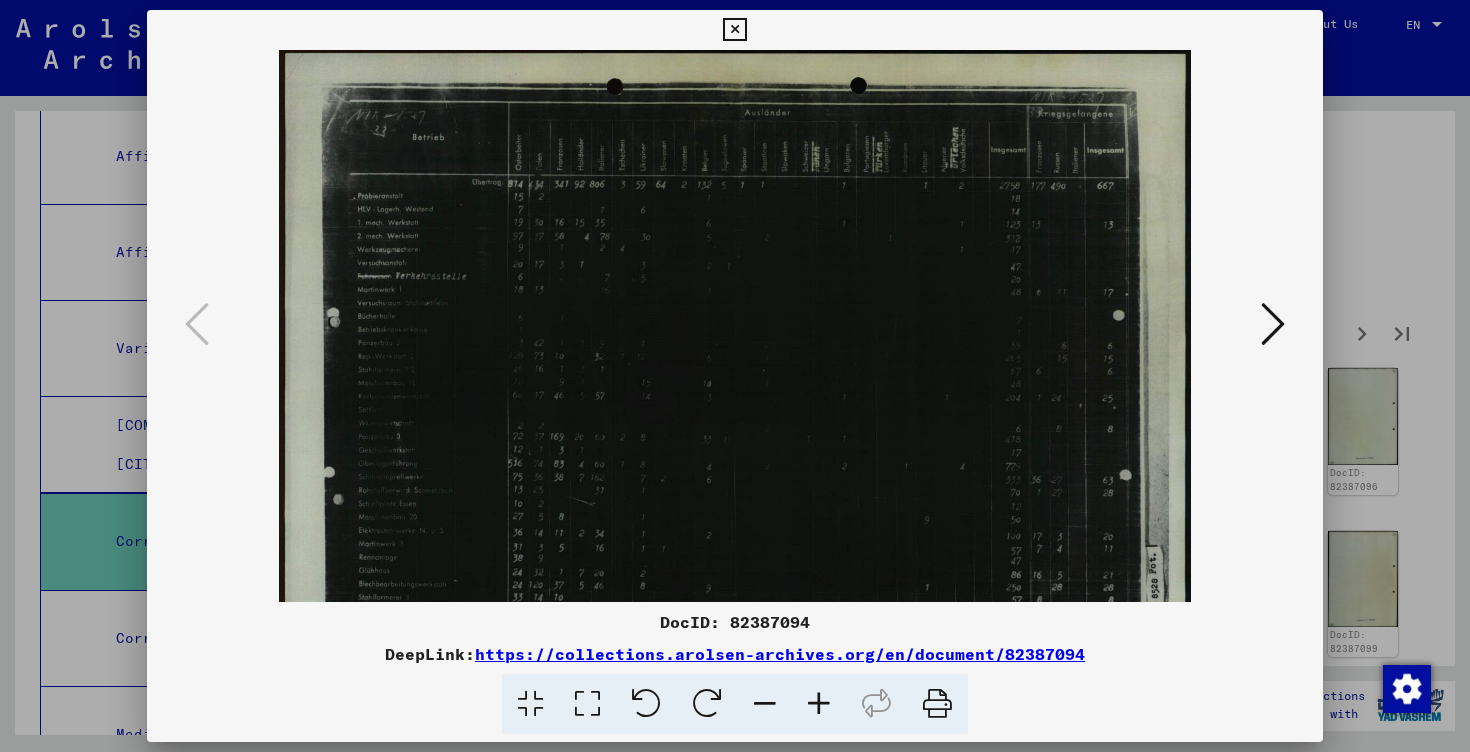 click at bounding box center [819, 704] 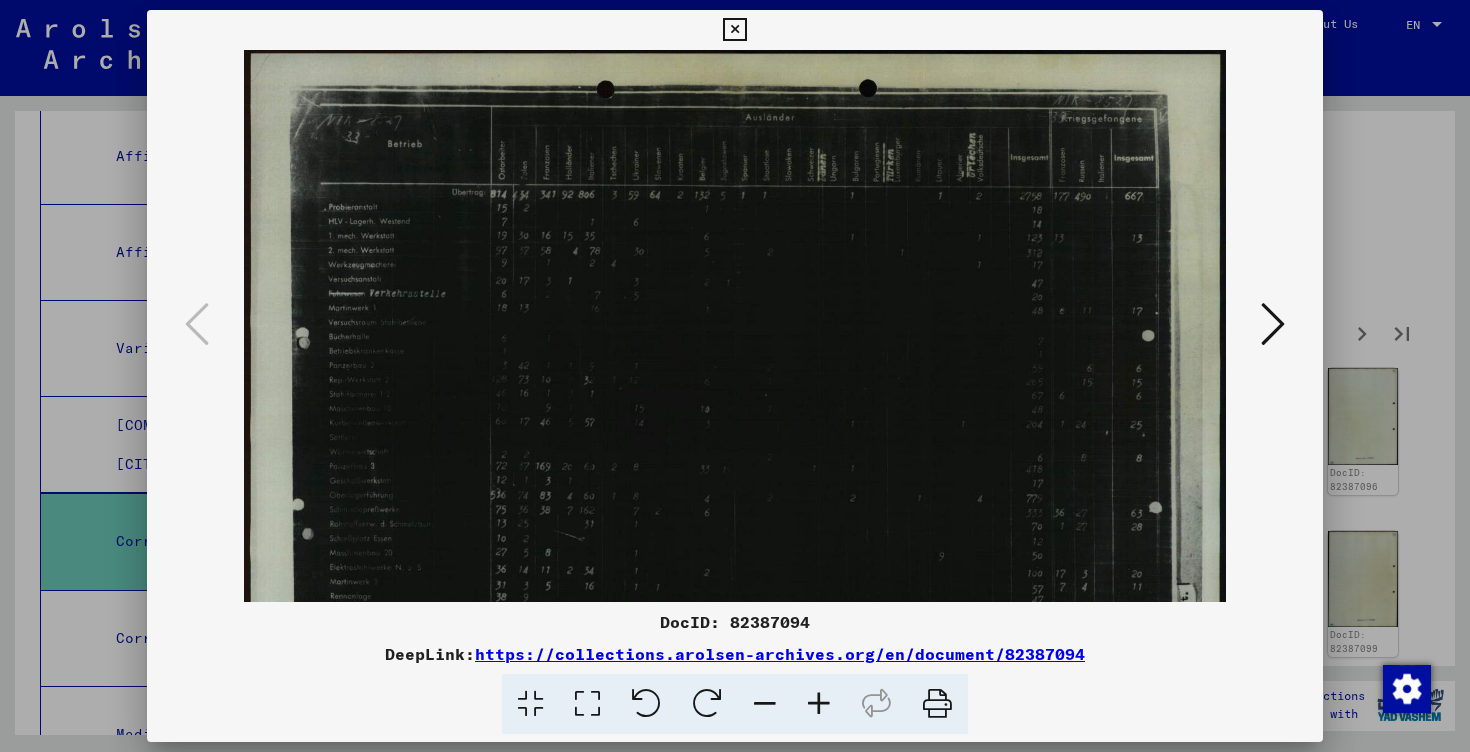 click at bounding box center (819, 704) 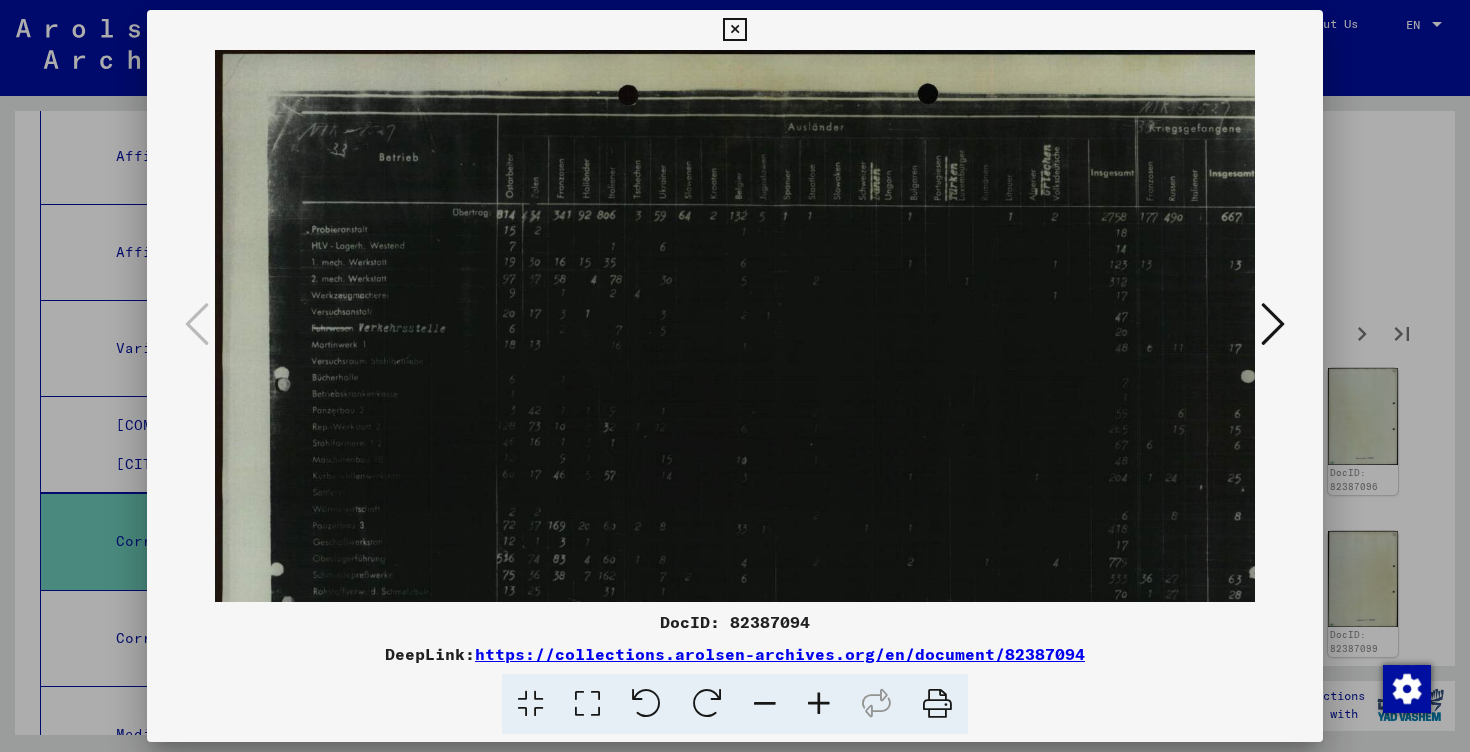 click at bounding box center [819, 704] 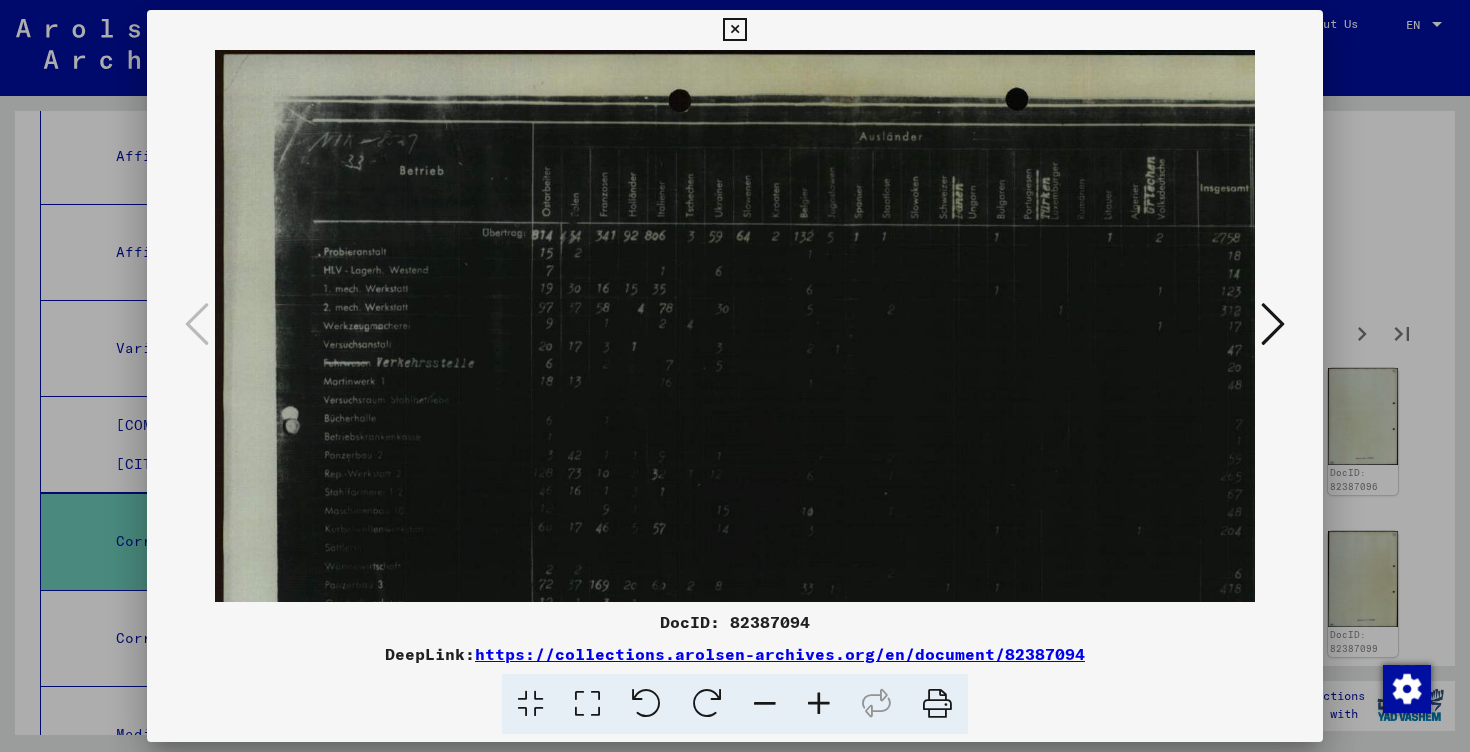 click at bounding box center (819, 704) 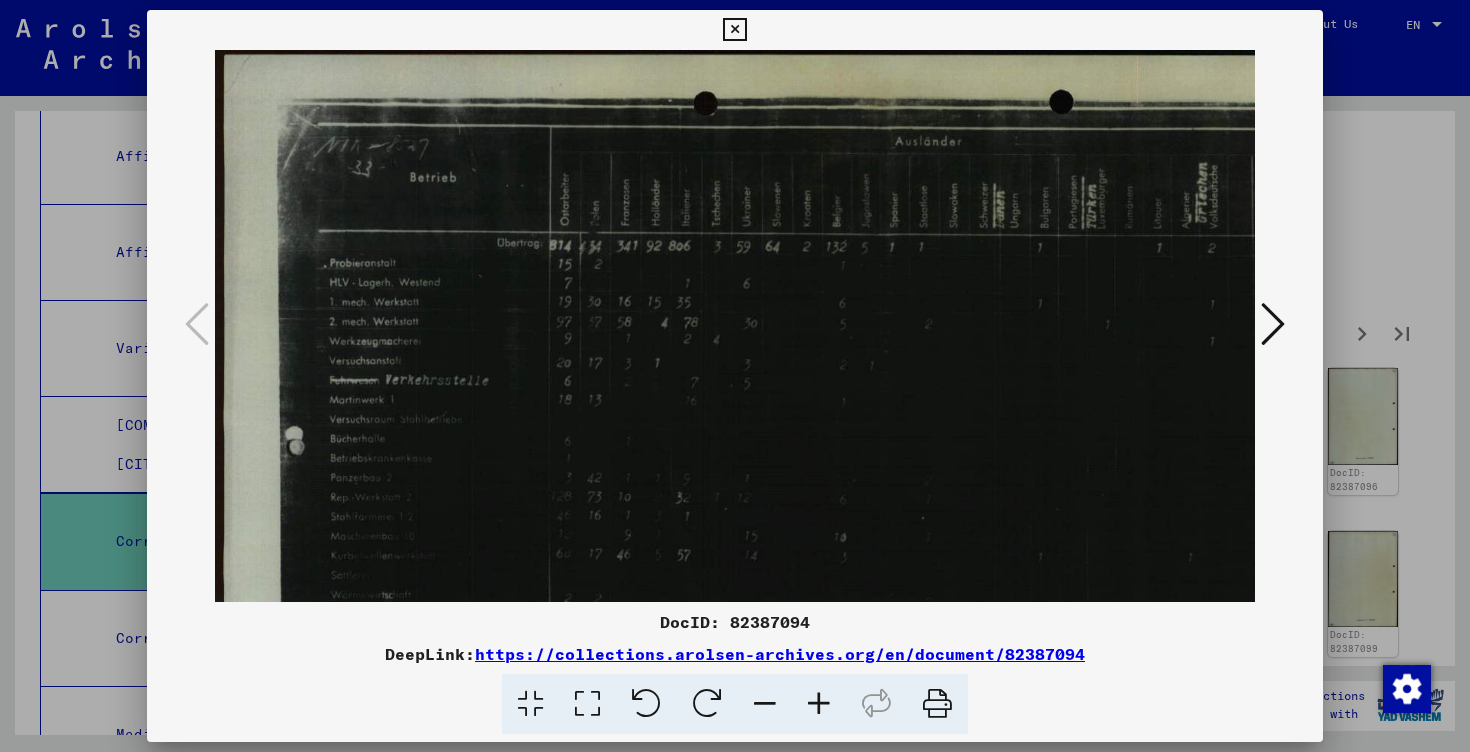 click at bounding box center [819, 704] 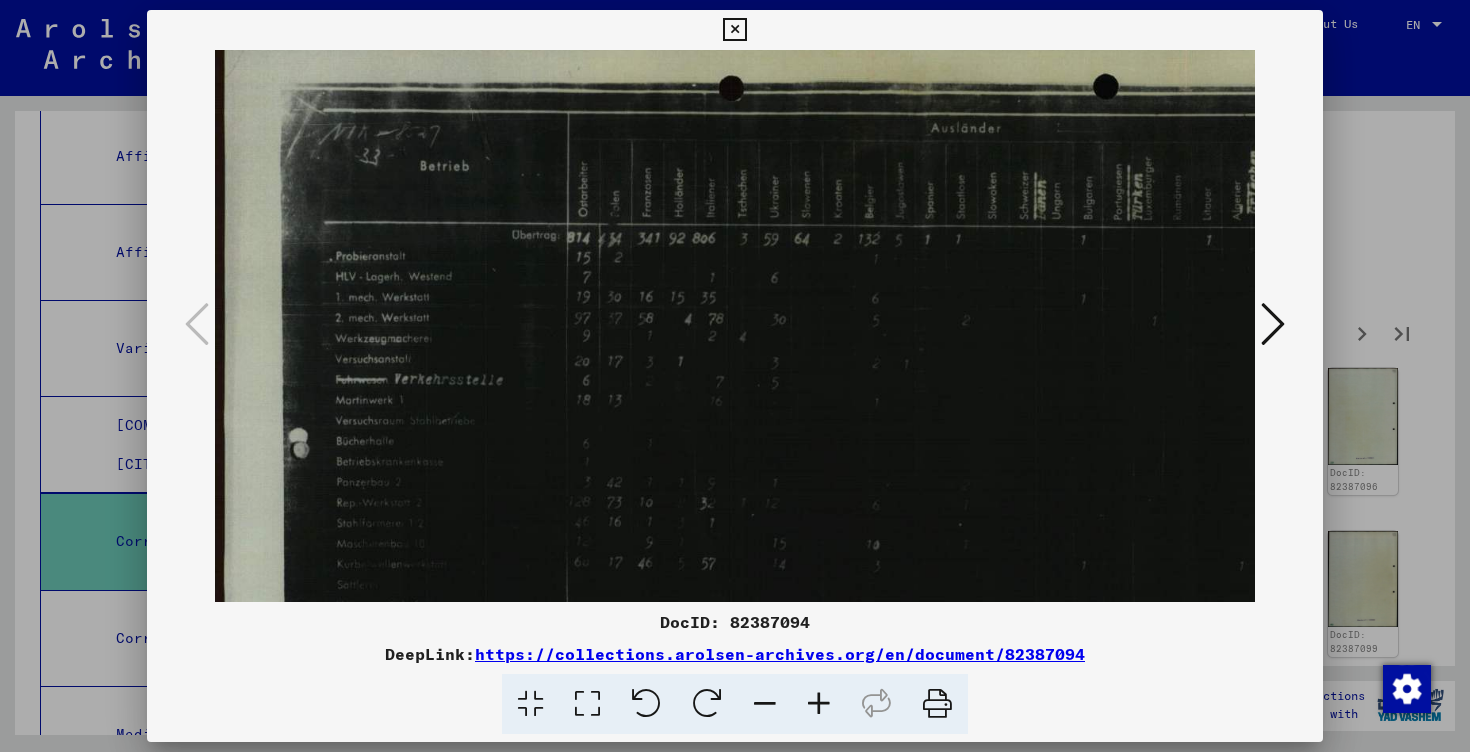 scroll, scrollTop: 26, scrollLeft: 0, axis: vertical 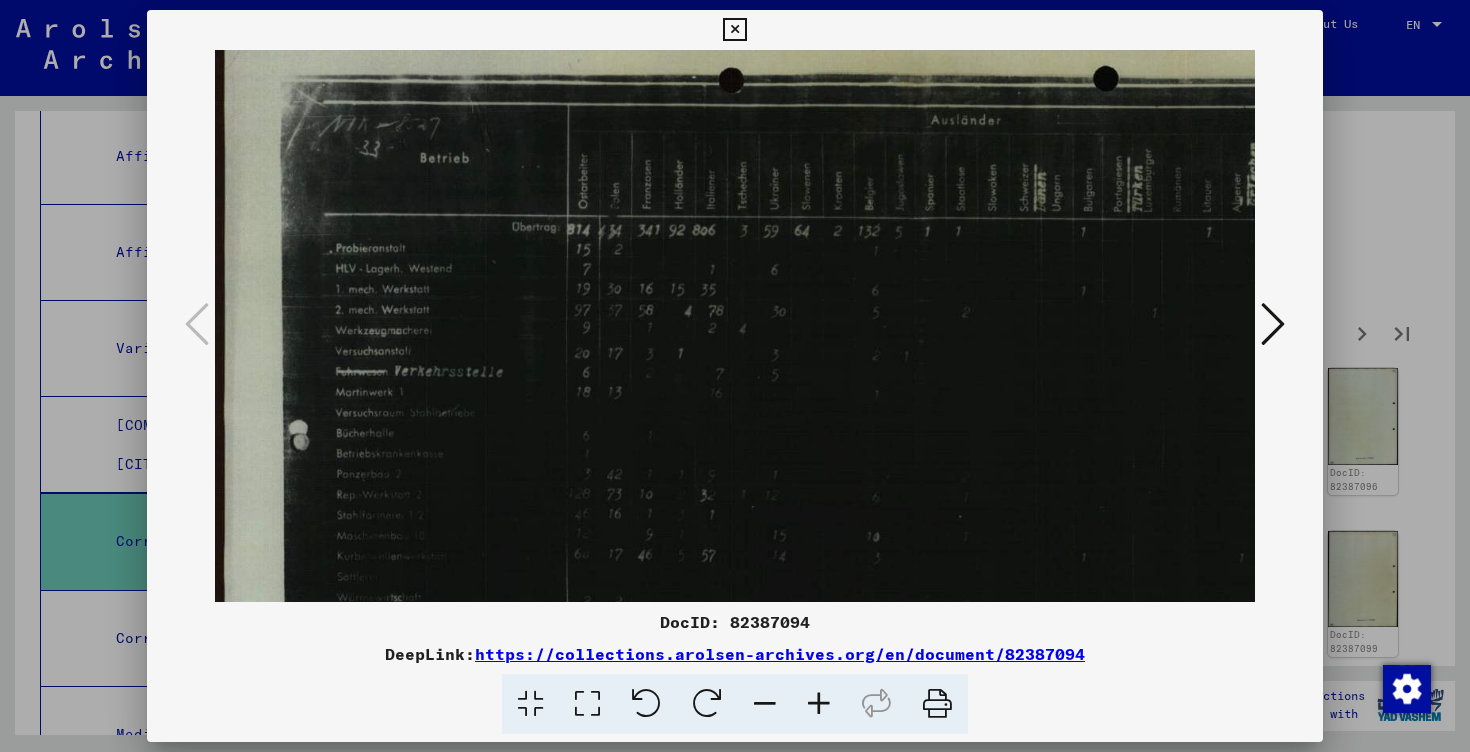 drag, startPoint x: 847, startPoint y: 544, endPoint x: 847, endPoint y: 518, distance: 26 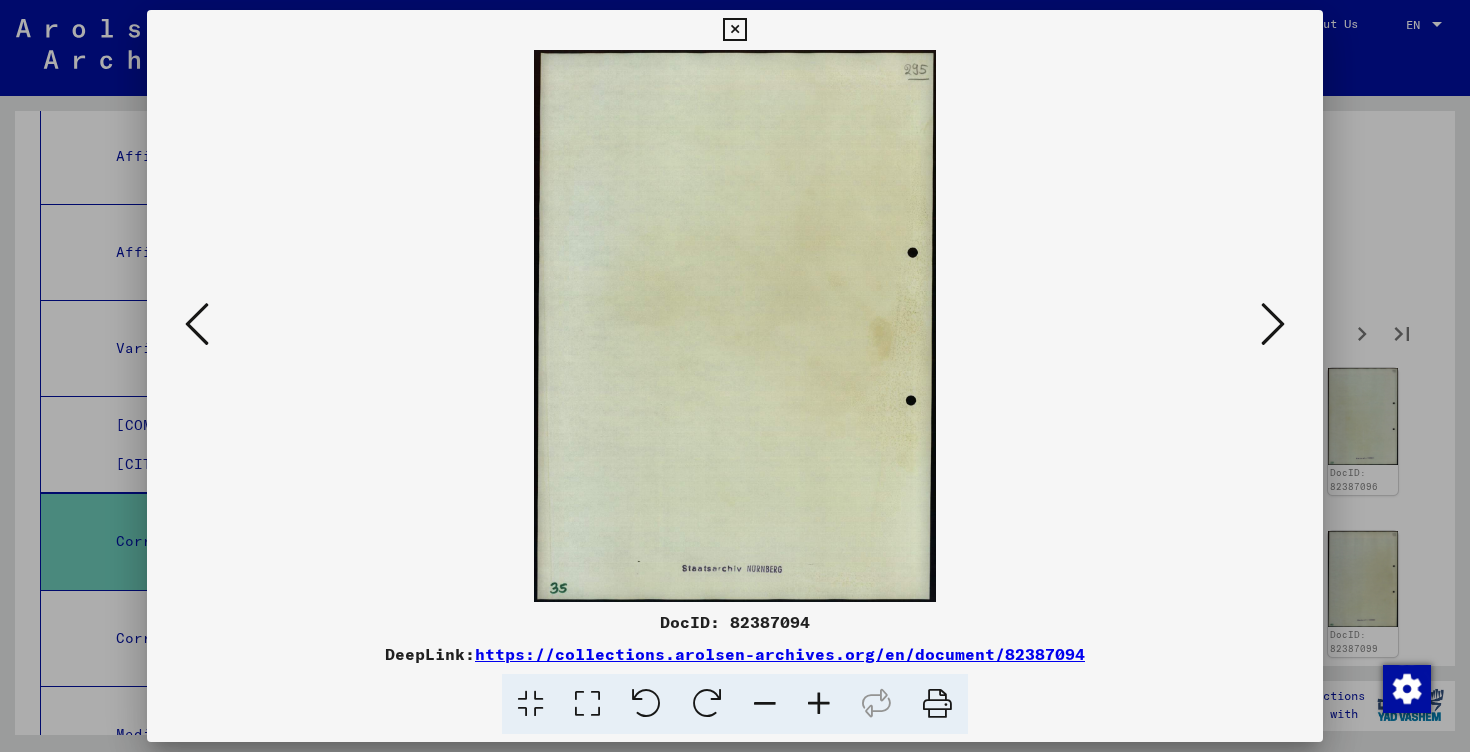 scroll, scrollTop: 0, scrollLeft: 0, axis: both 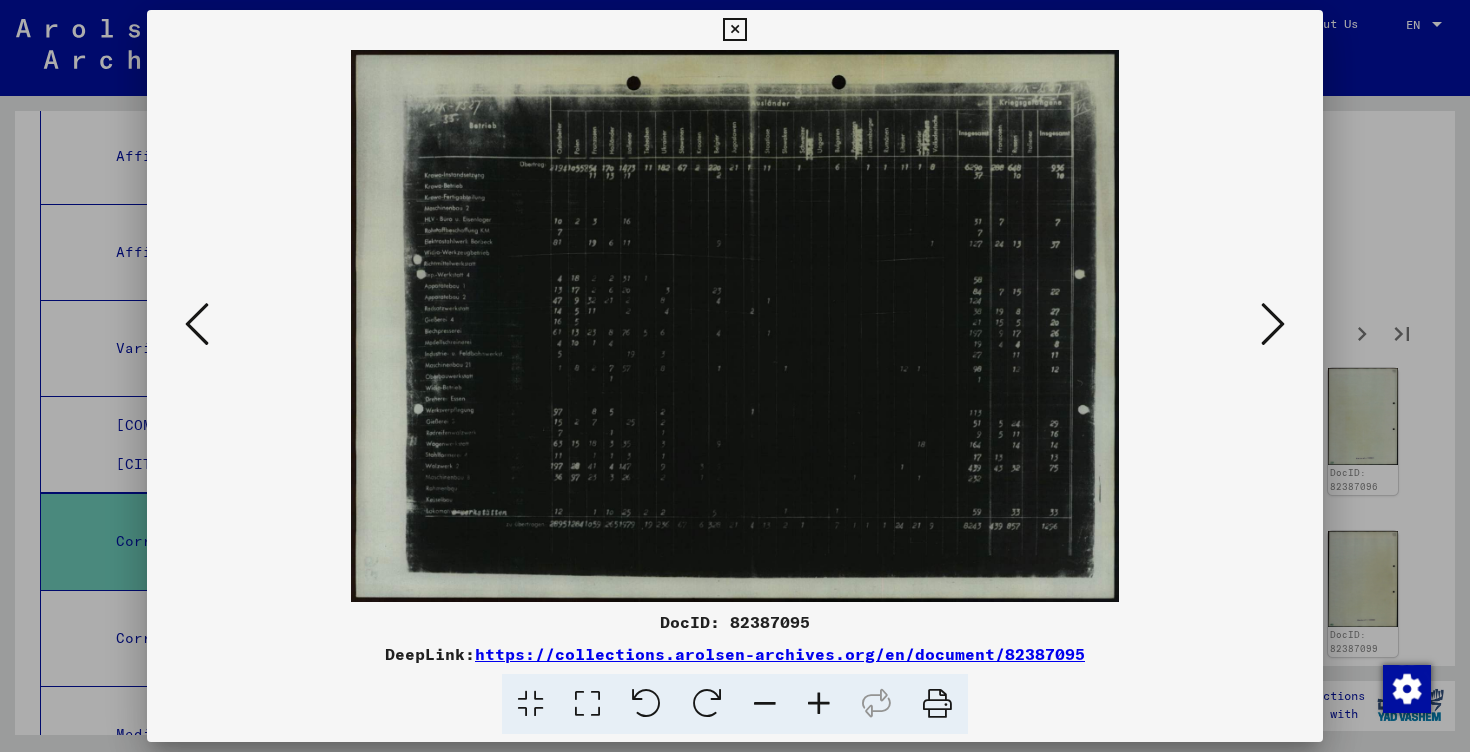 click at bounding box center [1273, 325] 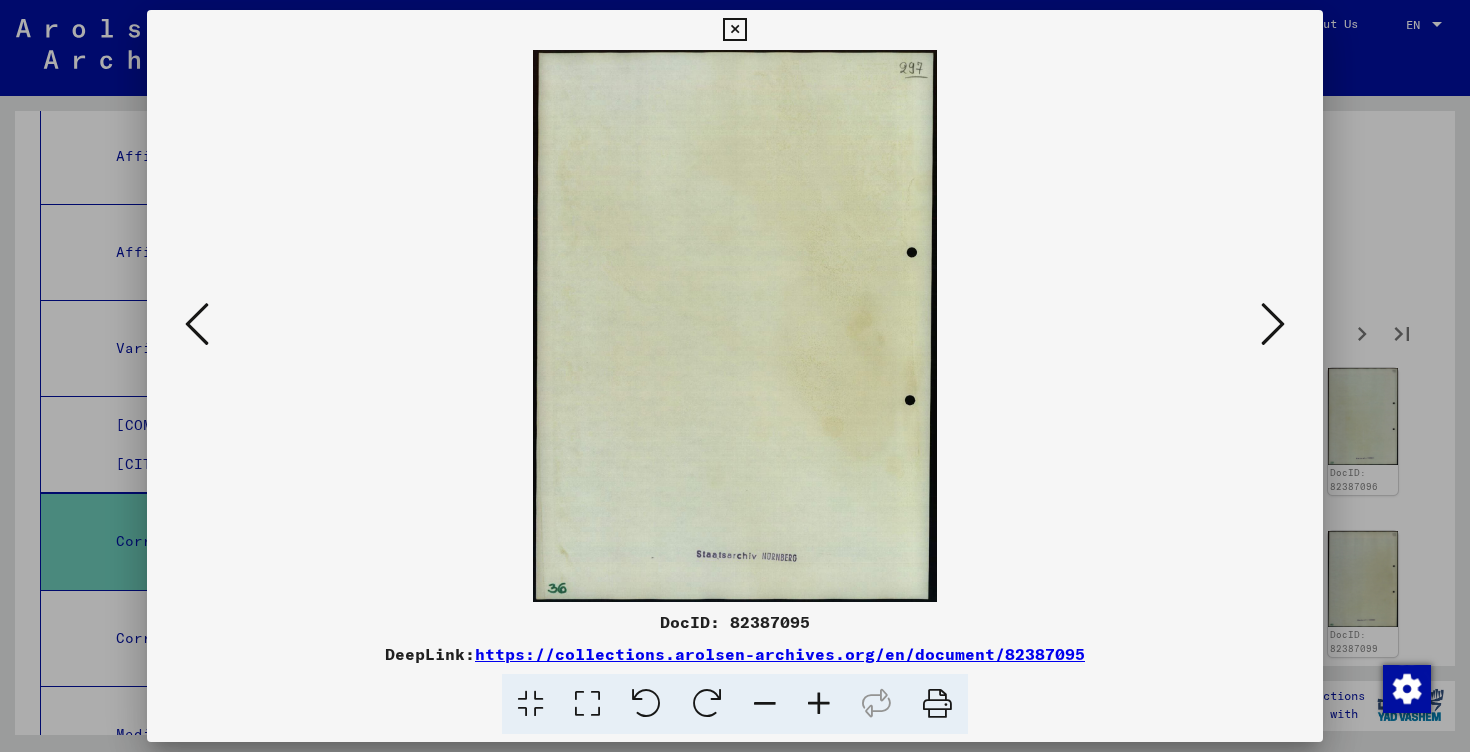 click at bounding box center (1273, 325) 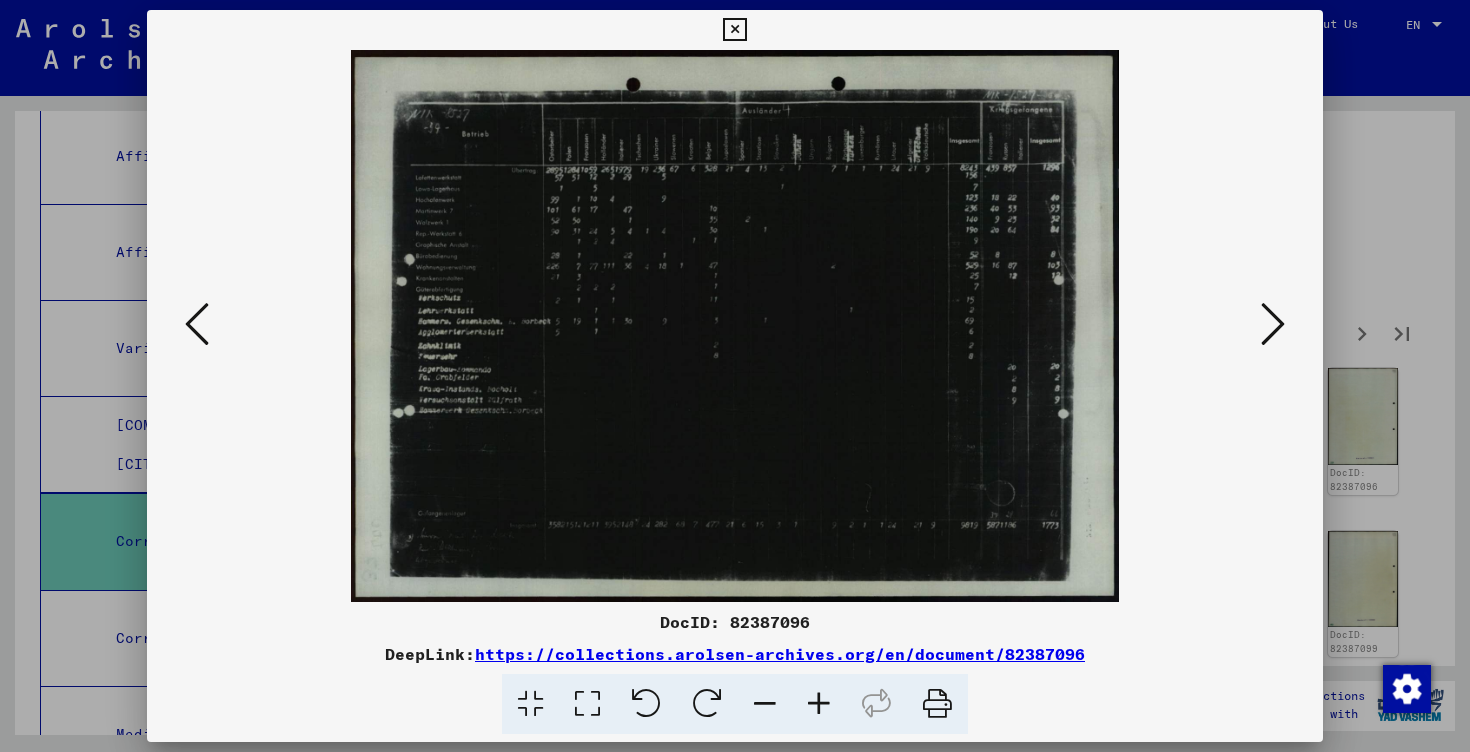 click at bounding box center (1273, 325) 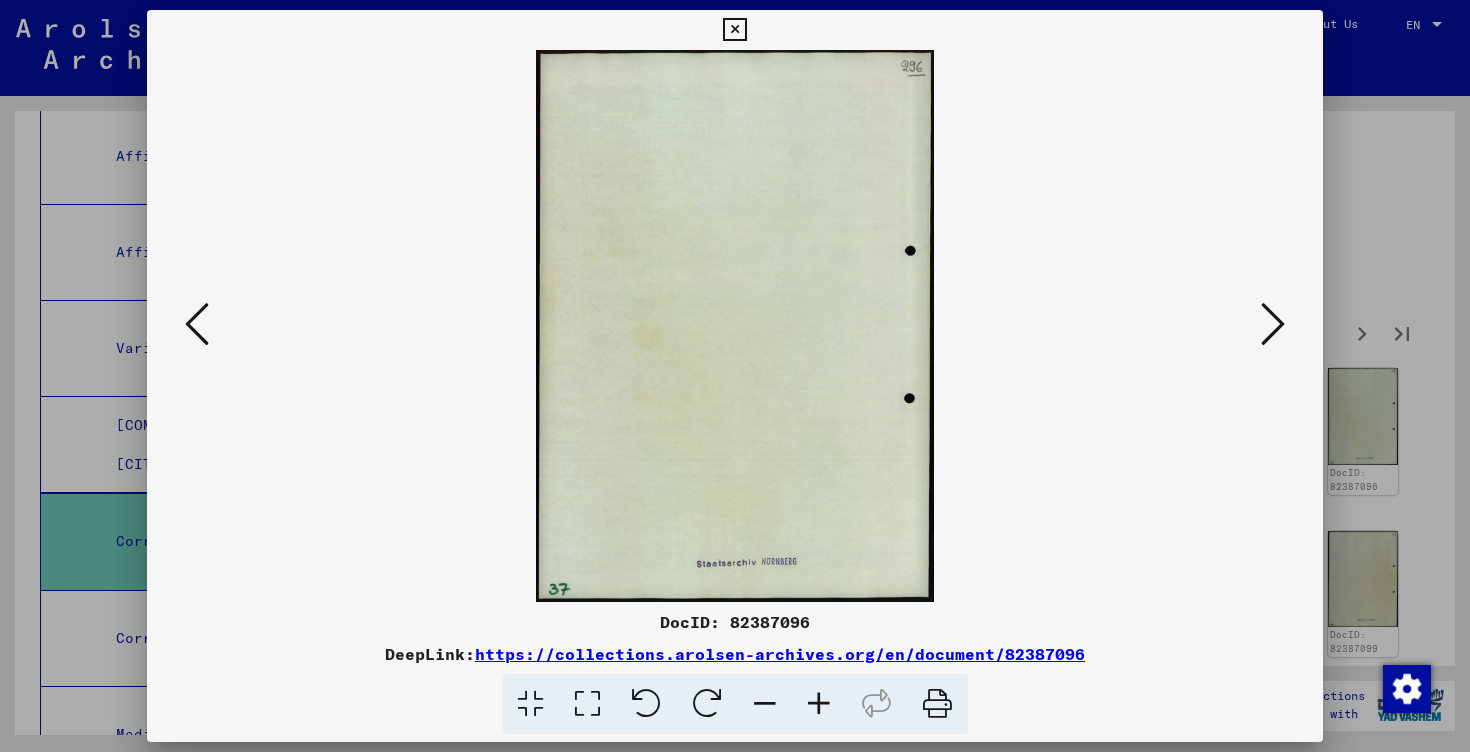 click at bounding box center (1273, 325) 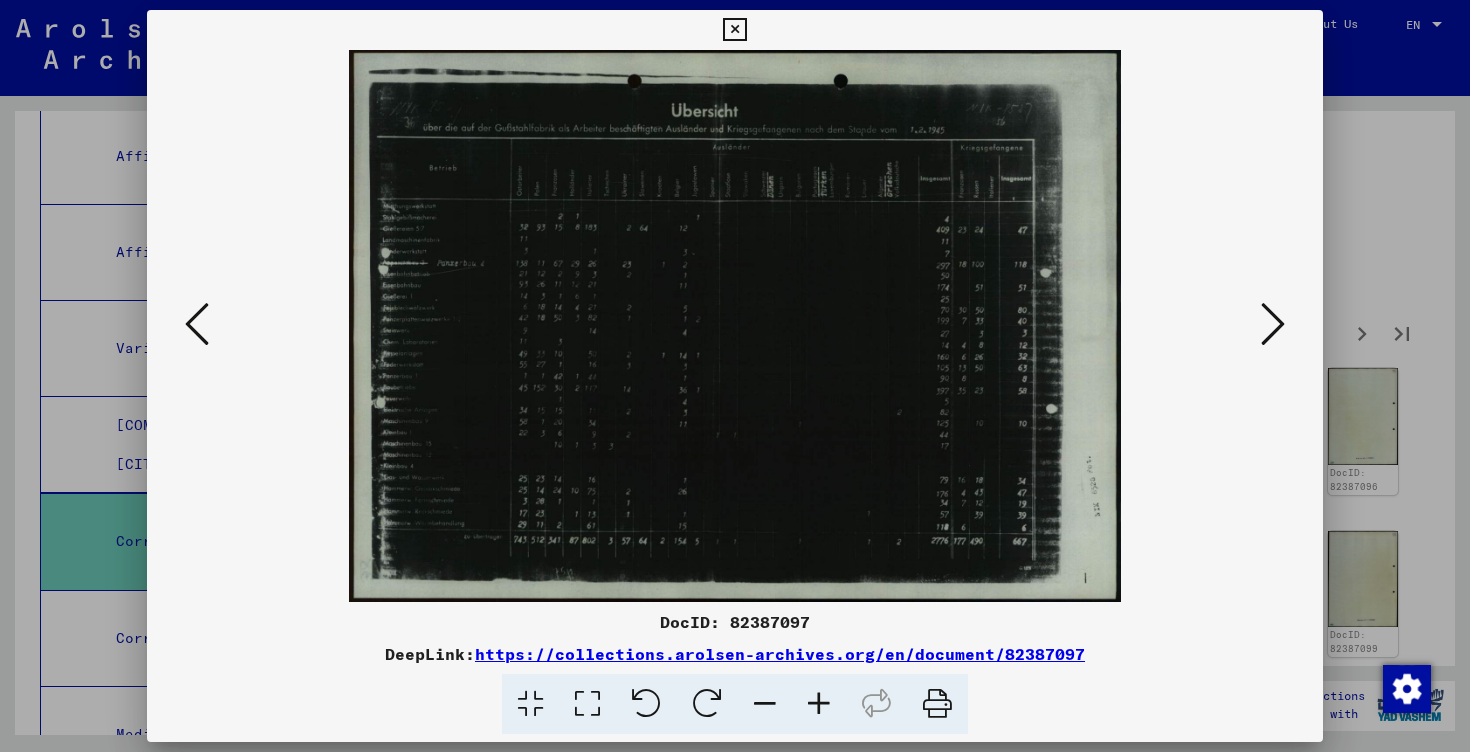 click at bounding box center (1273, 325) 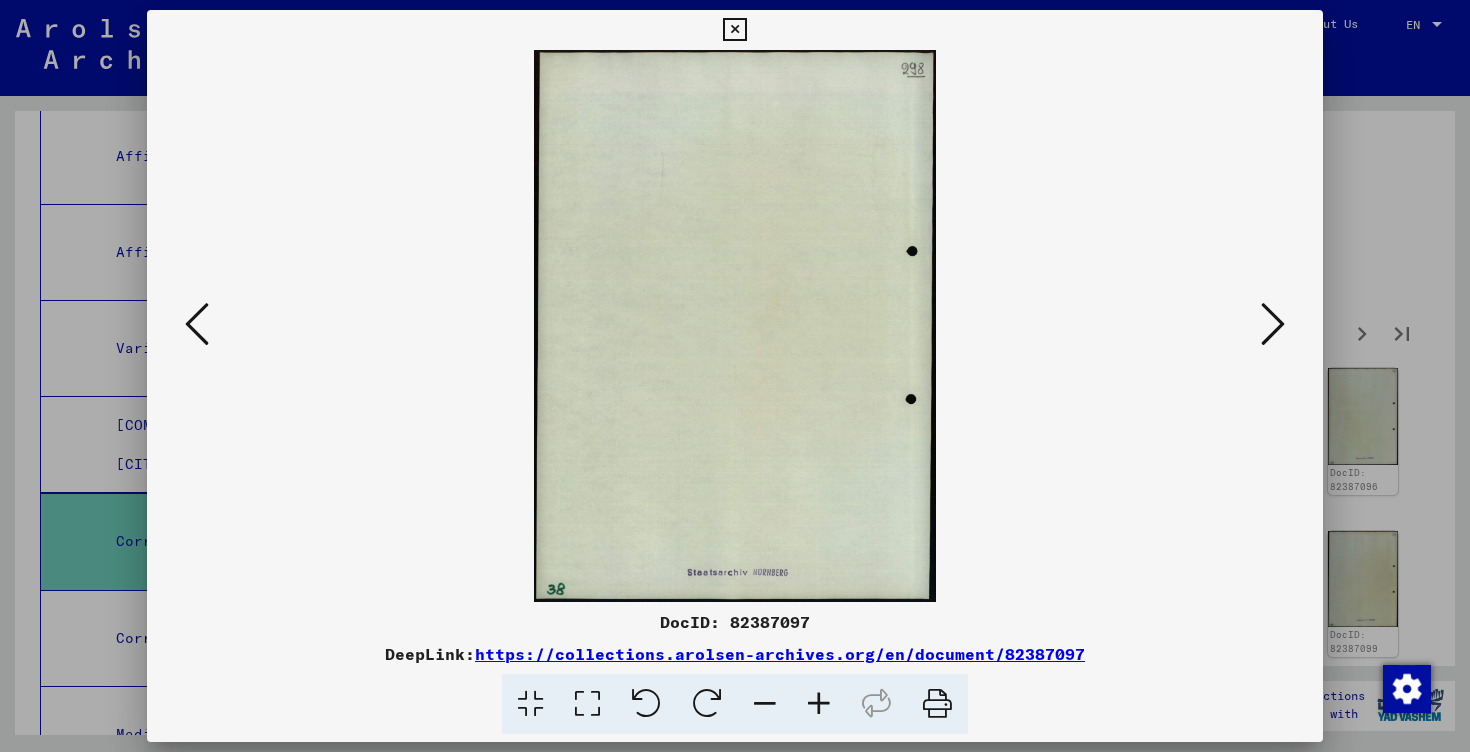 click at bounding box center (1273, 325) 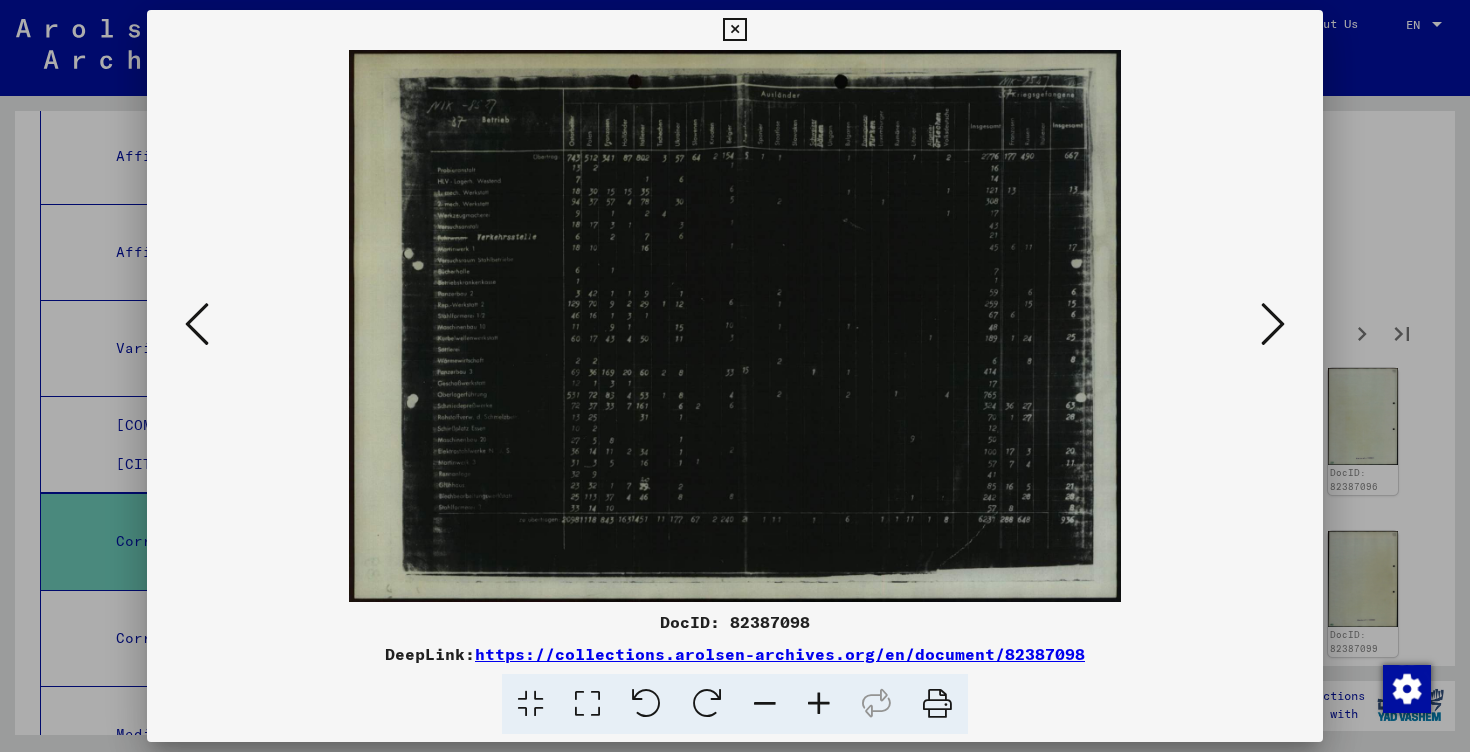 click at bounding box center (735, 326) 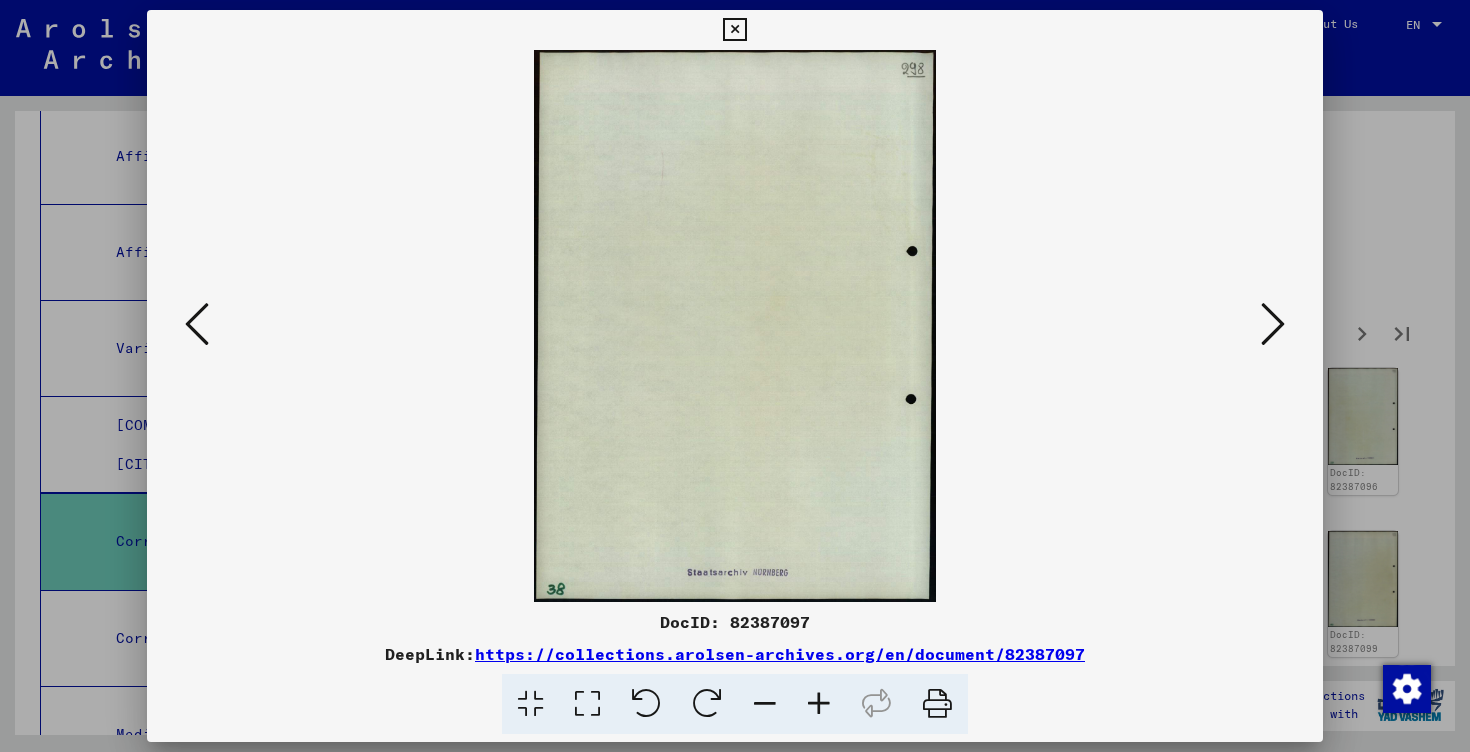 click at bounding box center [197, 324] 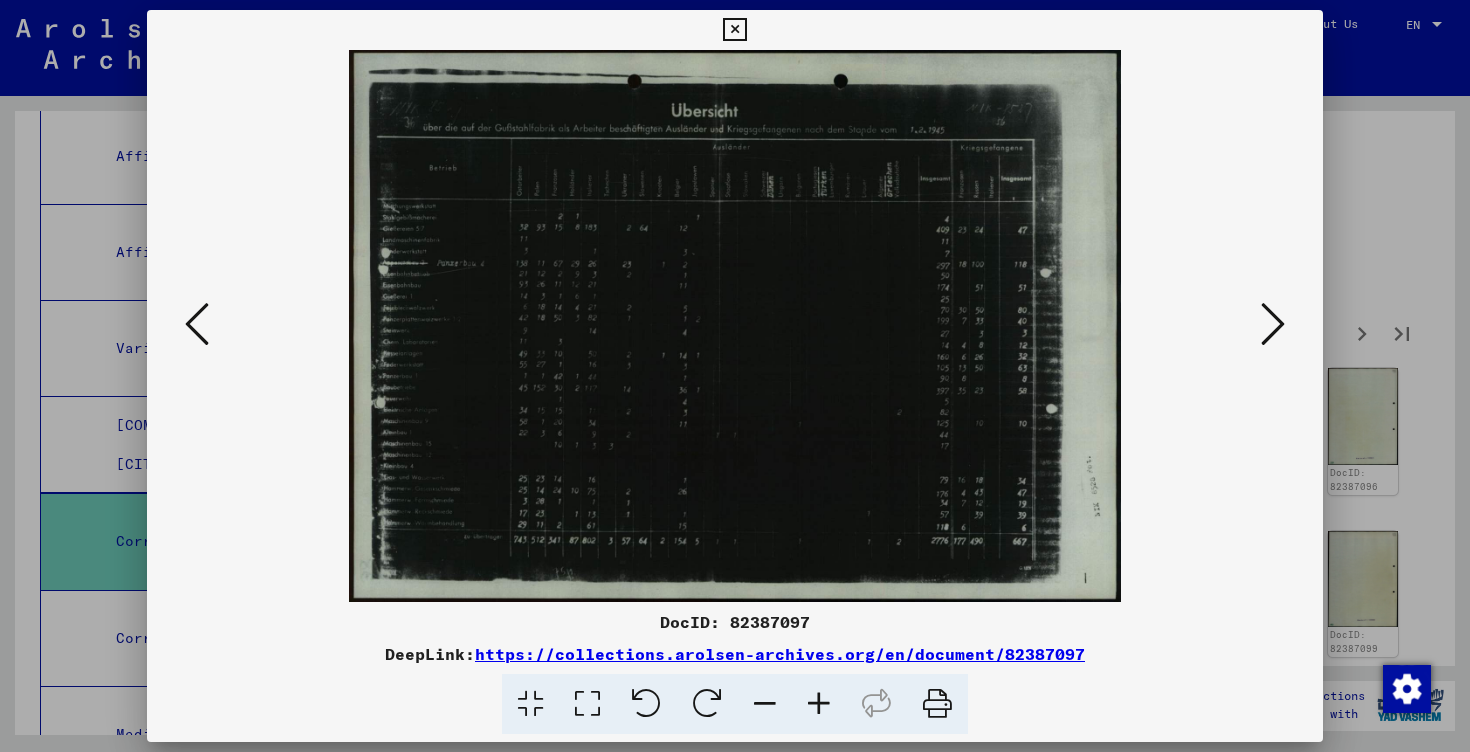 click at bounding box center [876, 704] 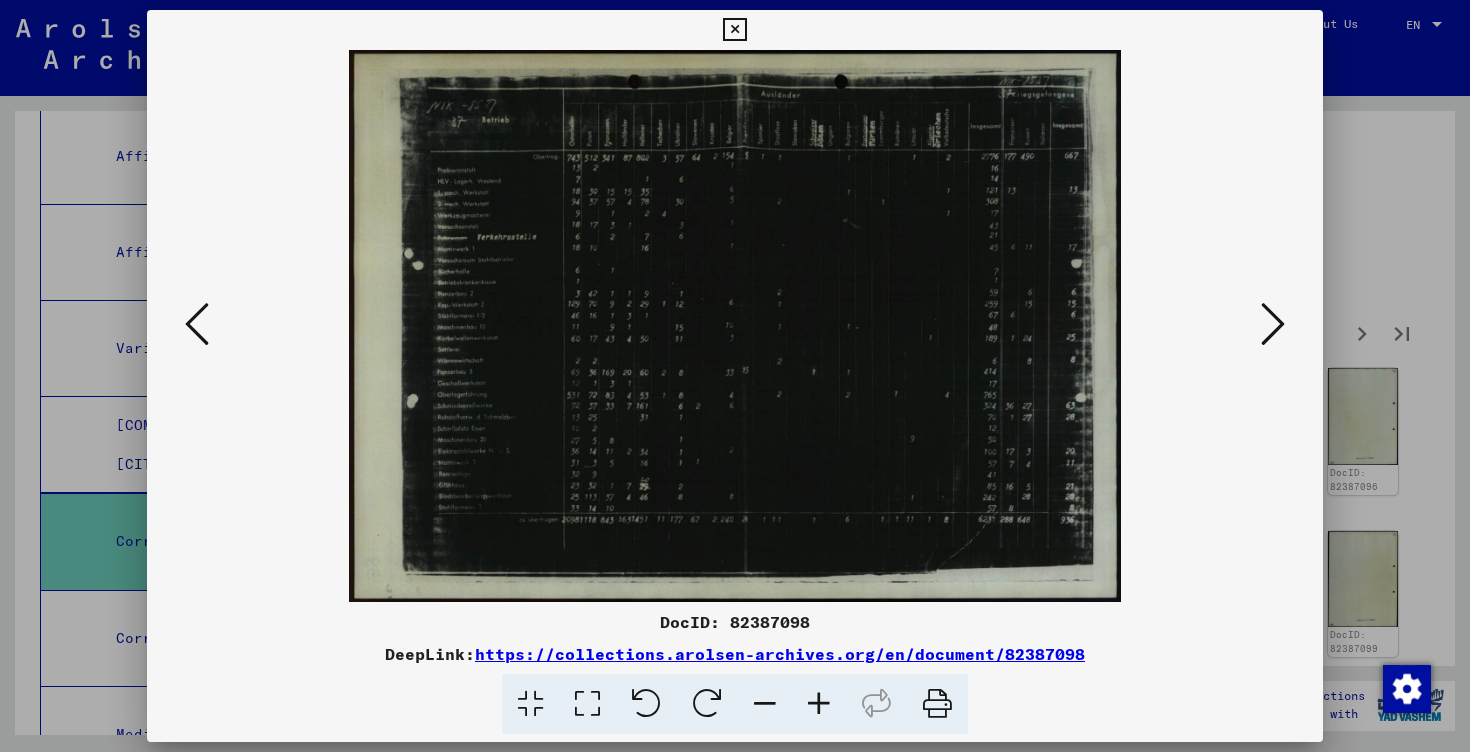 click at bounding box center (1273, 324) 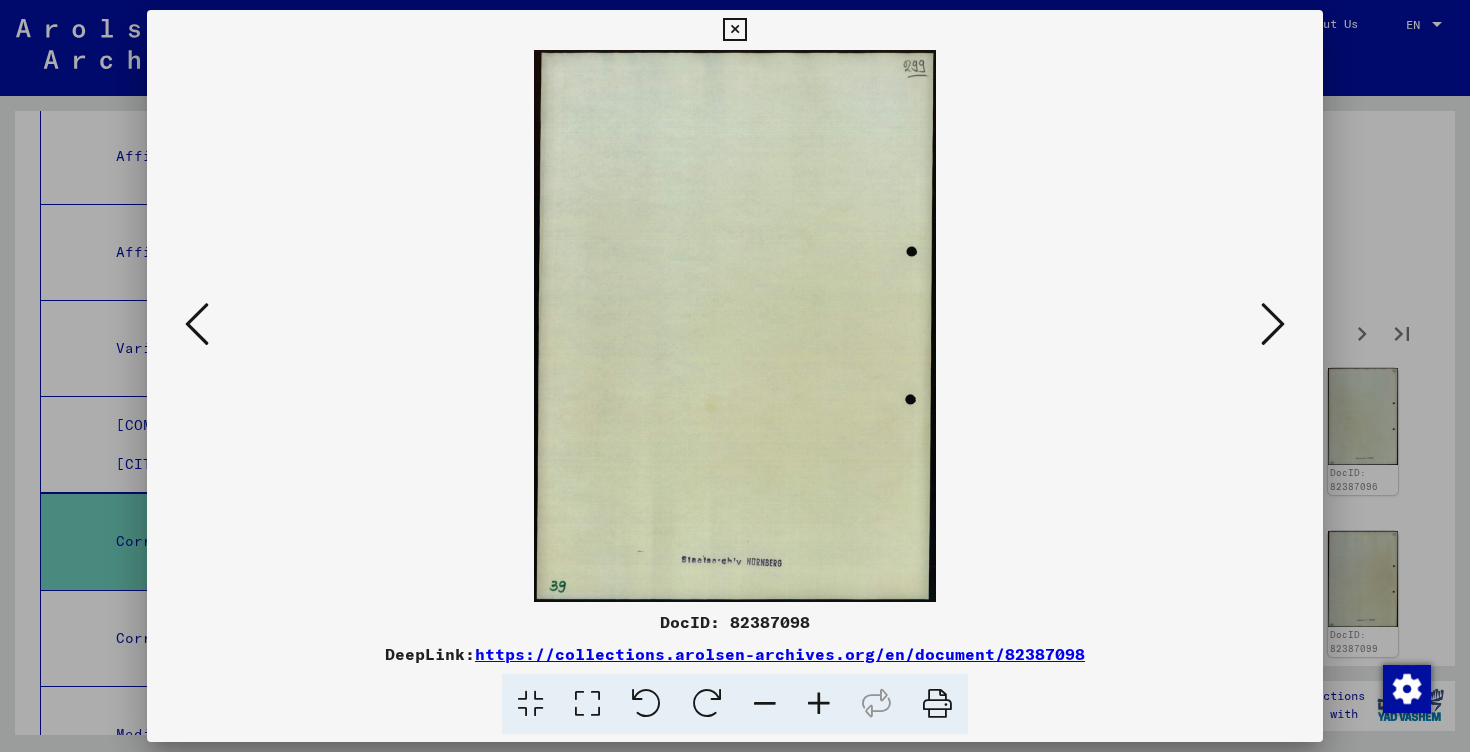 click at bounding box center (1273, 324) 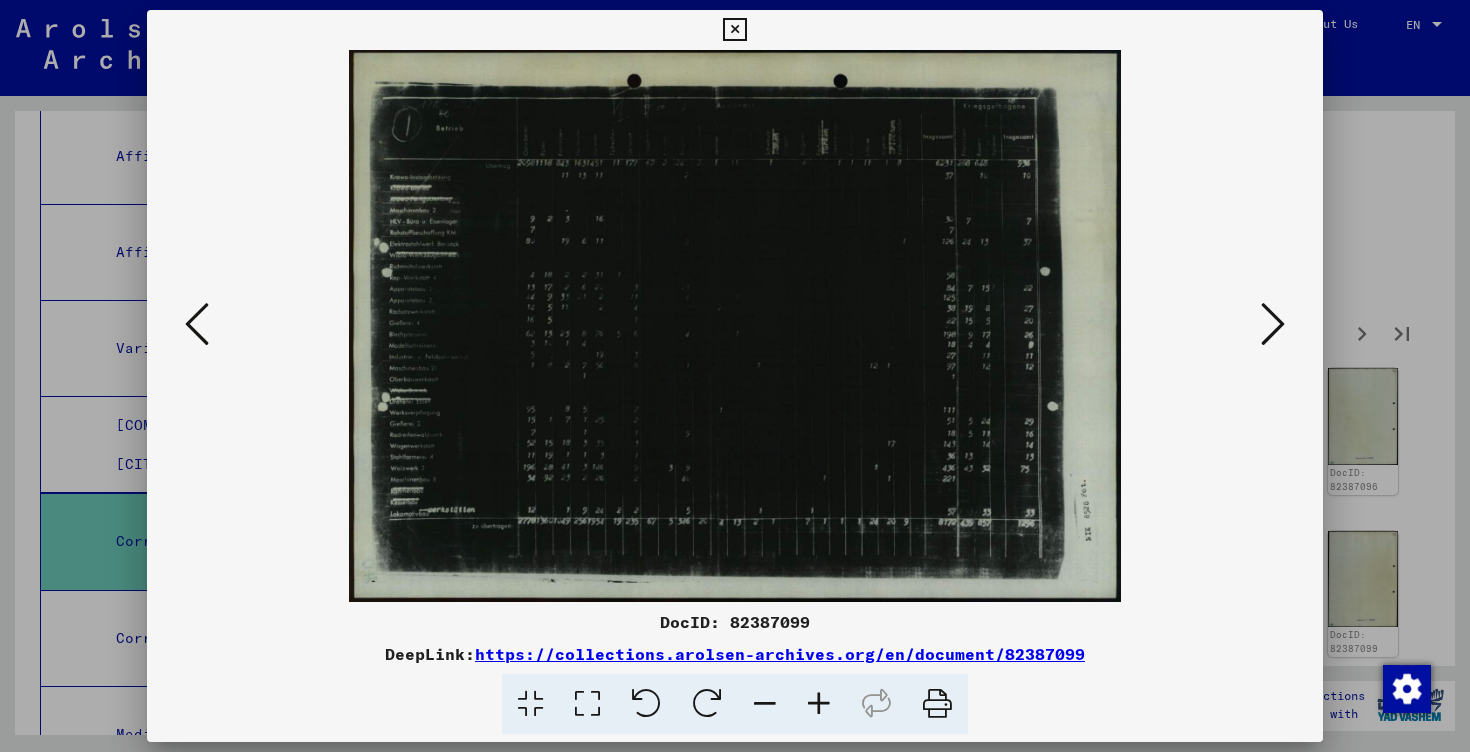 click at bounding box center (1273, 324) 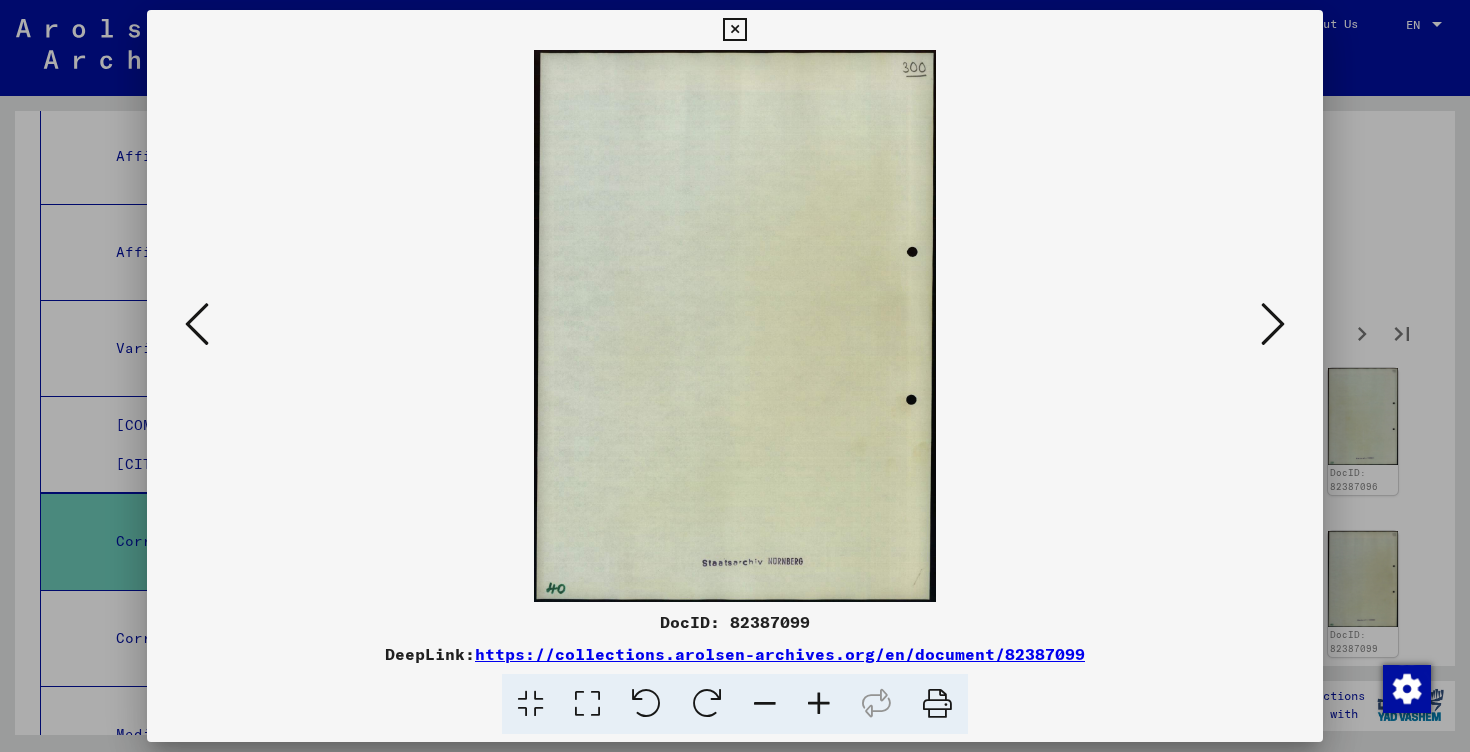 click at bounding box center (1273, 324) 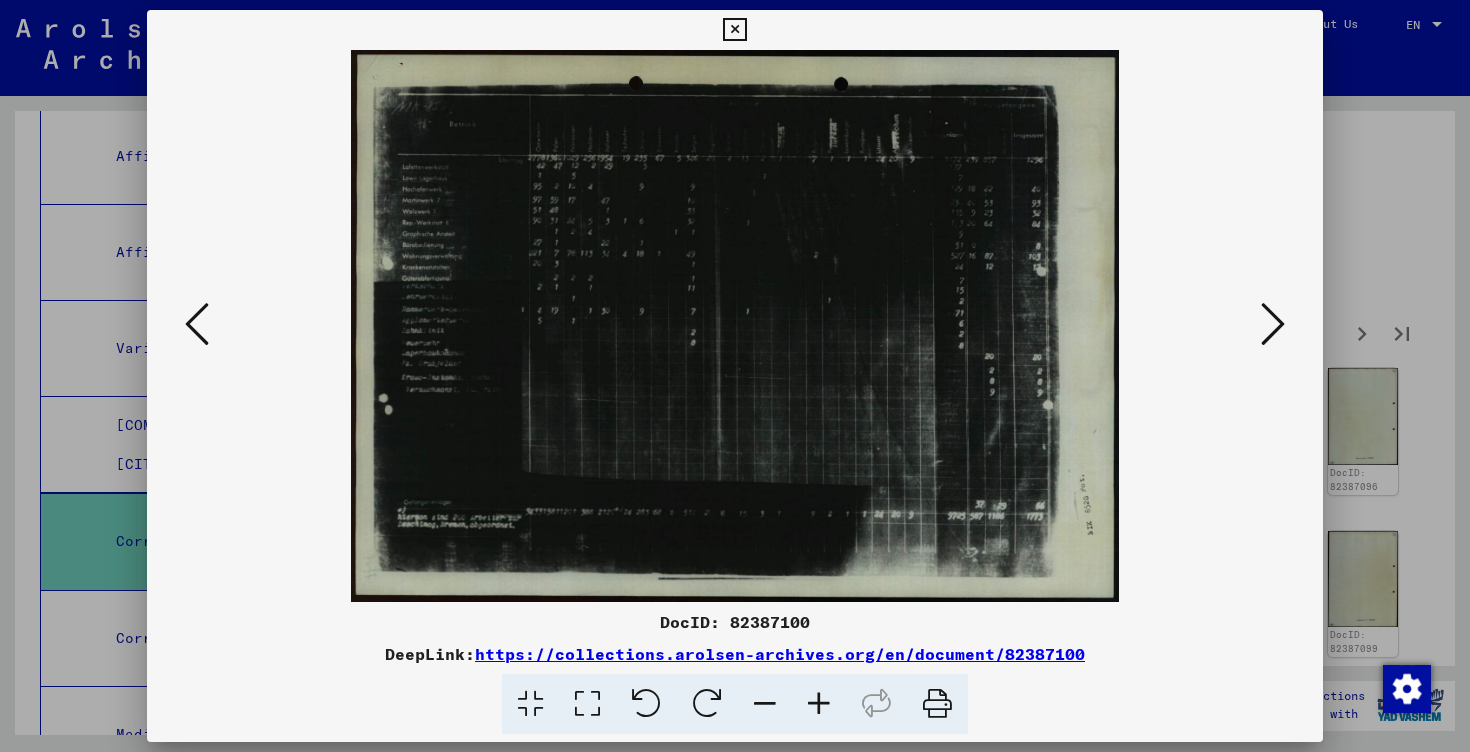 click at bounding box center [1273, 324] 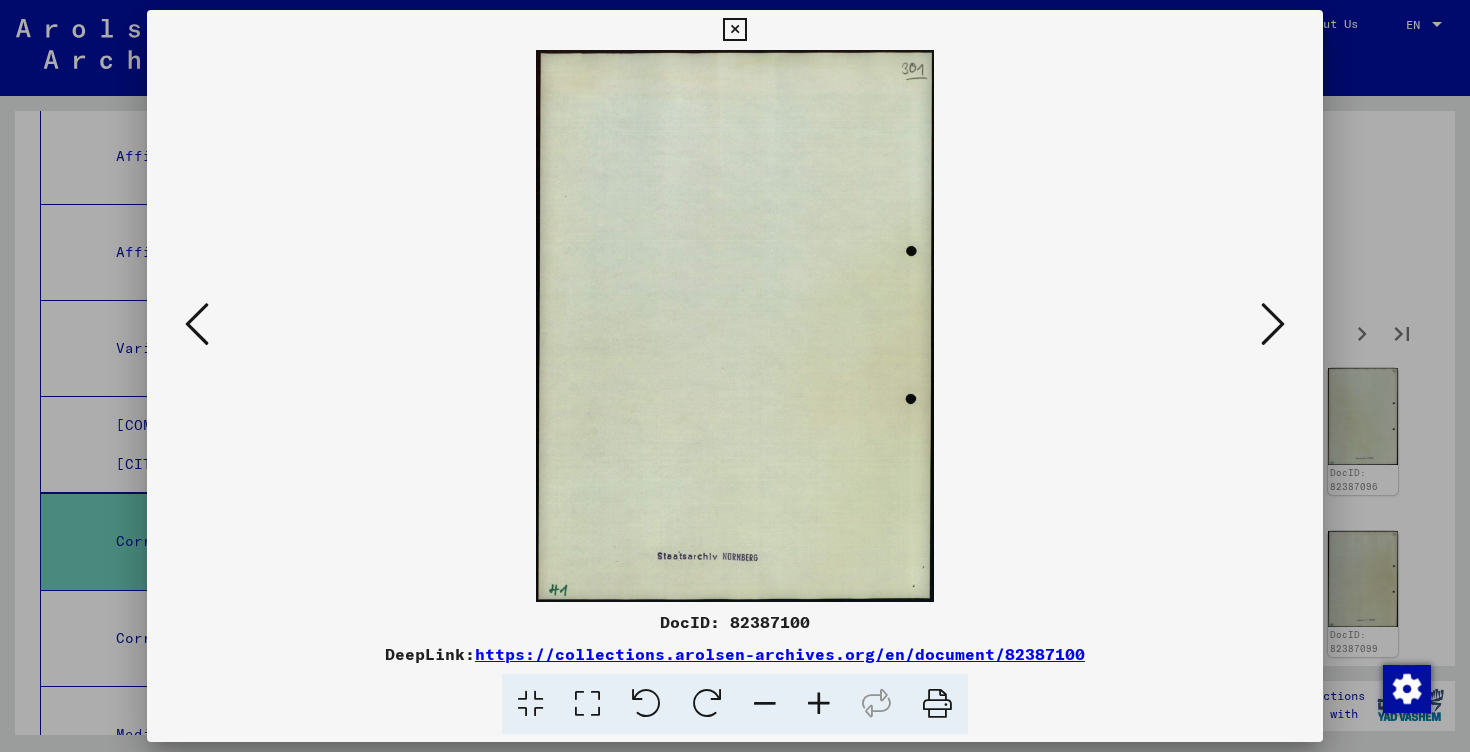 click at bounding box center (1273, 324) 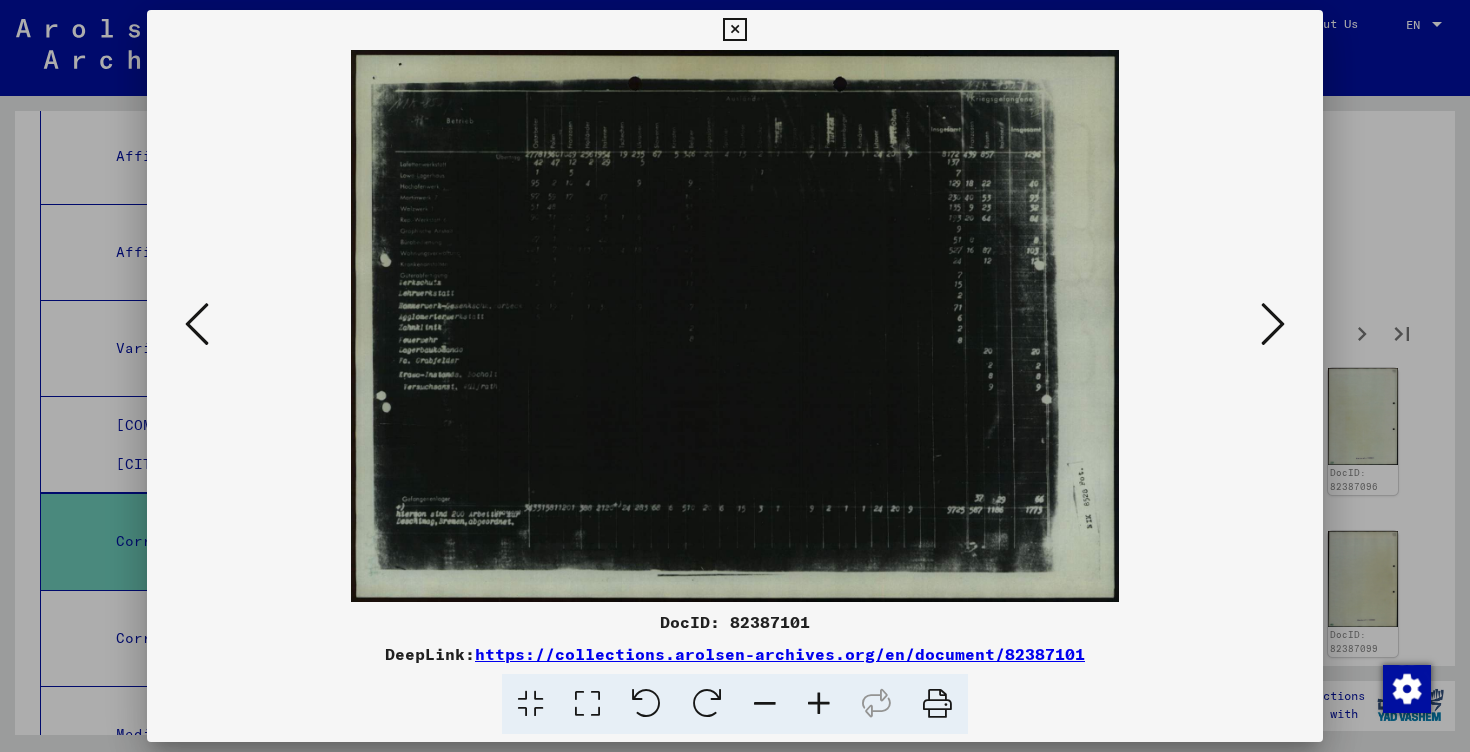 click at bounding box center (1273, 324) 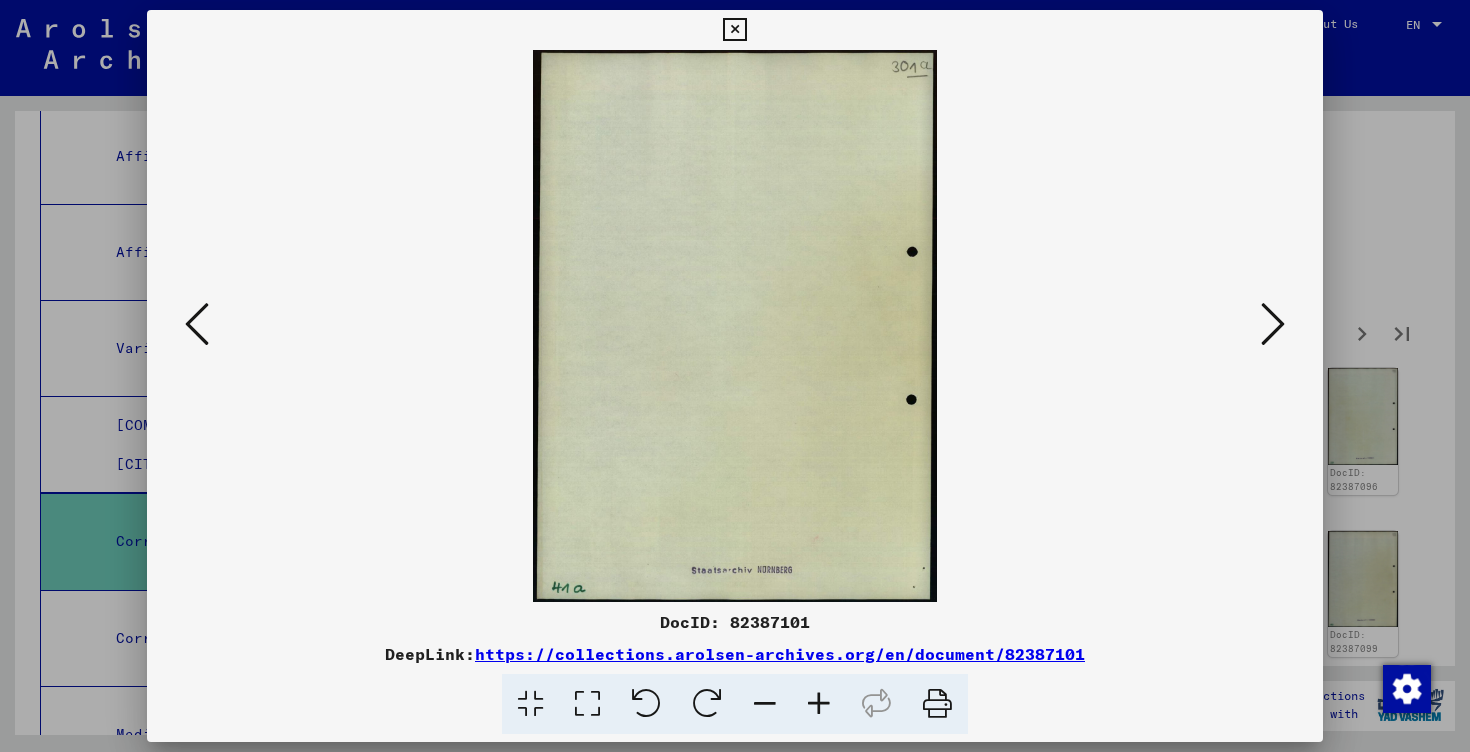 click at bounding box center [1273, 324] 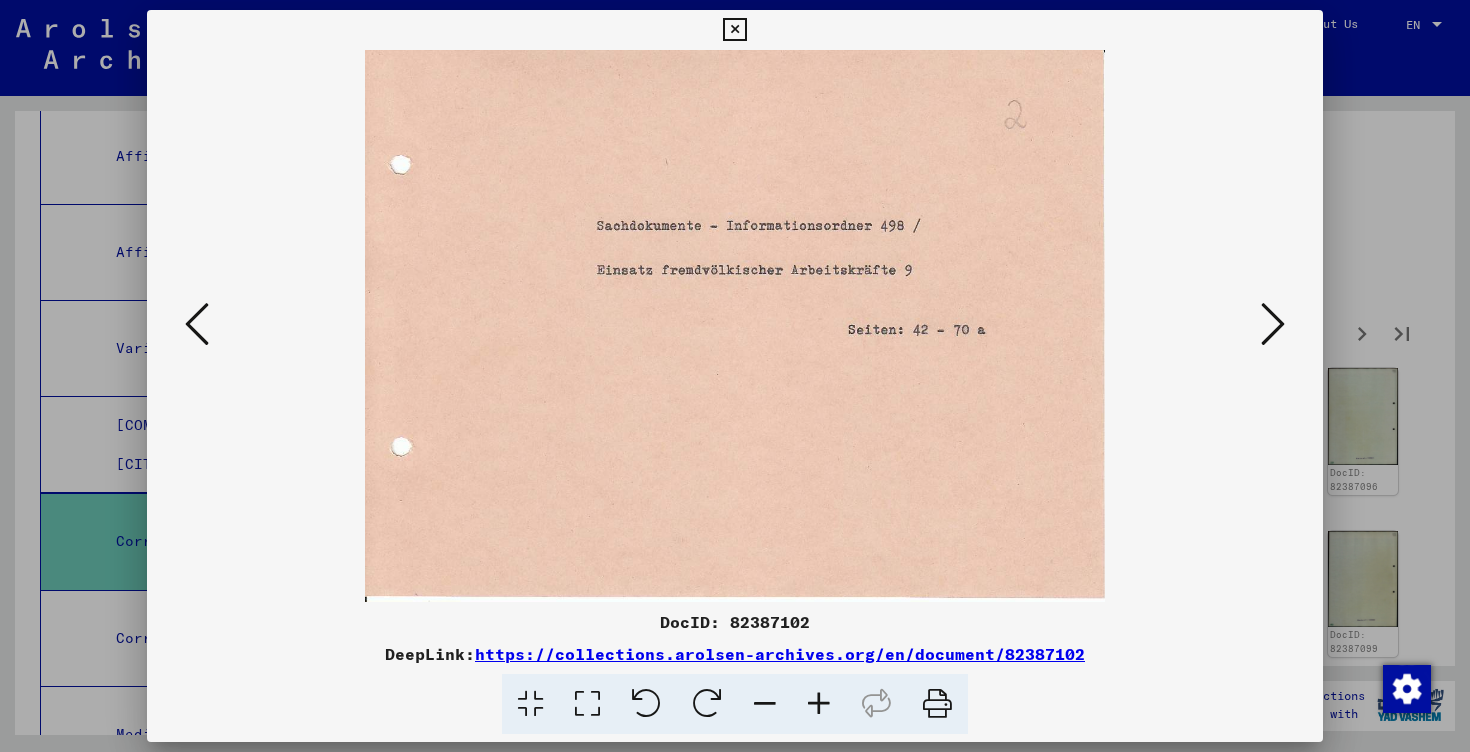 click at bounding box center (1273, 324) 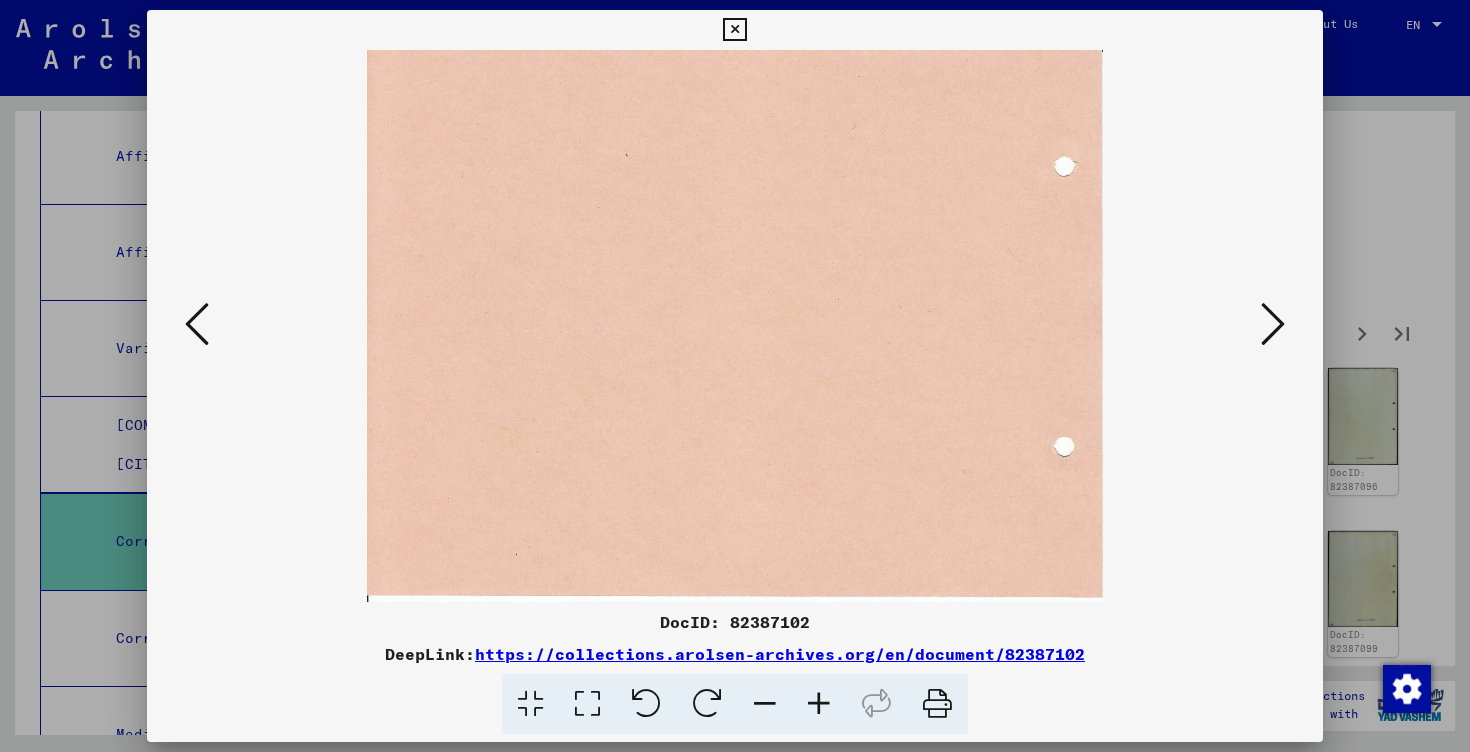 click at bounding box center (735, 326) 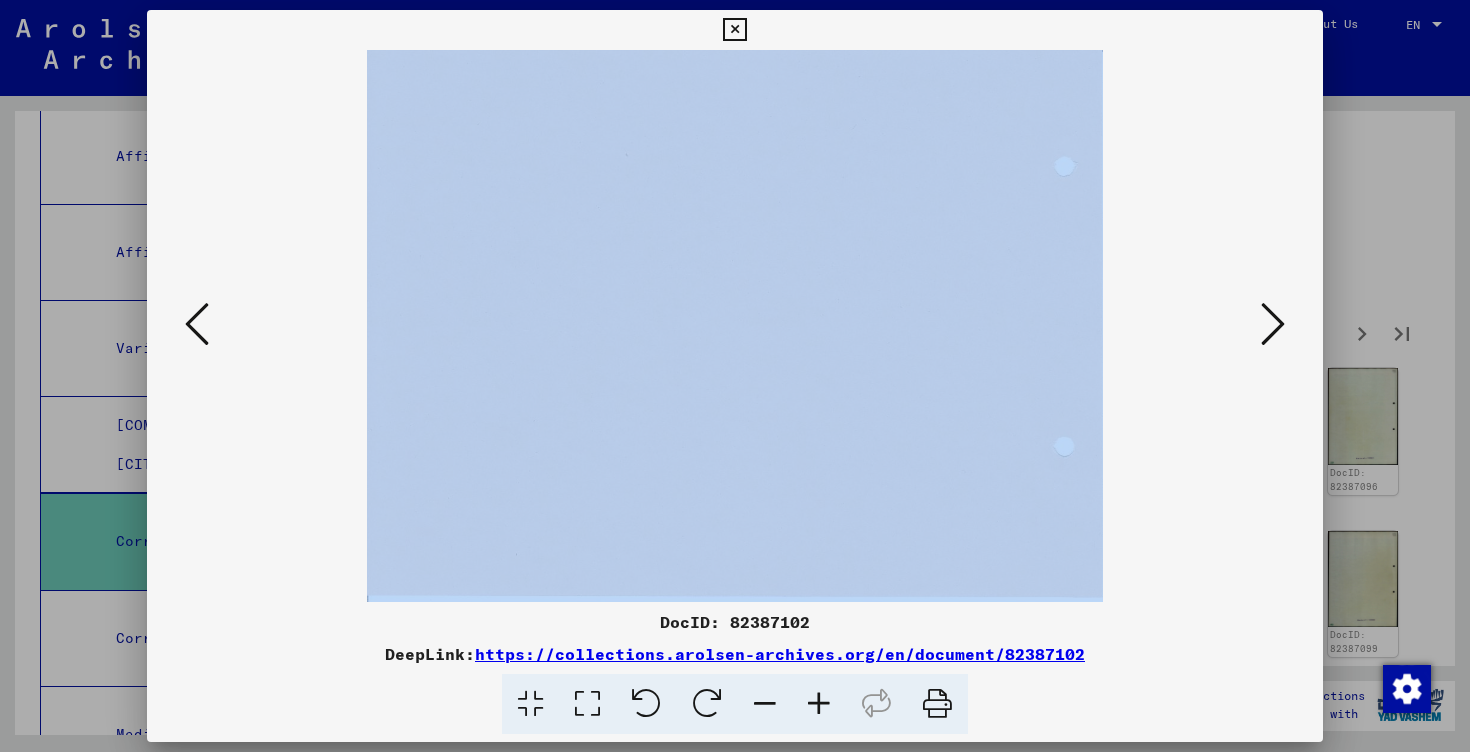 click at bounding box center (735, 326) 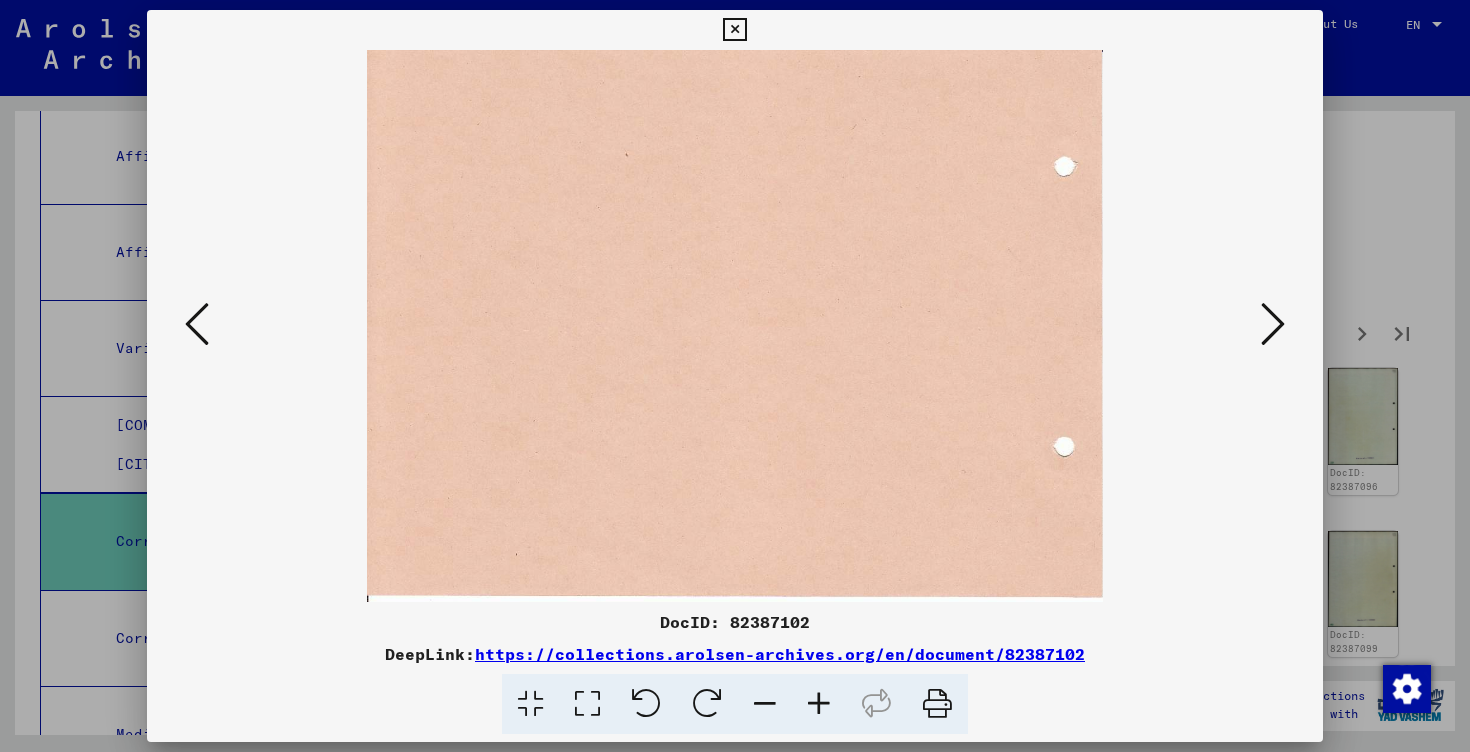 click at bounding box center (735, 326) 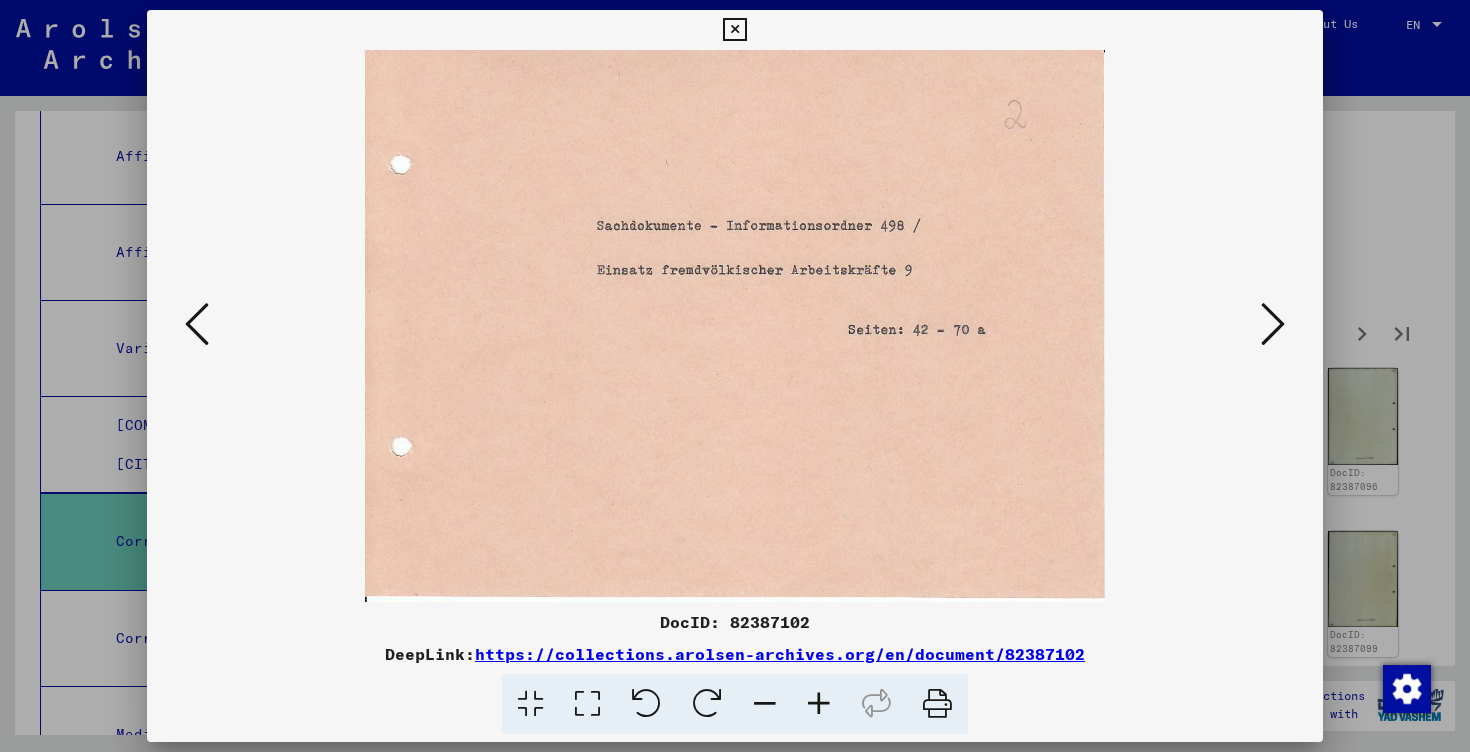 click at bounding box center [1273, 324] 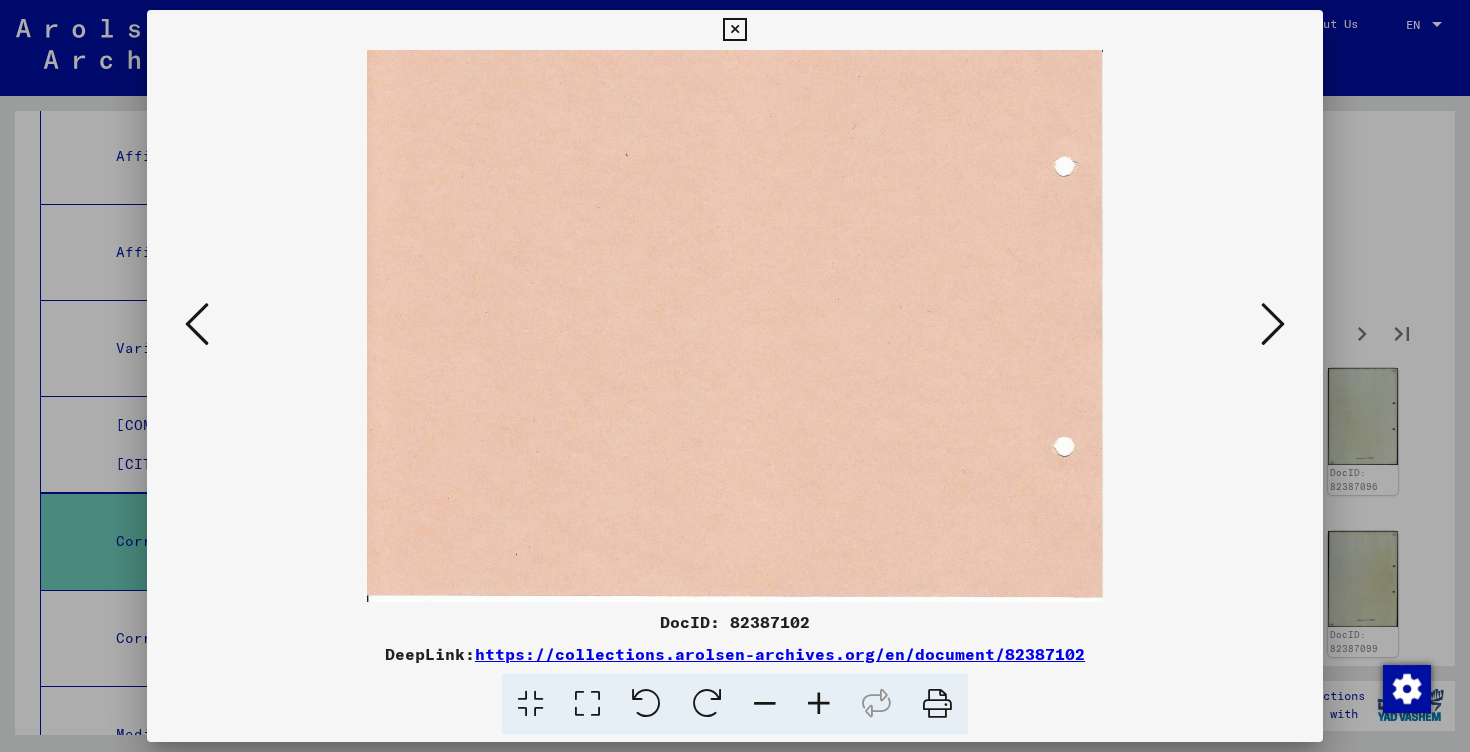 click at bounding box center [1273, 324] 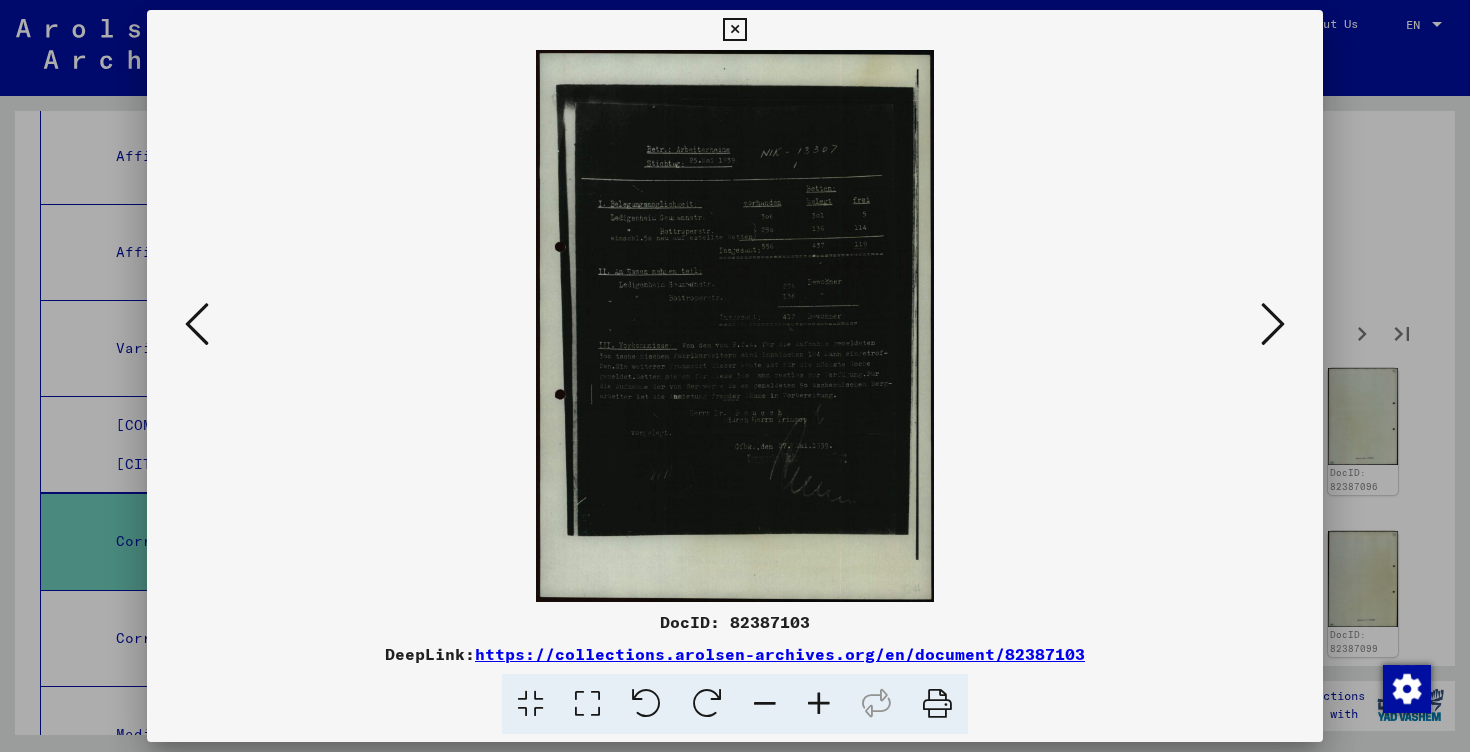 click at bounding box center [1273, 324] 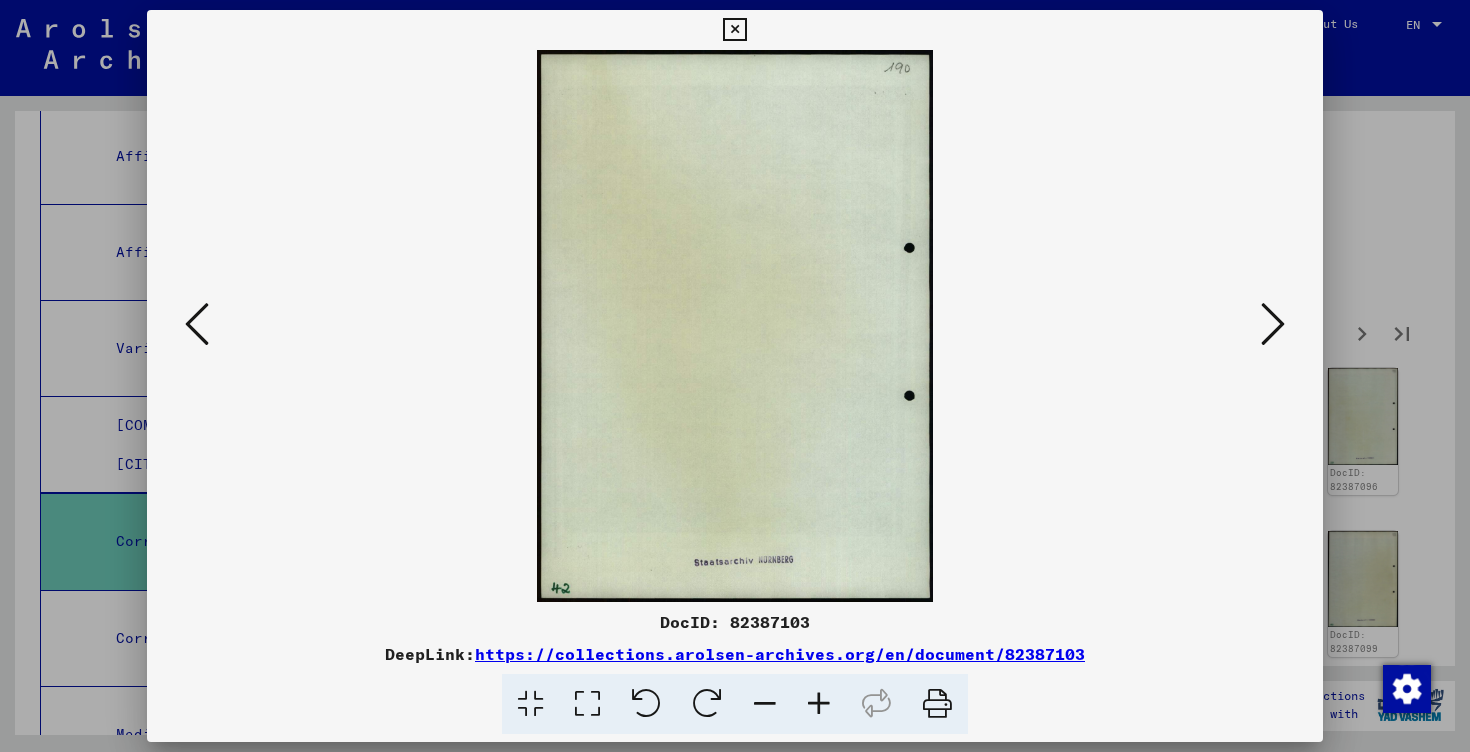 click at bounding box center (1273, 324) 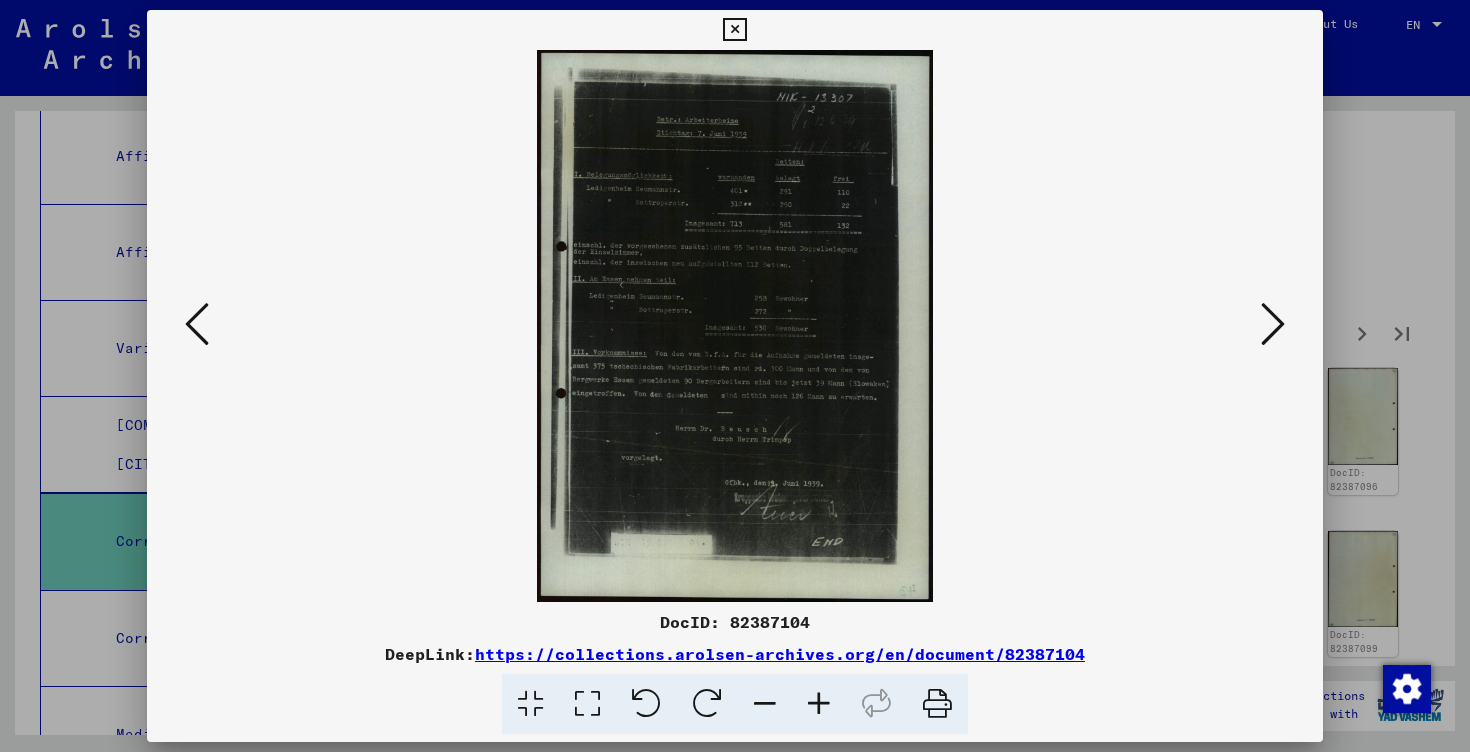click at bounding box center [197, 324] 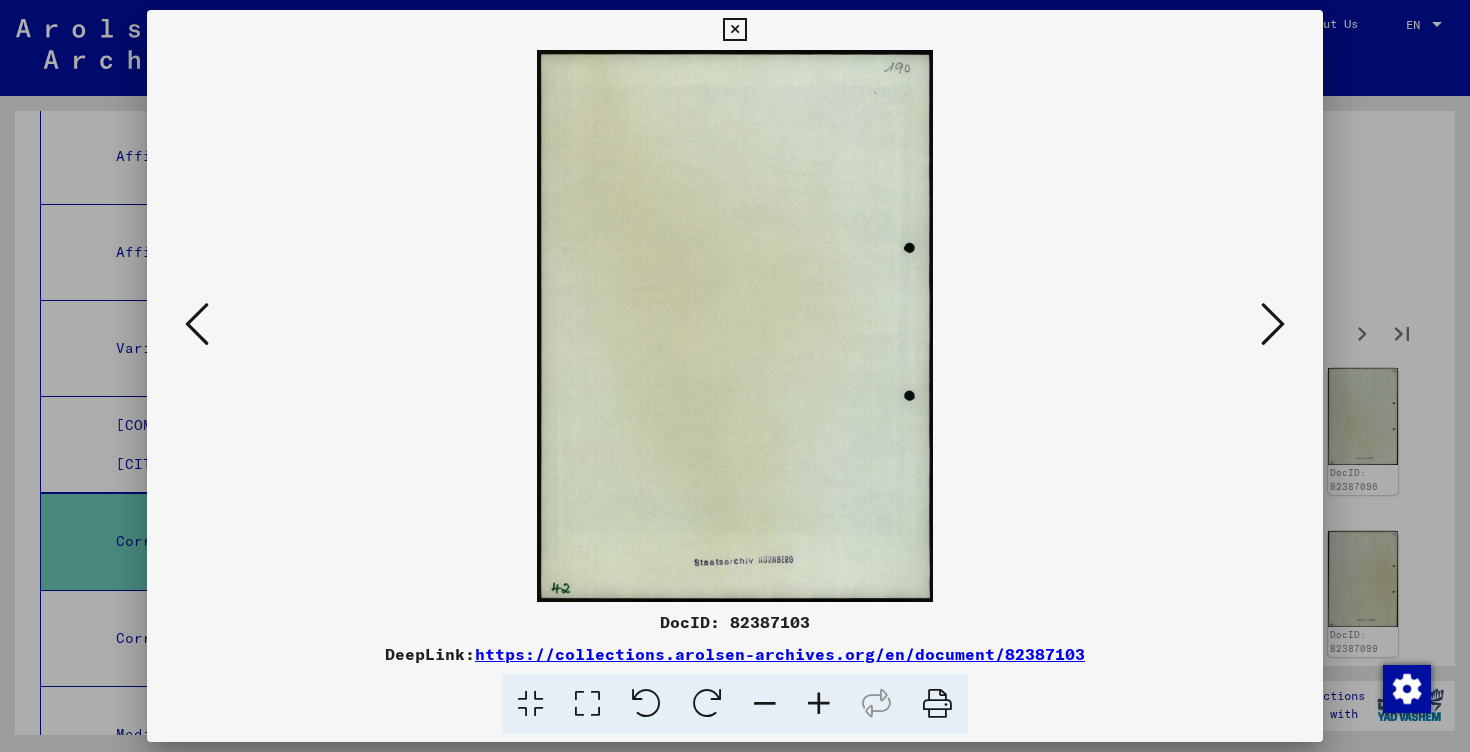 click at bounding box center [197, 324] 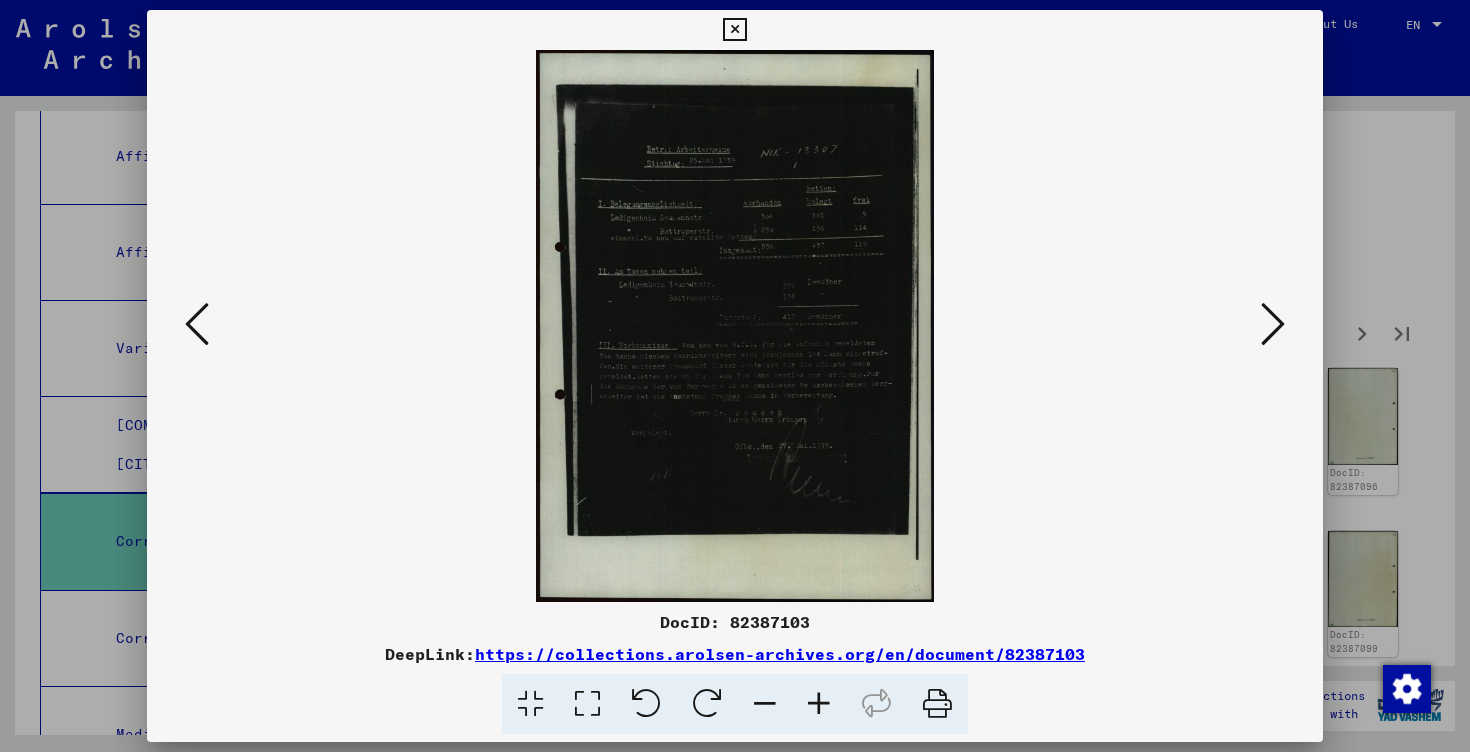 click at bounding box center (735, 326) 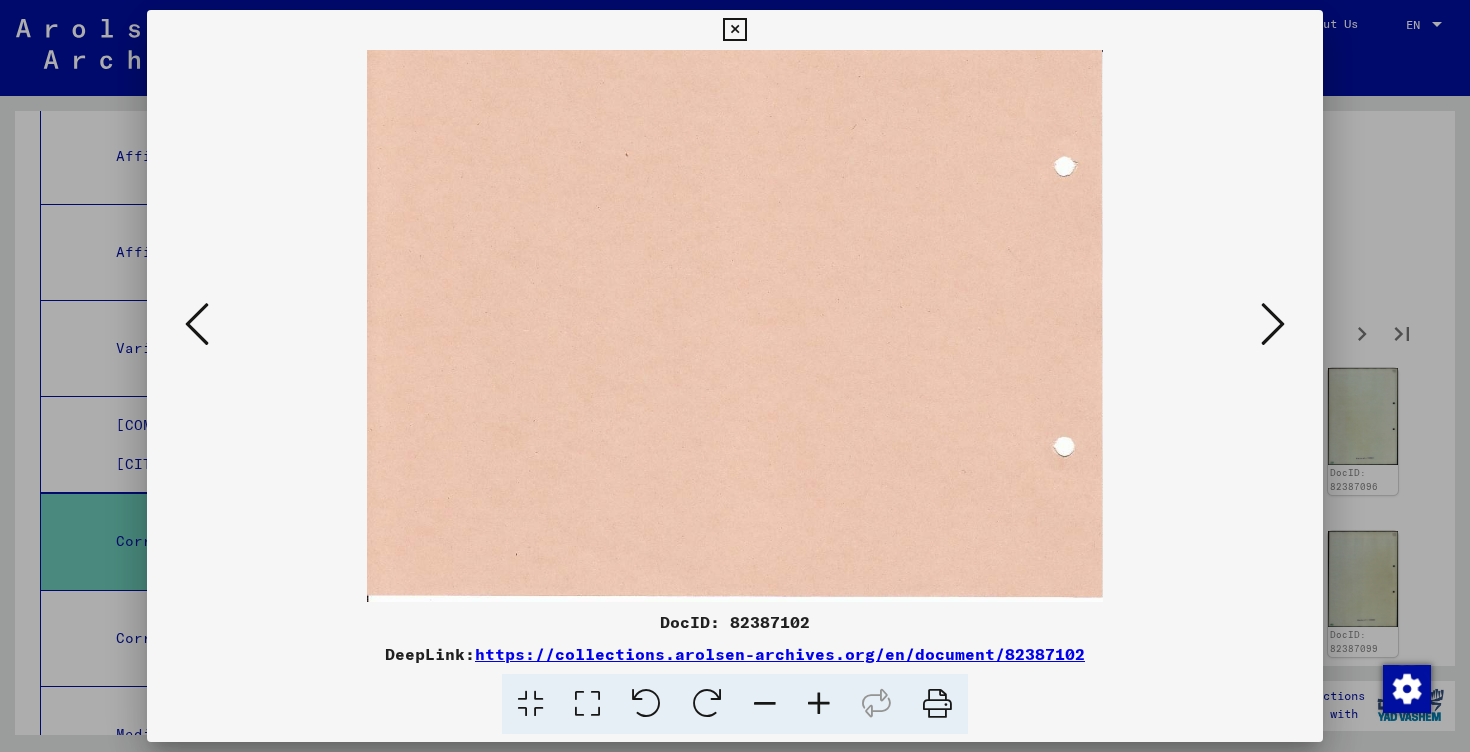click at bounding box center (197, 324) 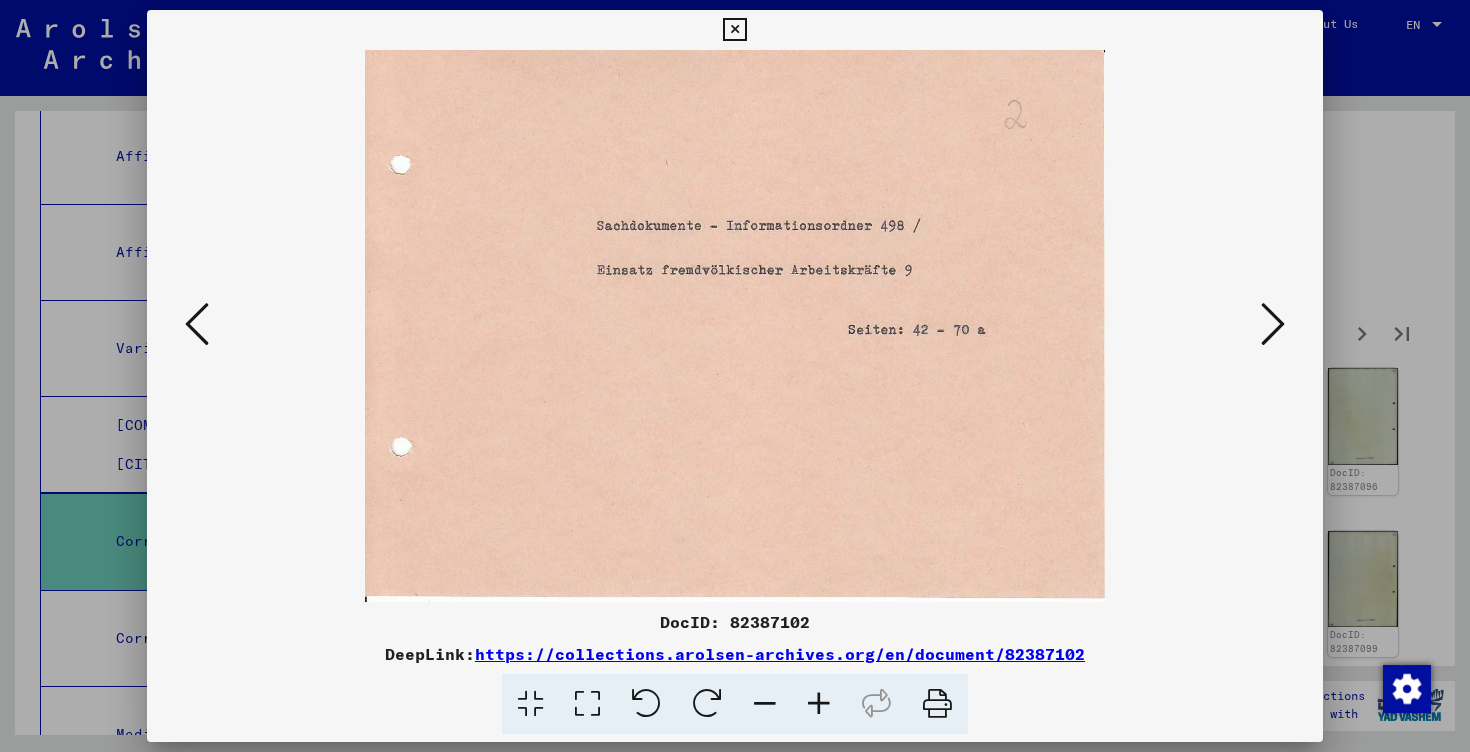 click at bounding box center [197, 324] 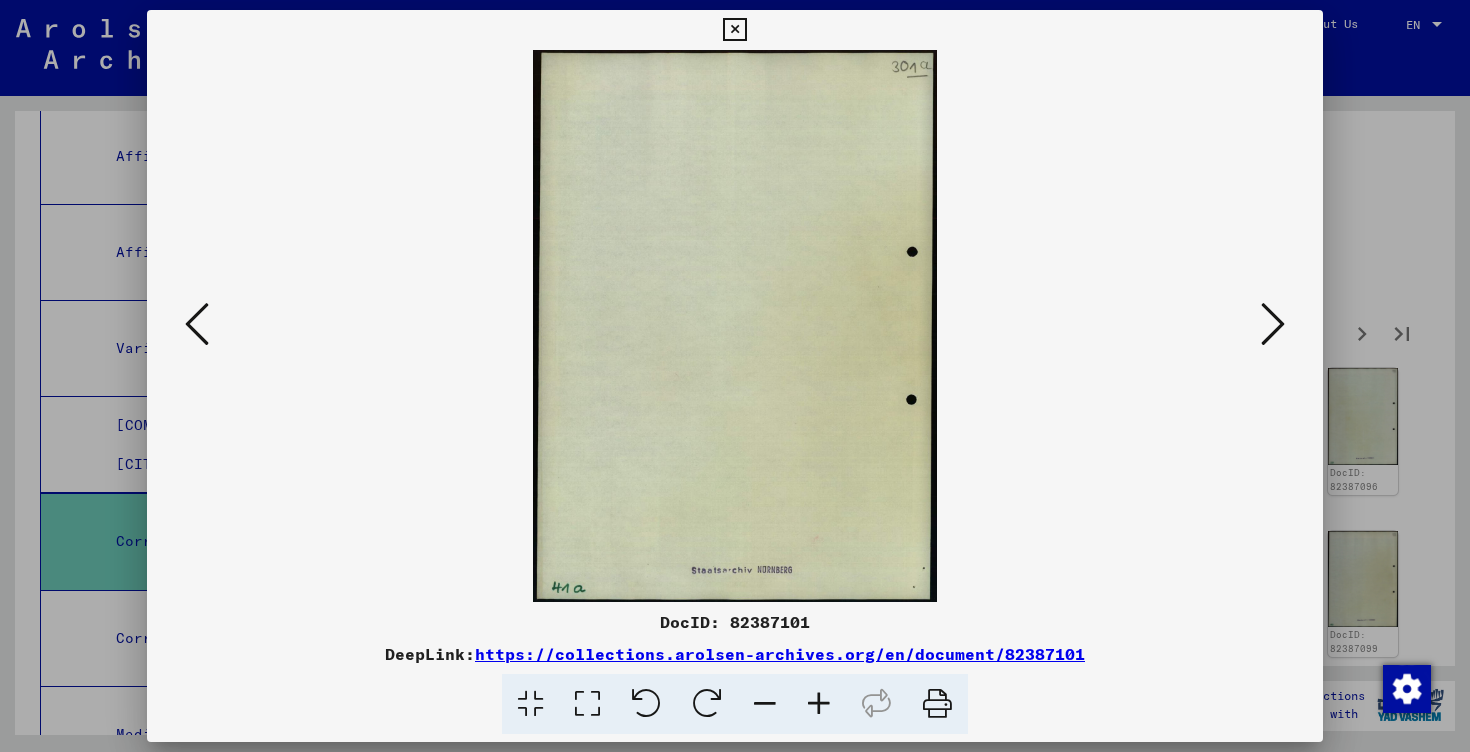 click at bounding box center [197, 324] 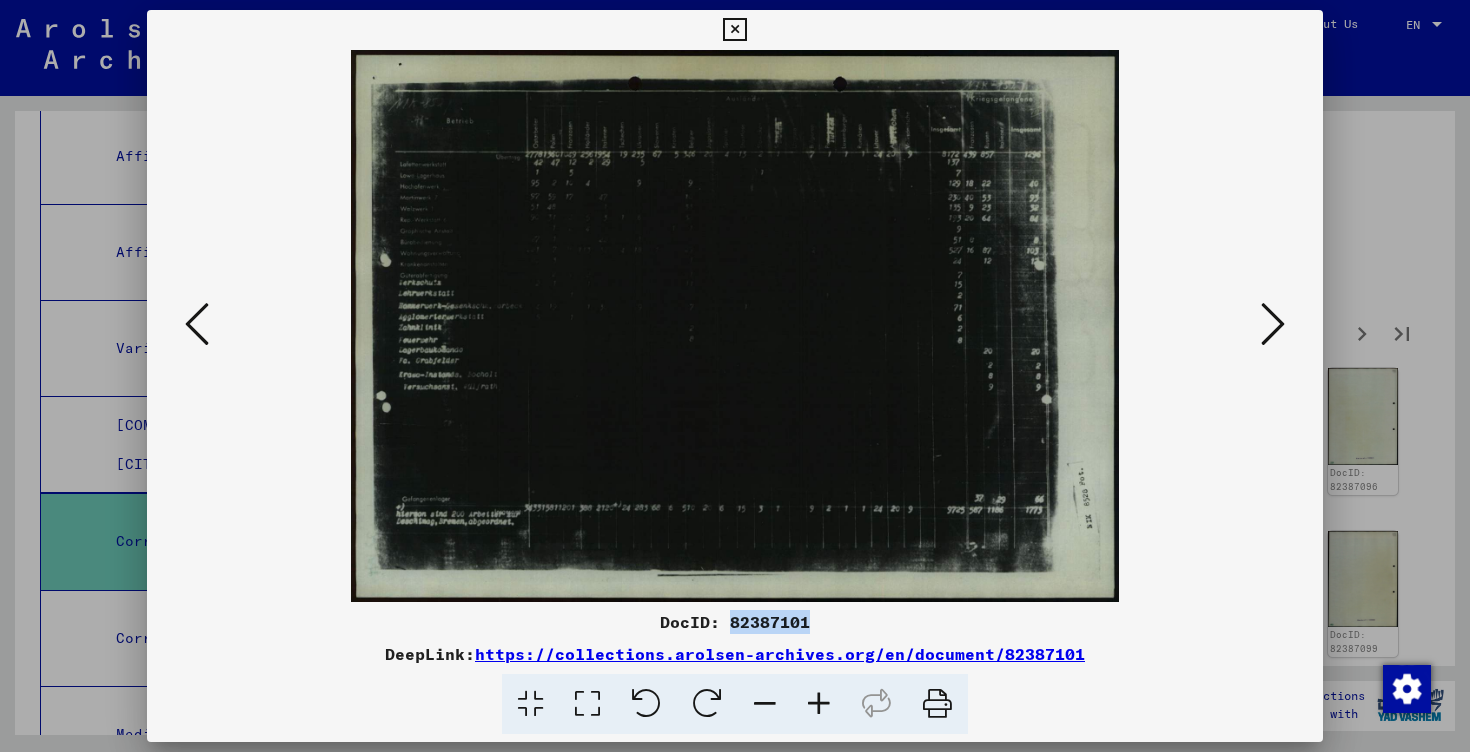 drag, startPoint x: 816, startPoint y: 624, endPoint x: 732, endPoint y: 623, distance: 84.00595 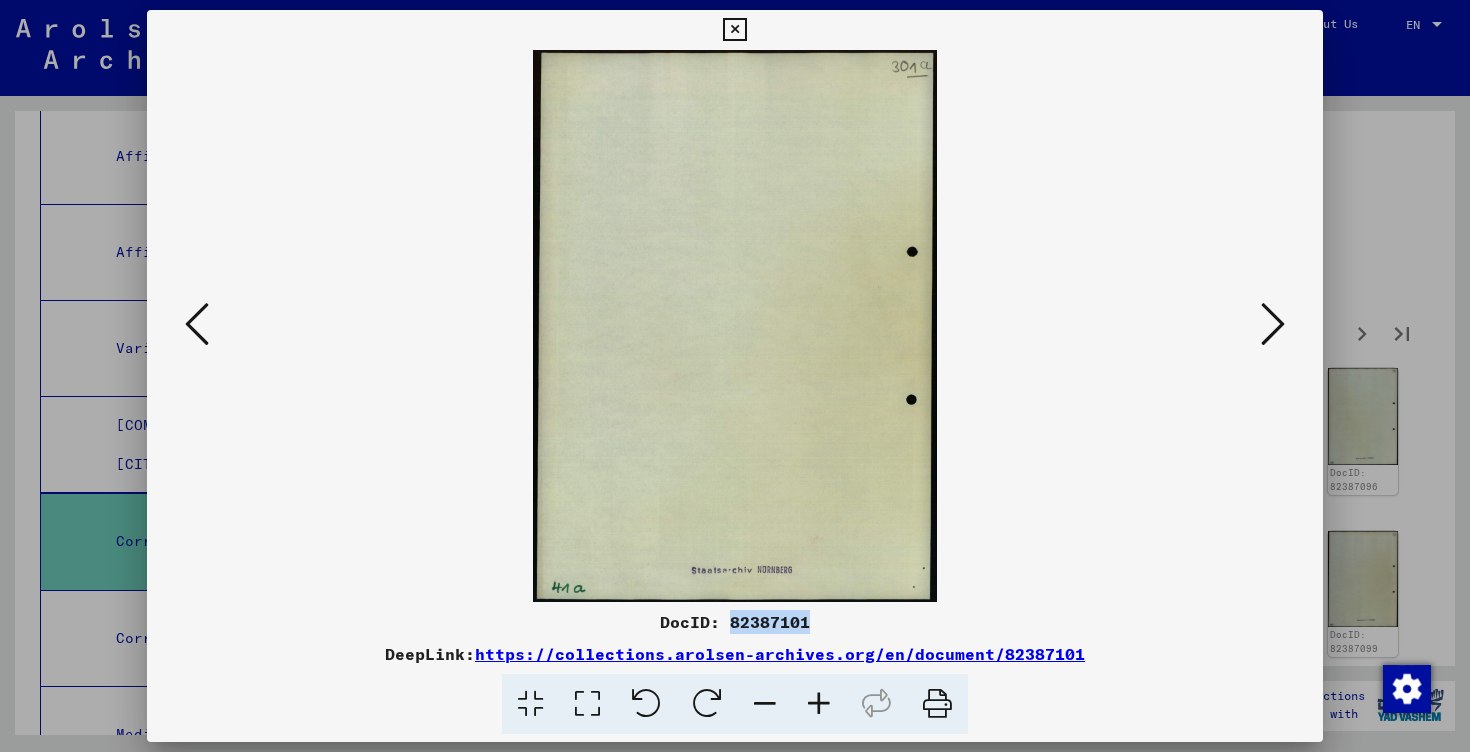 click at bounding box center (1273, 324) 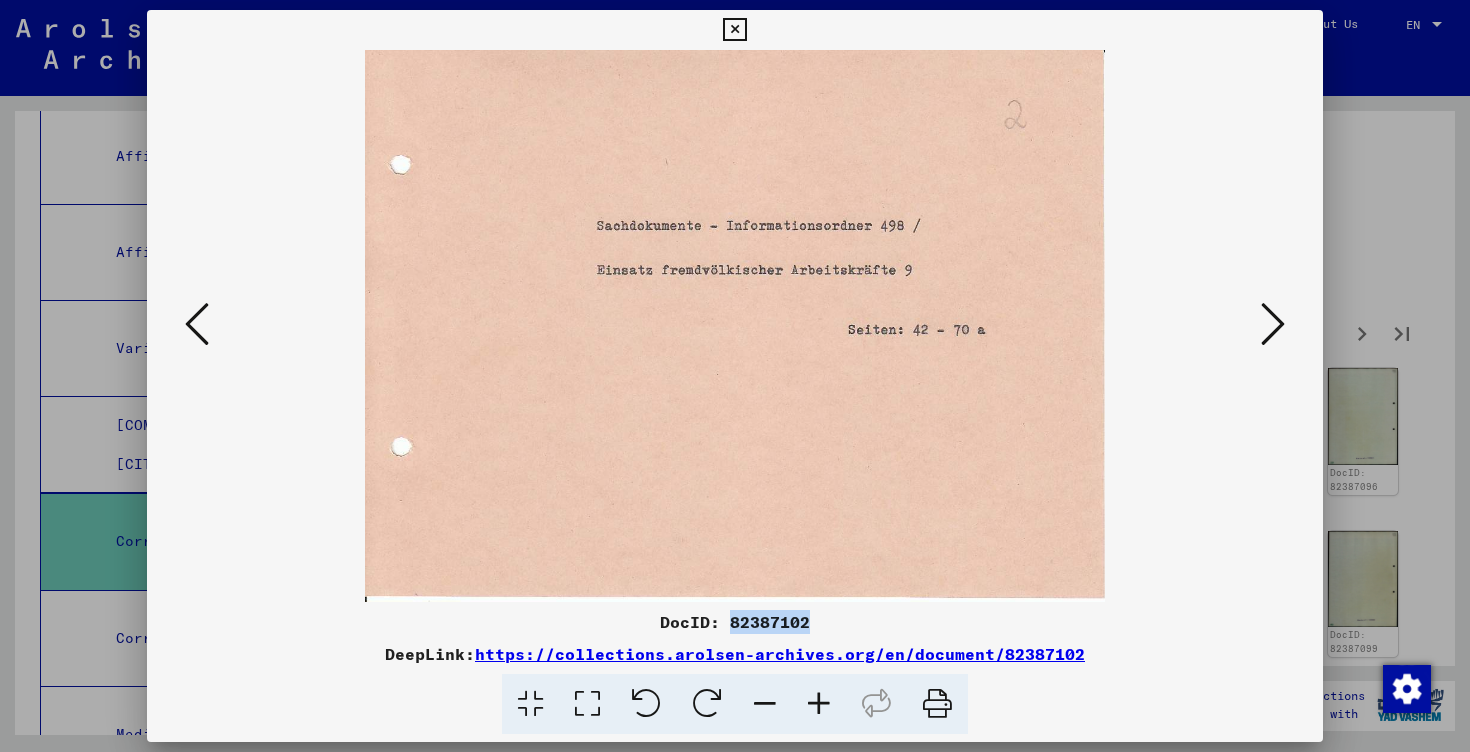 click at bounding box center [1273, 324] 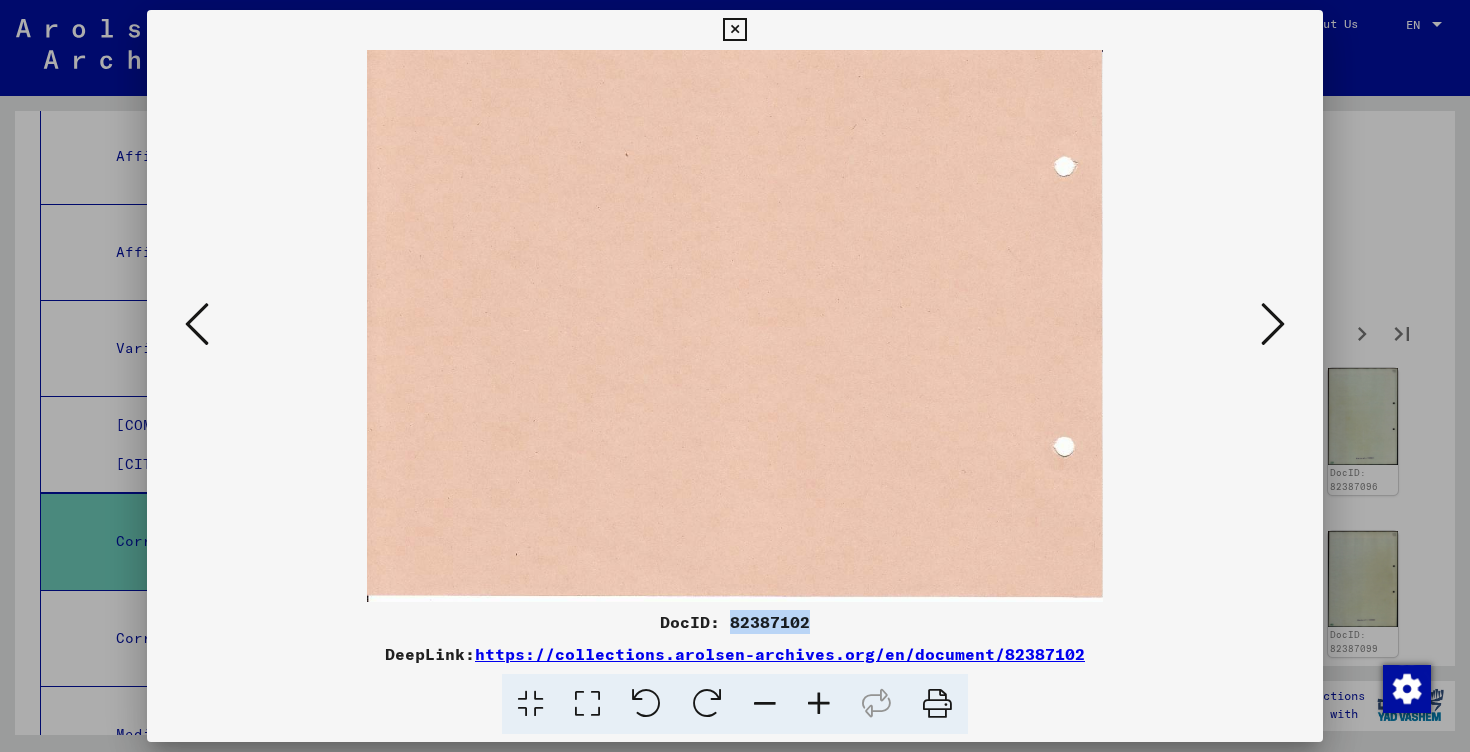 click at bounding box center (1273, 324) 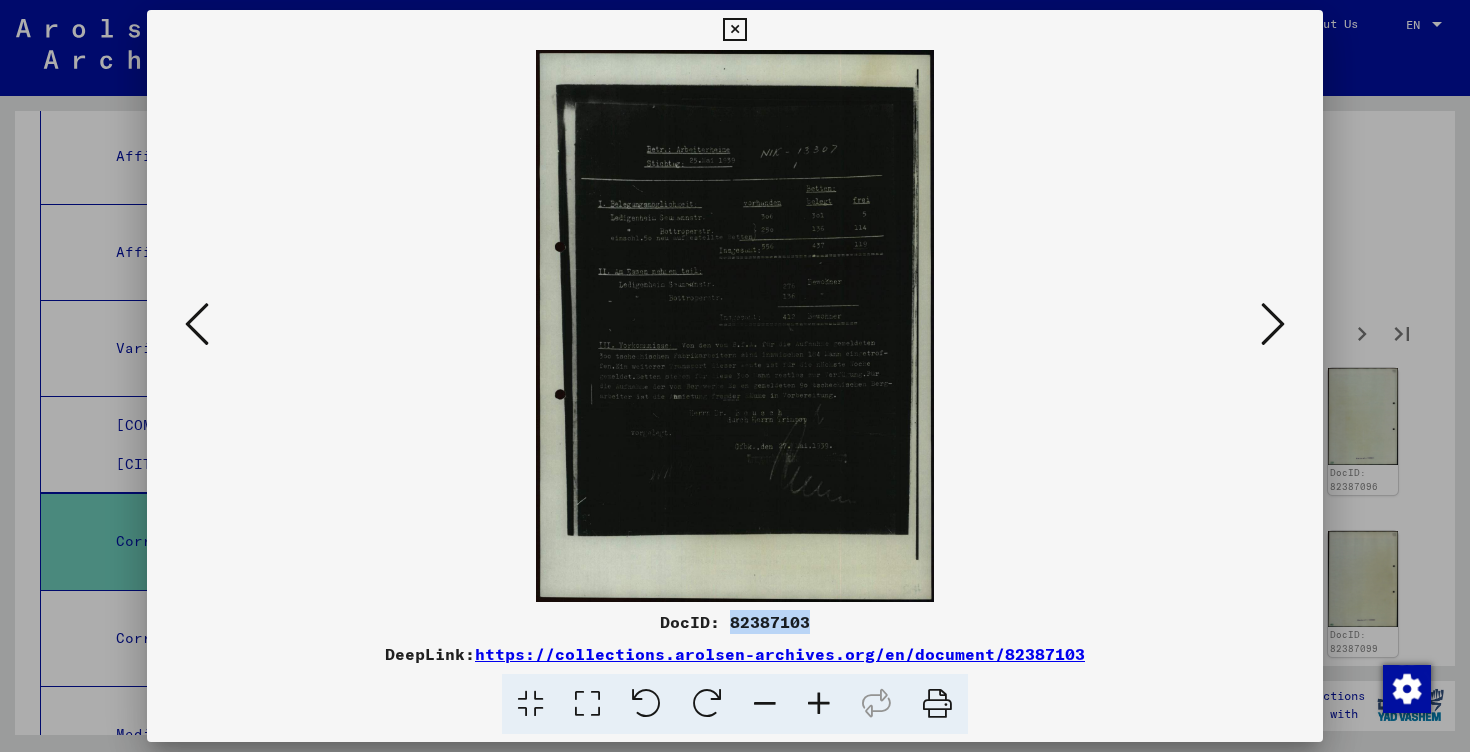 click on "https://collections.arolsen-archives.org/en/document/82387103" at bounding box center (780, 654) 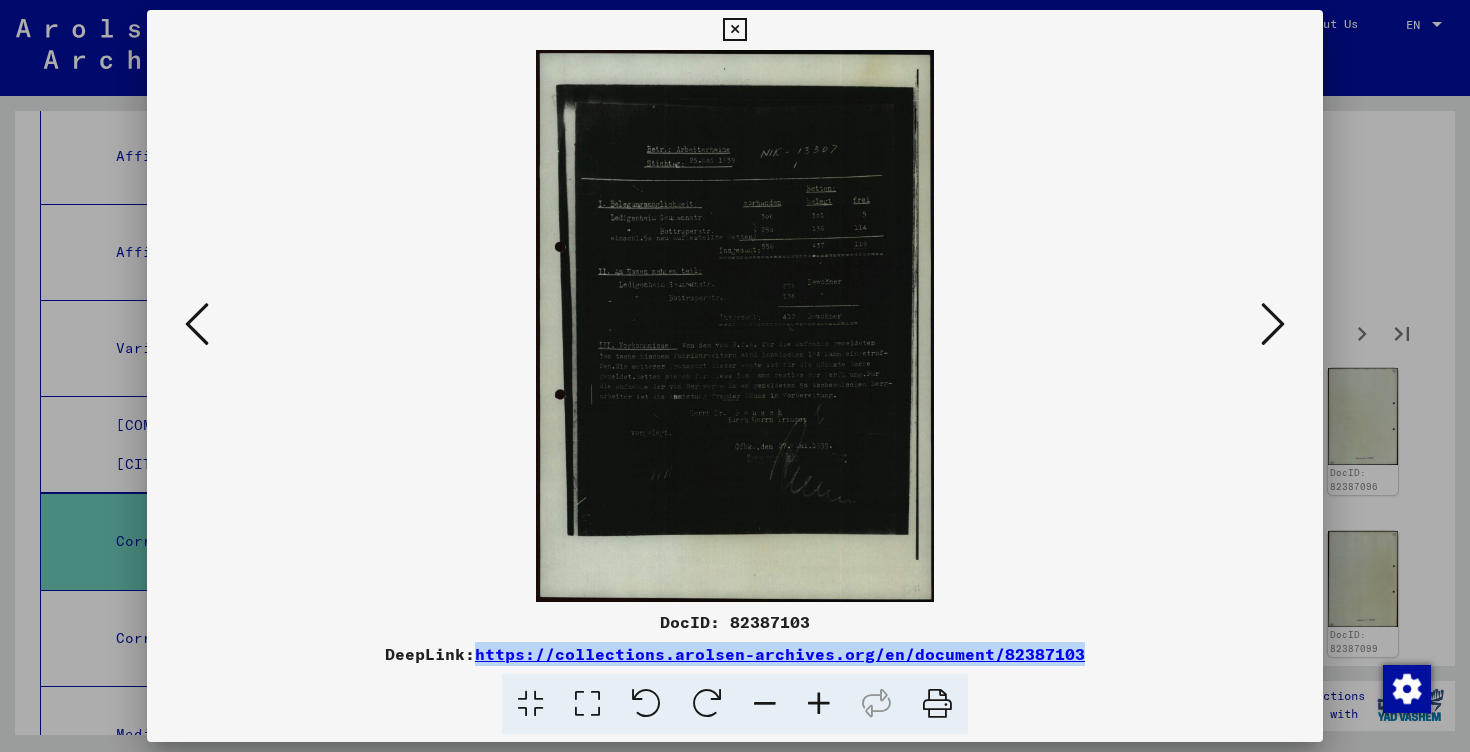 copy on "https://collections.arolsen-archives.org/en/document/82387103" 